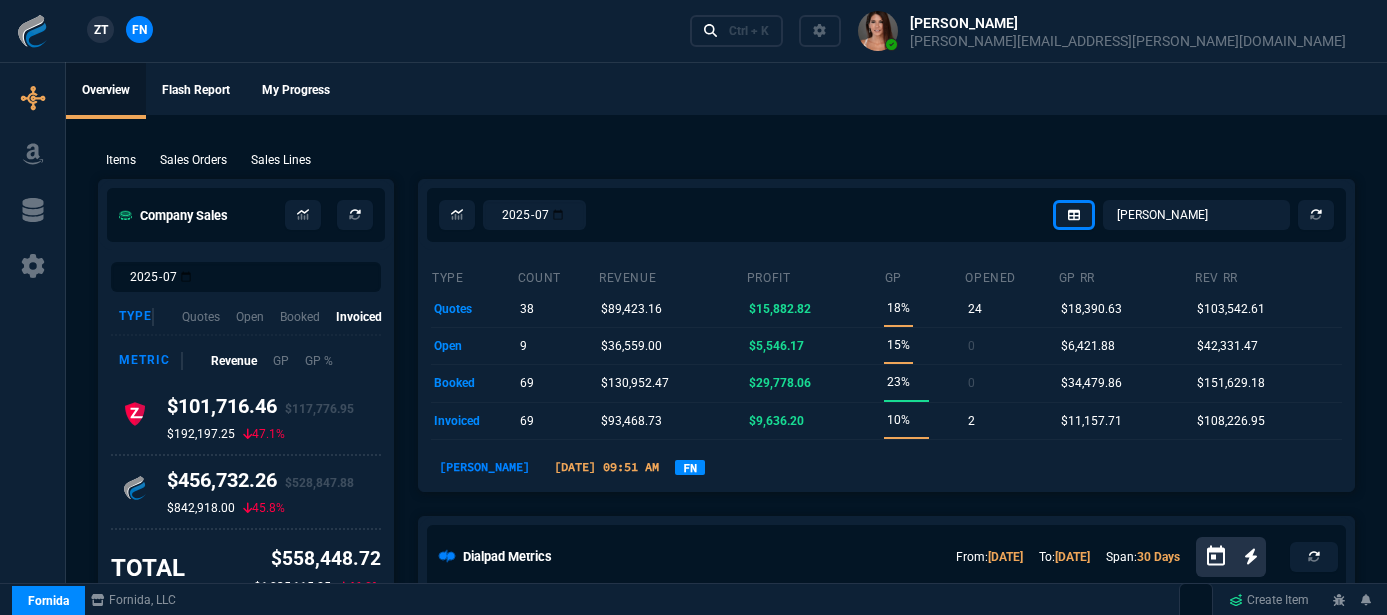 select on "12: [PERSON_NAME]" 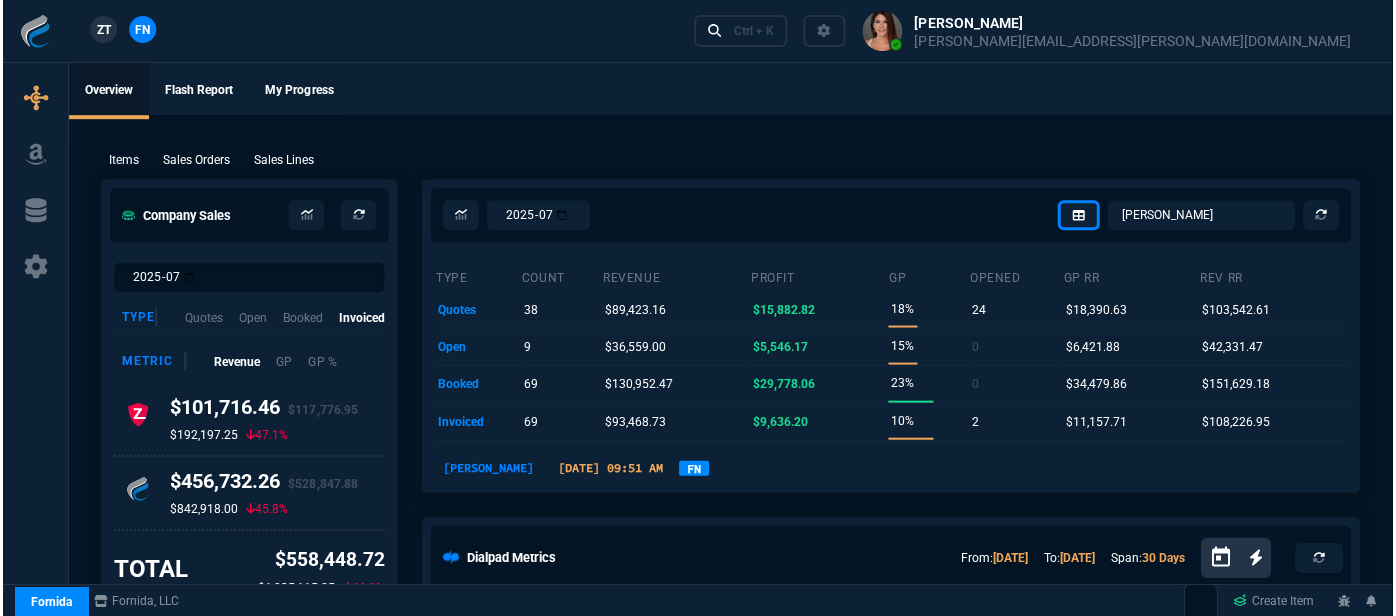 scroll, scrollTop: 0, scrollLeft: 0, axis: both 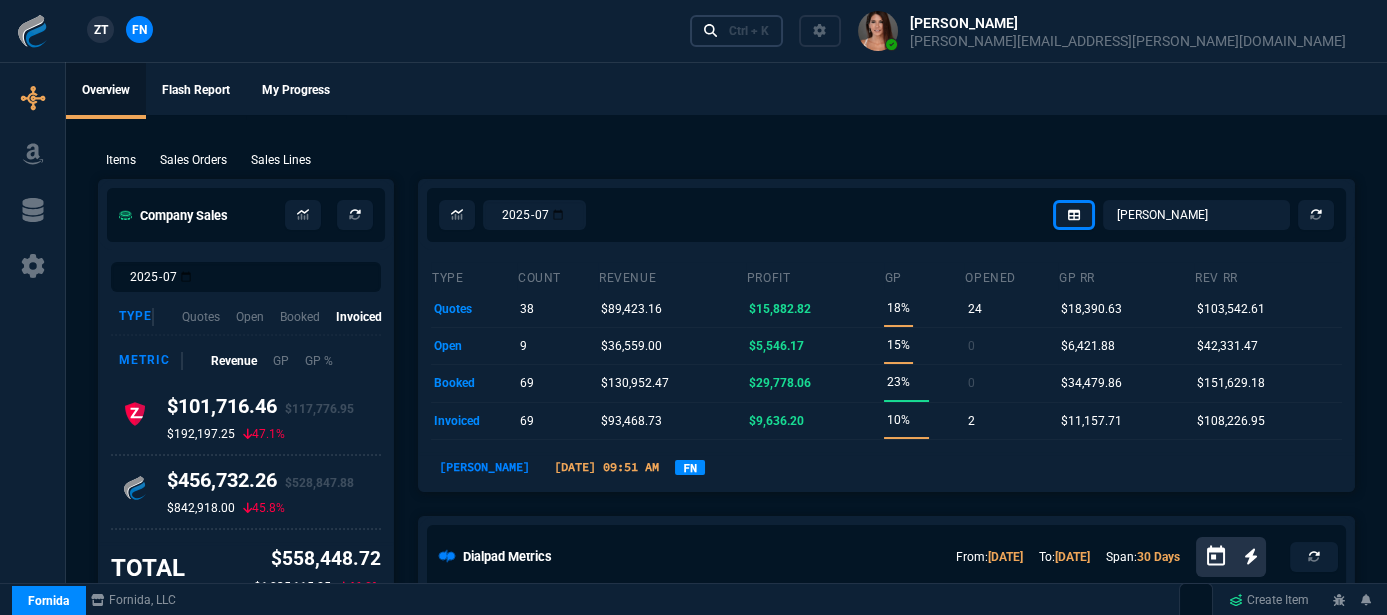 click on "Ctrl + K" at bounding box center [749, 31] 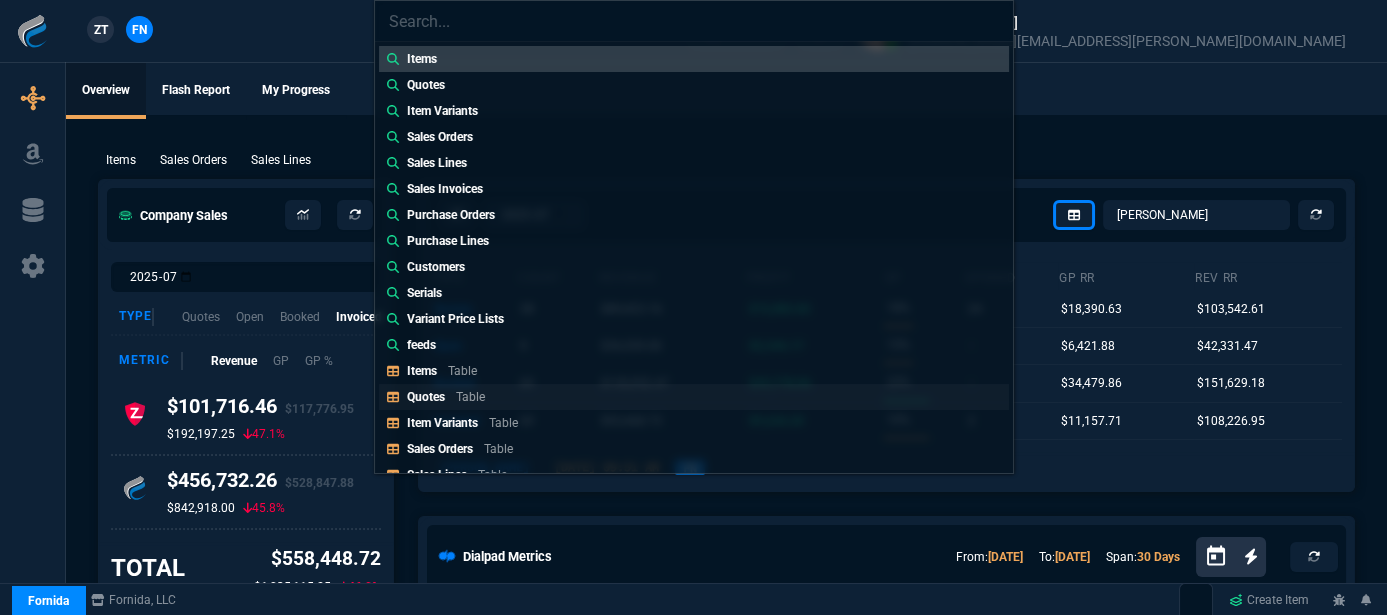 click on "Quotes
Table" at bounding box center [450, 397] 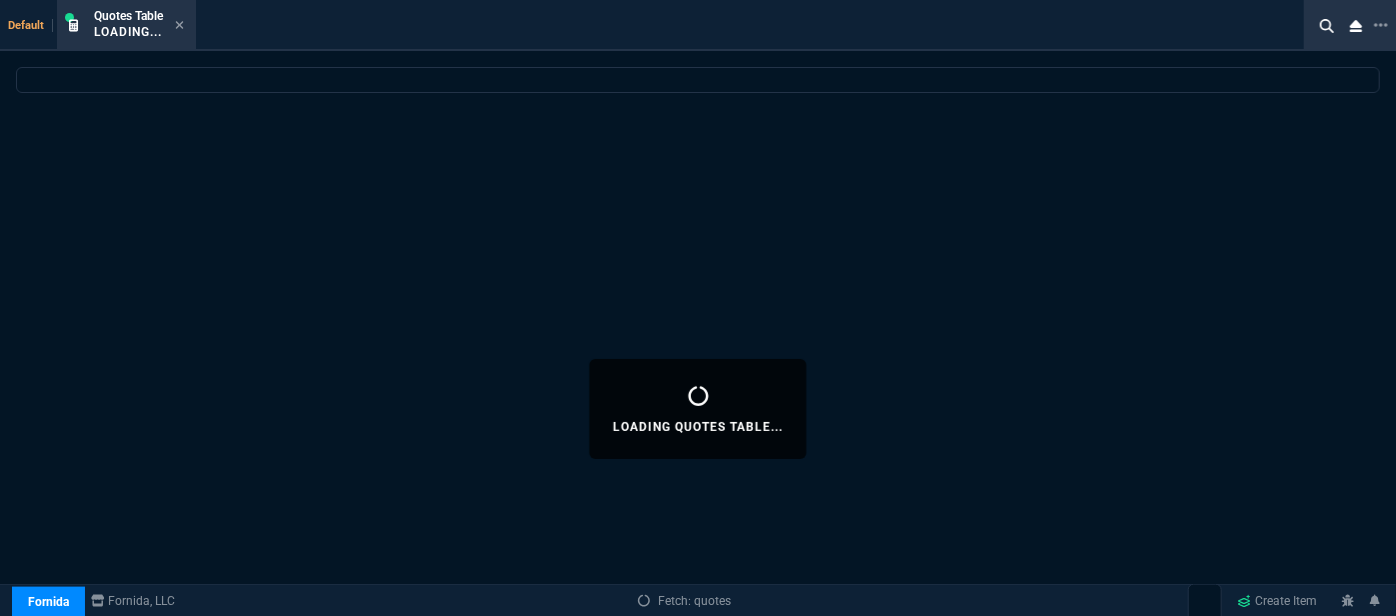 select 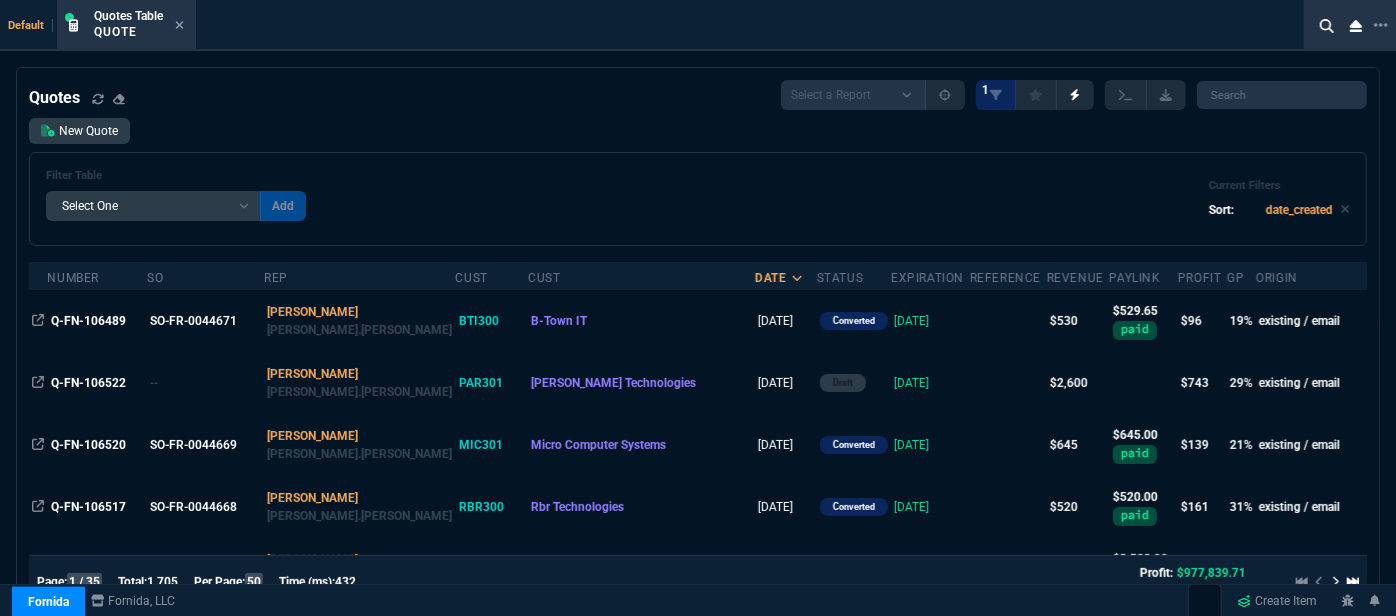 scroll, scrollTop: 90, scrollLeft: 0, axis: vertical 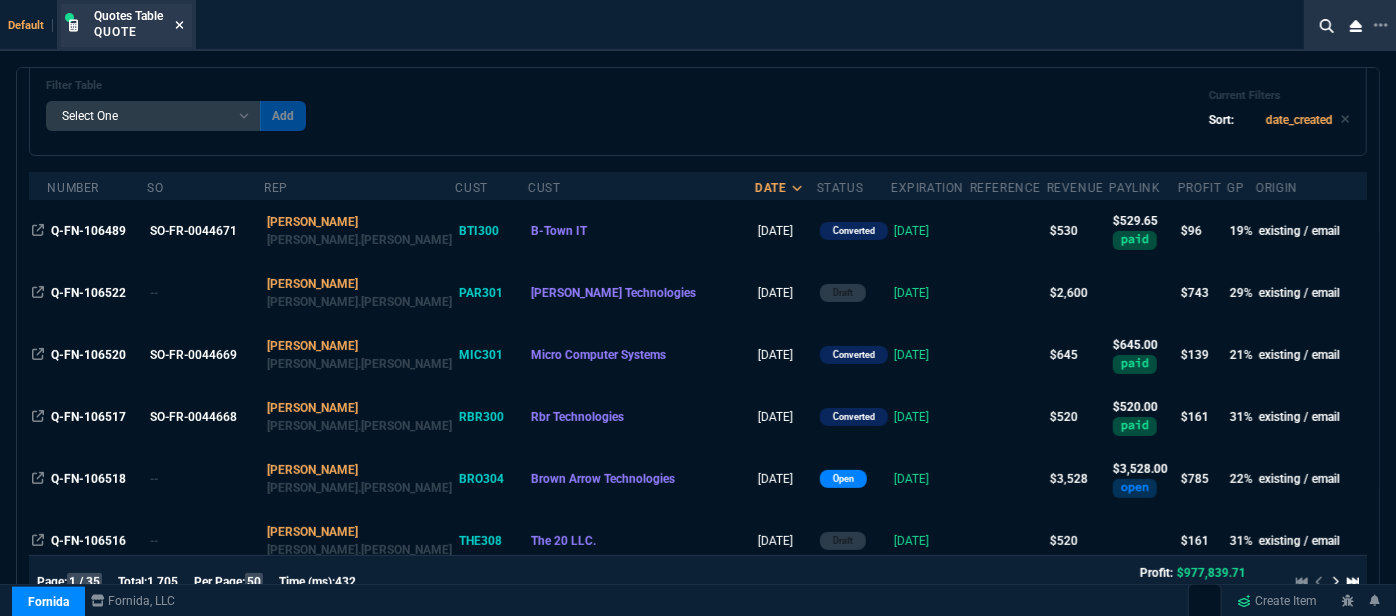 click 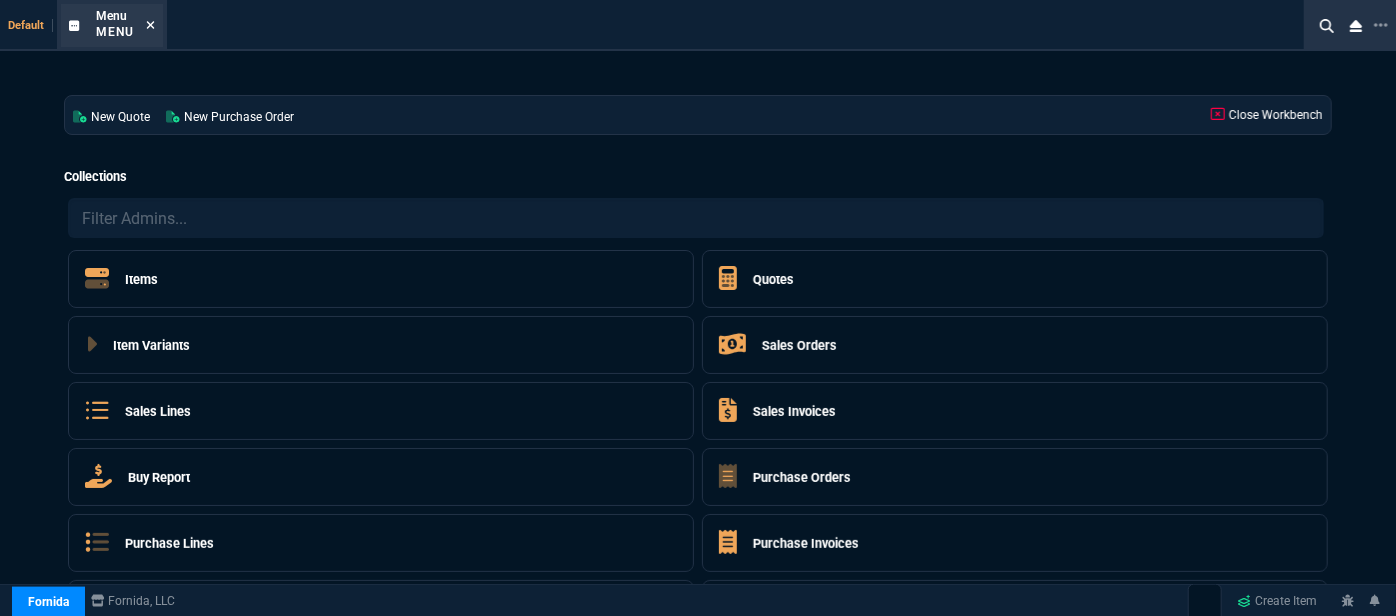 click 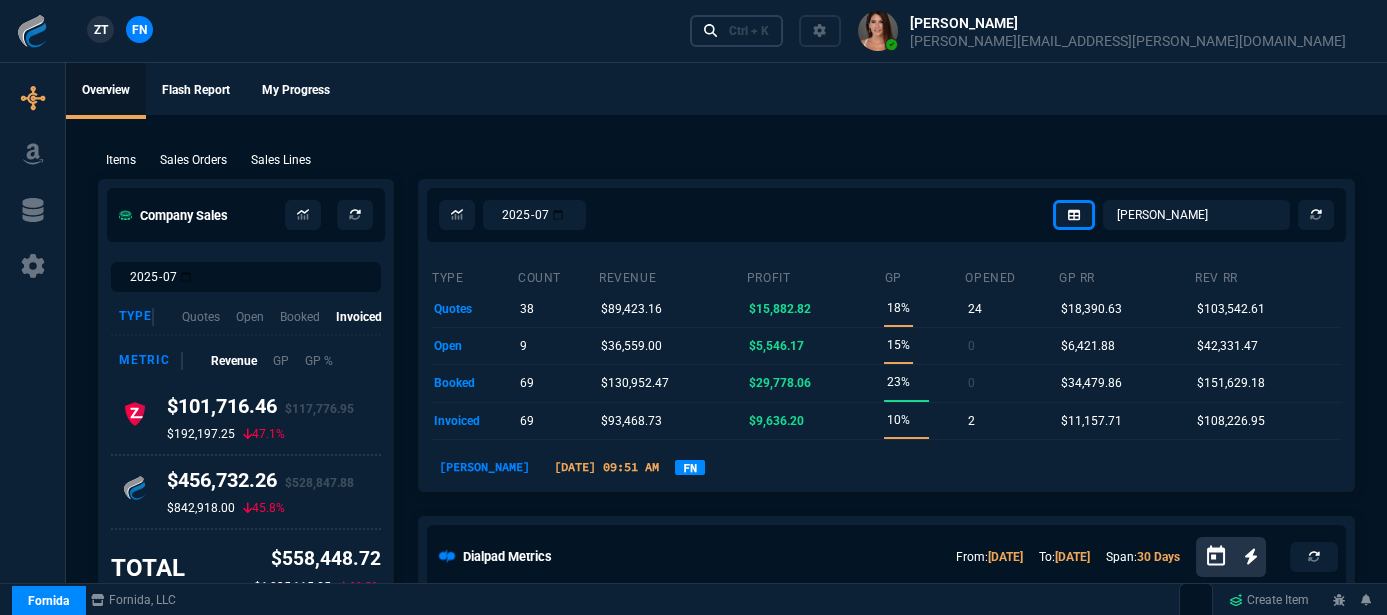 click on "Ctrl + K" at bounding box center (749, 31) 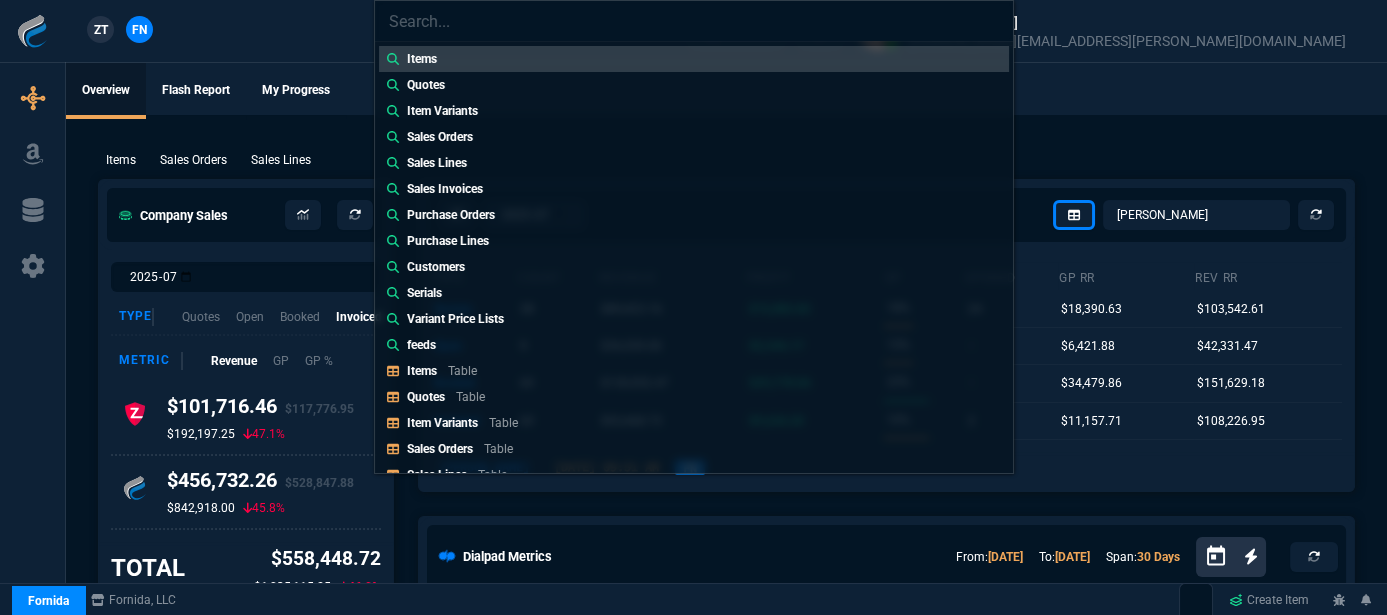 click on "Items
Quotes
Item Variants
Sales Orders
Sales Lines
Sales Invoices
Purchase Orders
Purchase Lines
Customers
Serials
Variant Price Lists
feeds
Items
Table
Quotes
Table
Item Variants
Table
Sales Orders
Table
Sales Lines
Table
Sales Invoices
Table
Buy Report
Table
Purchase Orders
Table
Purchase Lines
Table
Purchase Invoices
Table
Customers
Table
Vendors
Table
Channel Orders
Table
Serials
Table
Amazon Listings
Table
MAP
Table
Variant Price Lists
Table
feeds
Table
New Quote New Purchase Order Switch Client to ZaynTek, LLC Brian Over Send Teams Chat Sarah Costa, Carlos Ocampo Send Teams Chat Sarah Costa Send Teams Chat Larry Avila Send Teams Chat Cody Taylor" at bounding box center [693, 307] 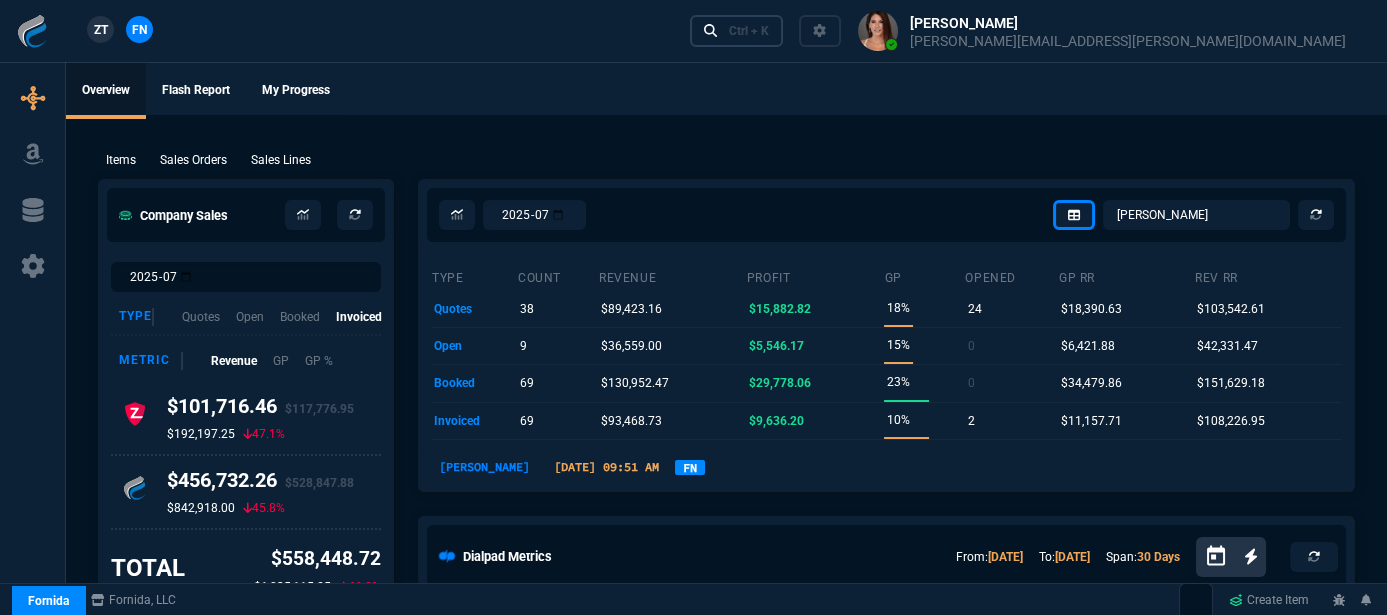 click on "Ctrl + K" at bounding box center (737, 30) 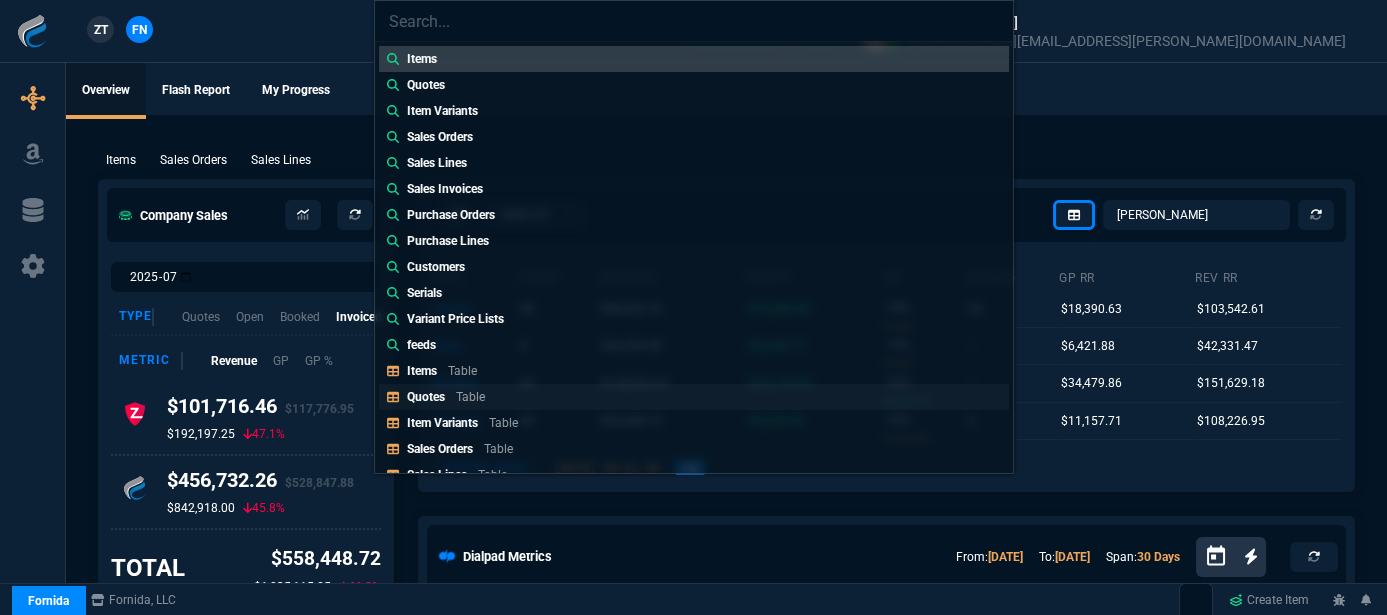 click on "Table" at bounding box center (470, 397) 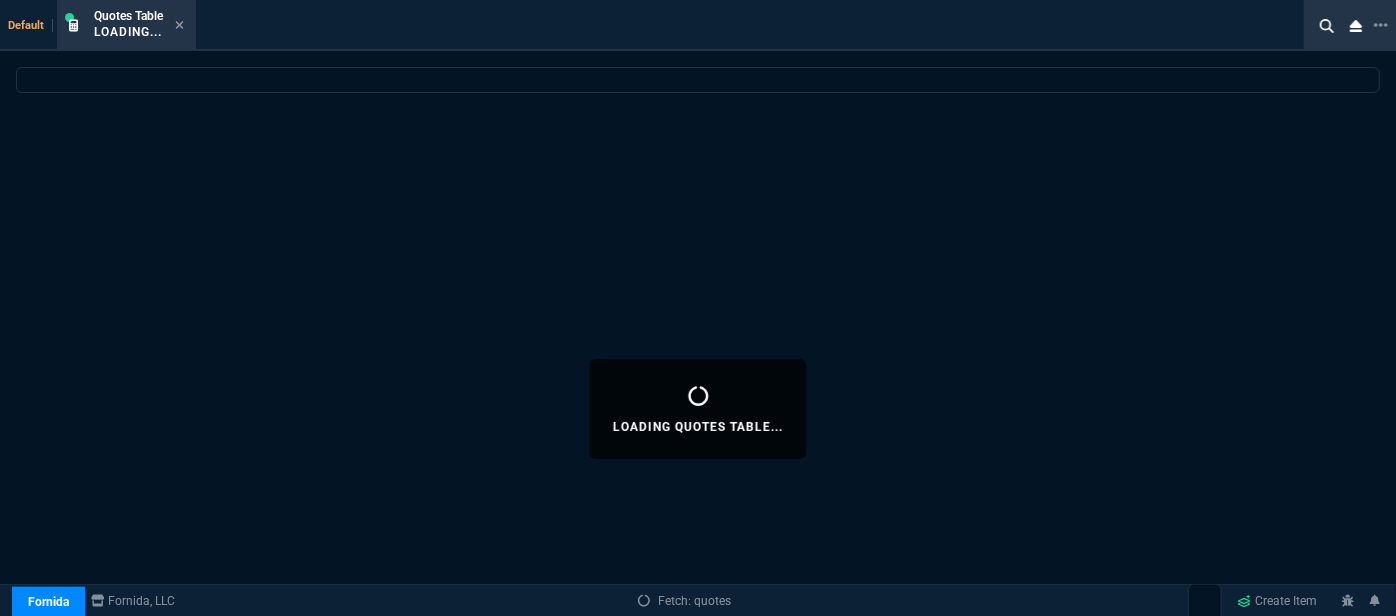 select 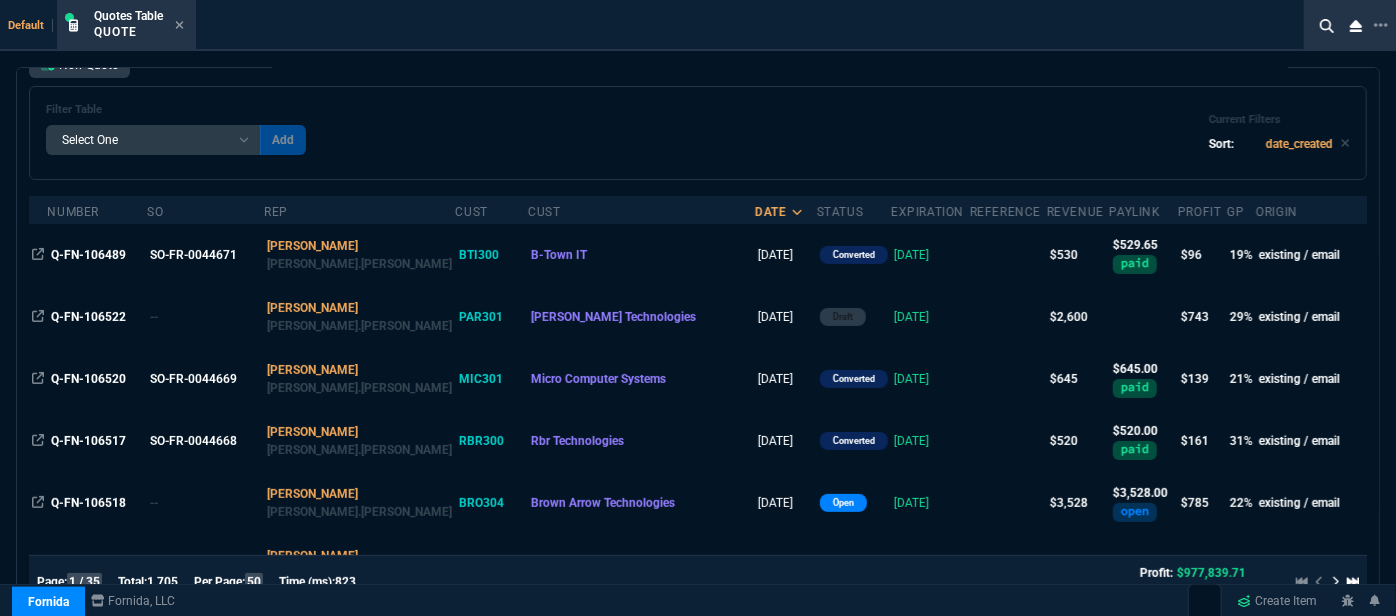 scroll, scrollTop: 181, scrollLeft: 0, axis: vertical 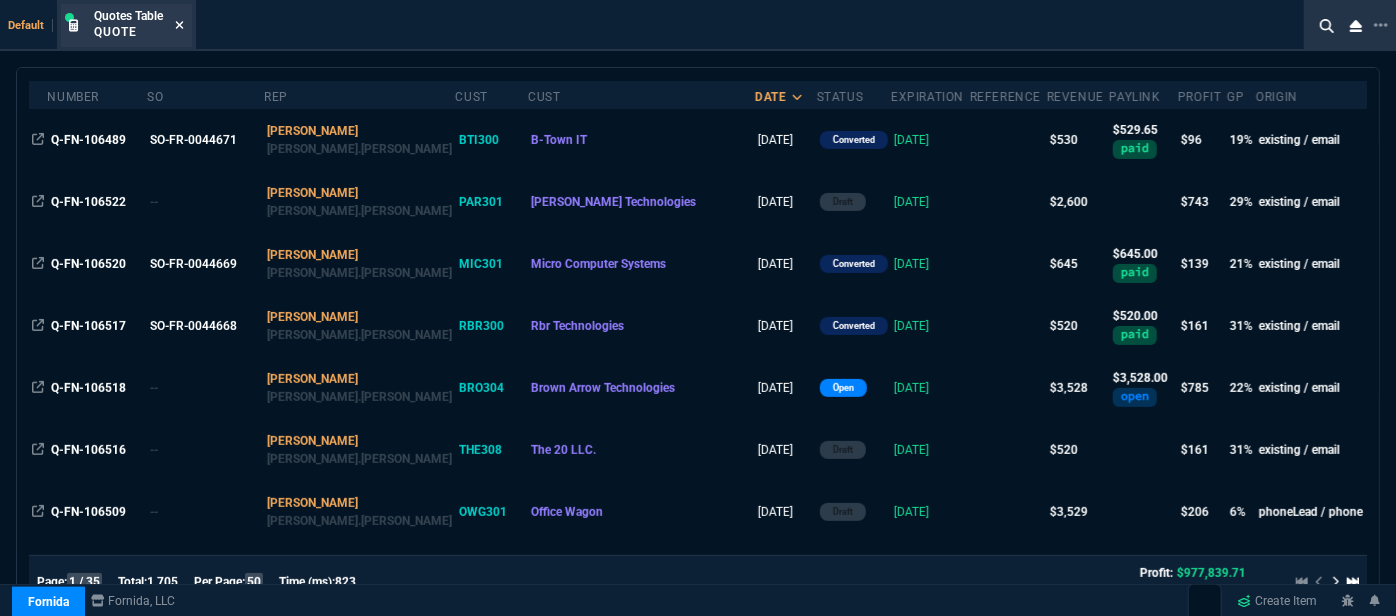 click 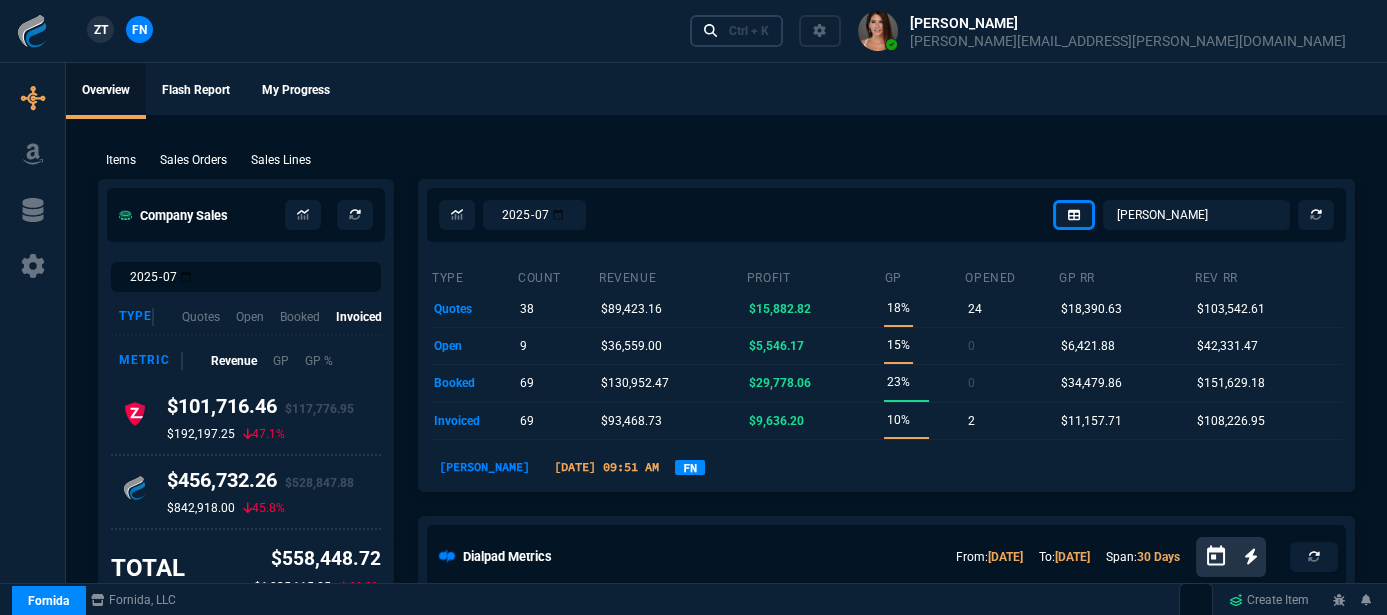 click on "Ctrl + K" at bounding box center (749, 31) 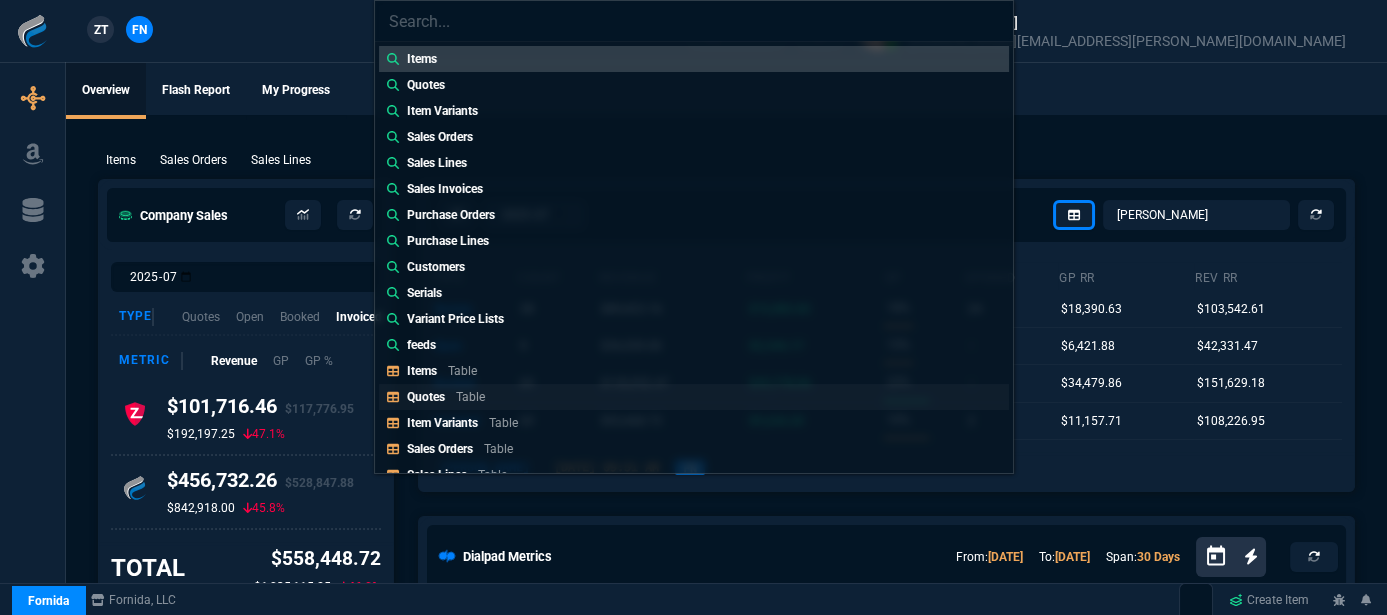click on "Table" at bounding box center [470, 397] 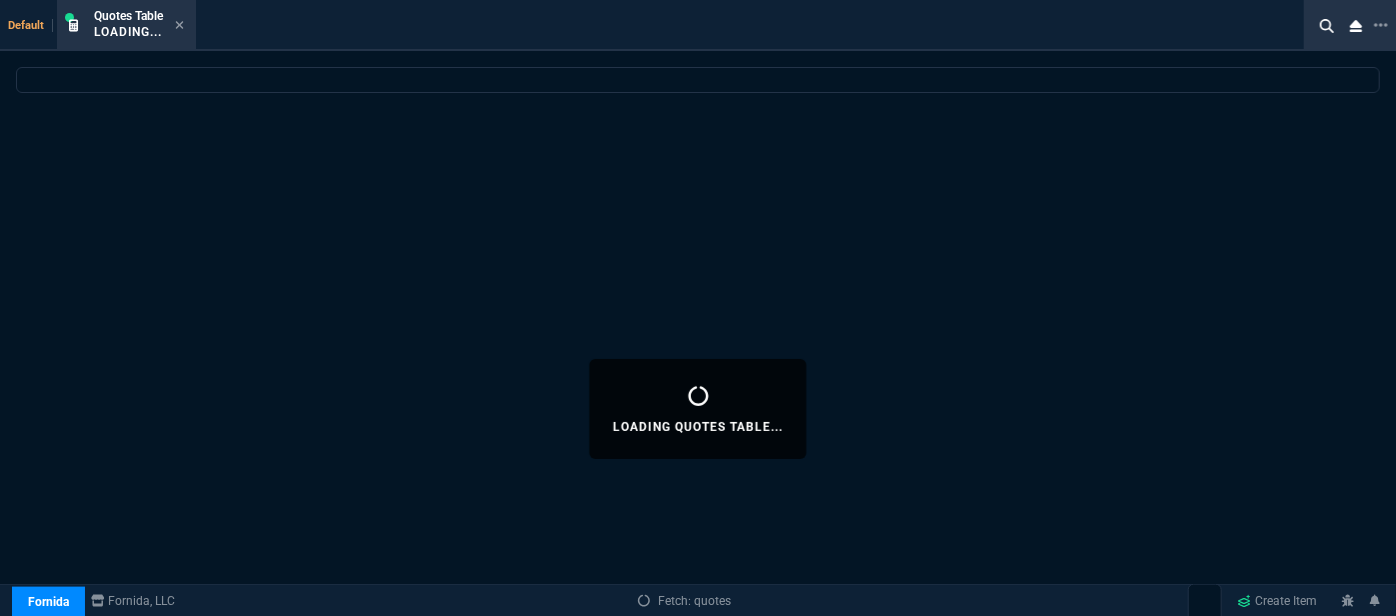 select 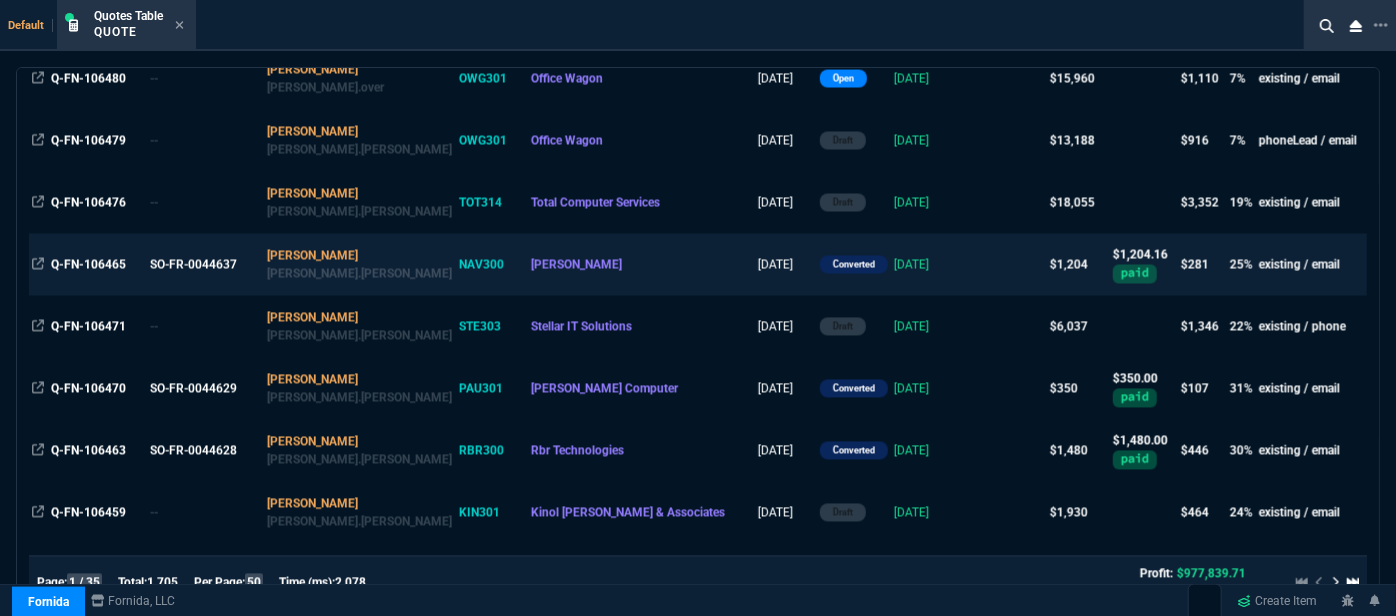 scroll, scrollTop: 2000, scrollLeft: 0, axis: vertical 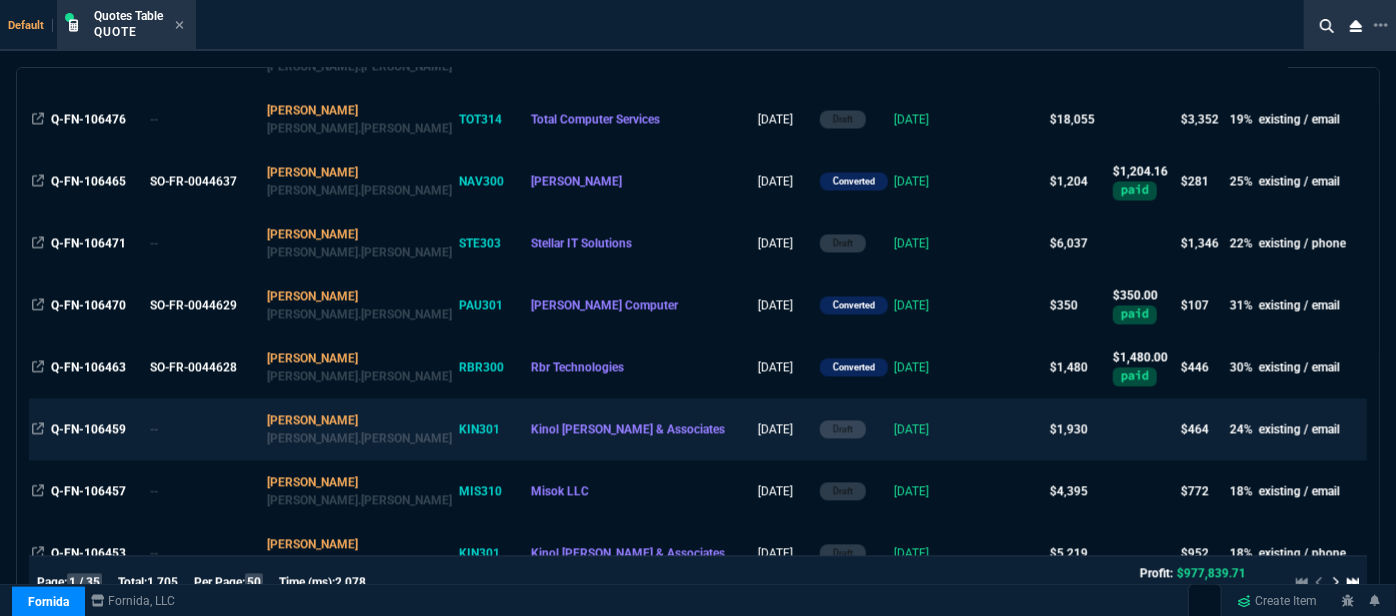 click at bounding box center [1008, 429] 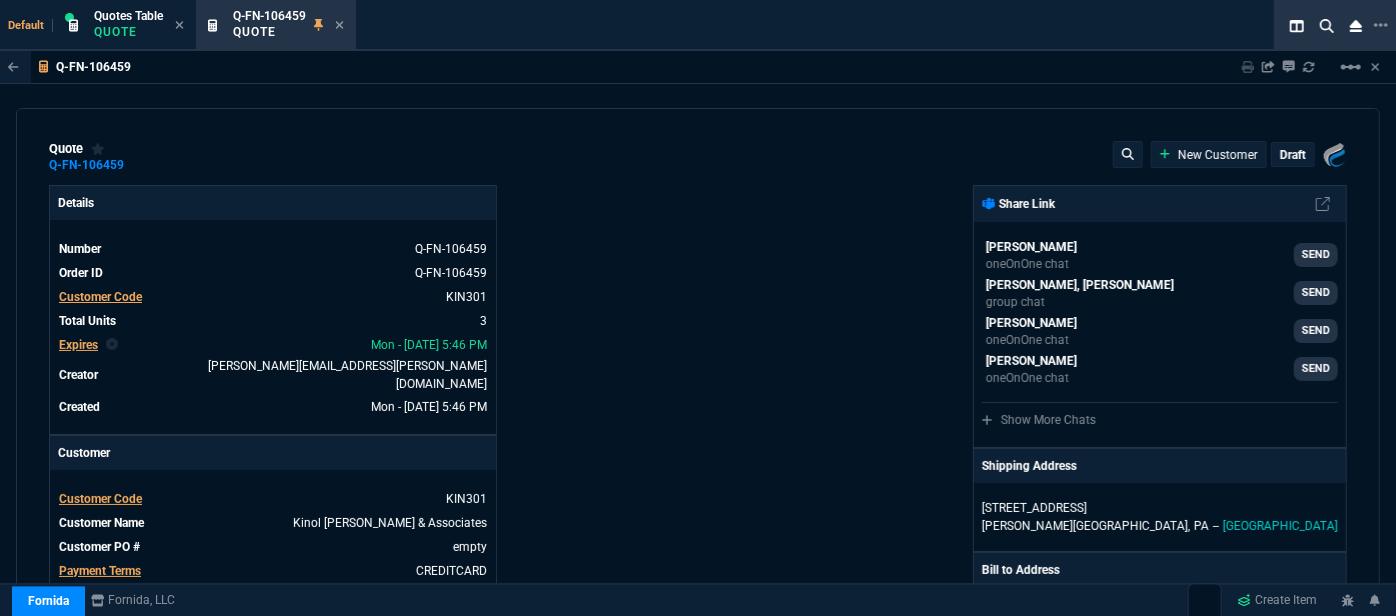 type on "834.49" 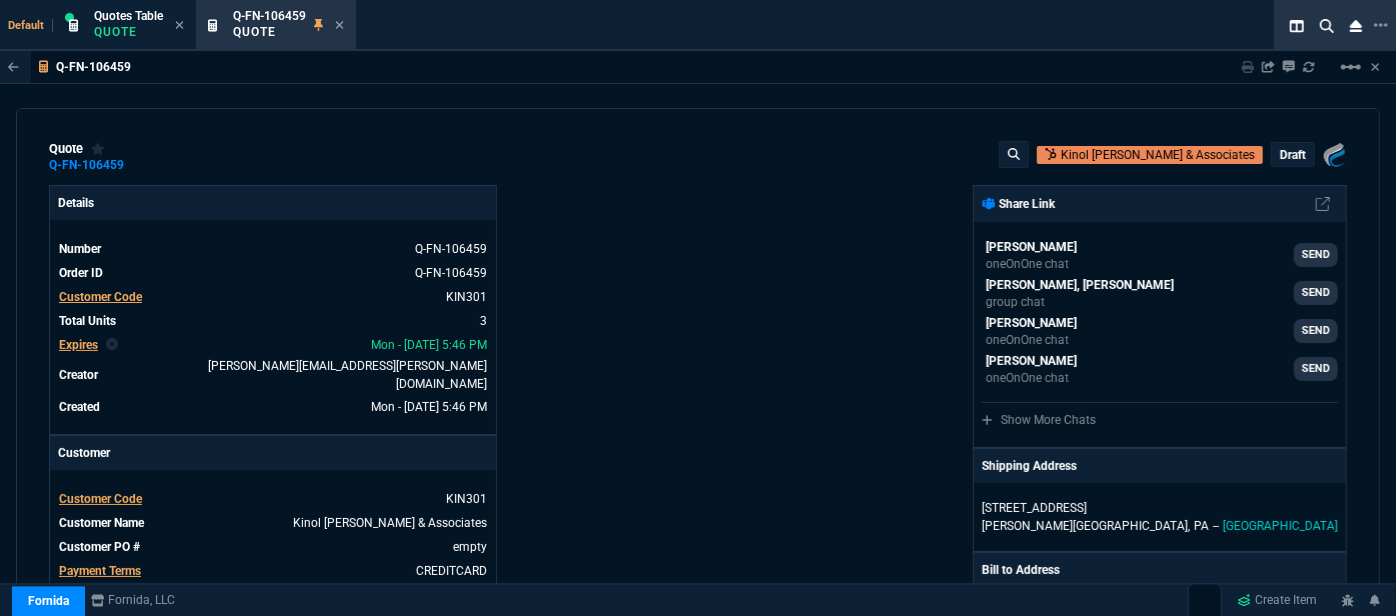 scroll, scrollTop: 545, scrollLeft: 0, axis: vertical 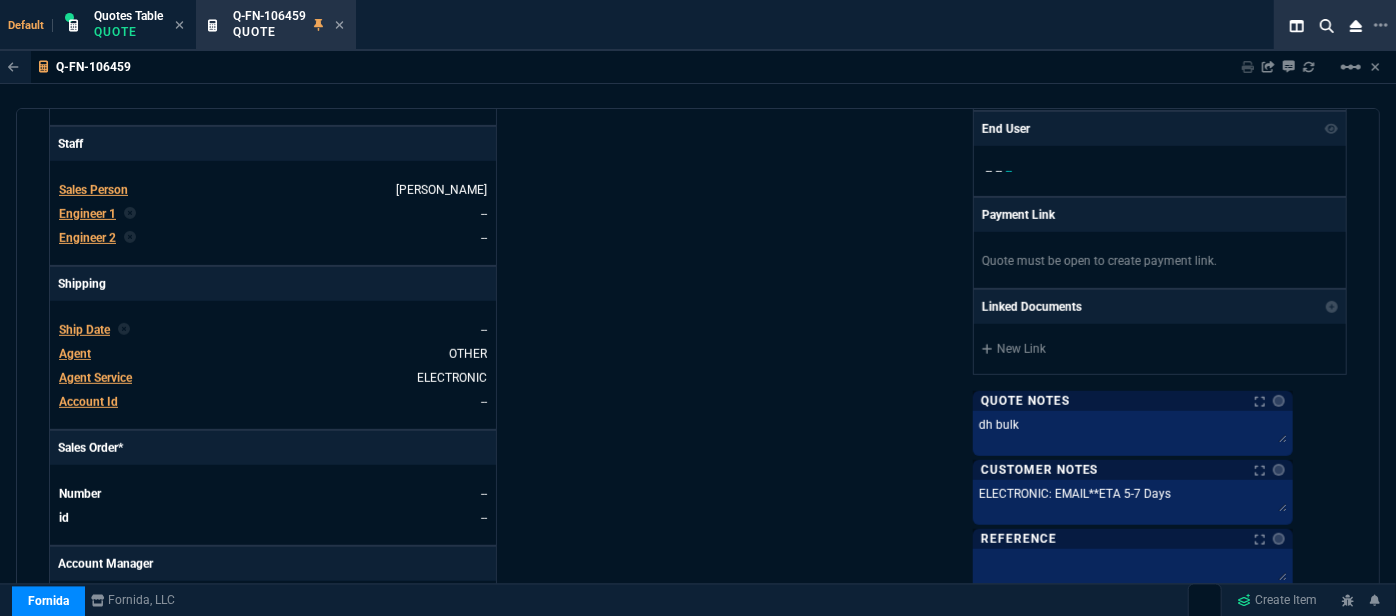 type on "425" 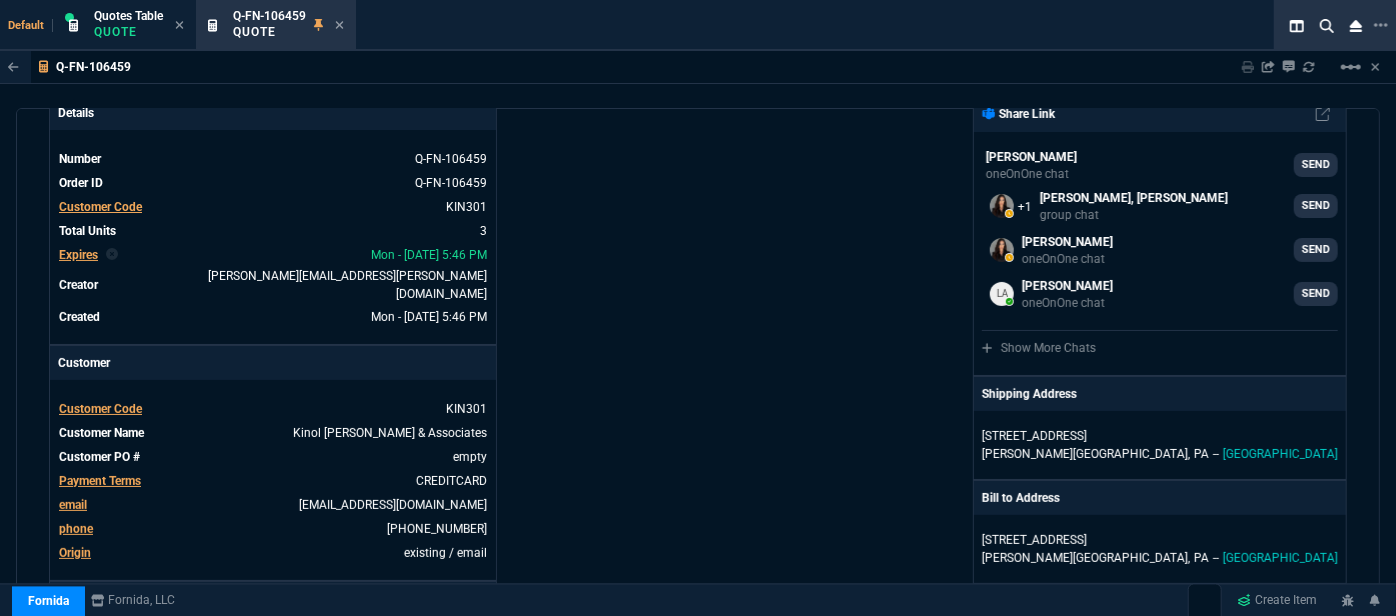 scroll, scrollTop: 0, scrollLeft: 0, axis: both 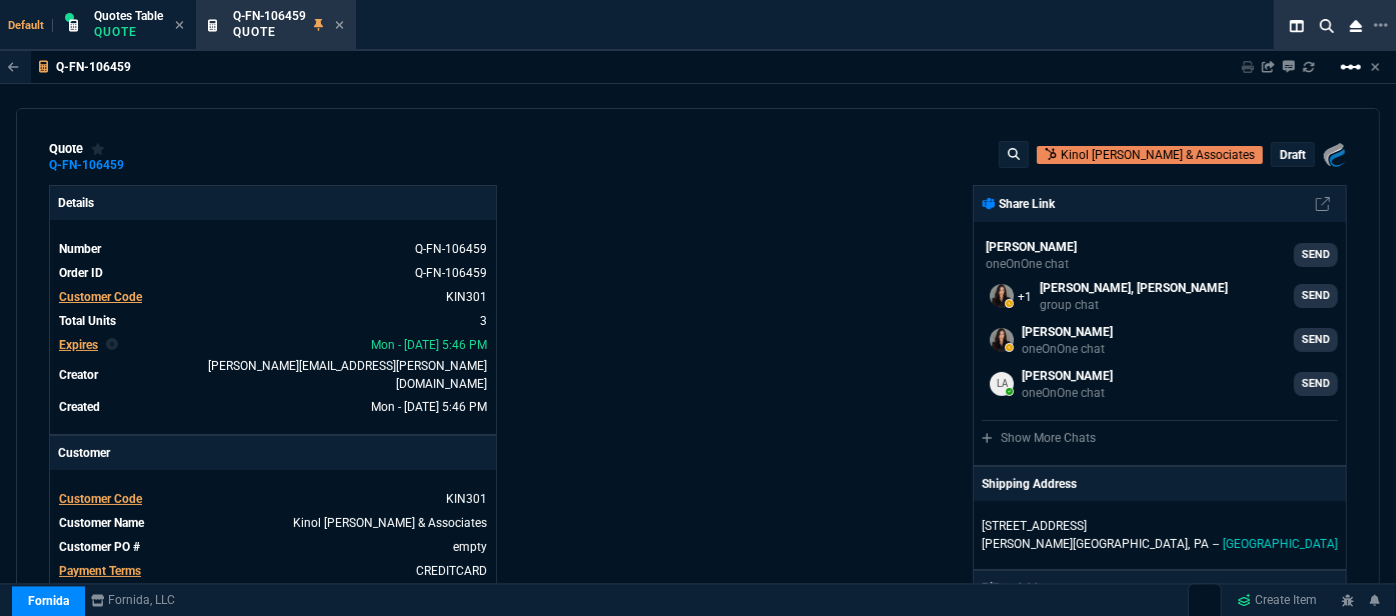 click on "linear_scale" at bounding box center (1351, 67) 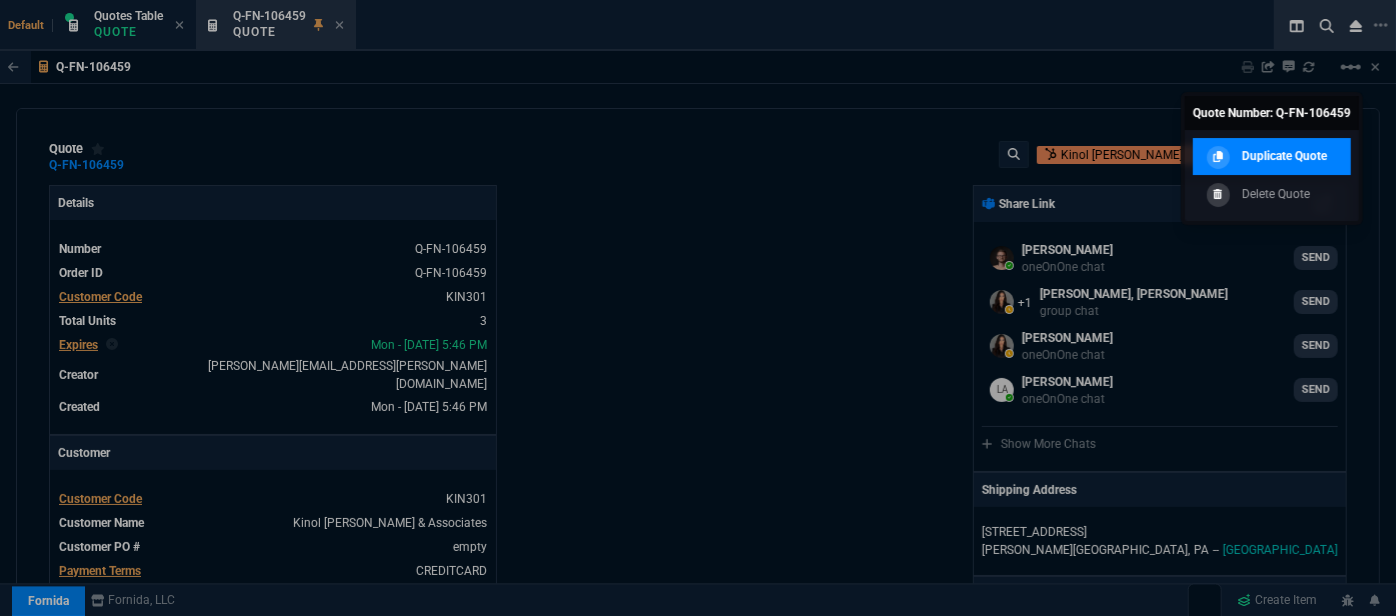 click on "Duplicate Quote" at bounding box center [1284, 156] 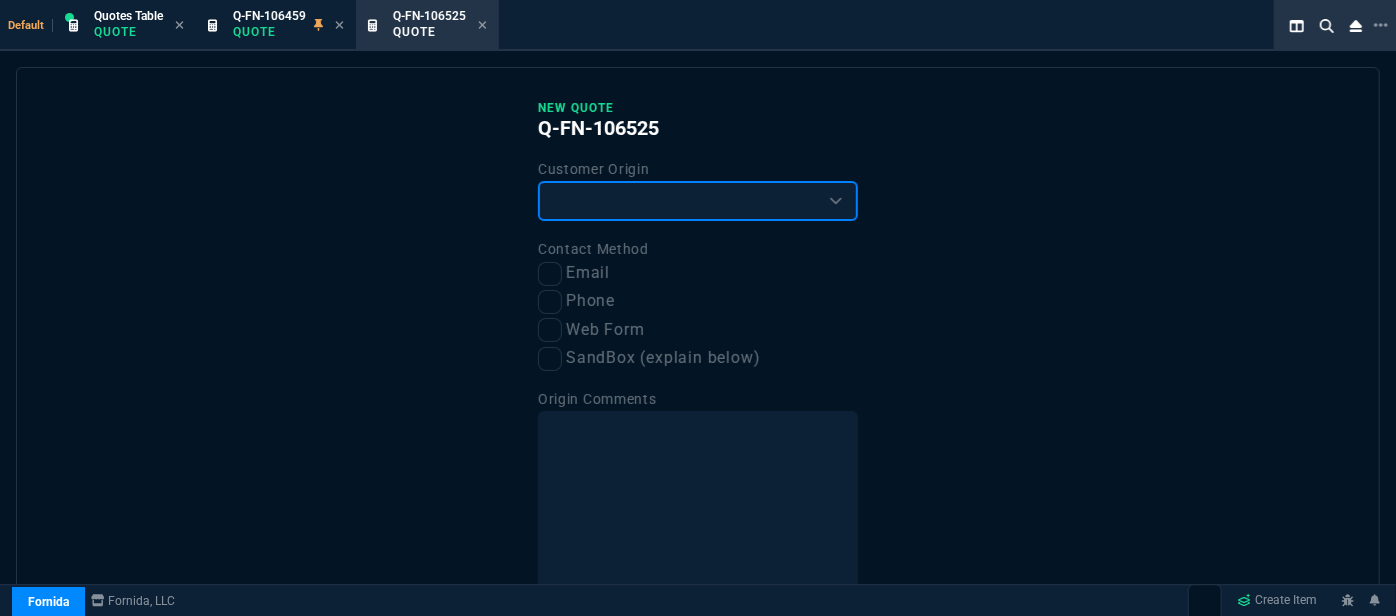 click on "Existing Customer Amazon Lead (first order) Website Lead (first order) Called (first order) Referral (first order) SandBox (explain below)" at bounding box center (698, 201) 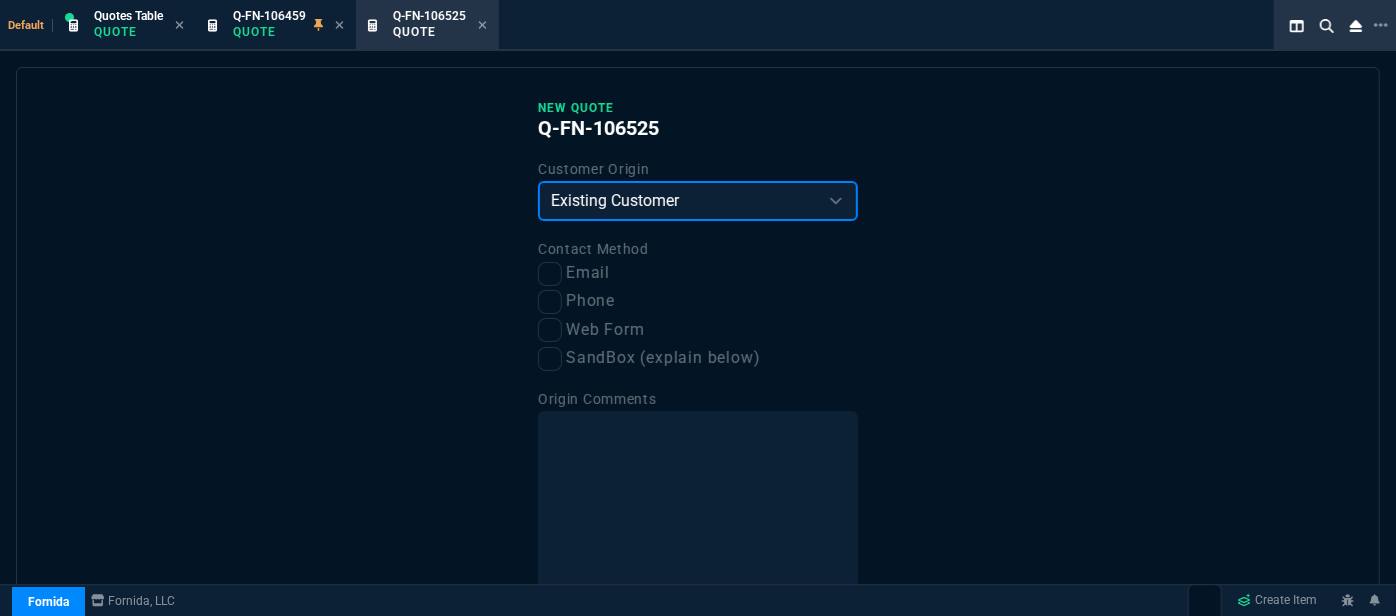 click on "Existing Customer Amazon Lead (first order) Website Lead (first order) Called (first order) Referral (first order) SandBox (explain below)" at bounding box center [698, 201] 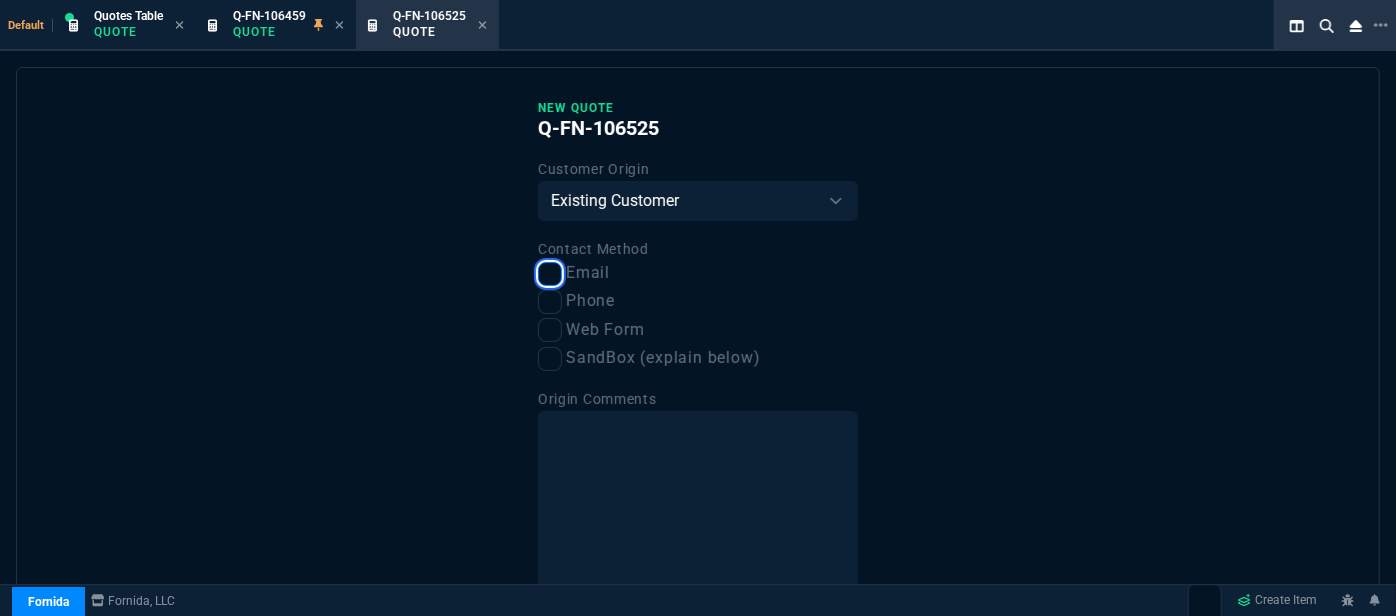 click on "Email" at bounding box center [550, 274] 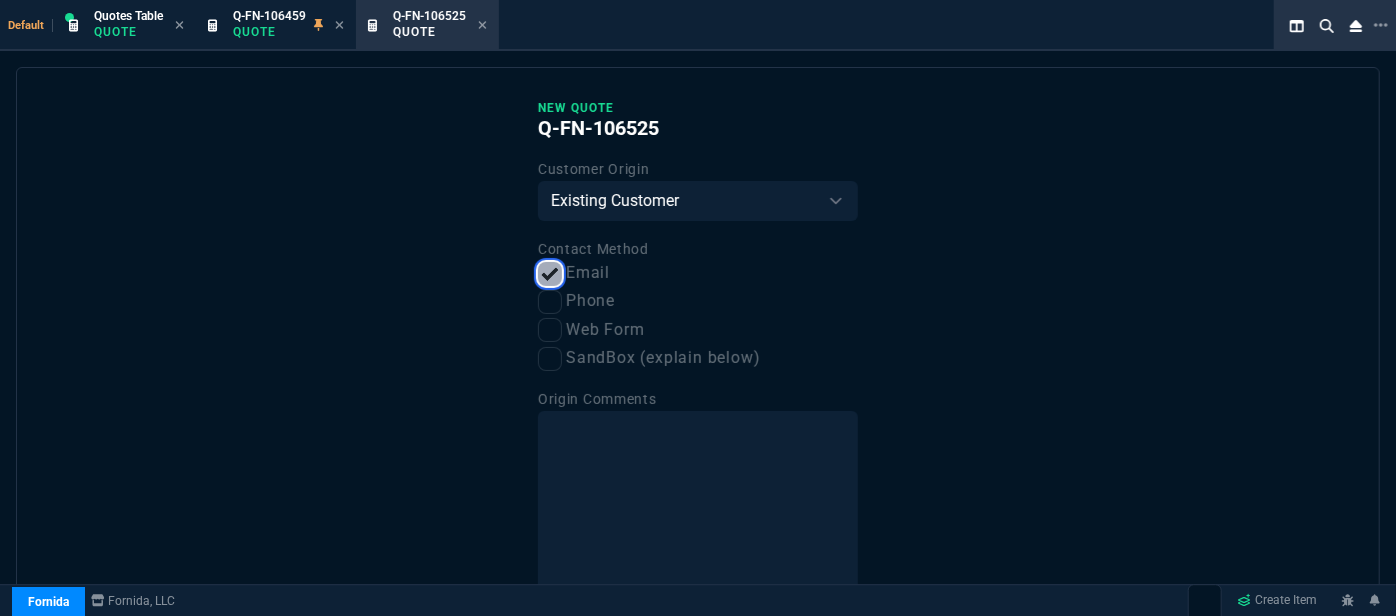 scroll, scrollTop: 153, scrollLeft: 0, axis: vertical 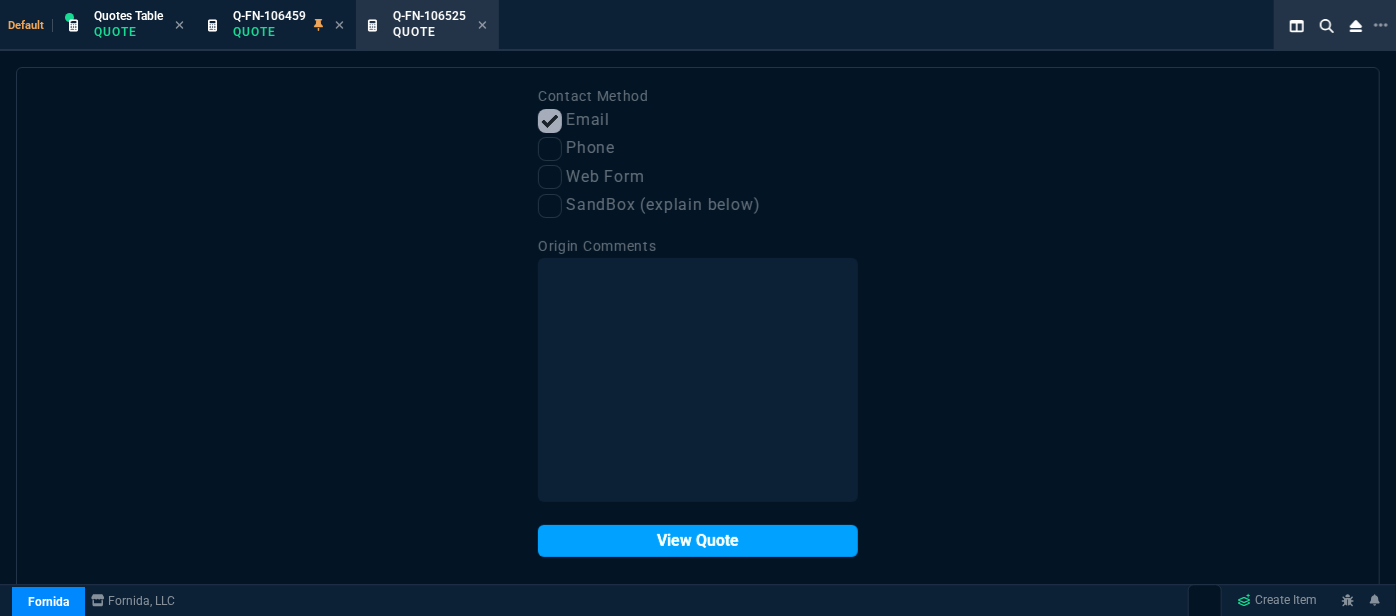 click on "View Quote" at bounding box center [698, 541] 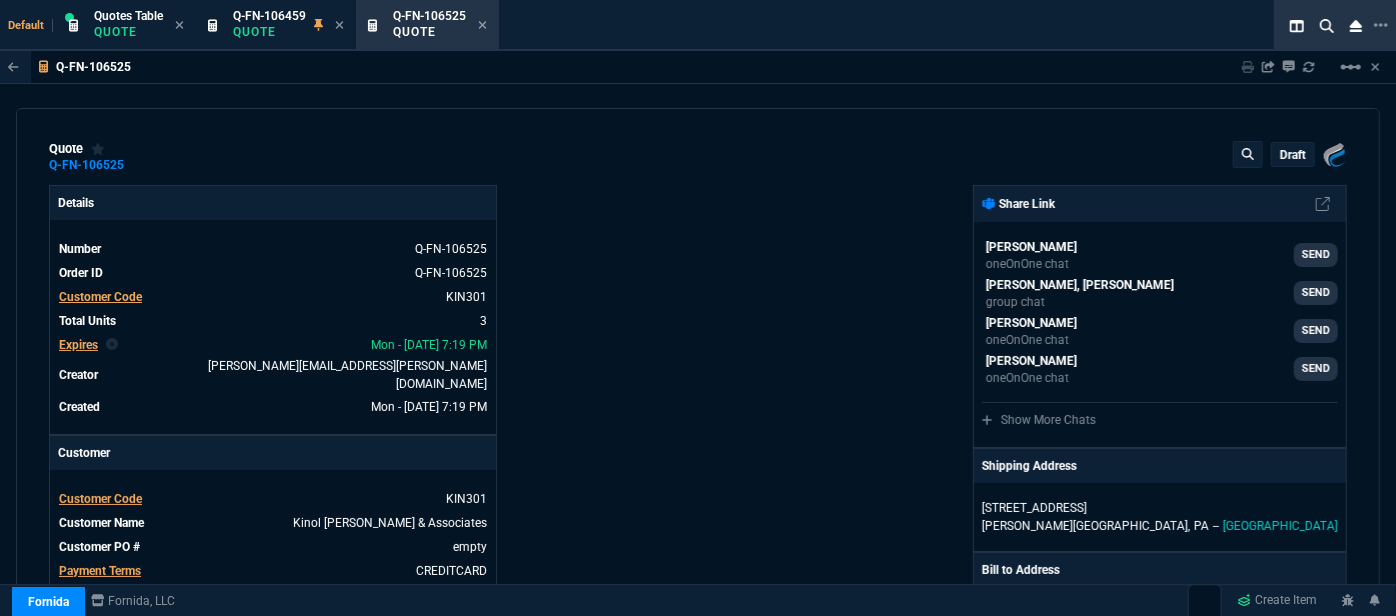 type on "34" 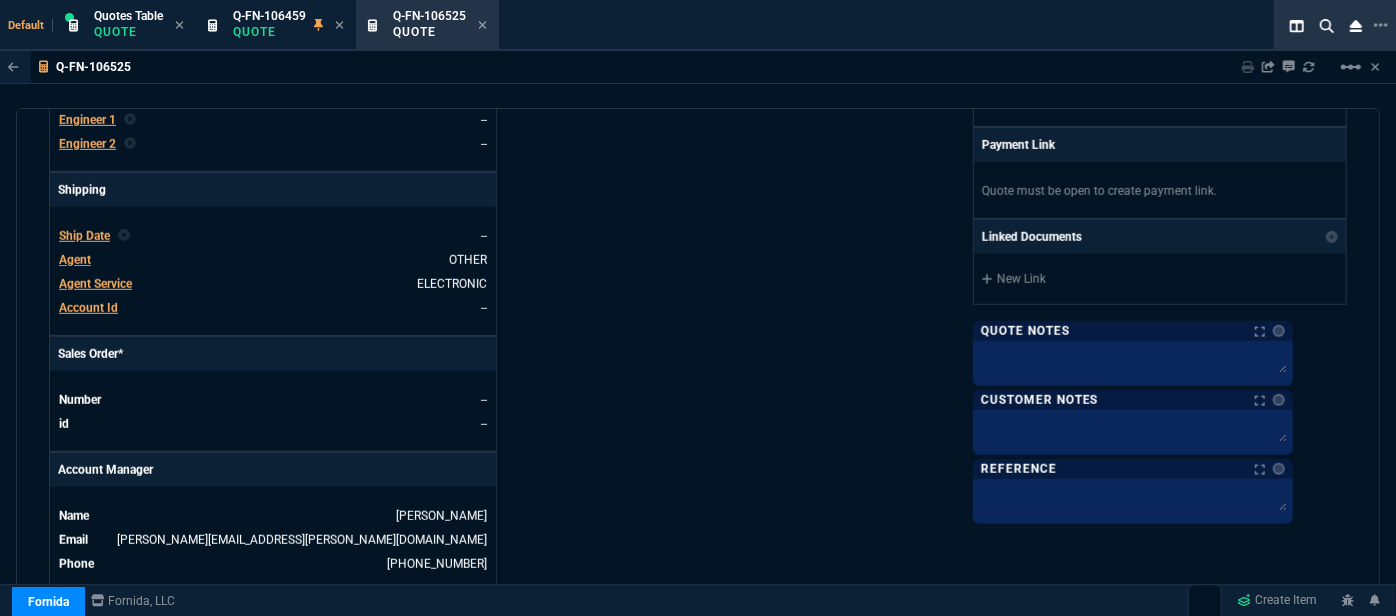 scroll, scrollTop: 636, scrollLeft: 0, axis: vertical 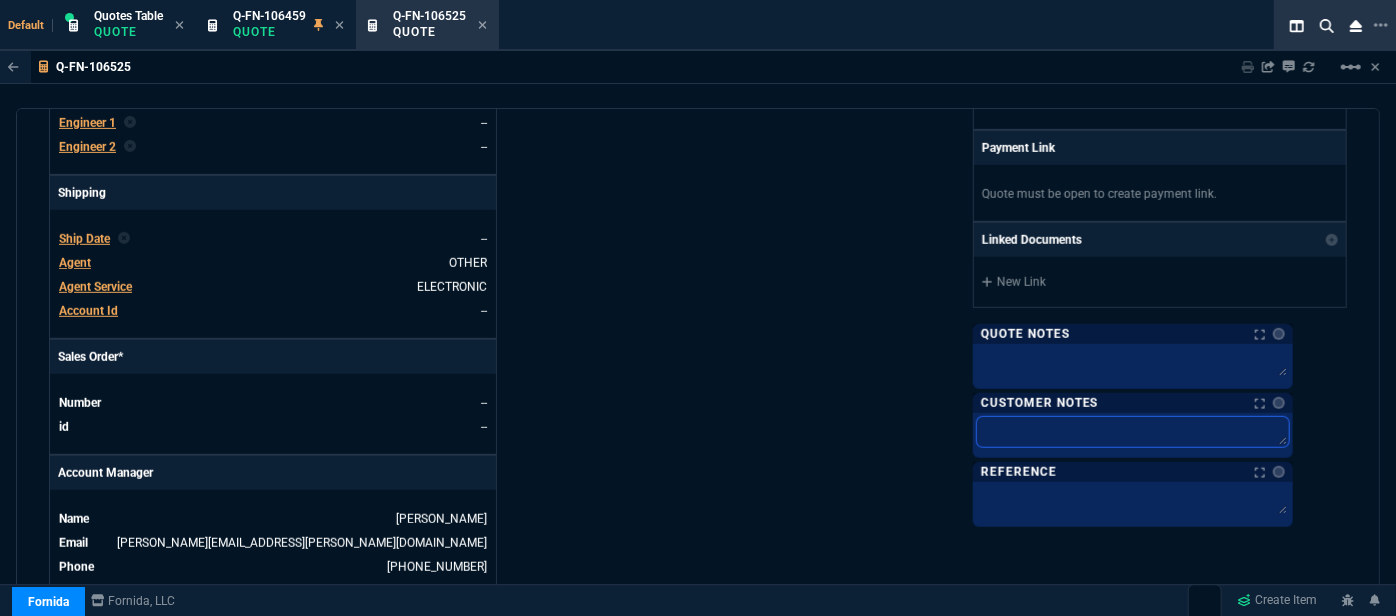 click at bounding box center (1133, 432) 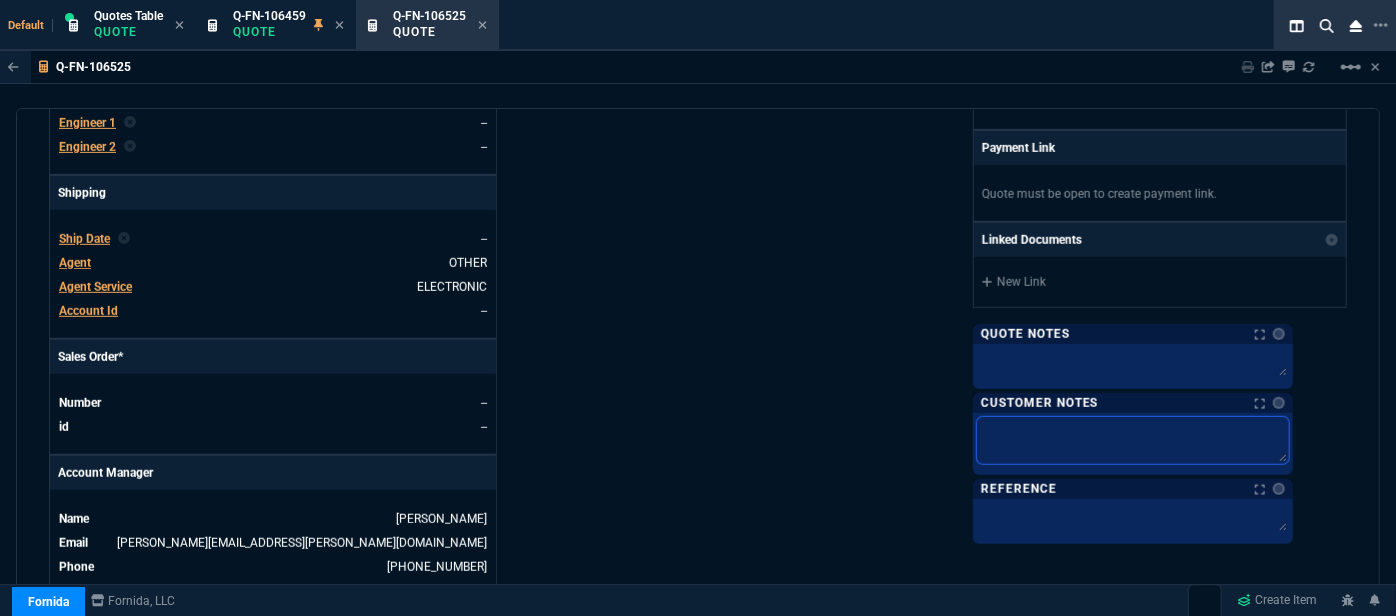 type on "E" 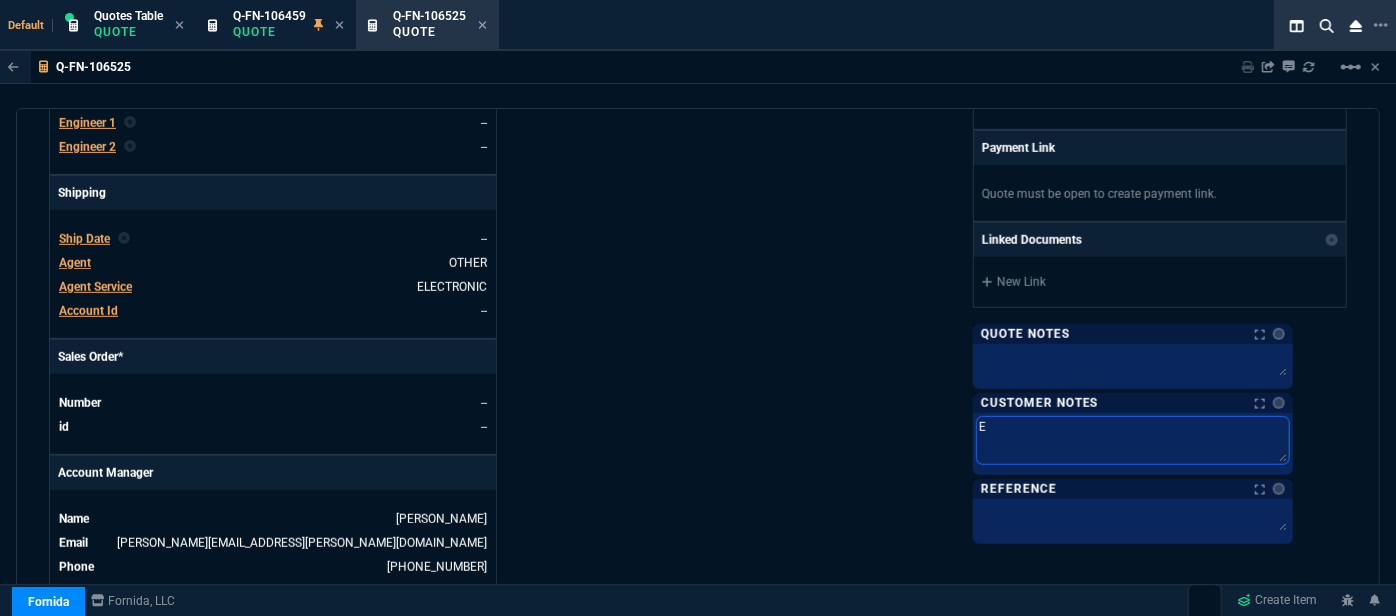 type on "EL" 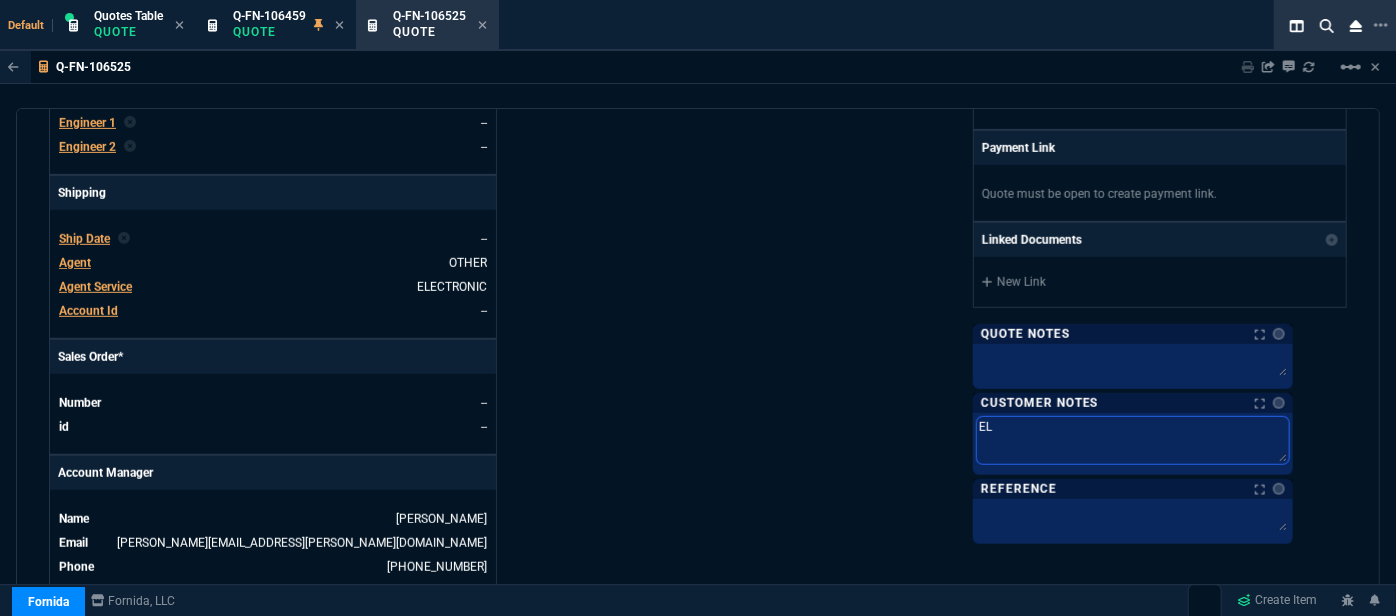 type on "ELE" 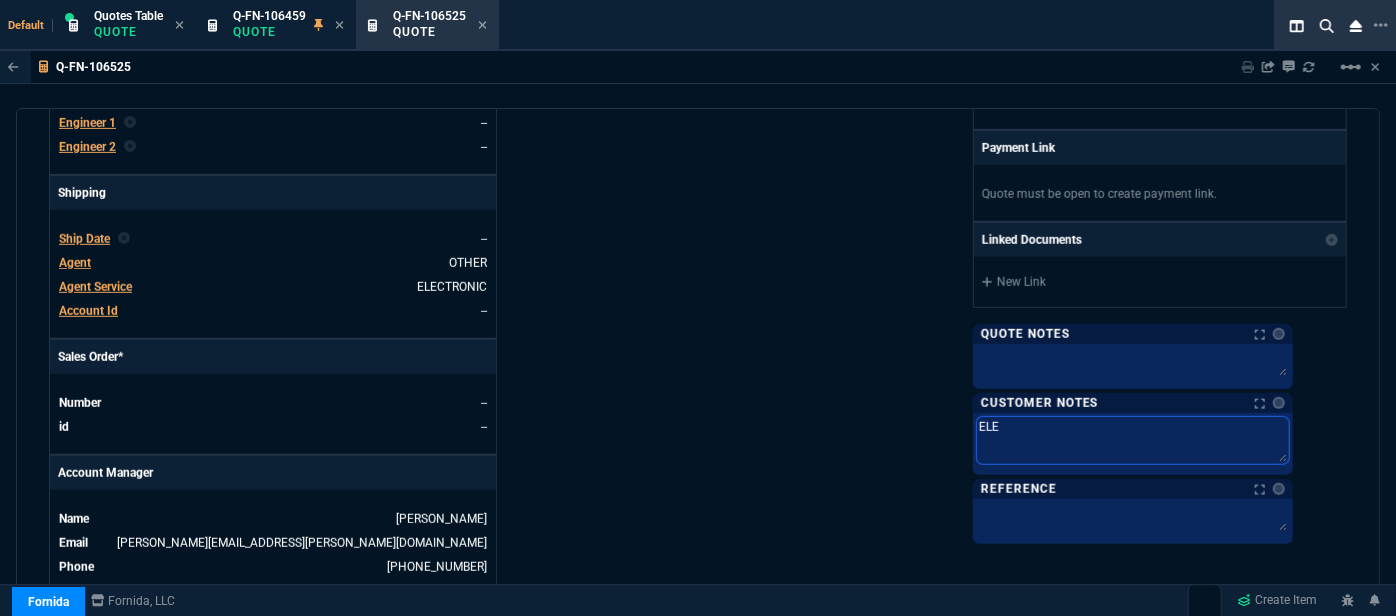 type on "ELEC" 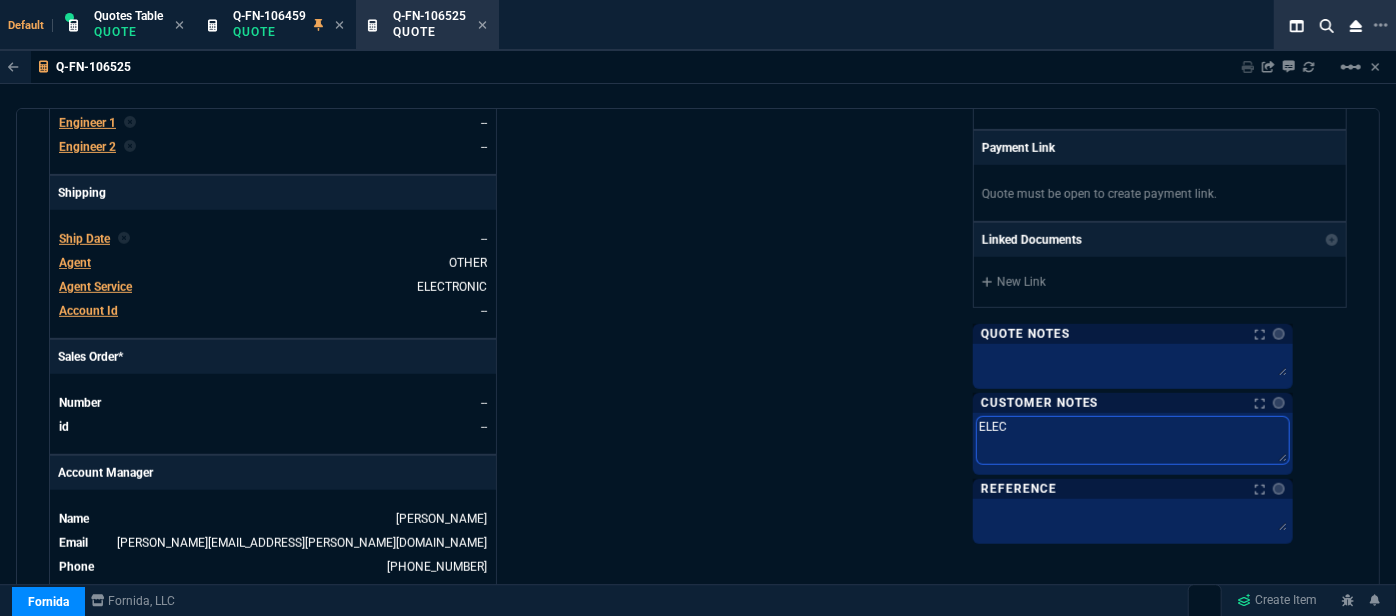 type on "ELECT" 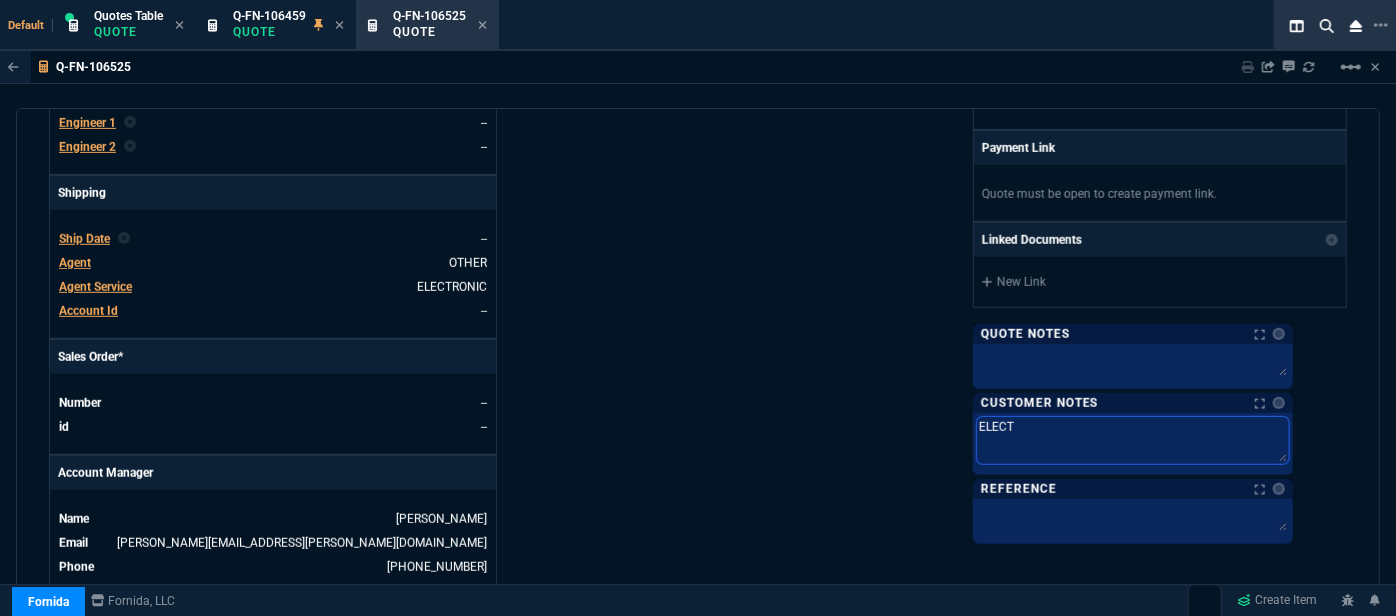 type on "ELECTR" 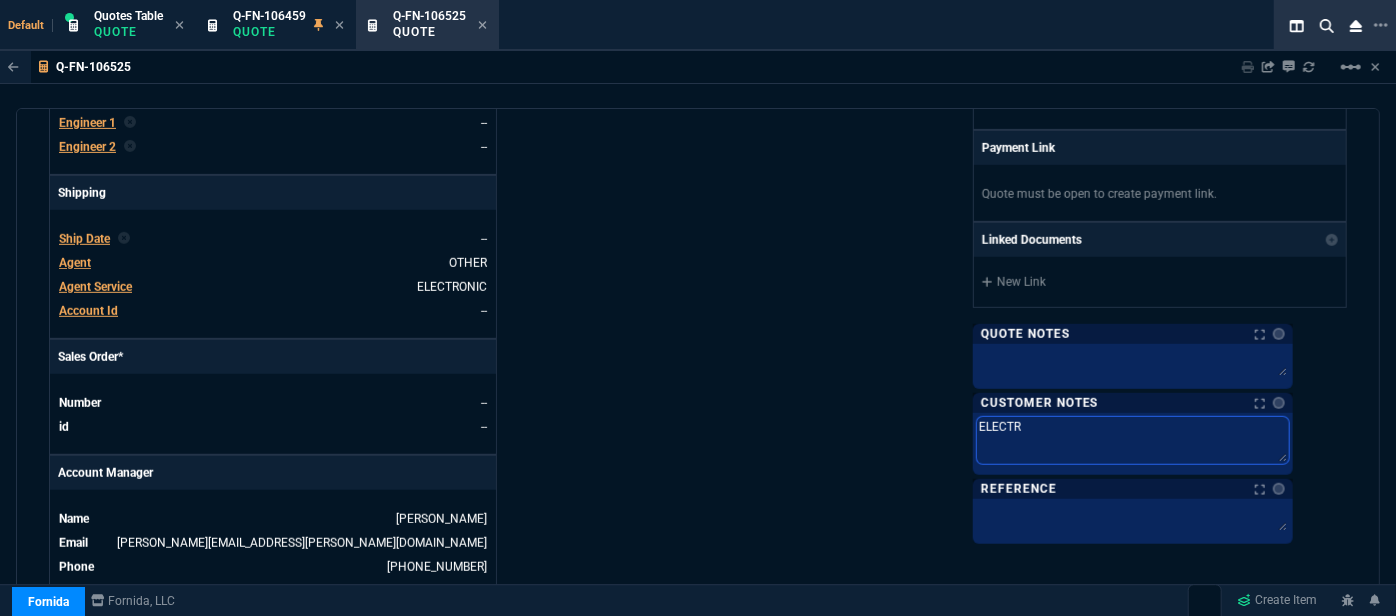 type on "ELECTRO" 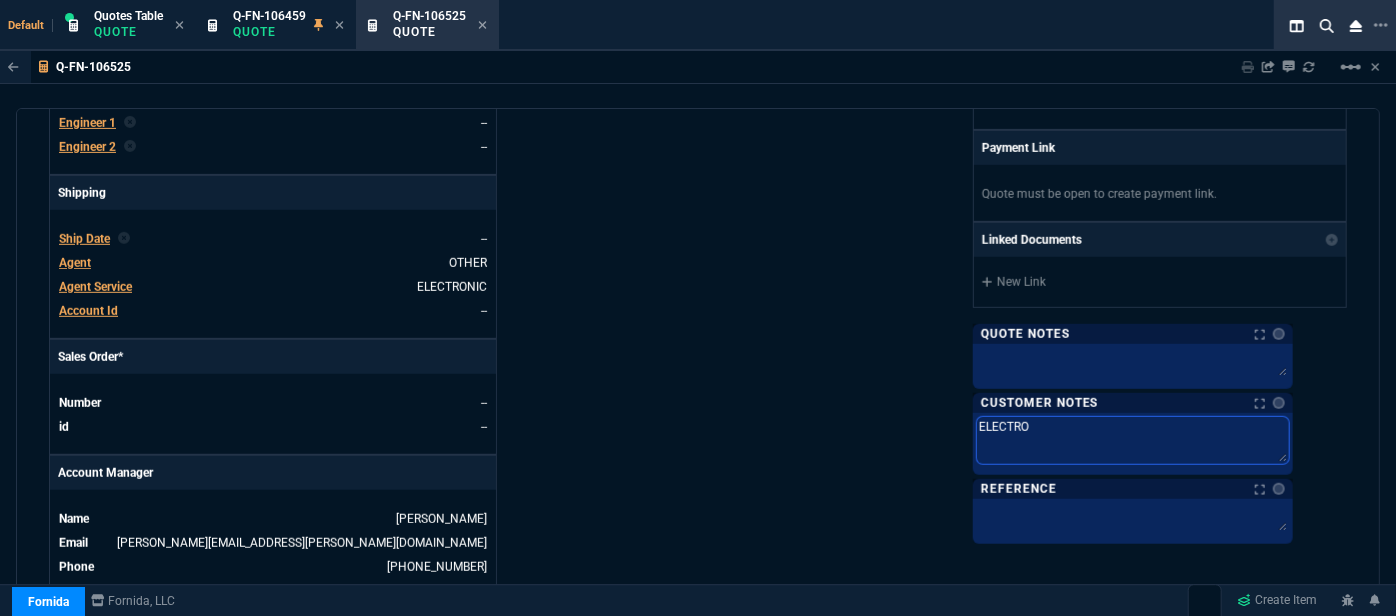 type on "ELECTRON" 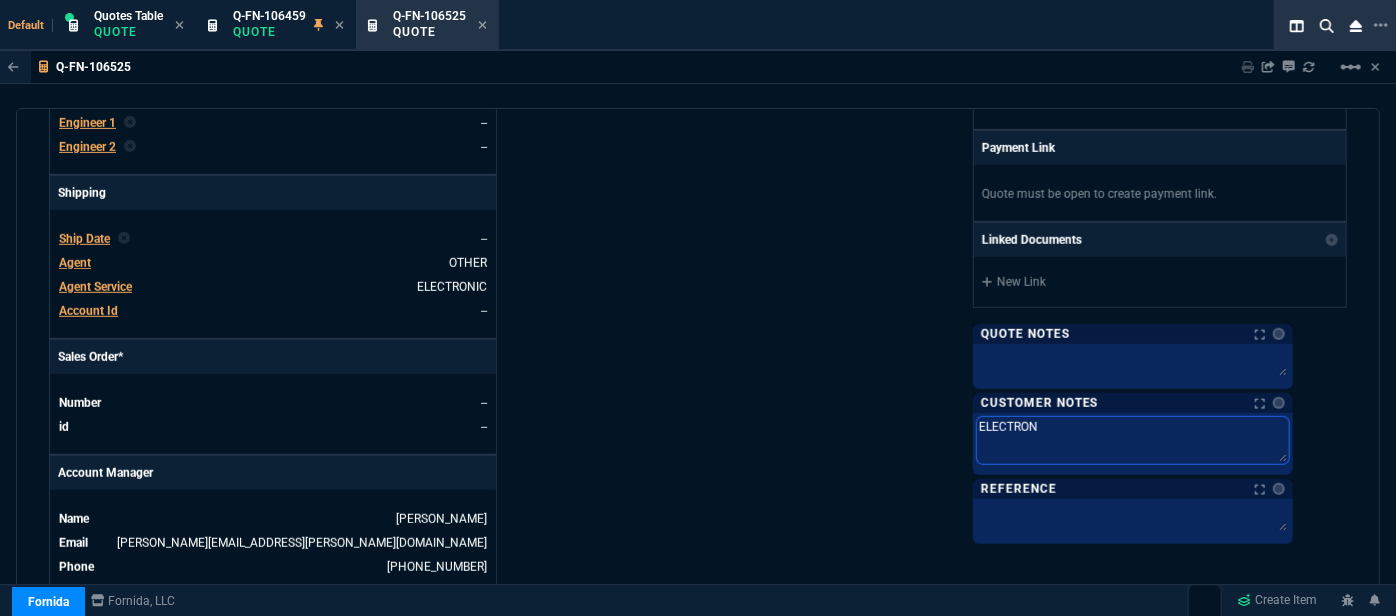 type on "ELECTRONI" 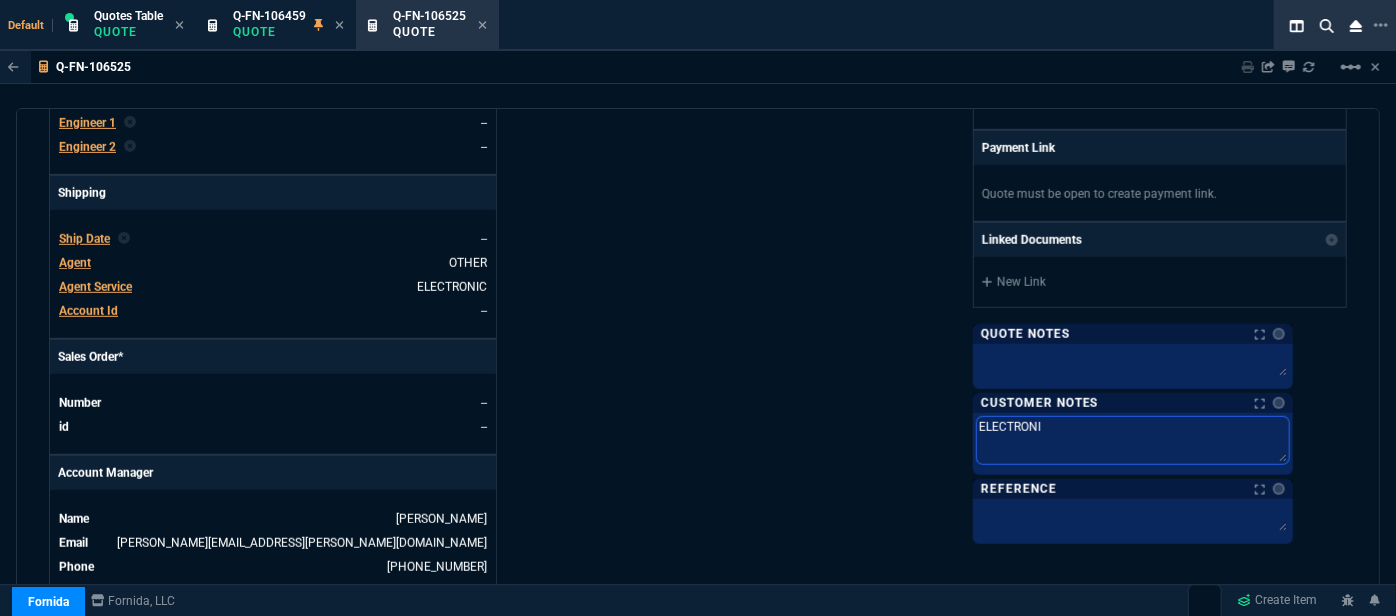 type on "ELECTRONIC" 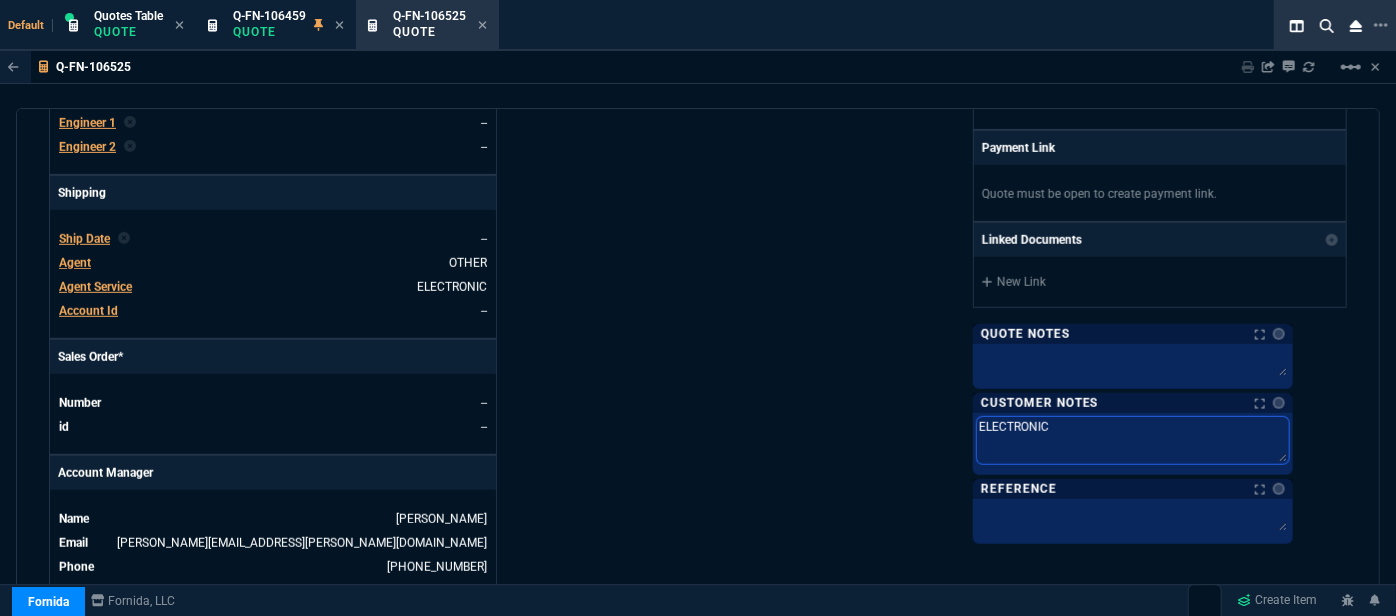 type on "ELECTRONIC:" 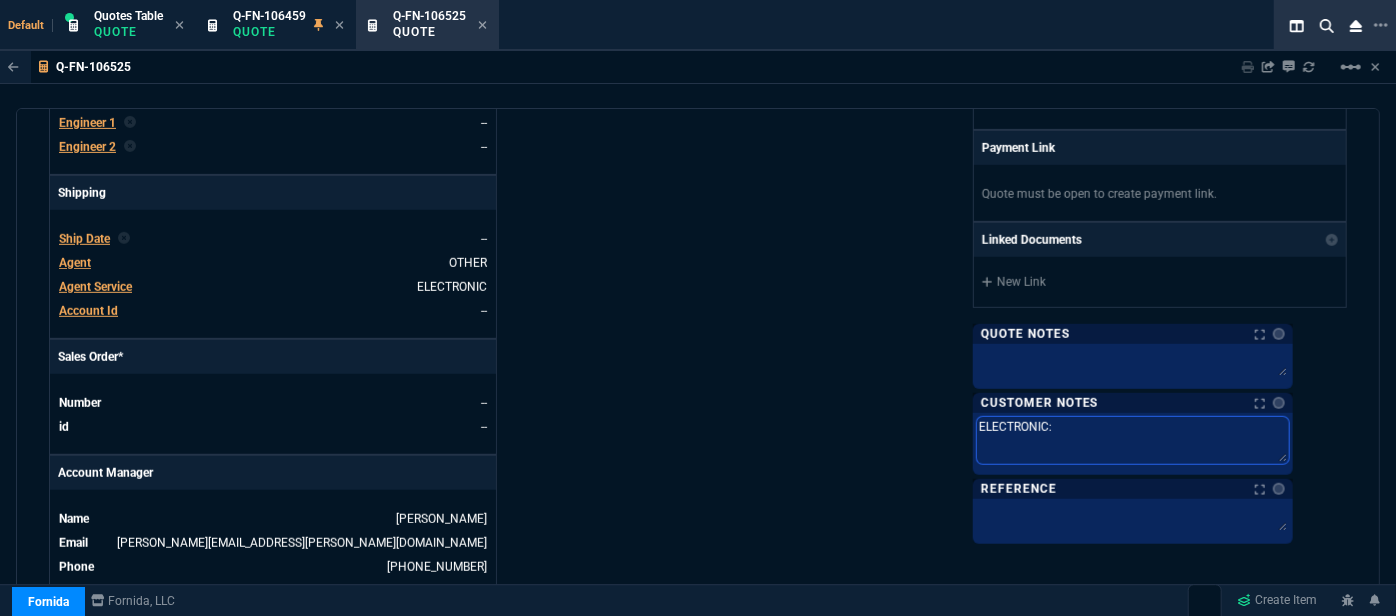 type on "ELECTRONIC:" 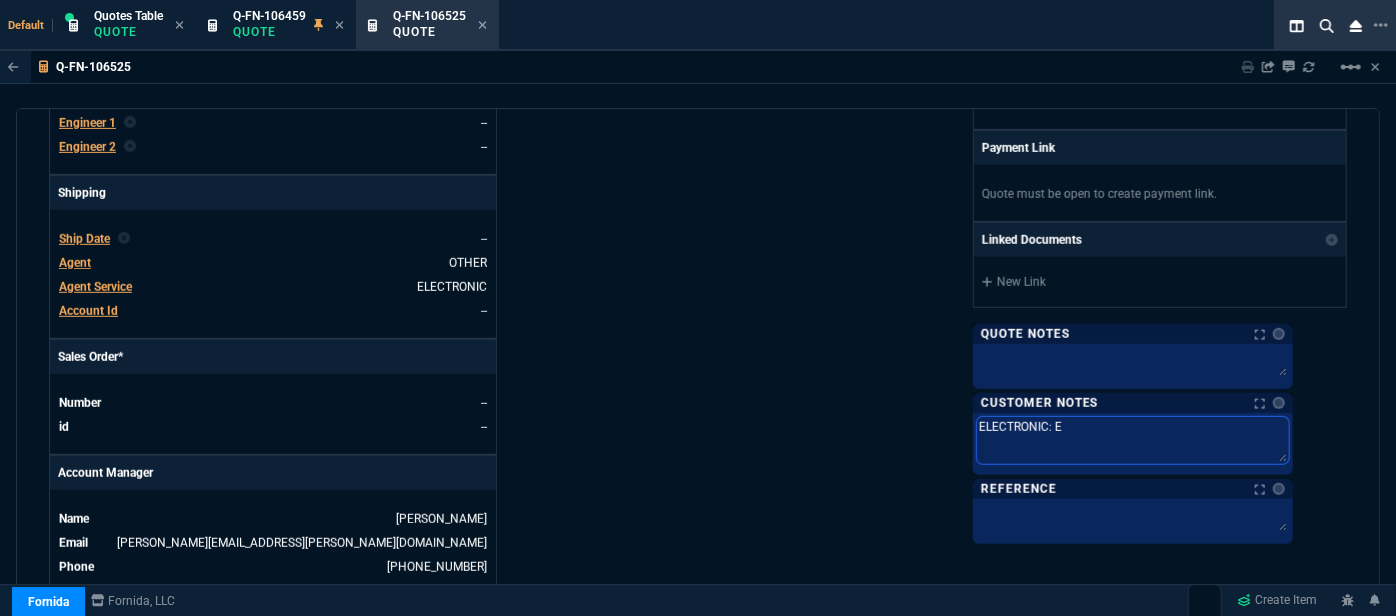 type on "ELECTRONIC: EM" 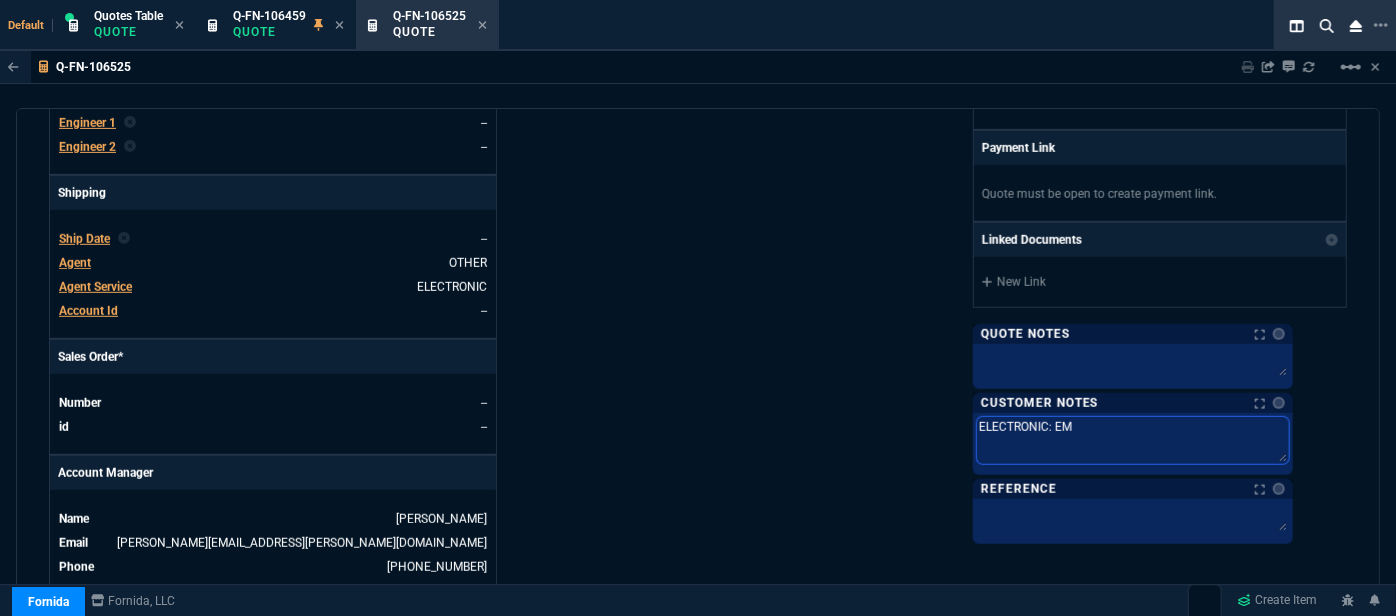 type on "ELECTRONIC: EMA" 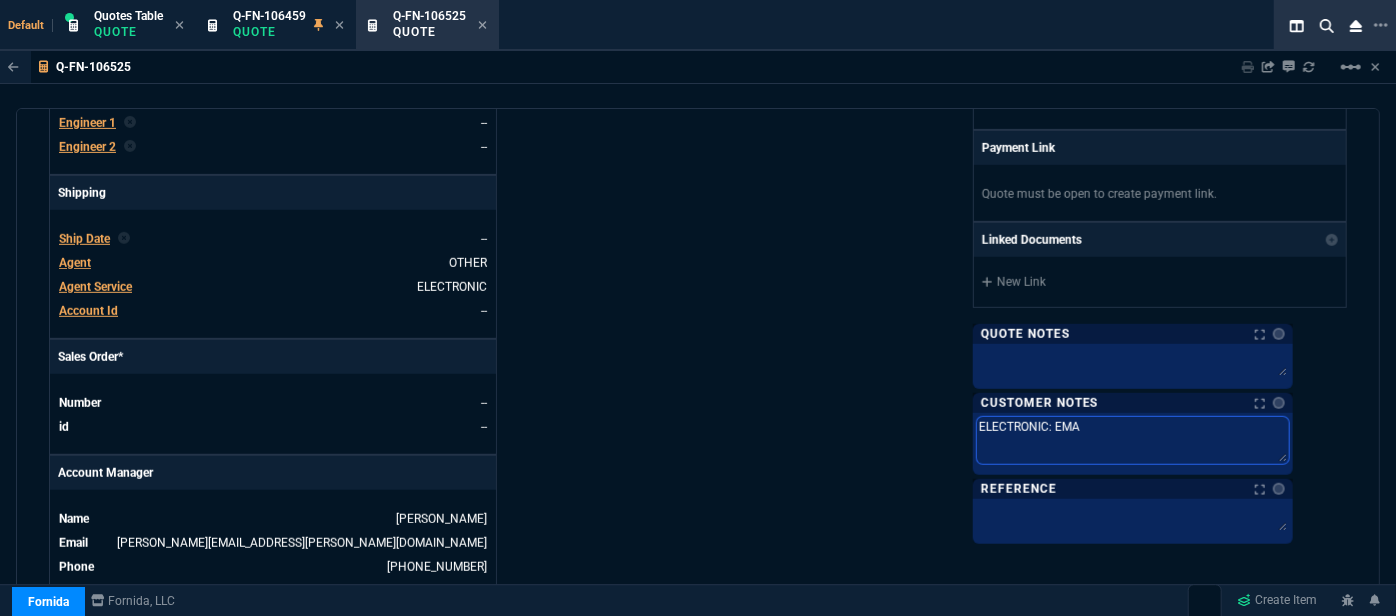 type on "ELECTRONIC: EMAI" 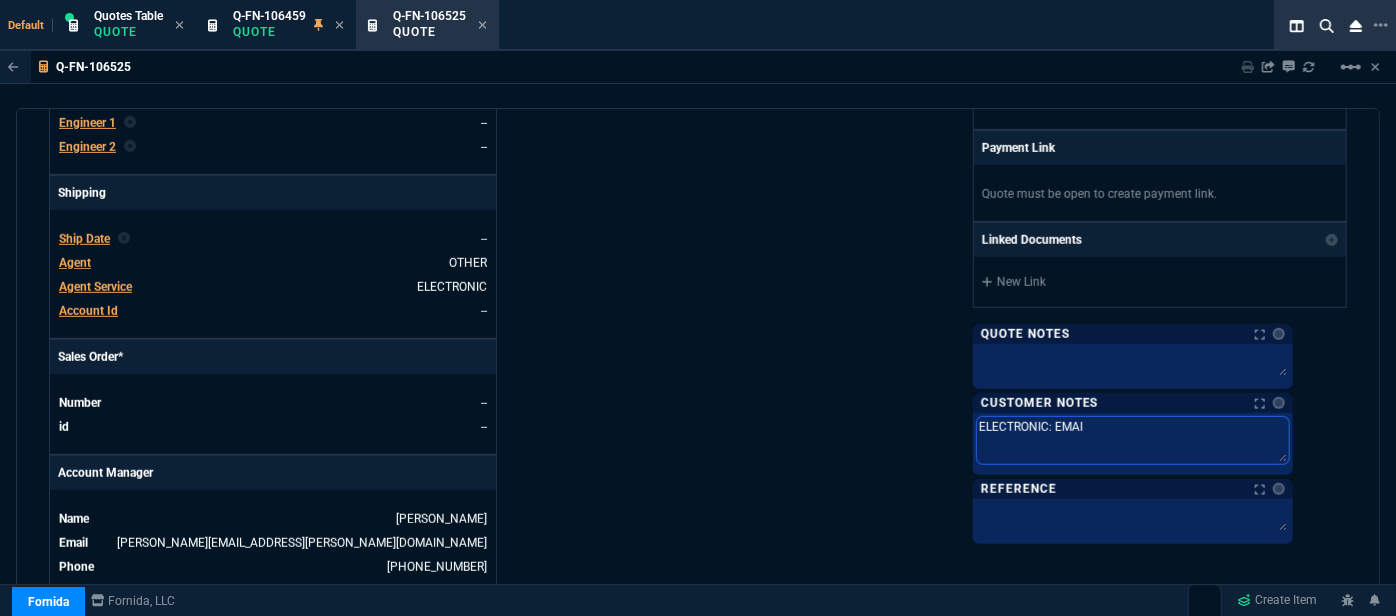 type on "ELECTRONIC: EMAIL" 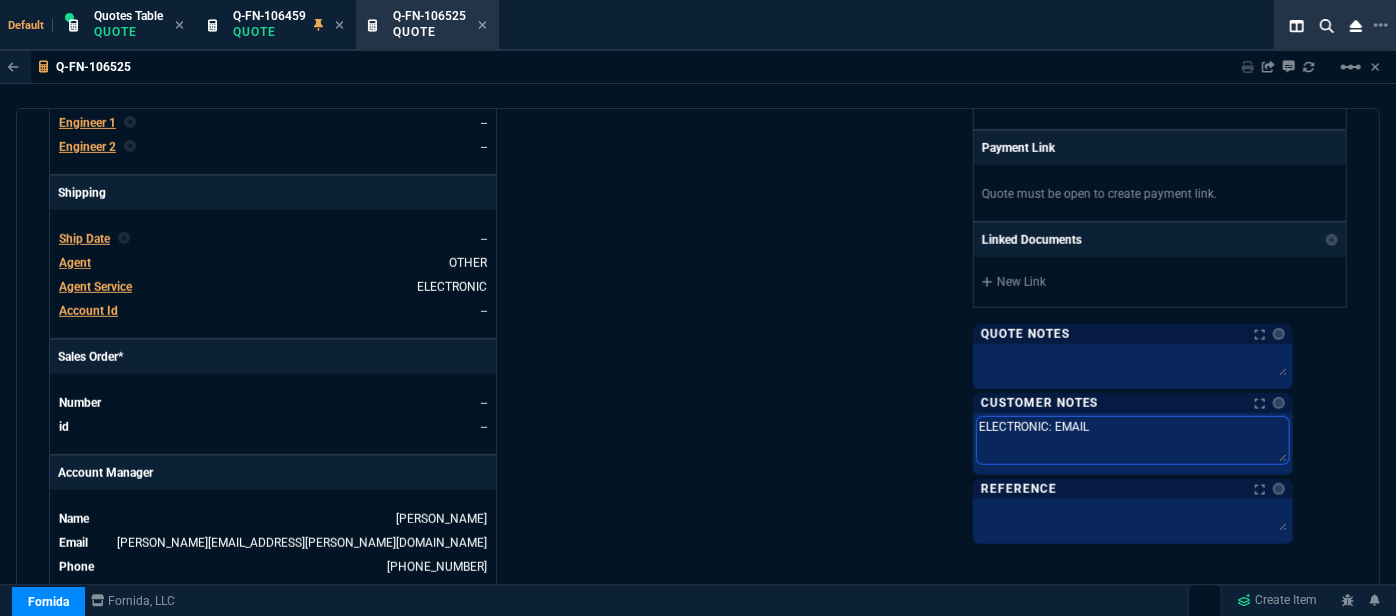 type on "ELECTRONIC: EMAIL" 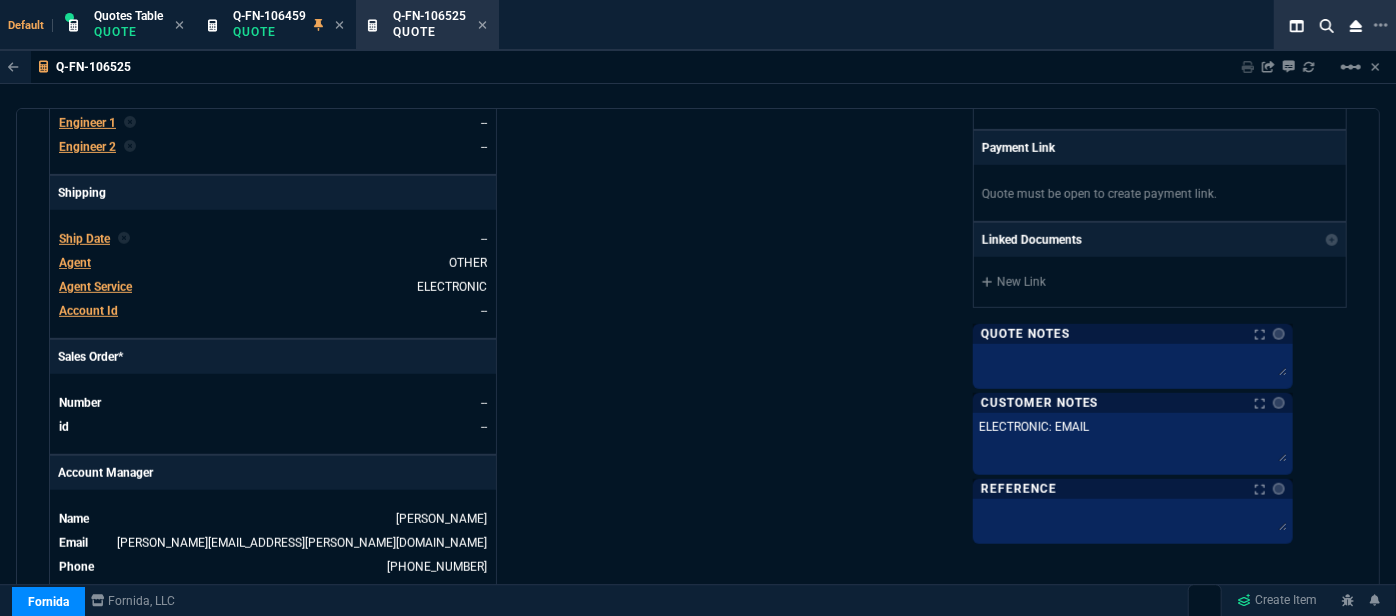 click on "Fornida, LLC 2609 Technology Dr Suite 300 Plano, TX 75074  Share Link  Brian Over oneOnOne chat SEND Sarah Costa, Carlos Ocampo group chat SEND Sarah Costa oneOnOne chat SEND Larry Avila oneOnOne chat SEND  Show More Chats  Shipping Address 3740 Mount Royal Blvd Allison Park,  PA -- USA Bill to Address 3740 Mount Royal Blvd Allison Park,  PA -- USA End User -- -- -- Payment Link  Quote must be open to create payment link.  Linked Documents  New Link  Quote Notes Quote Notes    Customer Notes Notes Customer Notes Notes ELECTRONIC: EMAIL ELECTRONIC: EMAIL  ELECTRONIC: EMAIL  Reference Reference" at bounding box center [1022, 72] 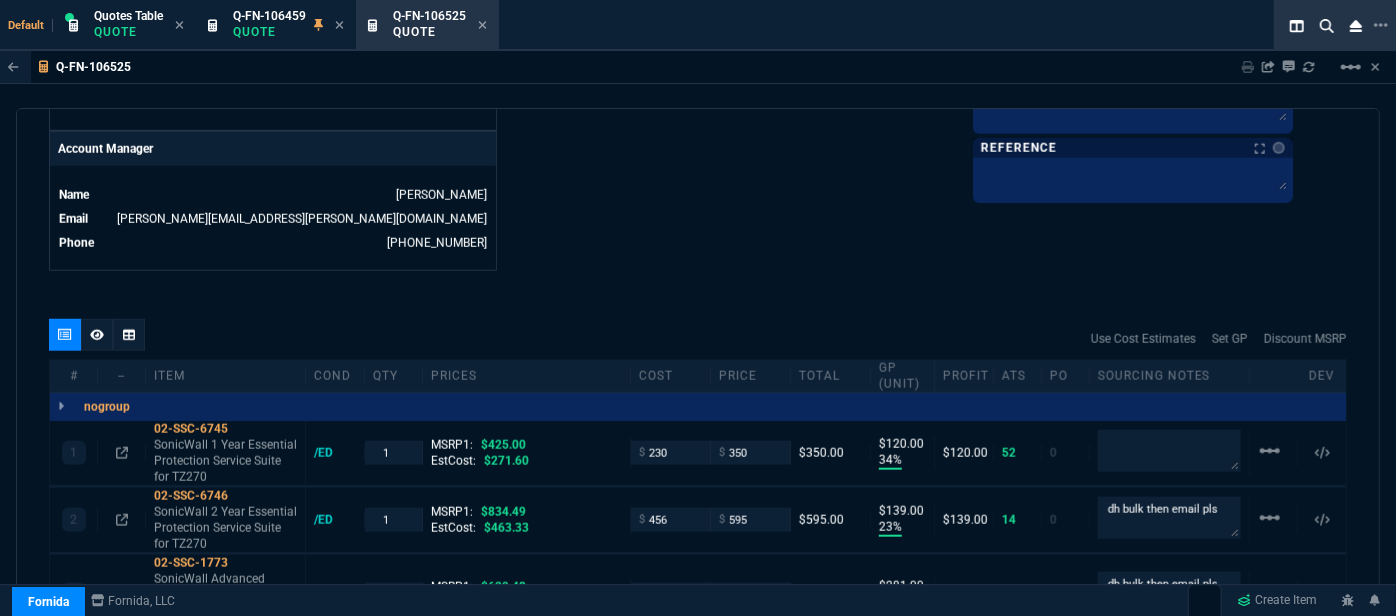 scroll, scrollTop: 1090, scrollLeft: 0, axis: vertical 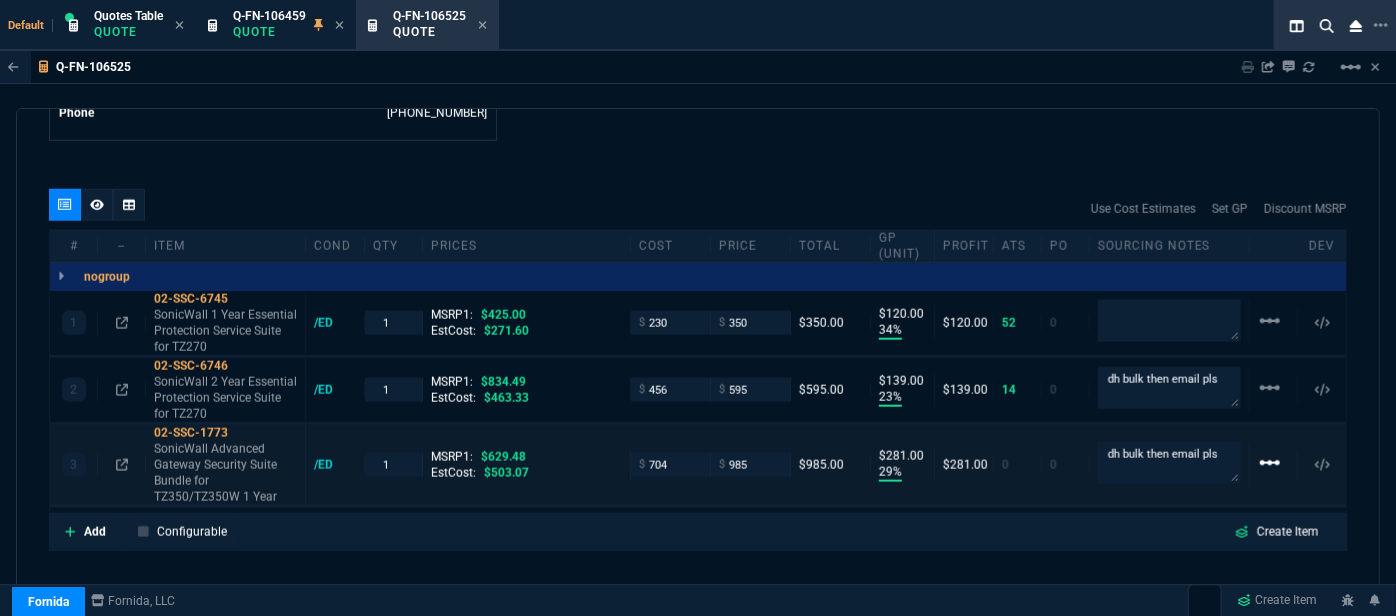 click on "linear_scale" at bounding box center [1270, 321] 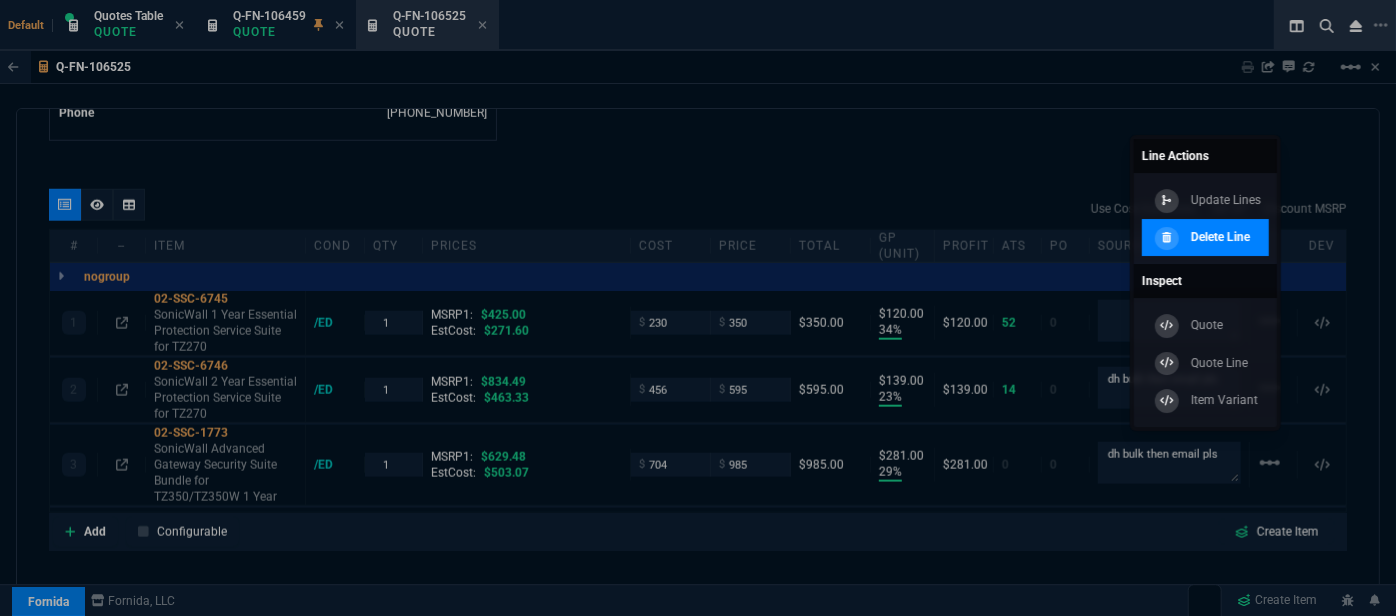 click on "Delete Line" at bounding box center (1220, 237) 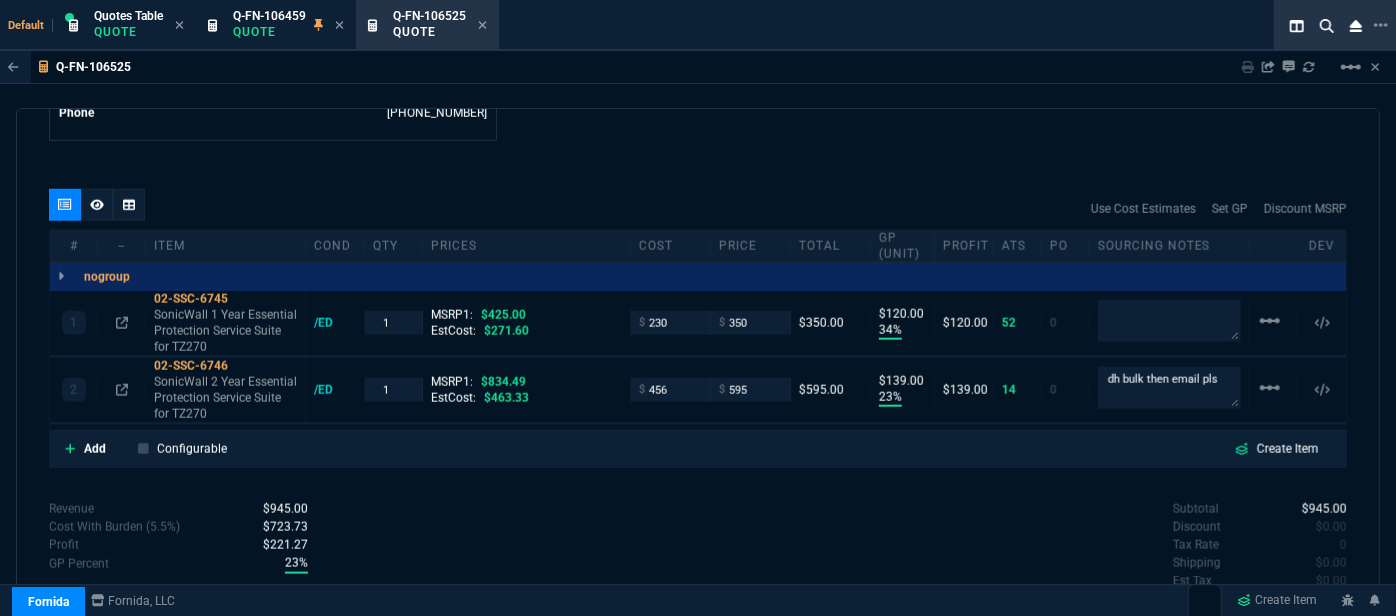type on "34" 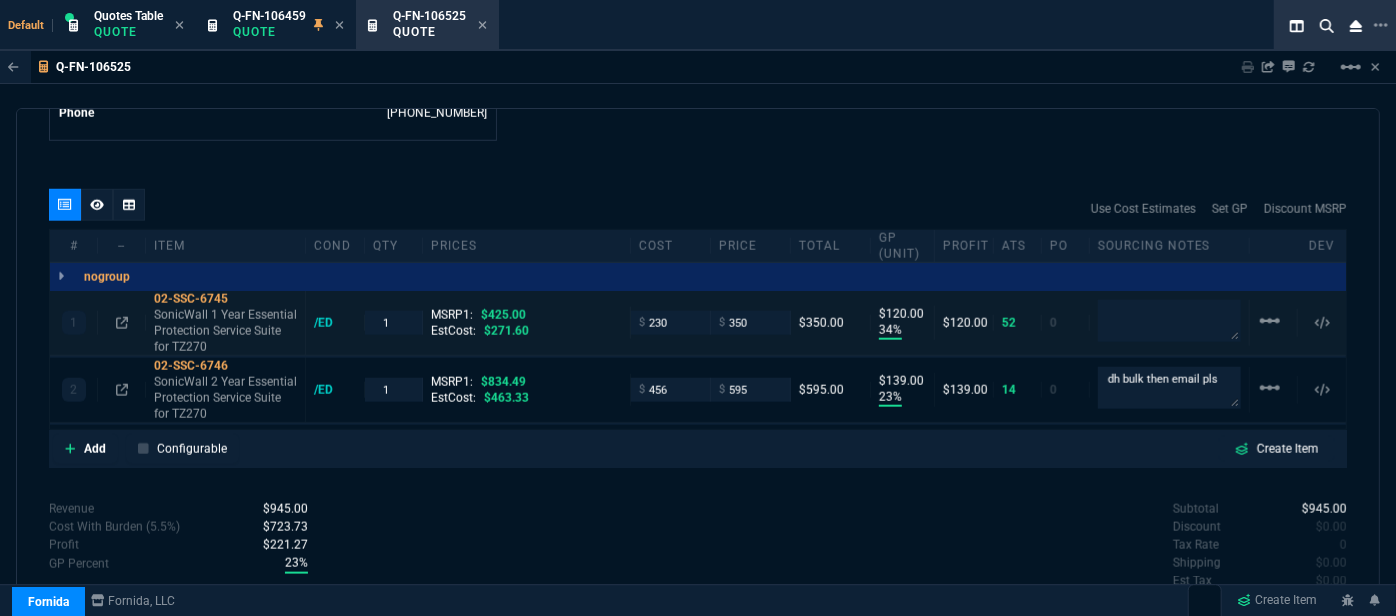 type on "18" 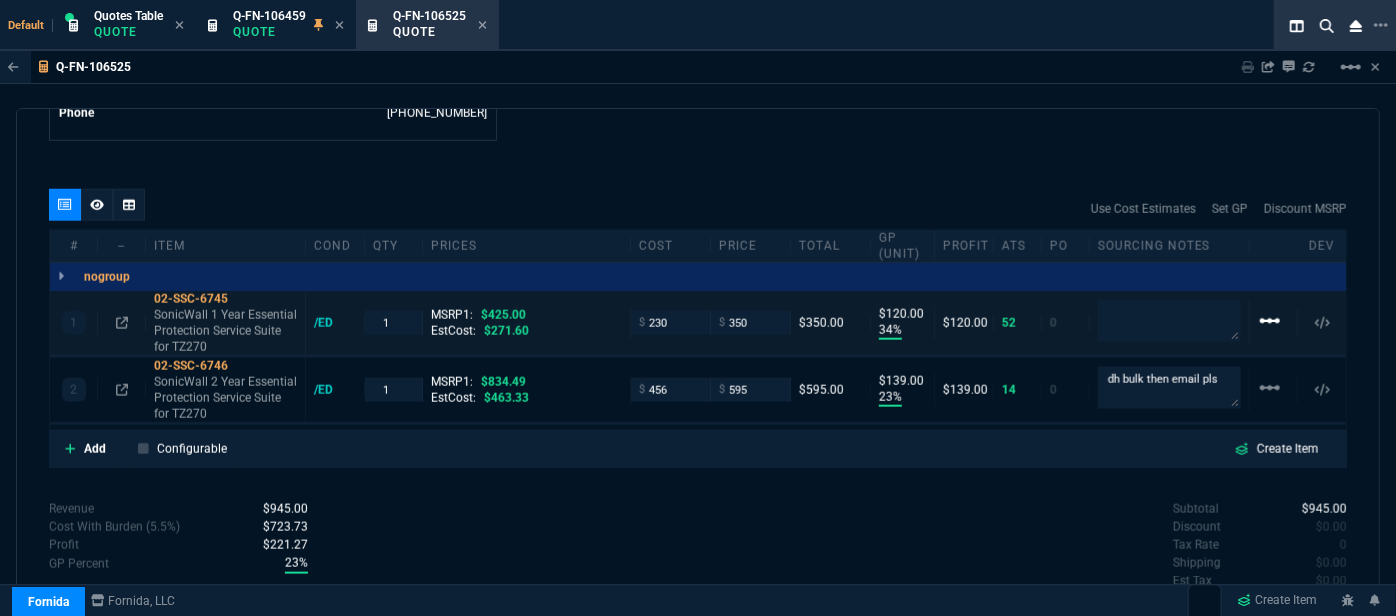 click on "linear_scale" at bounding box center [1270, 321] 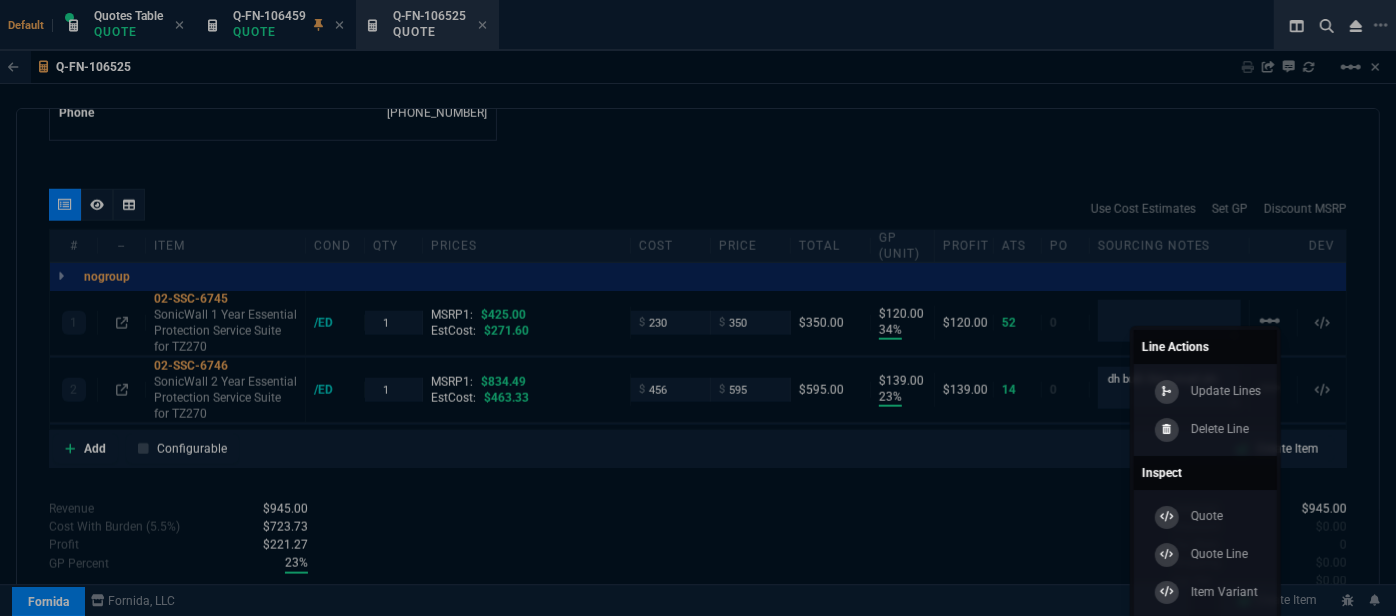 click at bounding box center [698, 308] 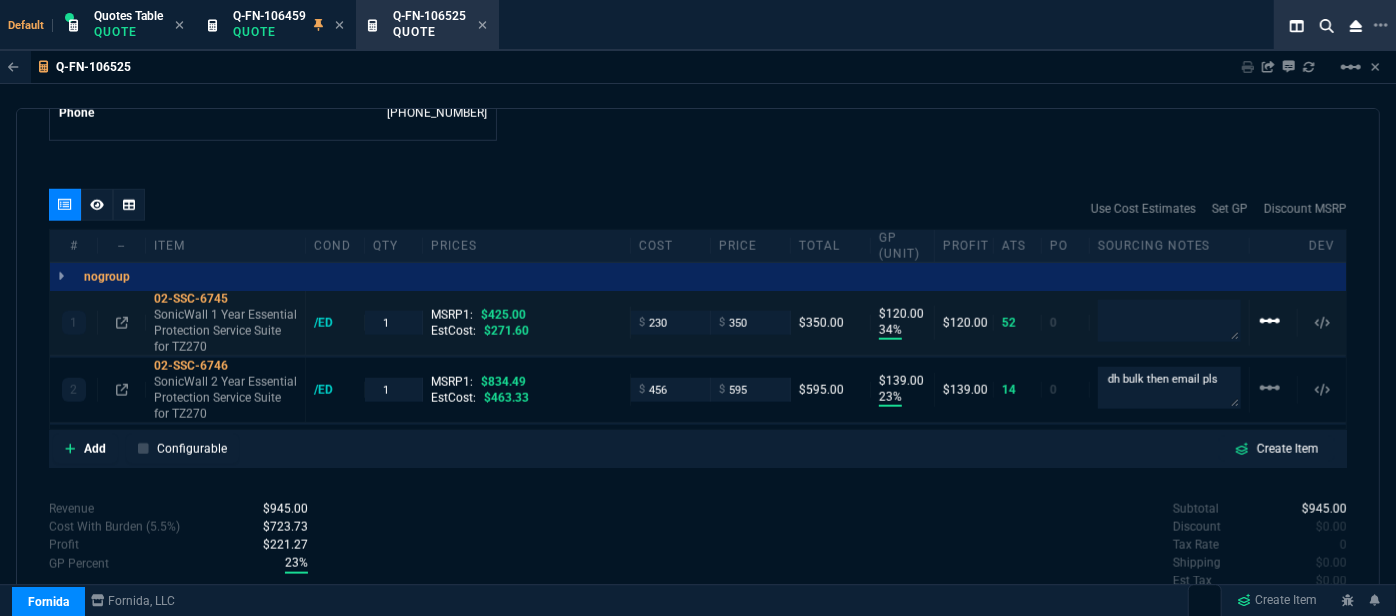 click on "linear_scale" at bounding box center (1270, 321) 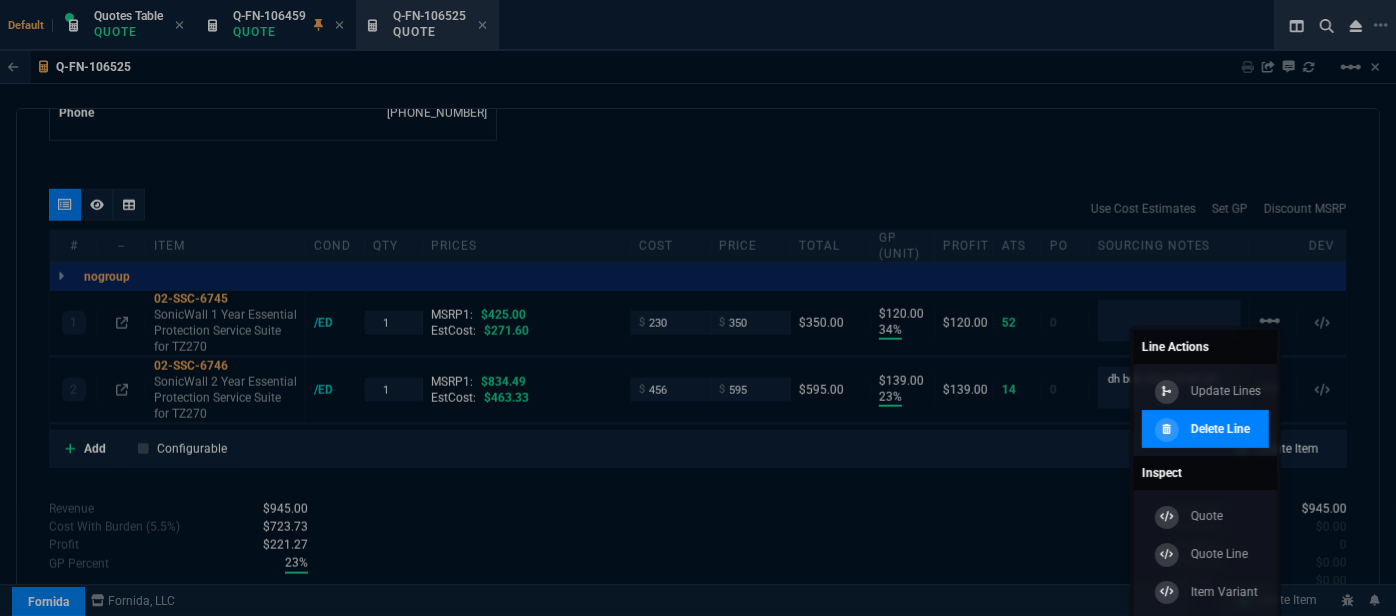 click on "Delete Line" at bounding box center (1220, 429) 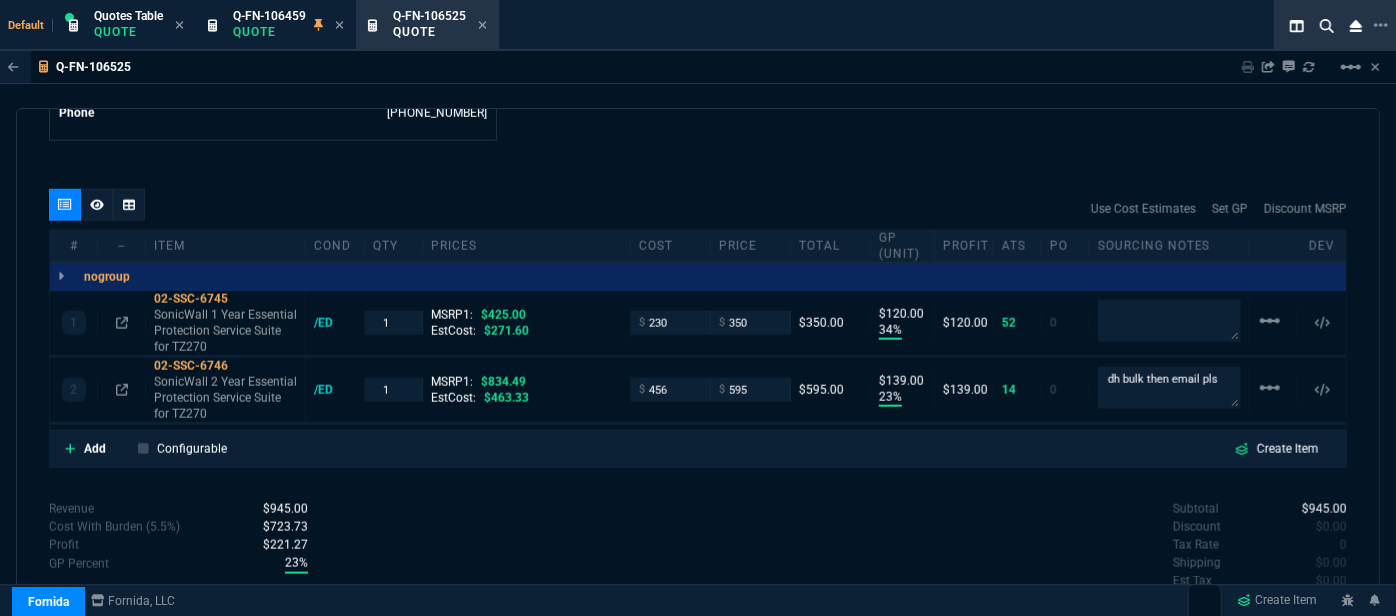 scroll, scrollTop: 1076, scrollLeft: 0, axis: vertical 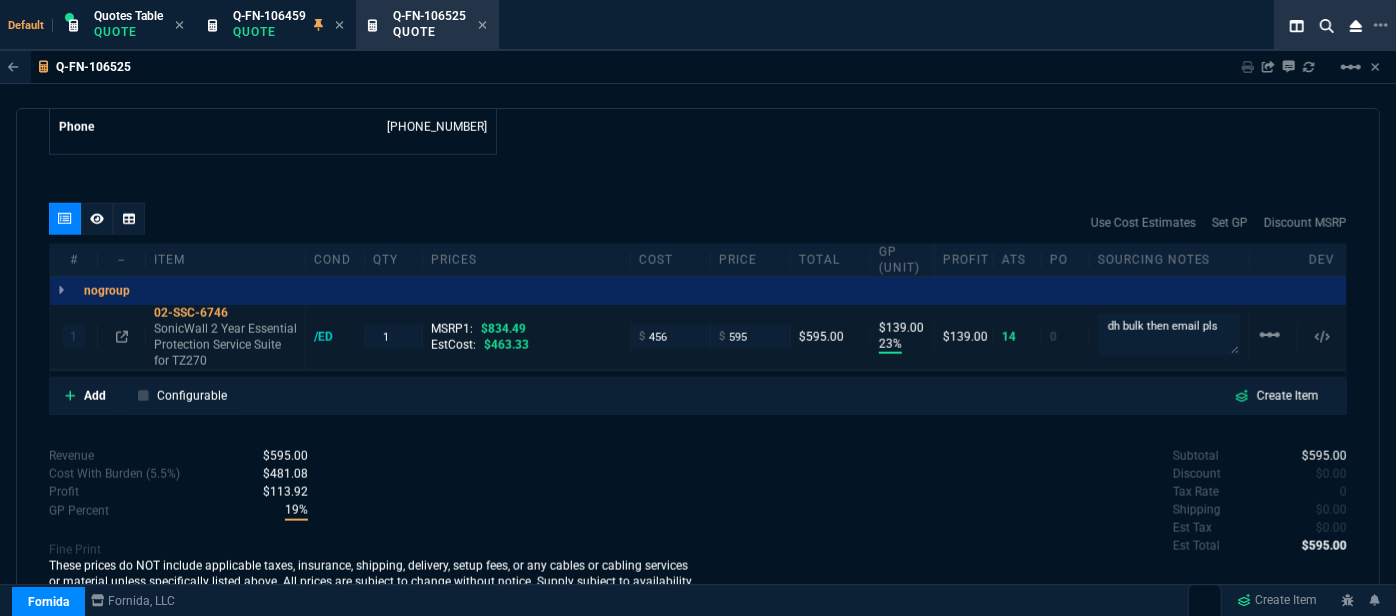 type on "23" 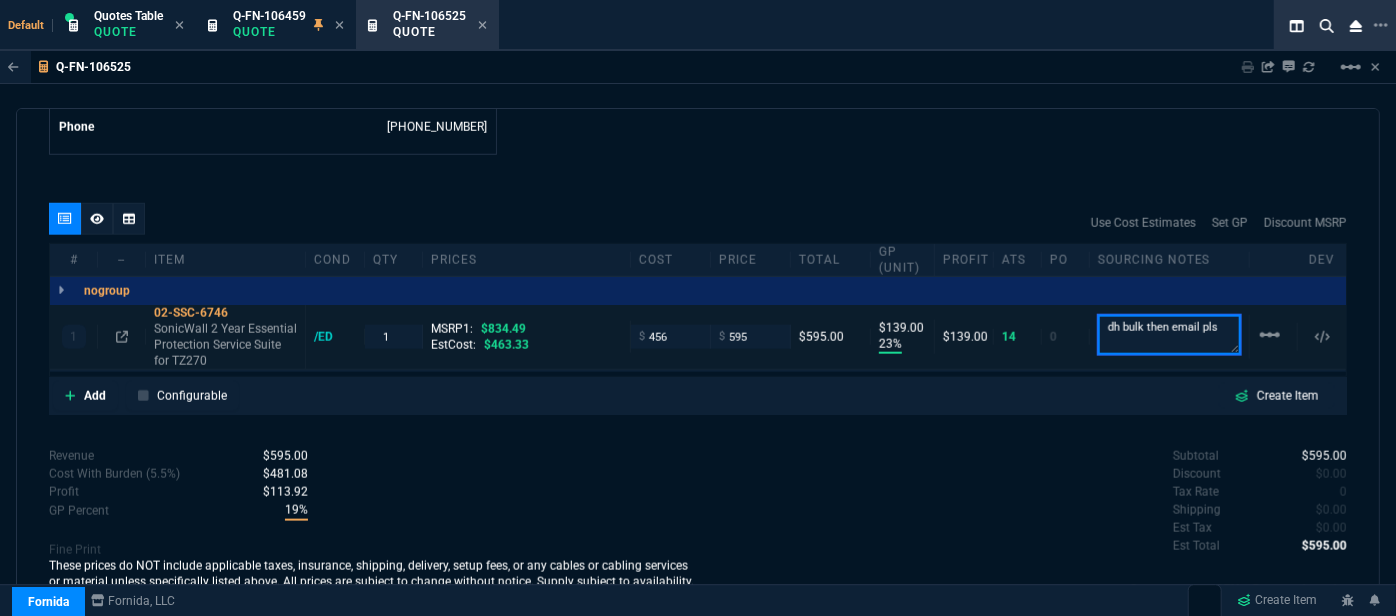 click on "dh bulk then email pls" at bounding box center (1169, 335) 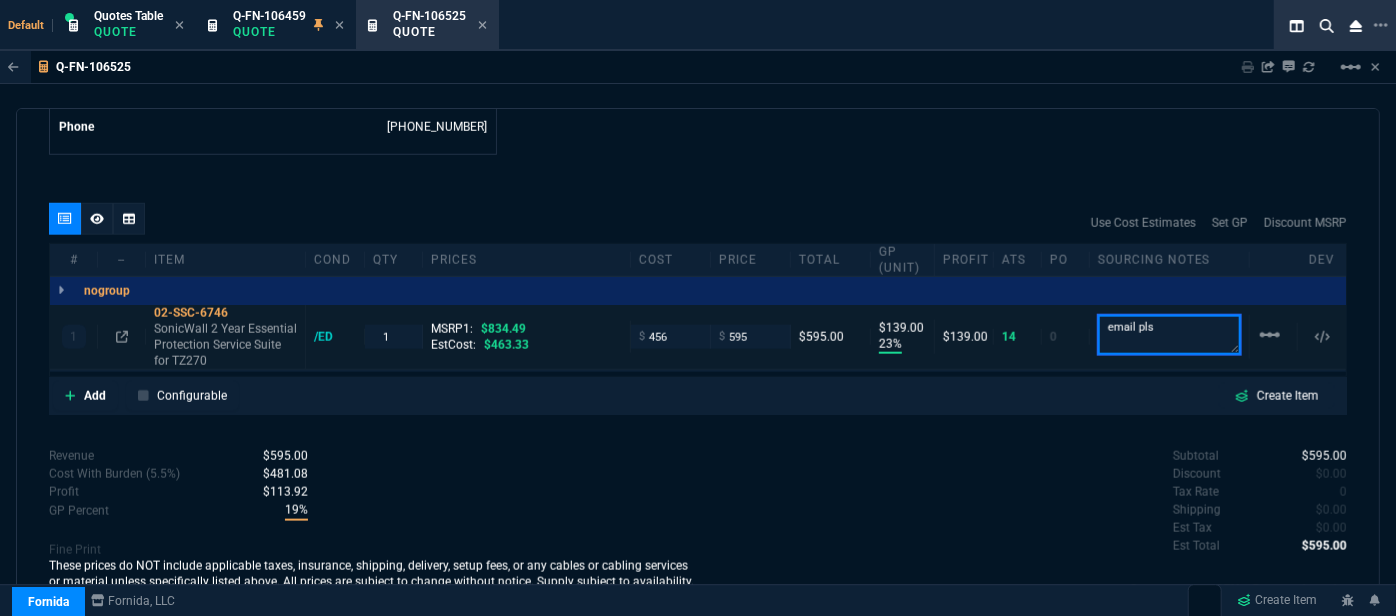click on "email pls" at bounding box center (1169, 335) 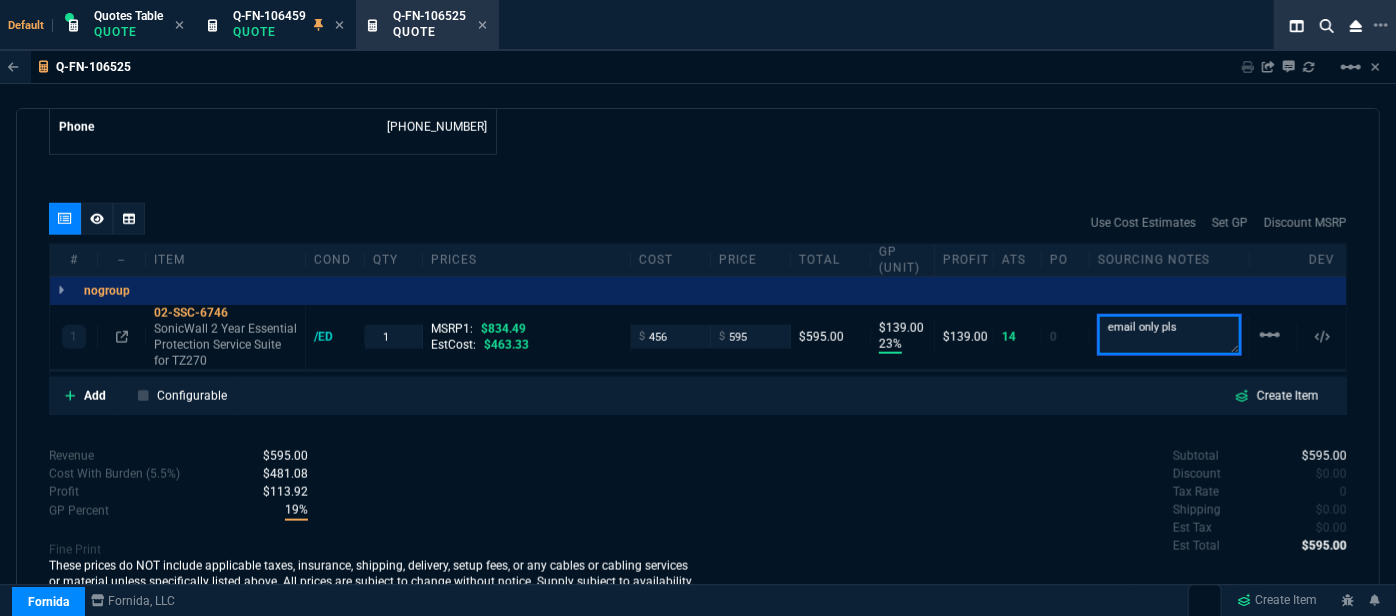 type on "email only pls" 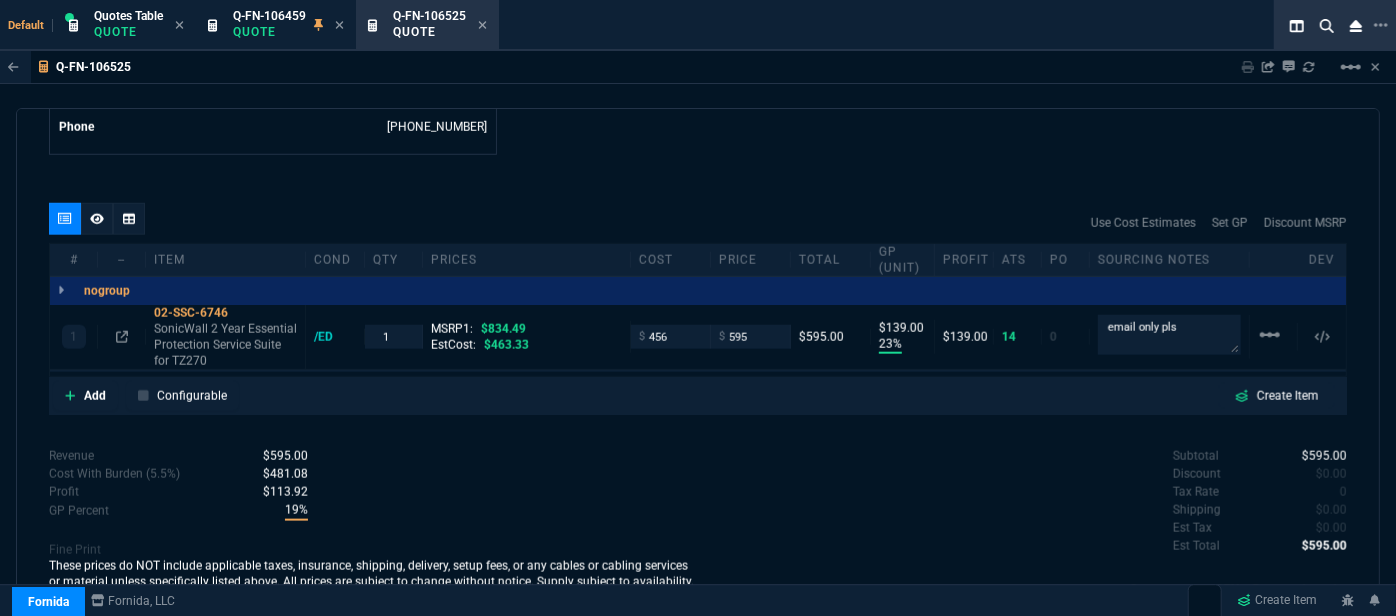 click on "Subtotal $595.00  Discount $0.00  Tax Rate 0  Shipping $0.00  Est Tax $0.00  Est Total $595.00" at bounding box center [1022, 502] 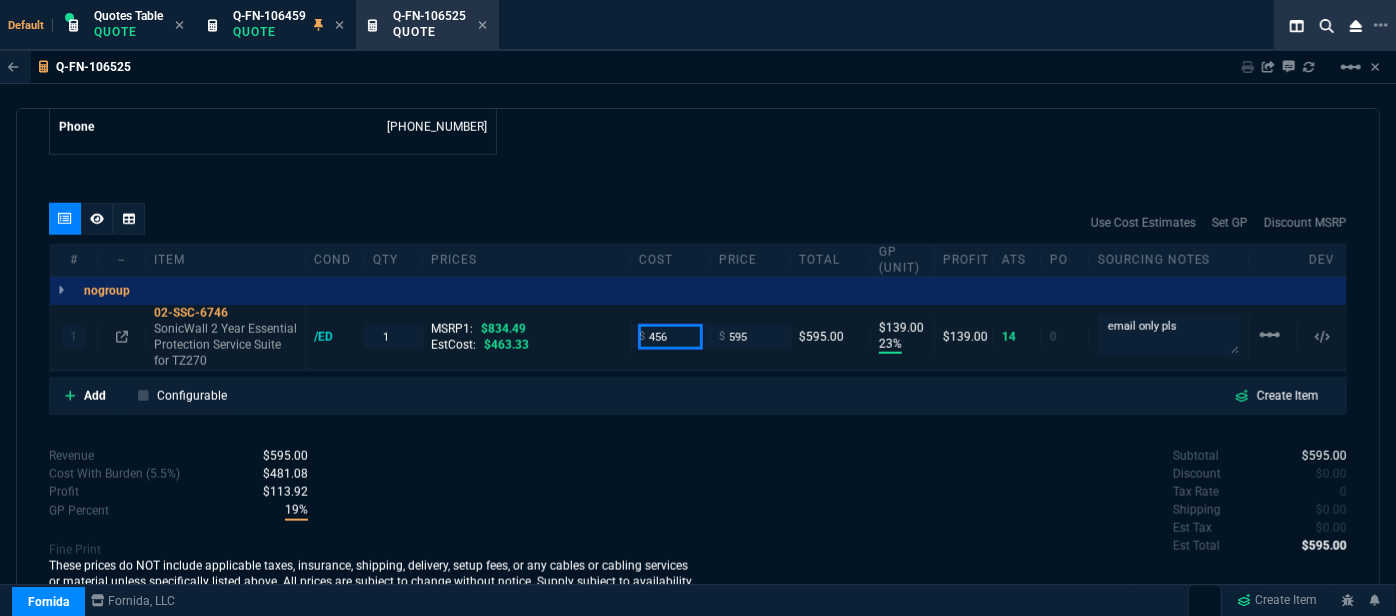 click on "456" at bounding box center (670, 336) 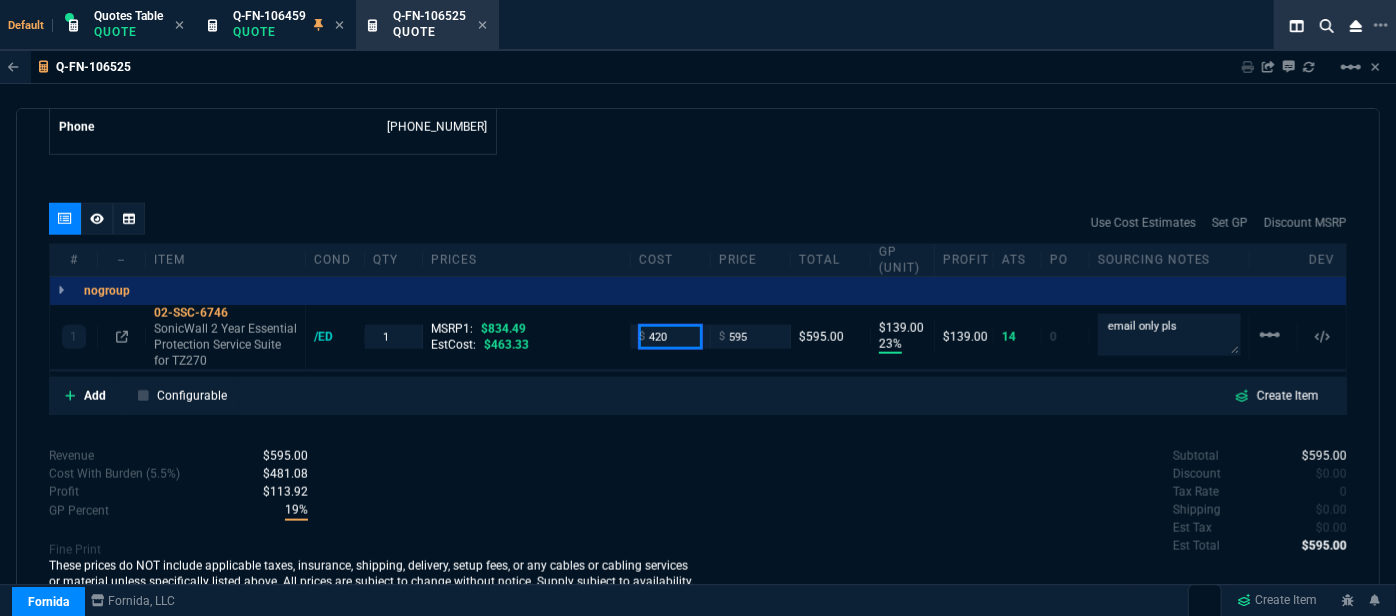 type on "420" 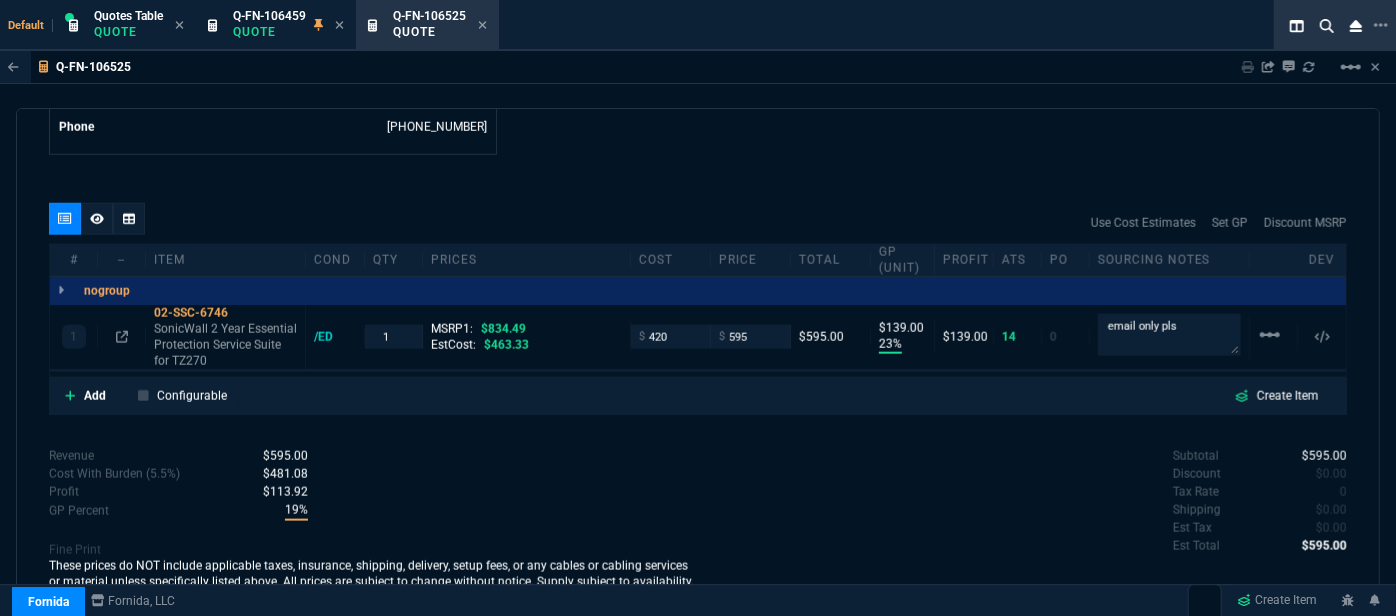 click on "quote   Q-FN-106525  Kinol Sharie Leyh & Associates draft Fornida, LLC 2609 Technology Dr Suite 300 Plano, TX 75074 Details Number Q-FN-106525  Order ID Q-FN-106525  Customer Code KIN301  Total Units 1  Expires Mon - 8/11/25, 7:19 PM Creator fiona.rossi@fornida.com  Created Mon - 7/28/25, 7:19 PM Print Specs Number Q-FN-106525  Customer ID KIN301  Customer Name Kinol Sharie Leyh & Associates  Expires 8/11/25,  2:19 PM  Customer PO # --  Payment Terms CREDITCARD  Shipping Agent OTHER | ELECTRONIC  Customer Customer Code KIN301  Customer Name Kinol Sharie Leyh & Associates  Customer PO # empty  Payment Terms CREDITCARD  email dferczak@kslassociates.com  phone (412) 753-1038   Origin  existing / email   Origin Comment    Staff Sales Person ROSS  Engineer 1 --  Engineer 2 --  Shipping Ship Date -- Agent OTHER  Agent Service ELECTRONIC  Account Id --  Sales Order* Number --  id --  Account Manager Name Fiona  Email fiona.rossi@fornida.com  Phone 469-249-2107  Fornida, LLC 2609 Technology Dr Suite 300  Share Link" at bounding box center [698, 370] 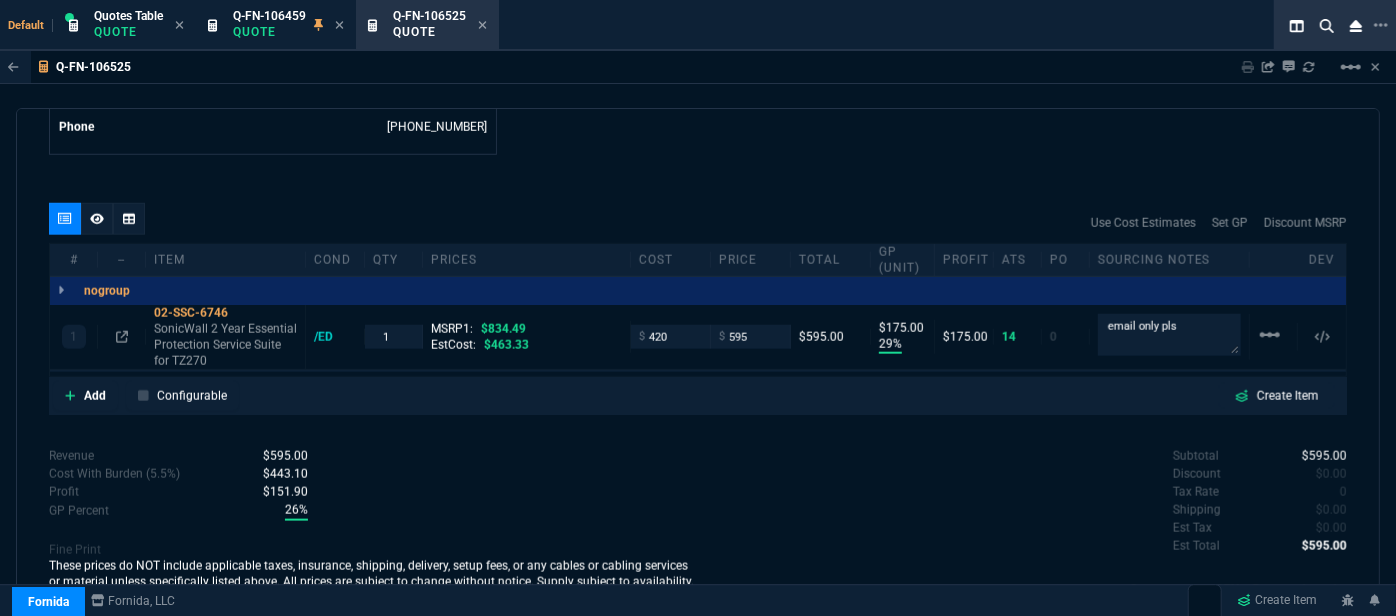 type on "29" 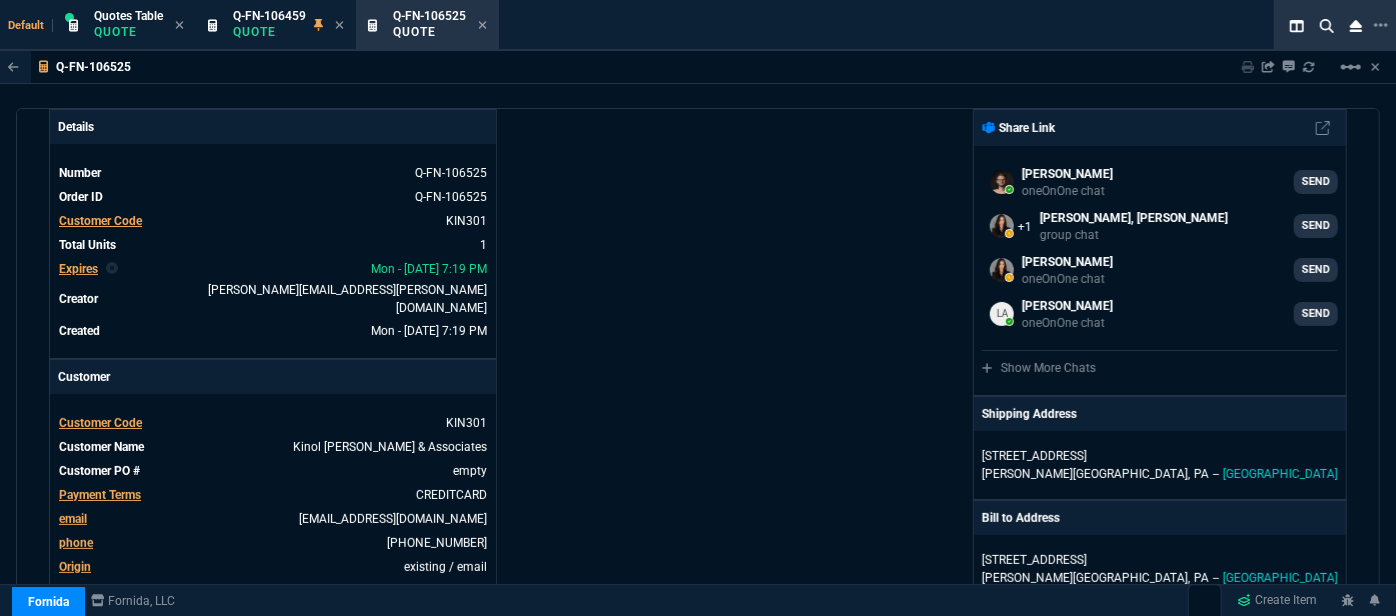 scroll, scrollTop: 0, scrollLeft: 0, axis: both 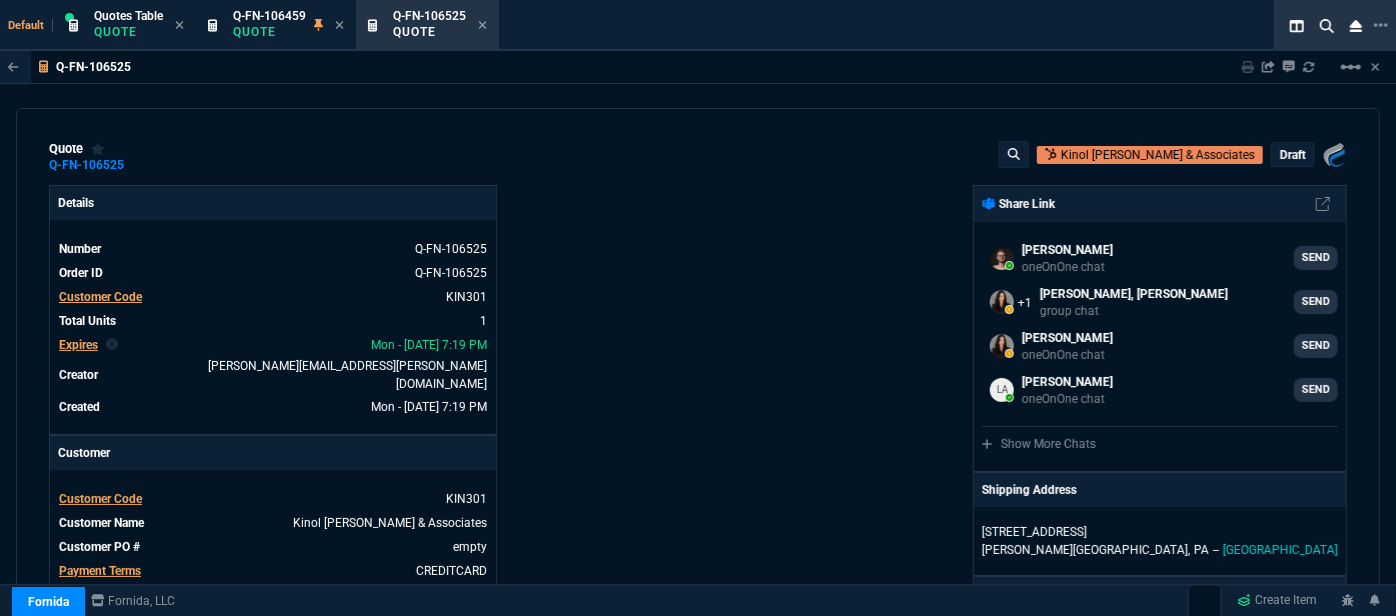click on "draft" at bounding box center (1293, 155) 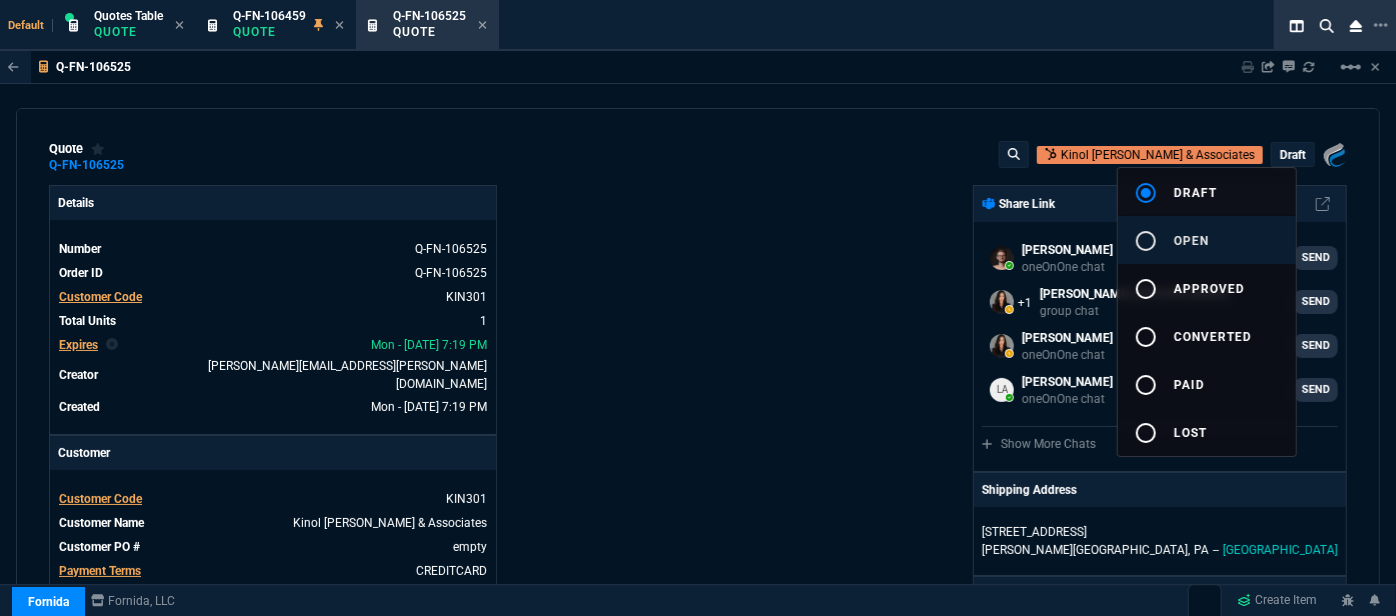 click on "radio_button_unchecked open" at bounding box center [1207, 240] 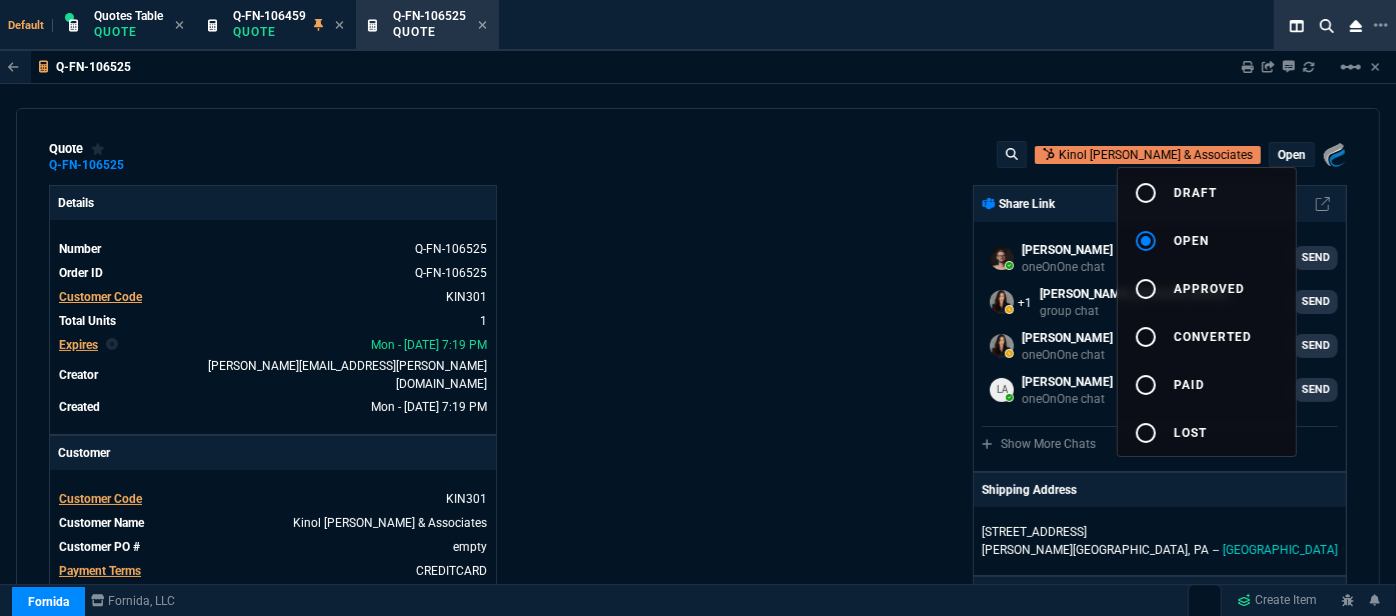 click at bounding box center [698, 308] 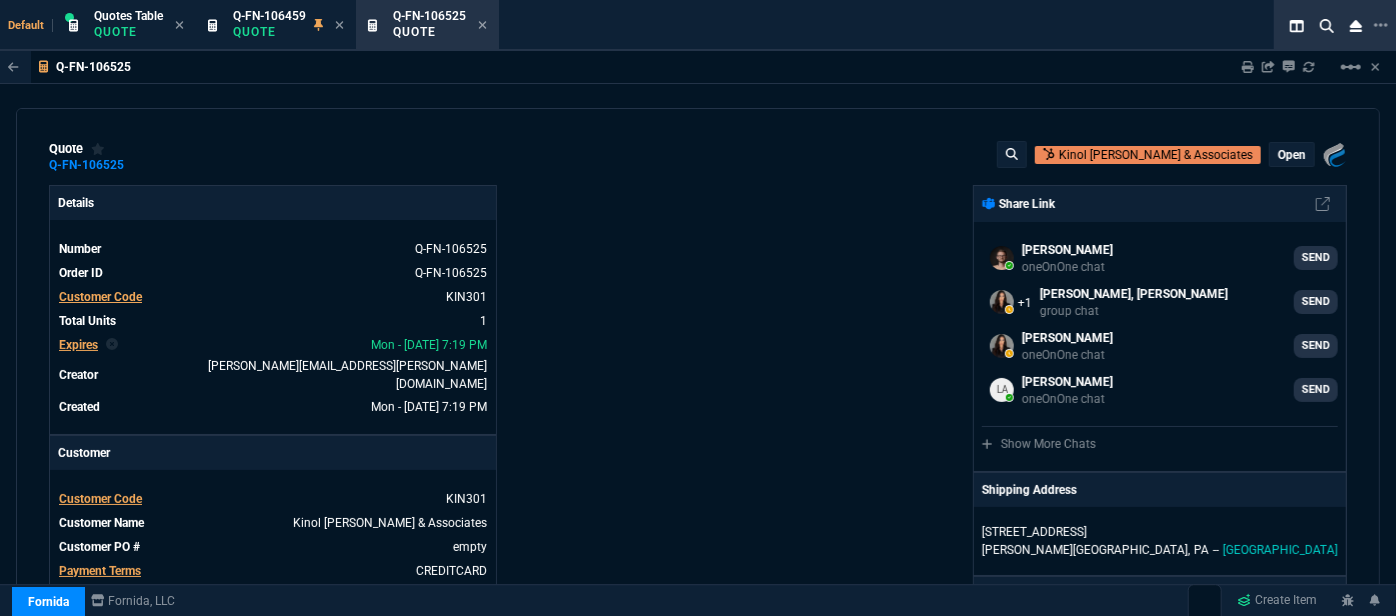 type on "29" 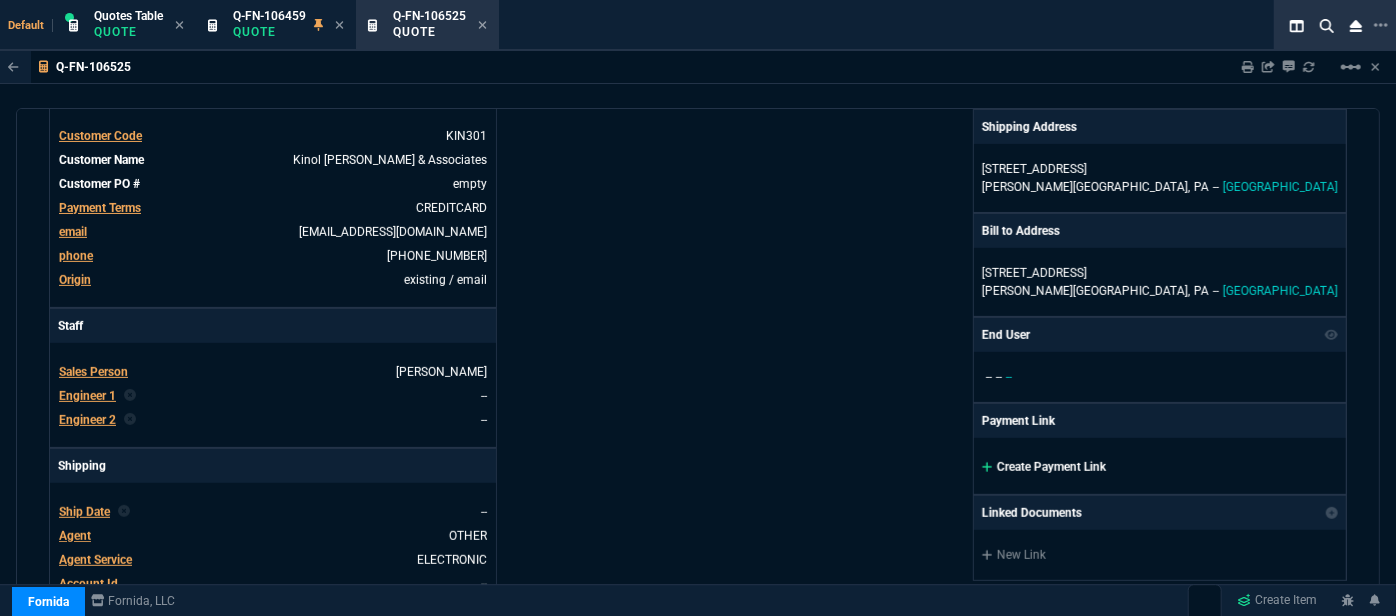 click 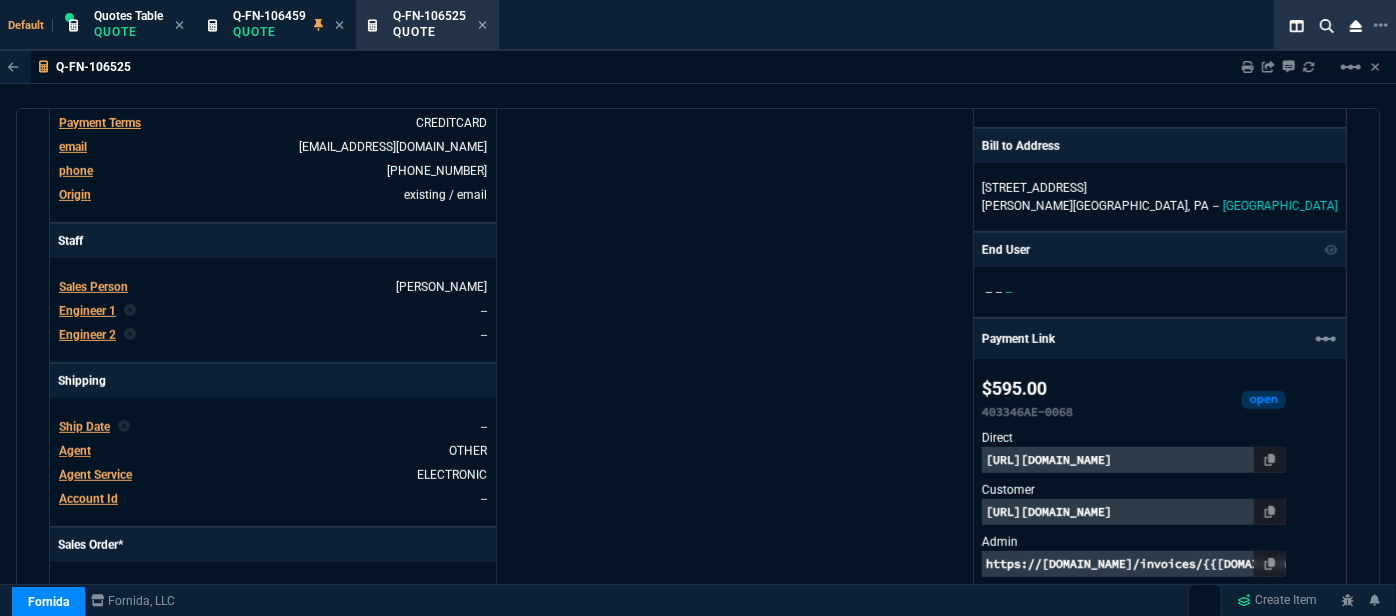 scroll, scrollTop: 545, scrollLeft: 0, axis: vertical 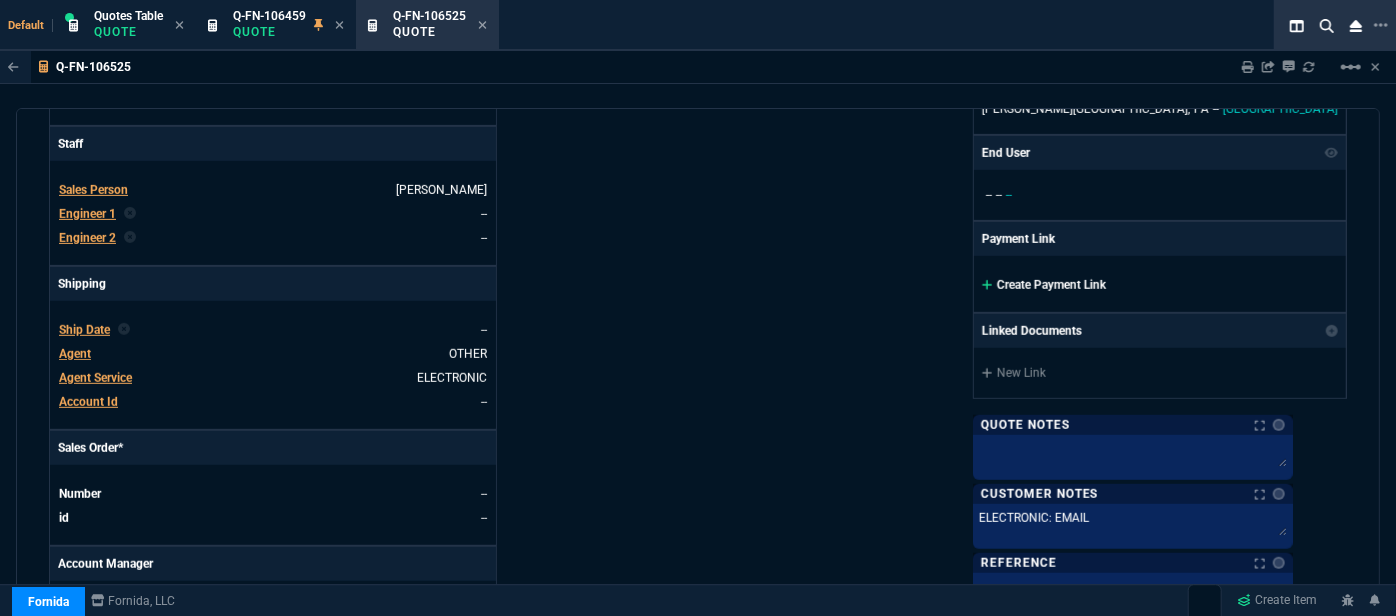 click 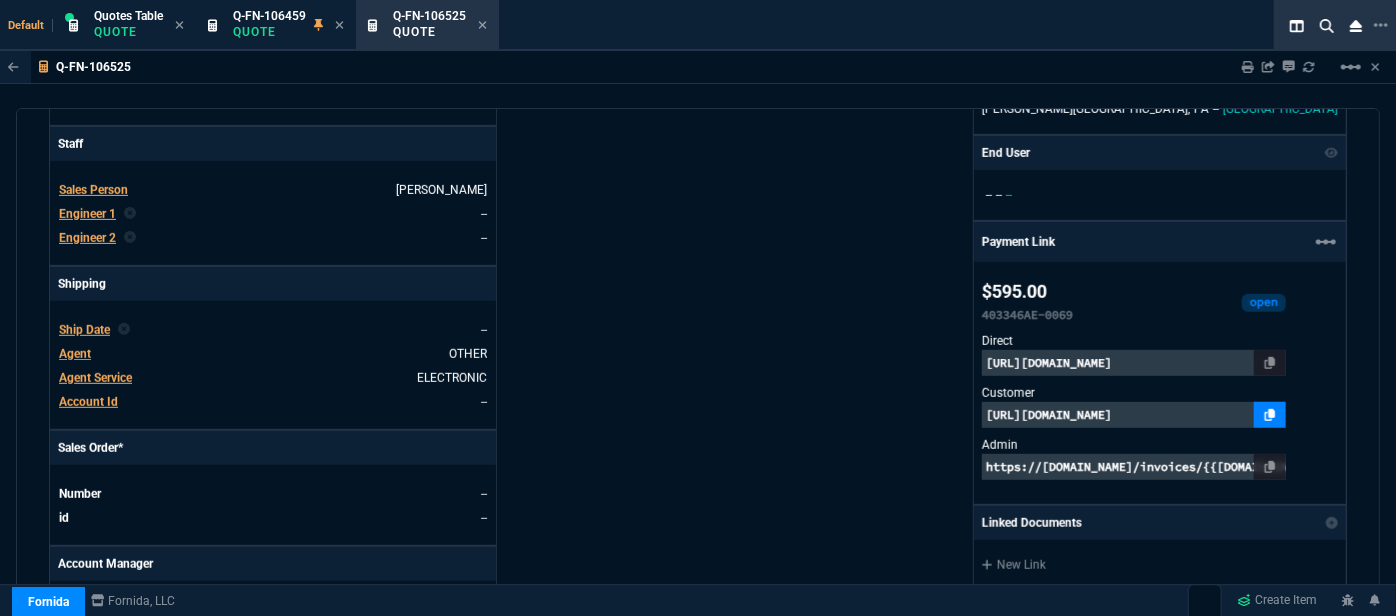 click 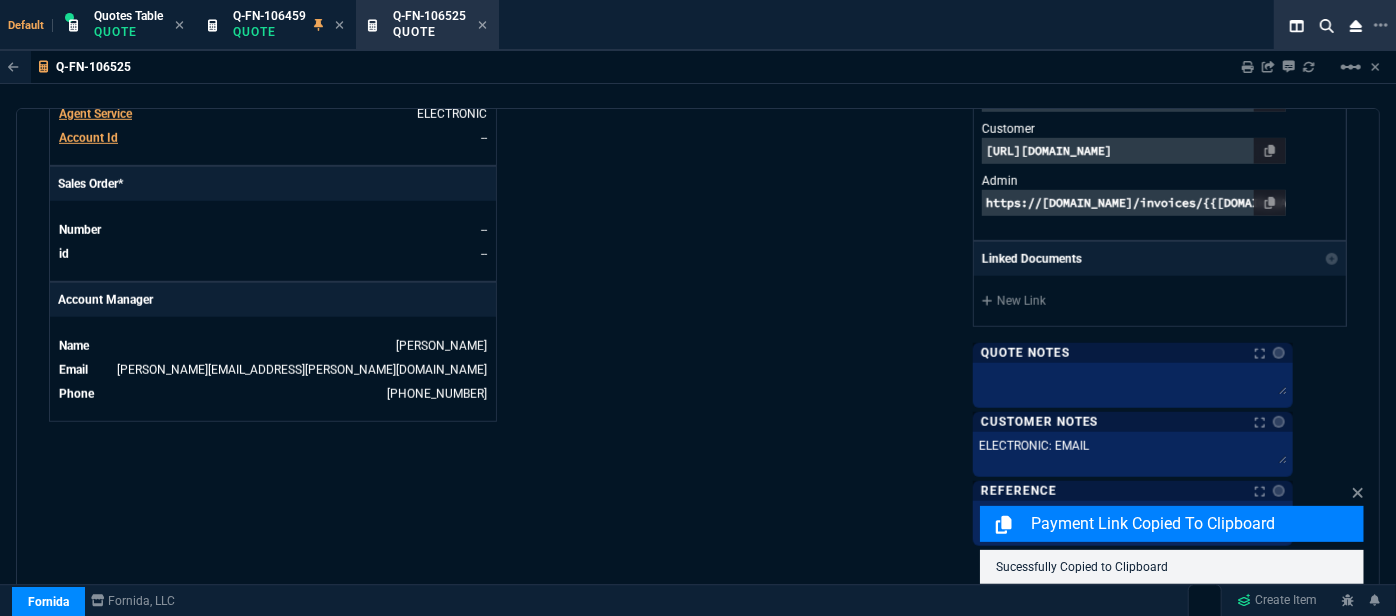scroll, scrollTop: 1090, scrollLeft: 0, axis: vertical 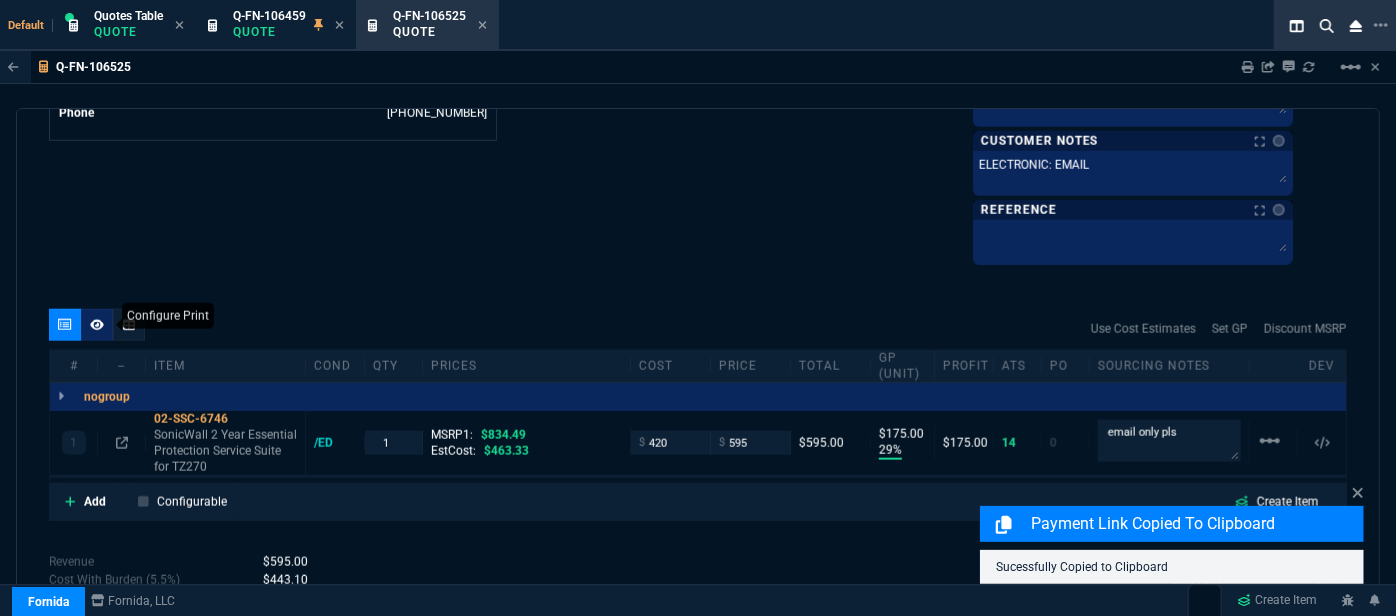 click 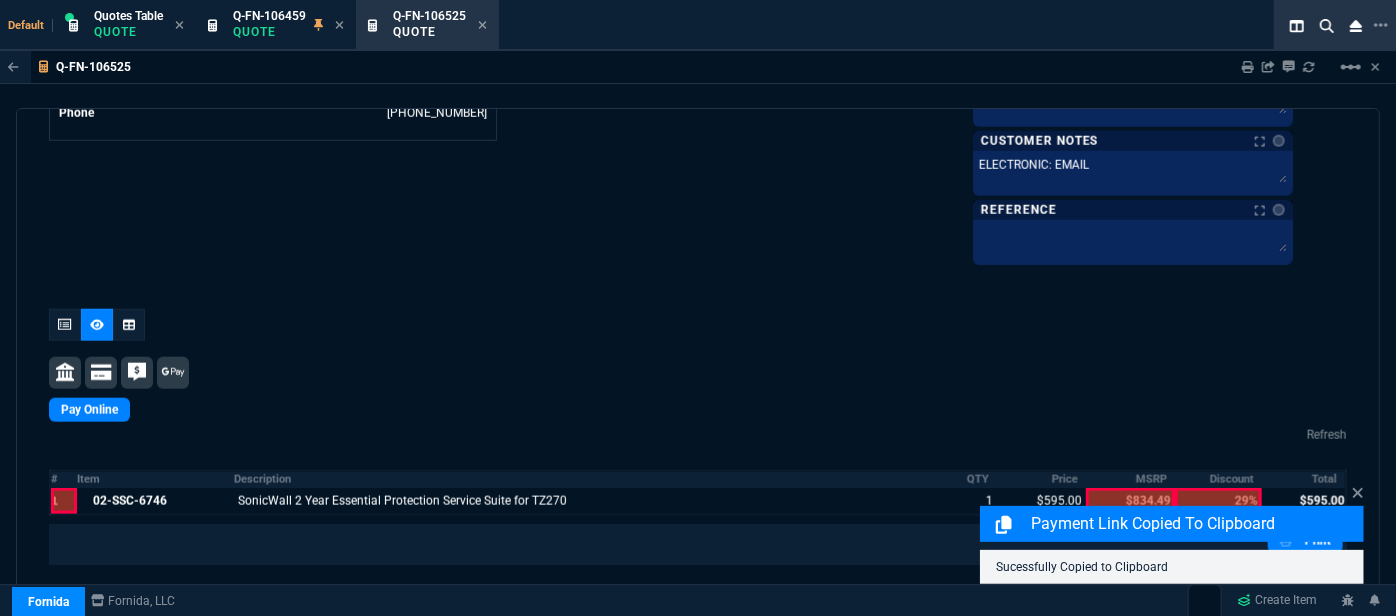 scroll, scrollTop: 1232, scrollLeft: 0, axis: vertical 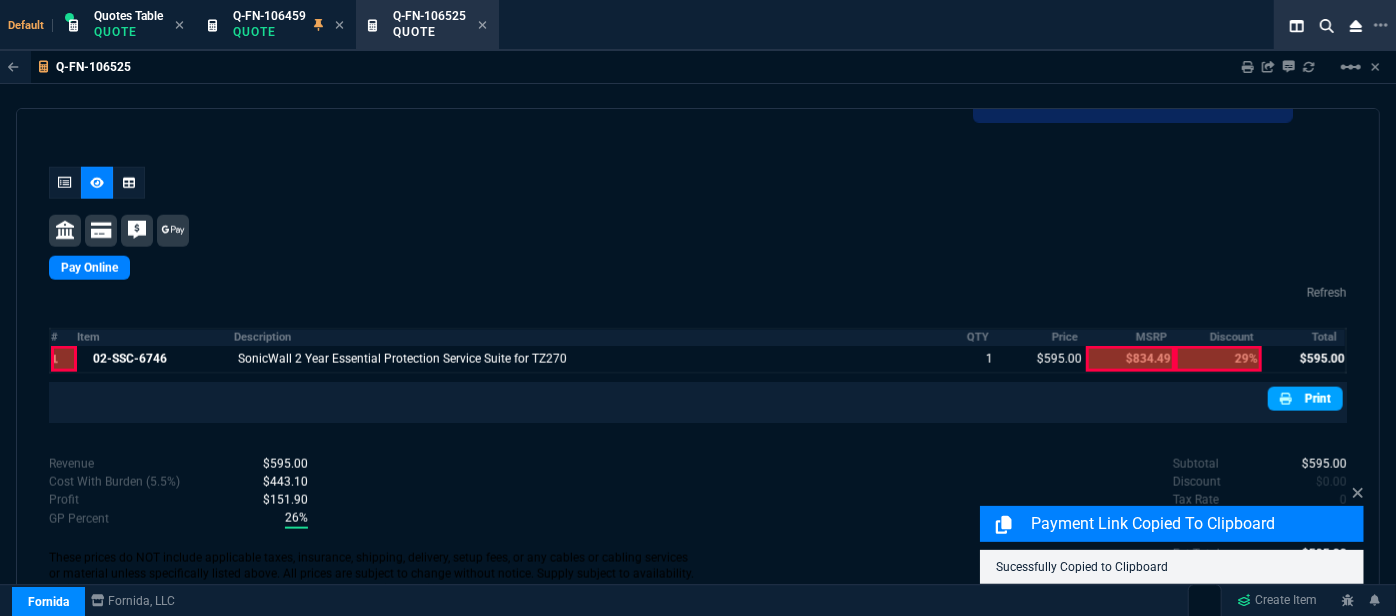 click on "Print" at bounding box center [1305, 399] 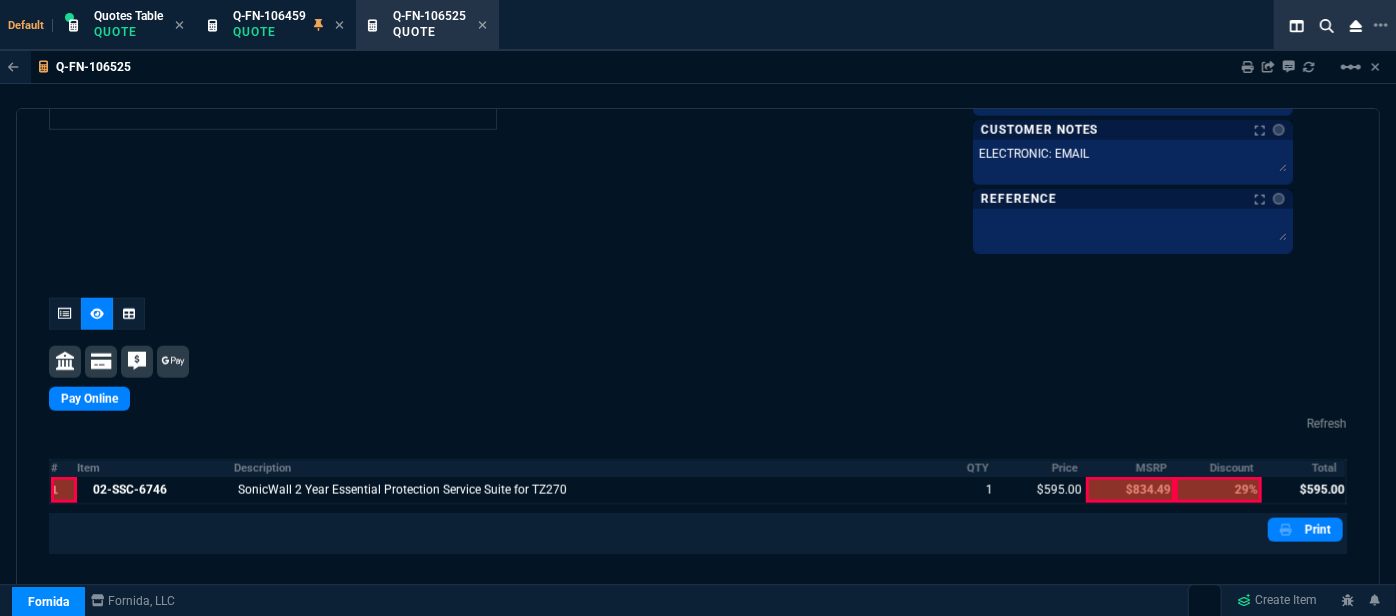 scroll, scrollTop: 1232, scrollLeft: 0, axis: vertical 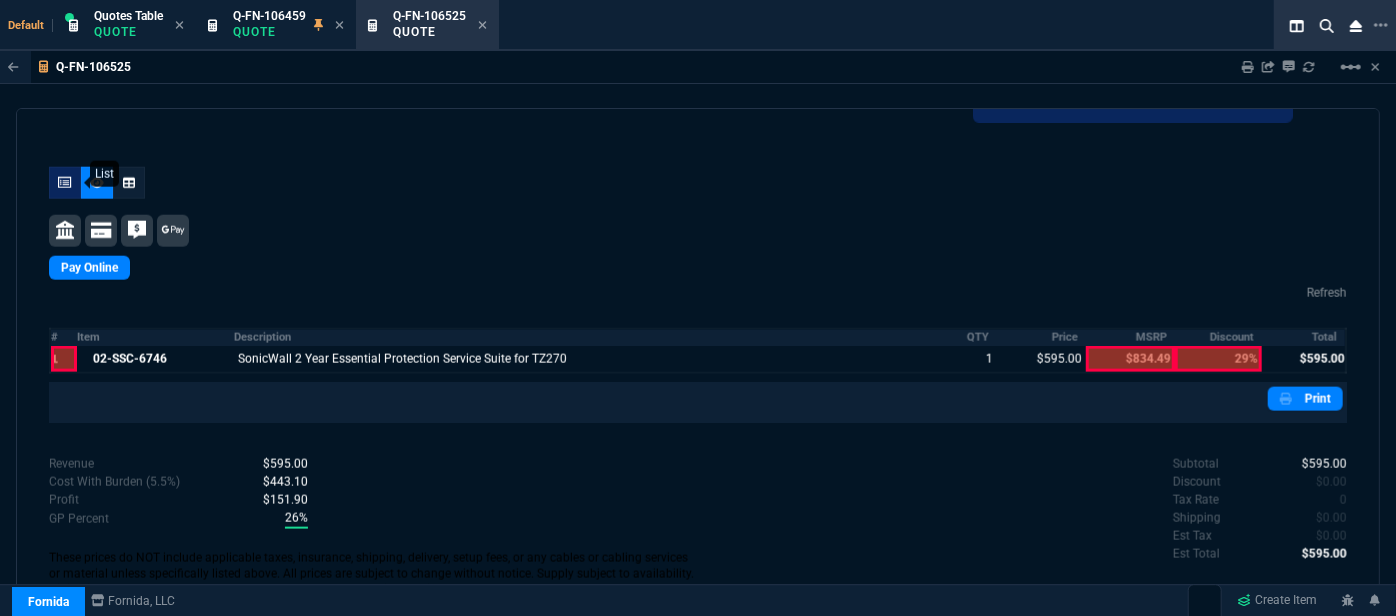 click at bounding box center [65, 183] 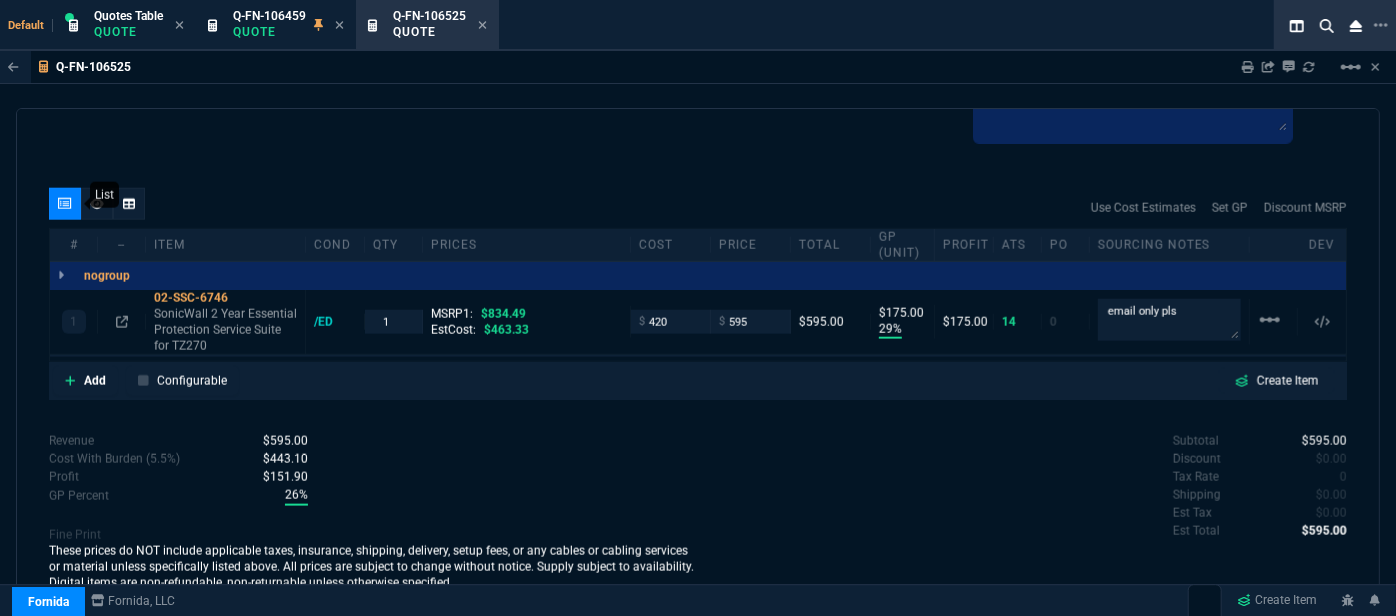 scroll, scrollTop: 1203, scrollLeft: 0, axis: vertical 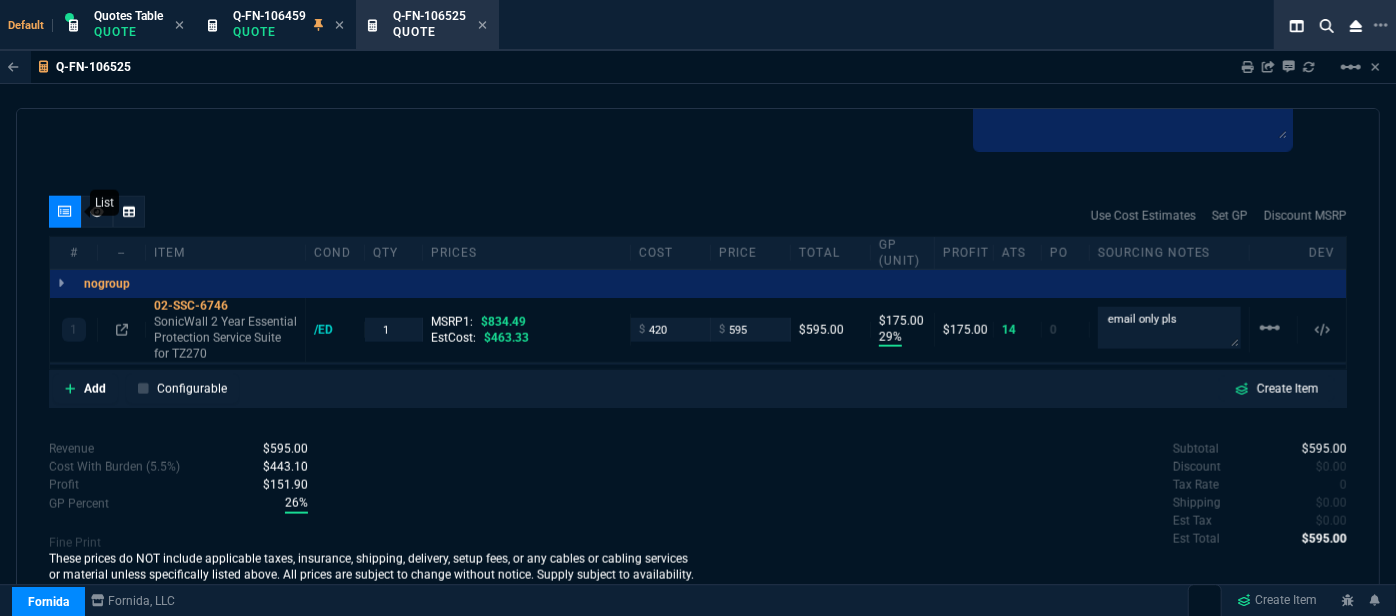 type on "29" 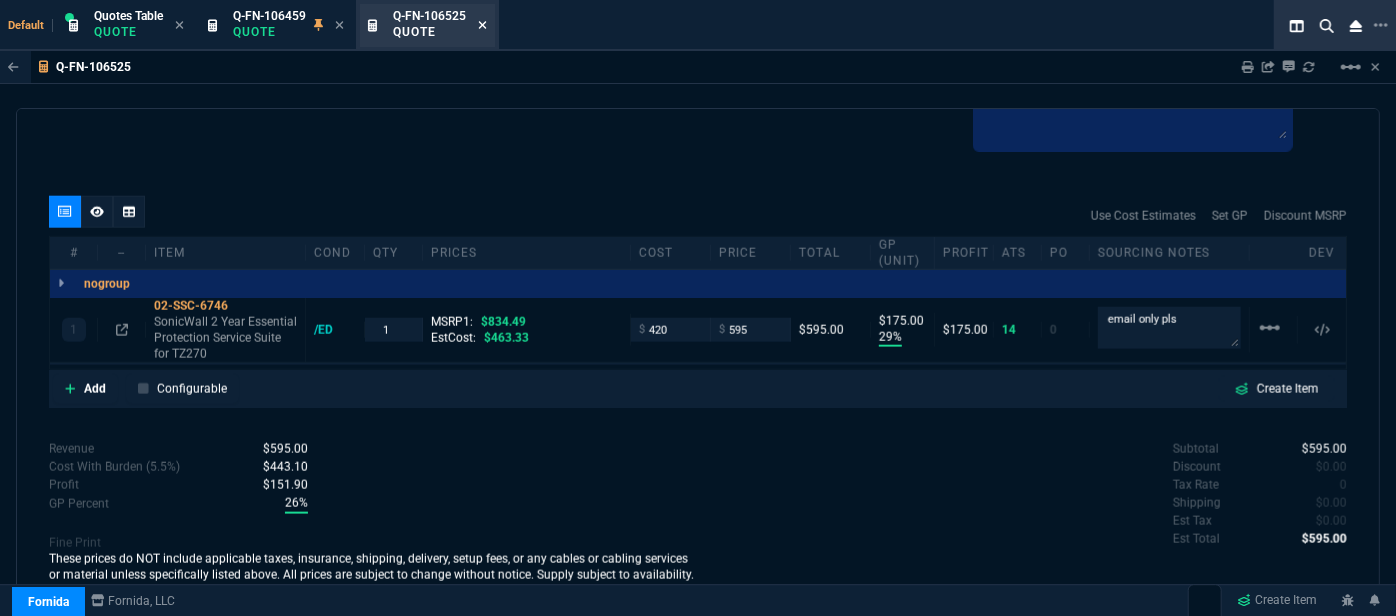 click 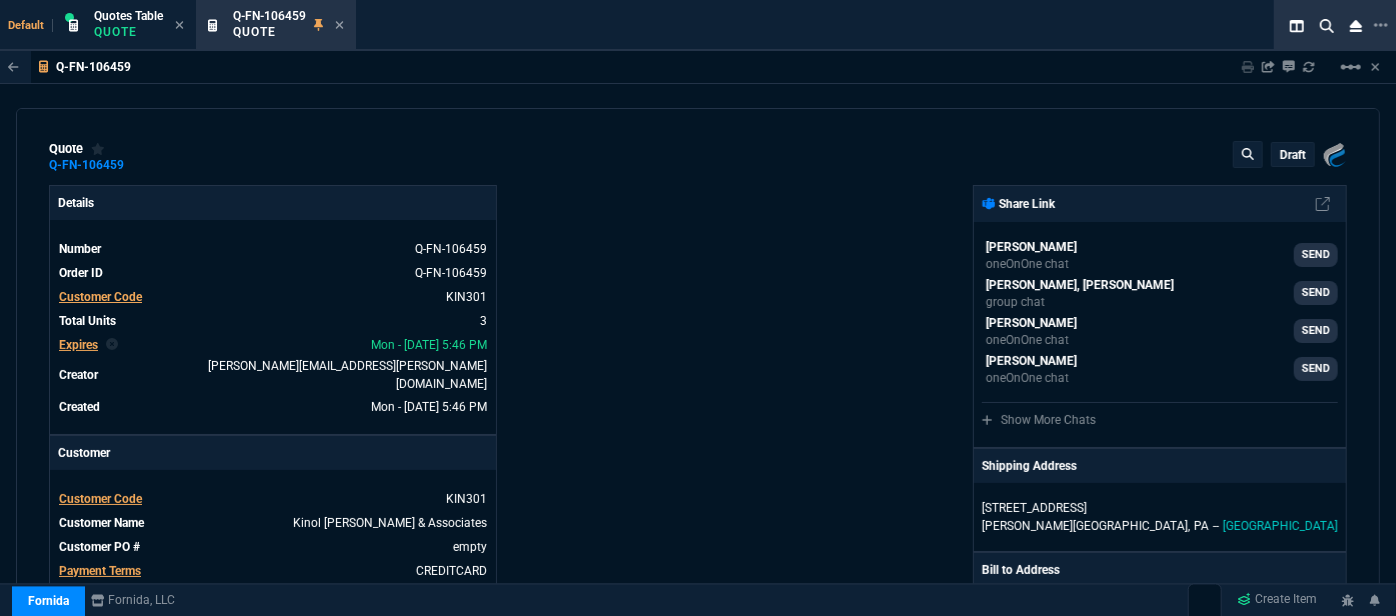 type on "425" 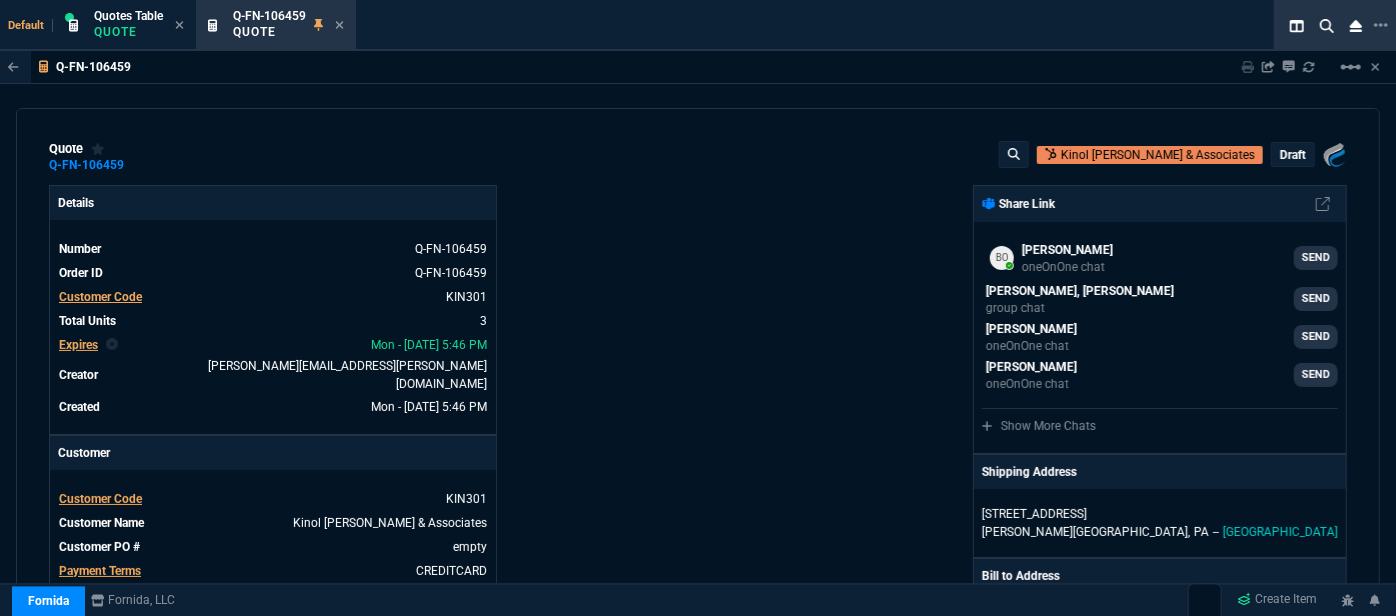 type on "18" 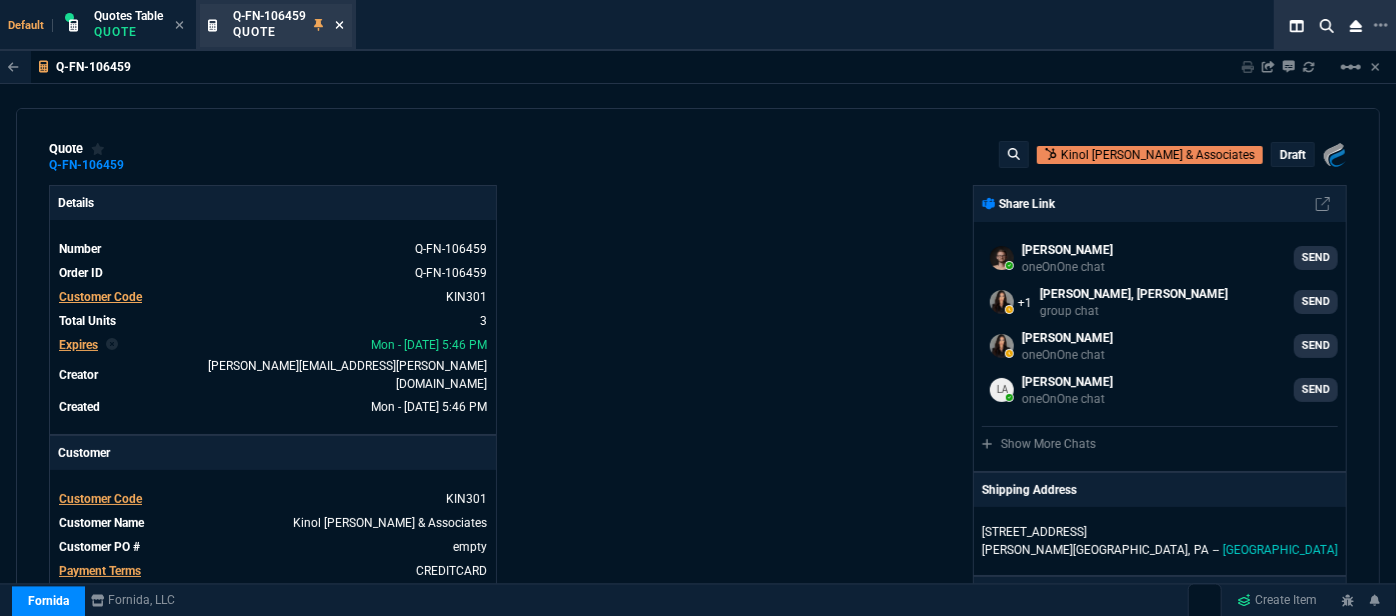 click 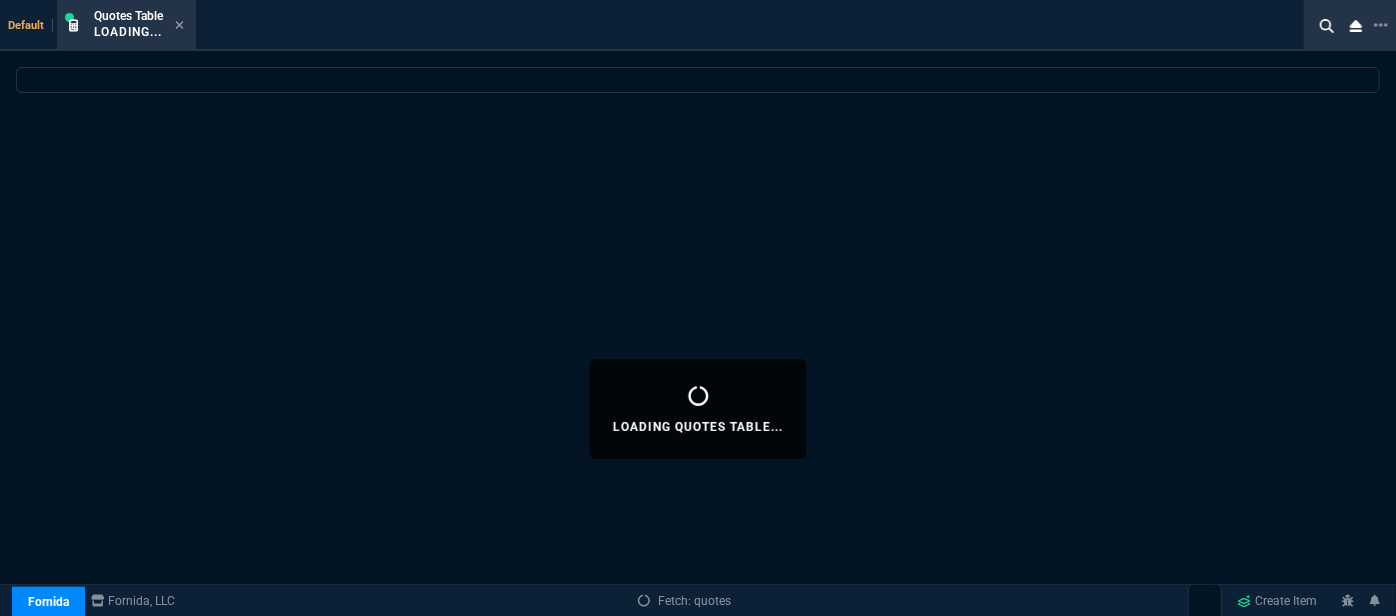 select 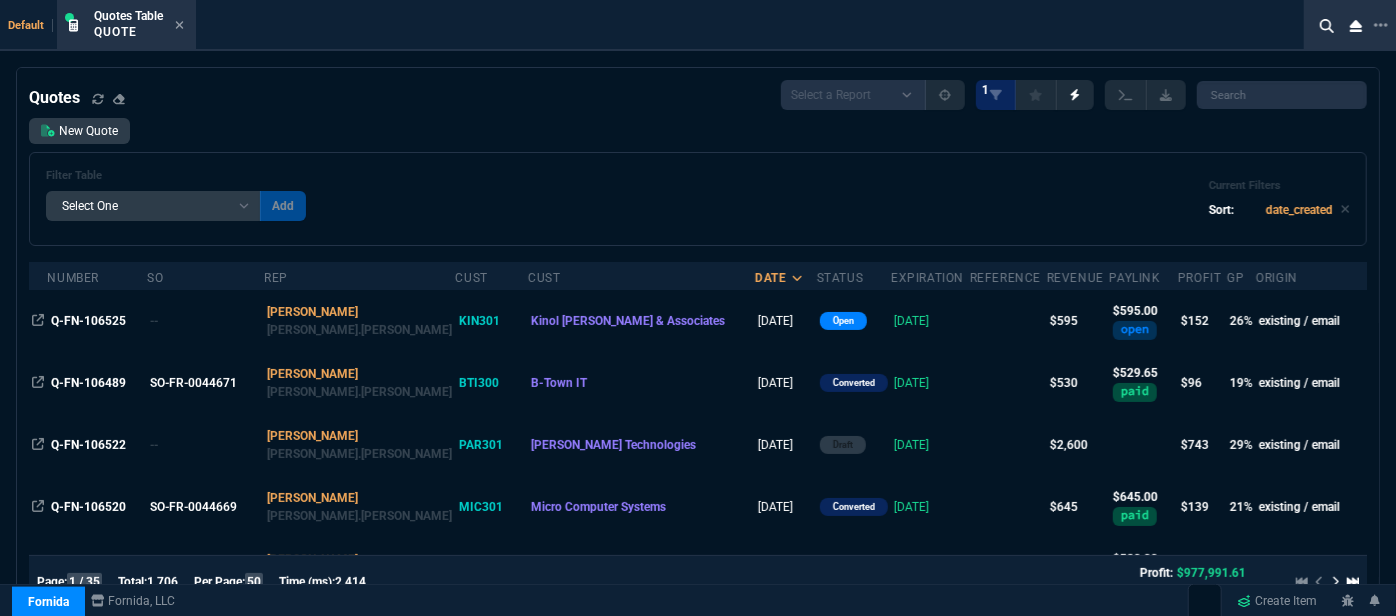 scroll, scrollTop: 181, scrollLeft: 0, axis: vertical 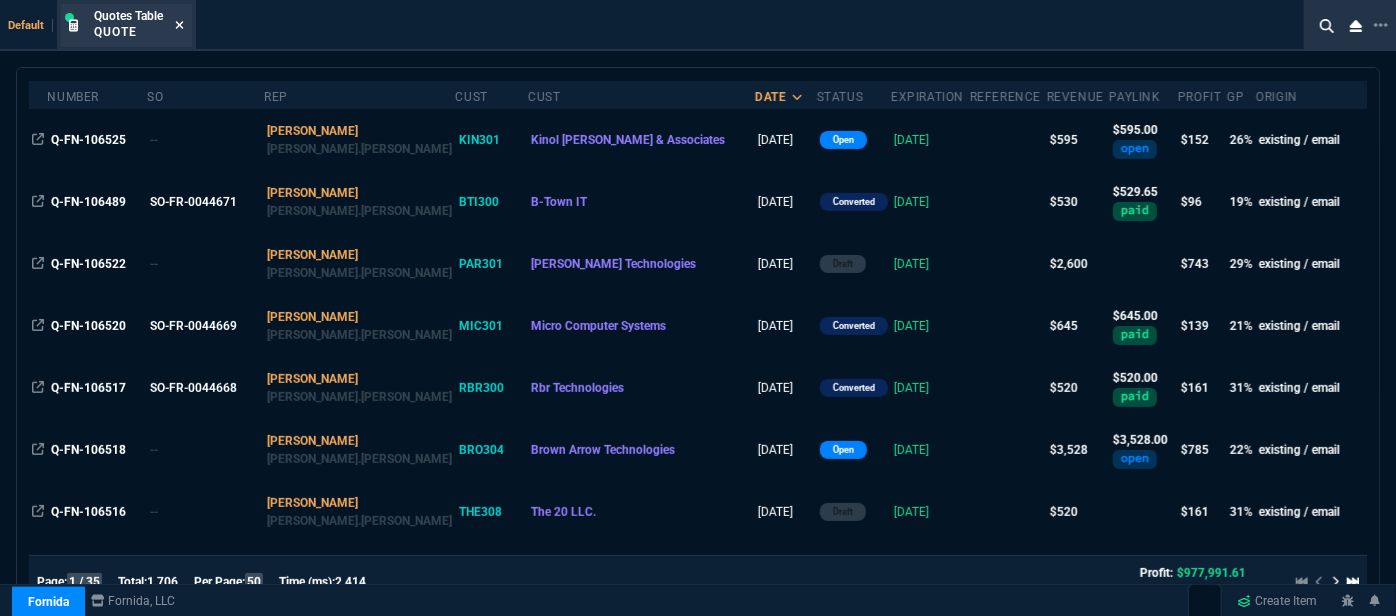 click 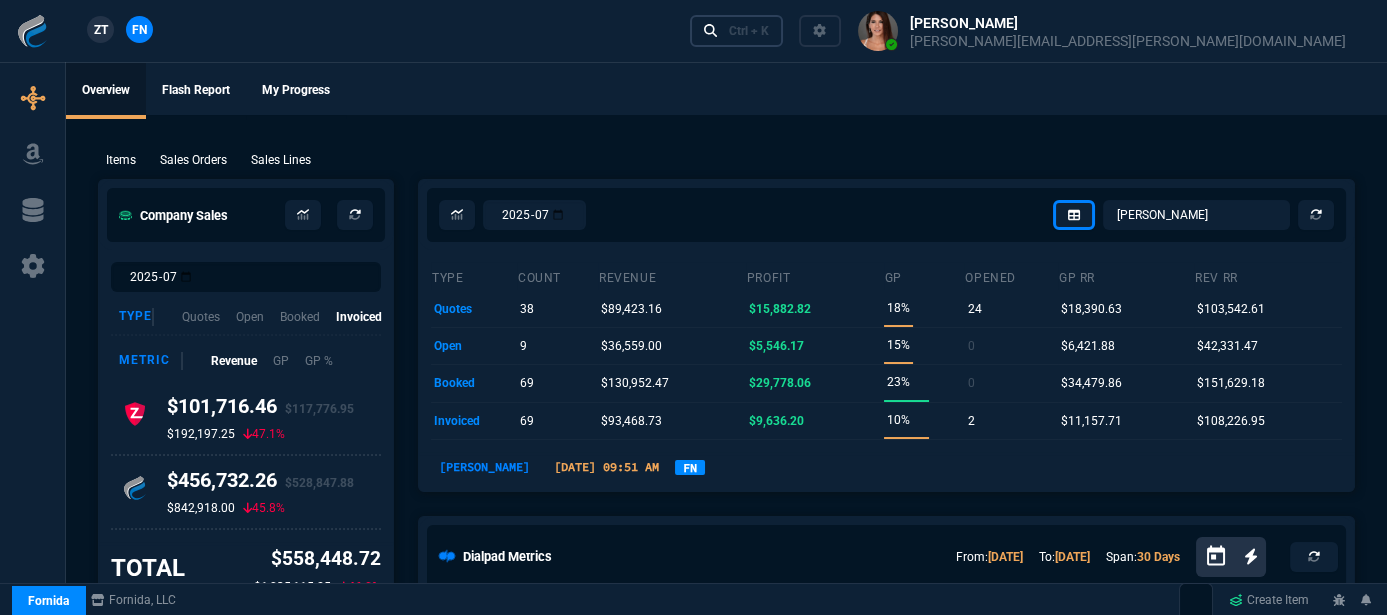 click on "Ctrl + K" at bounding box center (749, 31) 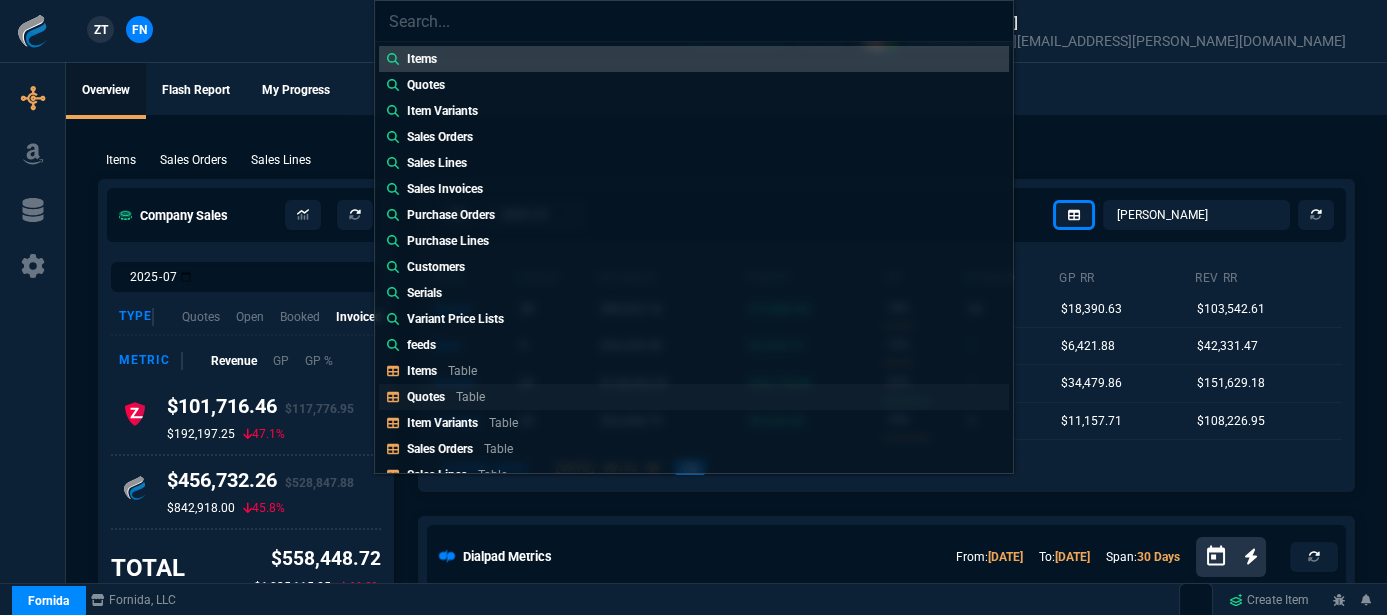 click on "Quotes
Table" at bounding box center (694, 397) 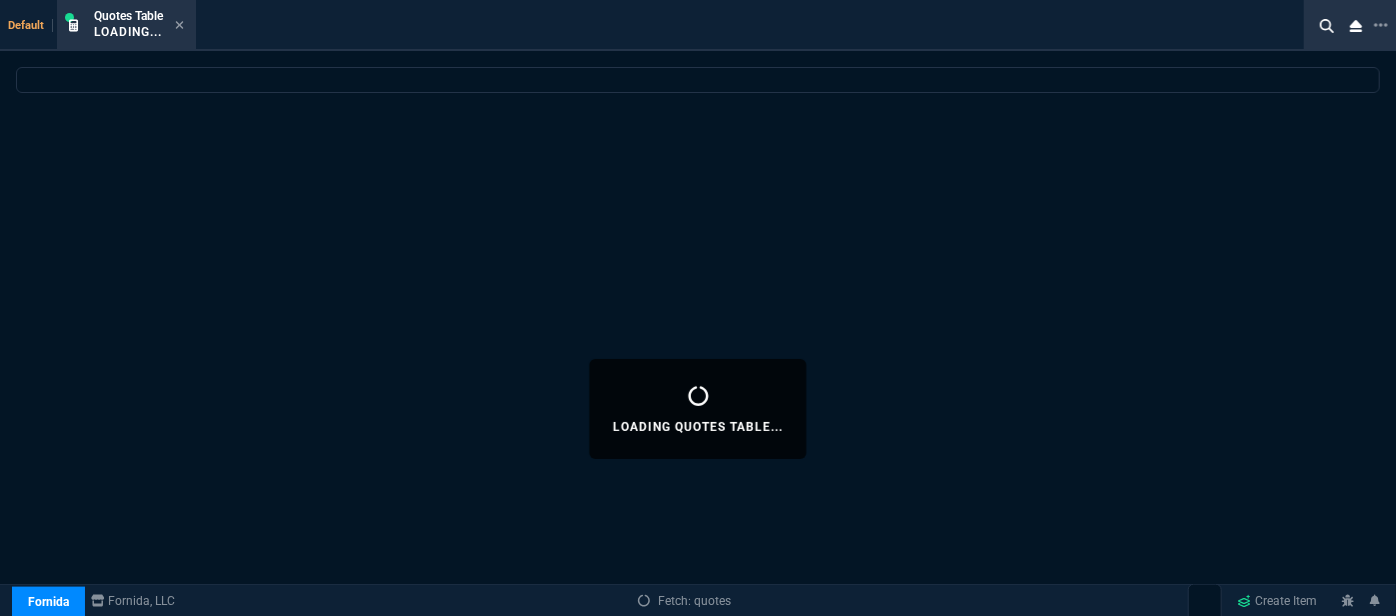 select 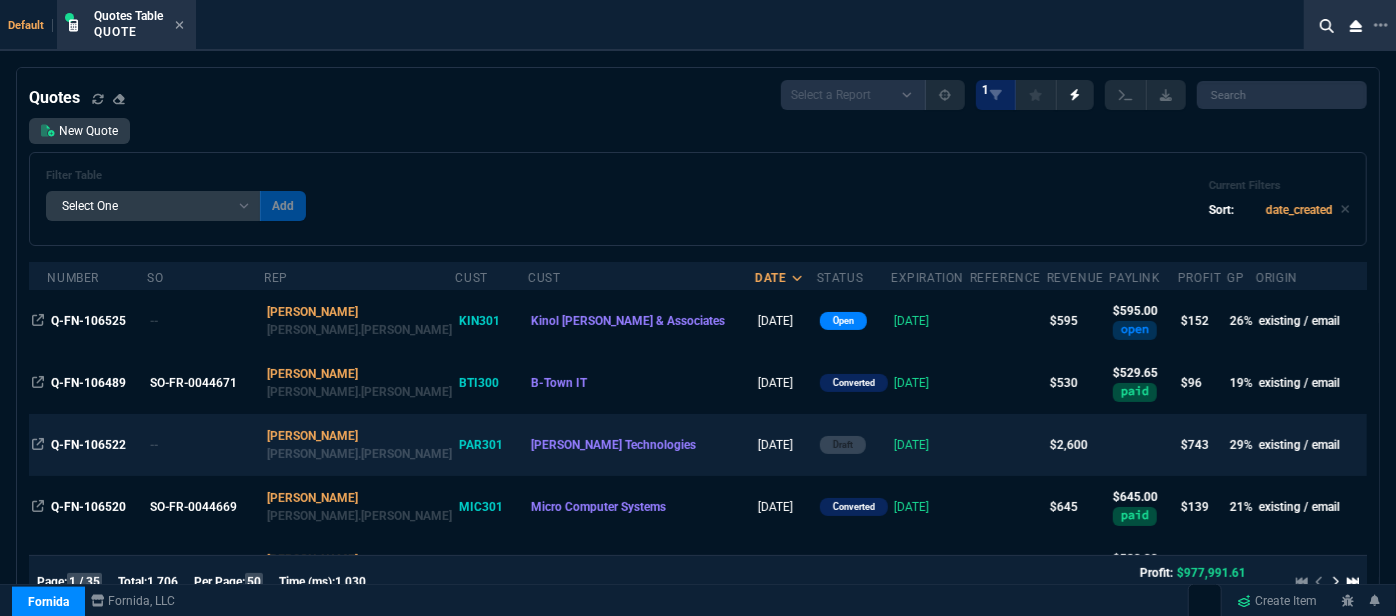 scroll, scrollTop: 272, scrollLeft: 0, axis: vertical 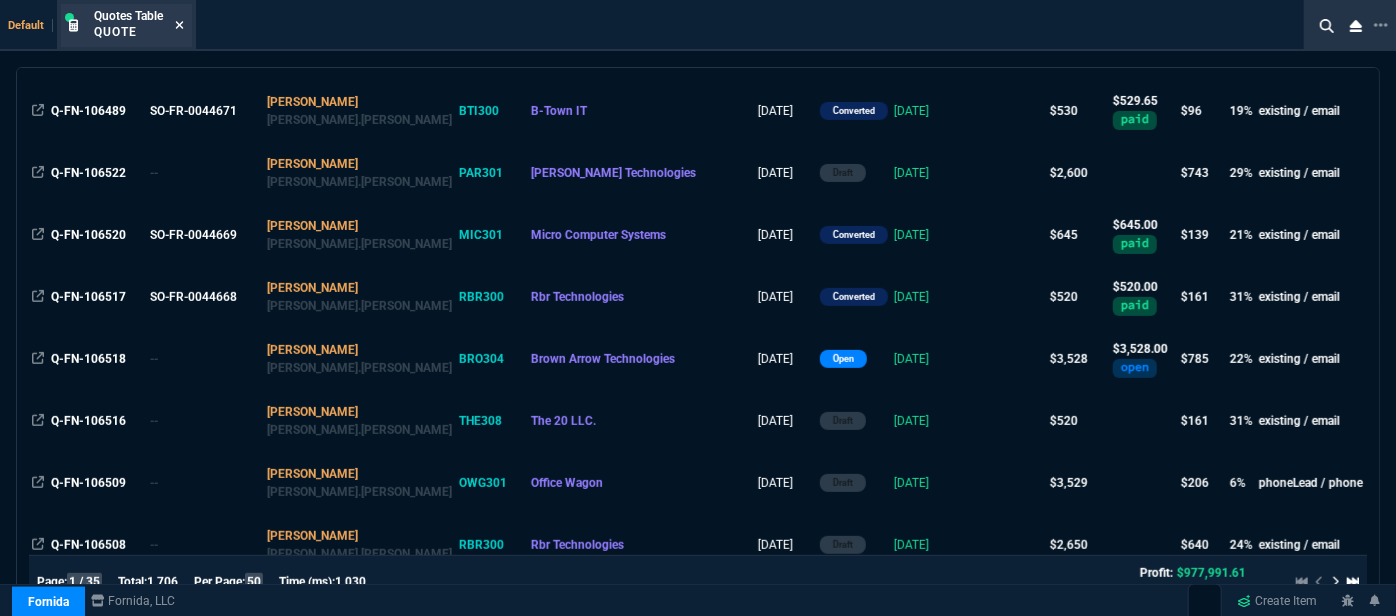 click 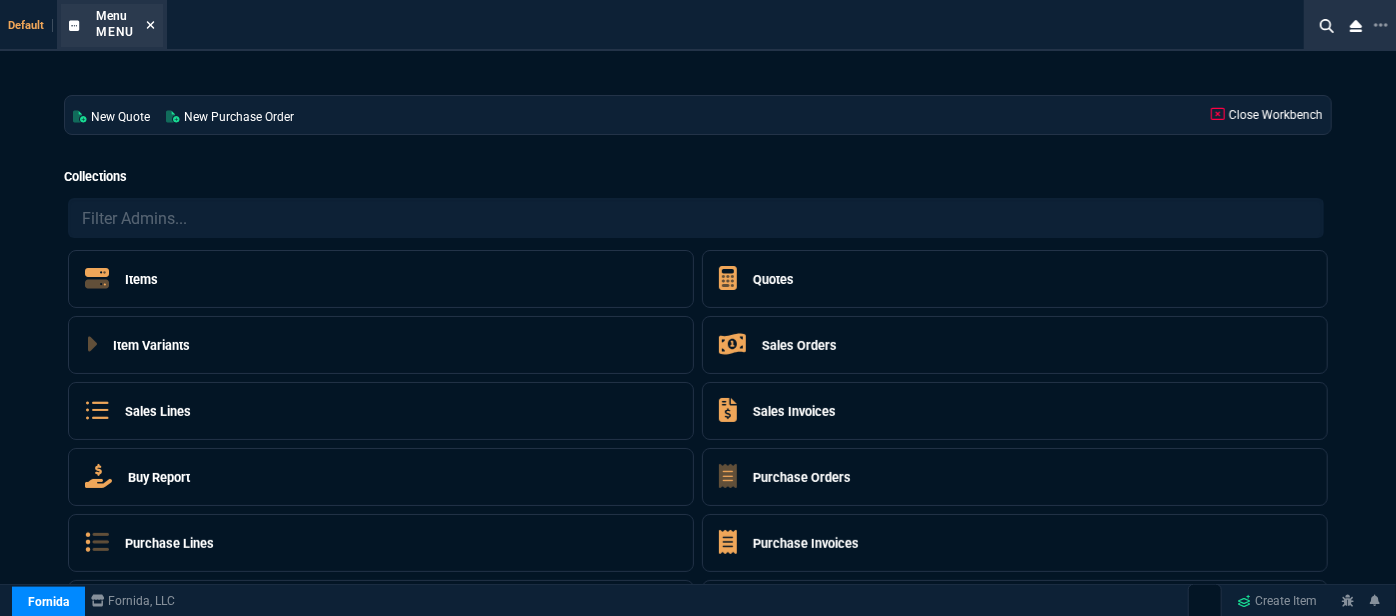 click 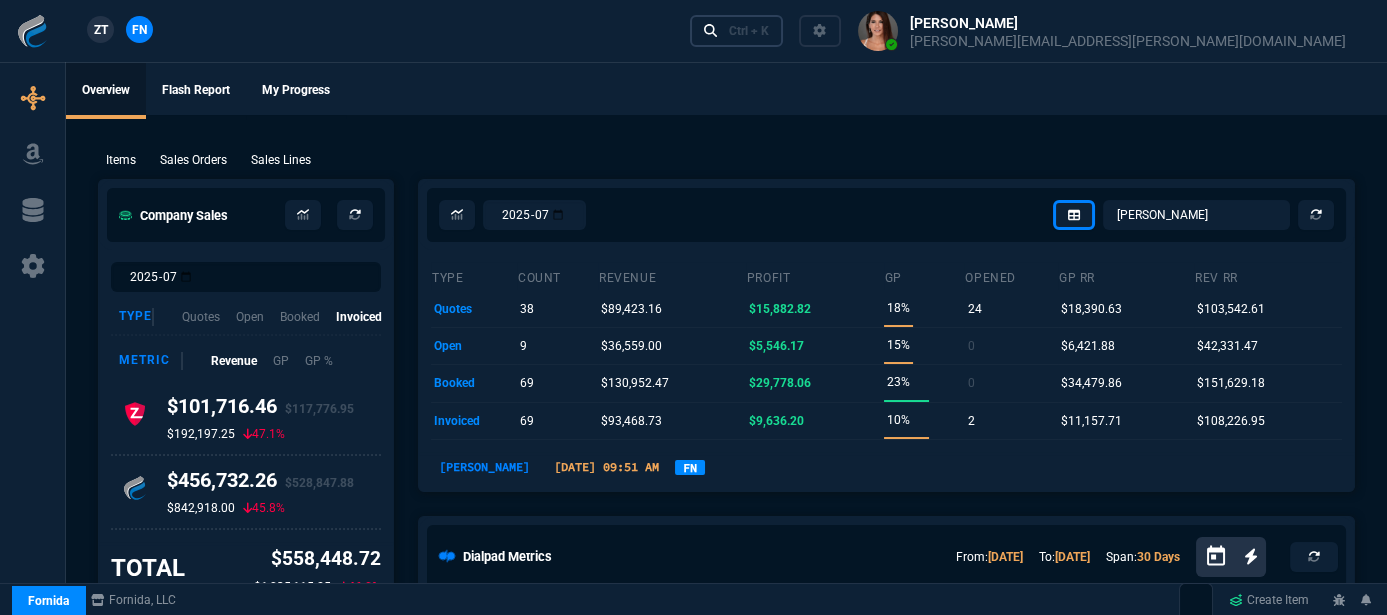 click on "Ctrl + K" at bounding box center [749, 31] 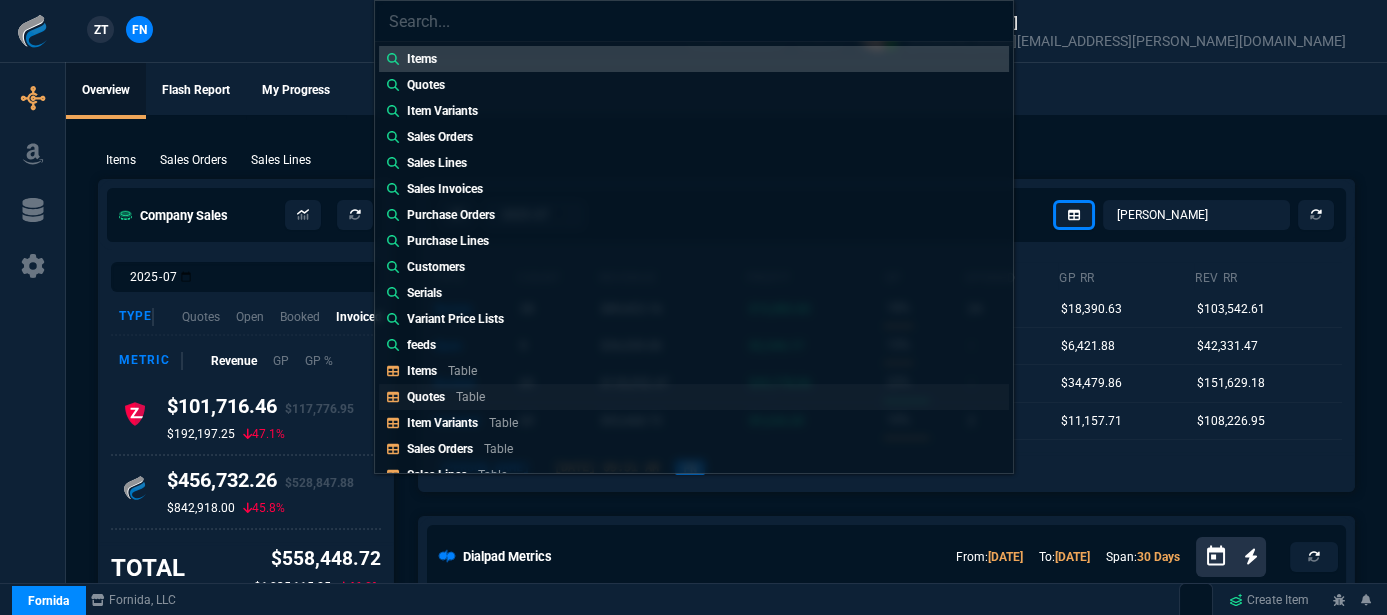 click on "Quotes
Table" at bounding box center [694, 397] 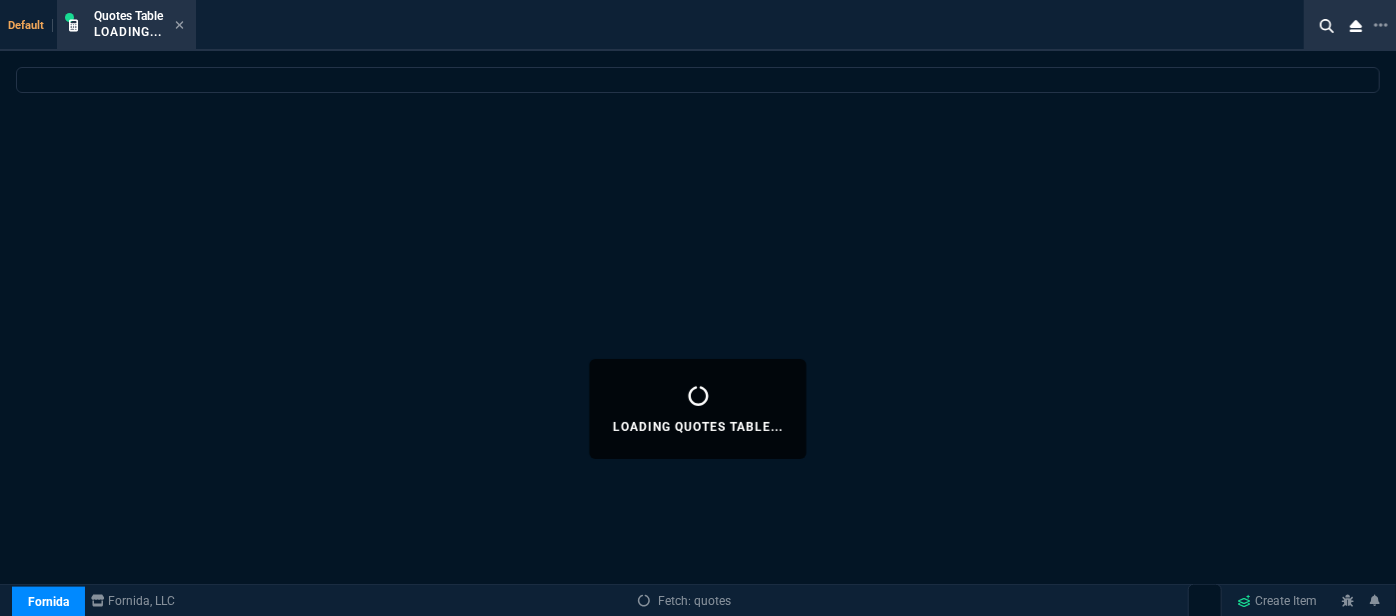 select 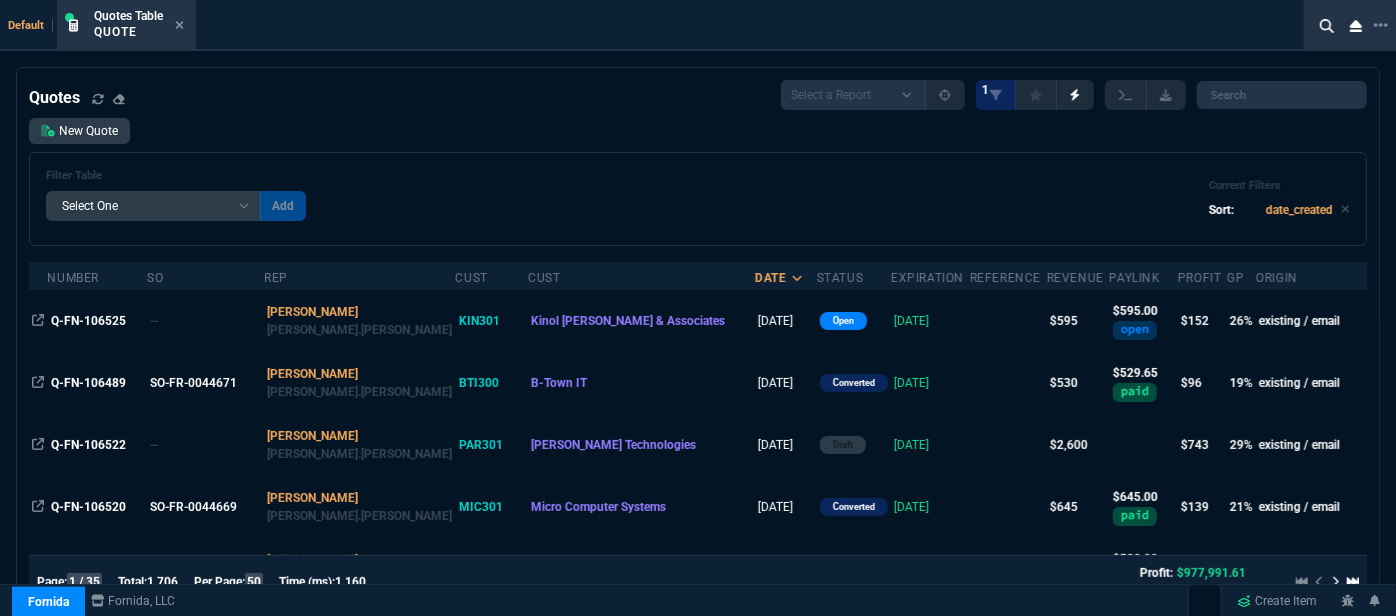 scroll, scrollTop: 363, scrollLeft: 0, axis: vertical 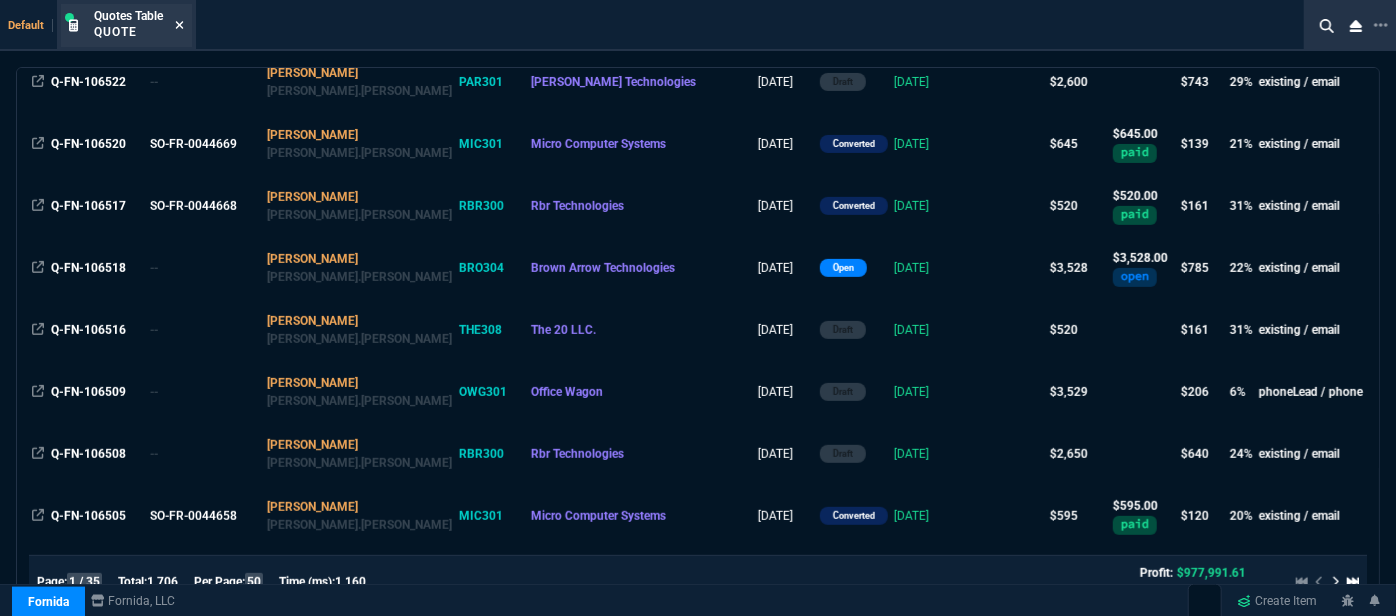 click 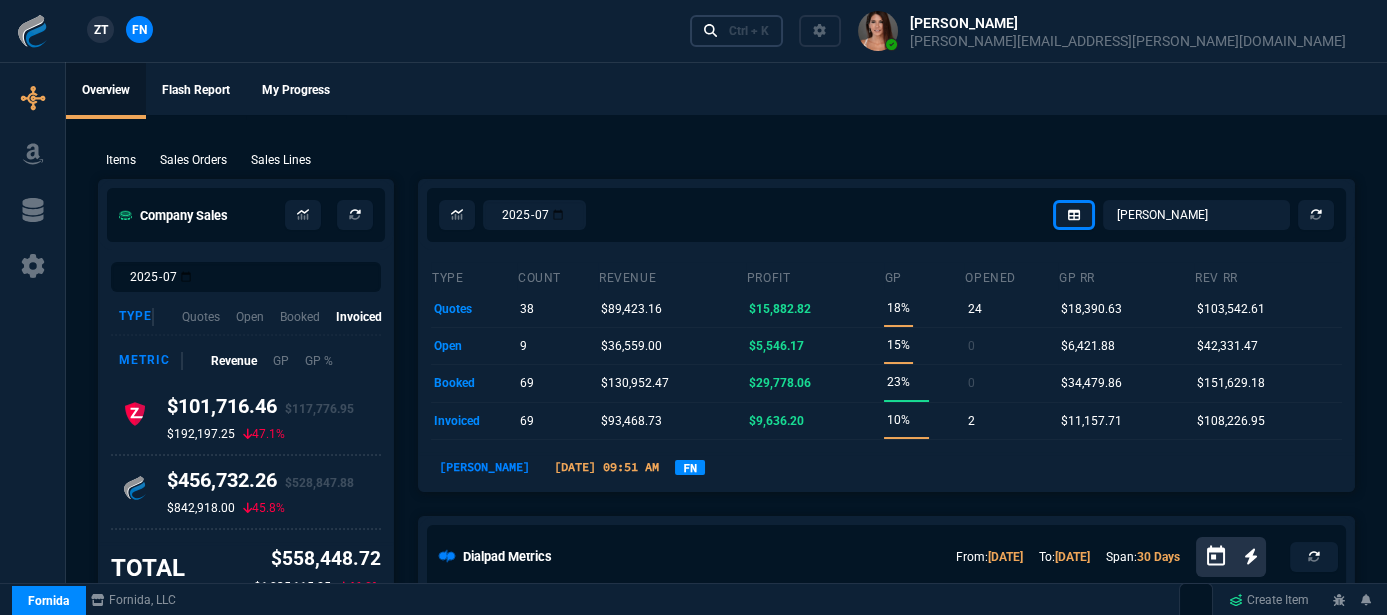 click on "Ctrl + K" at bounding box center [737, 30] 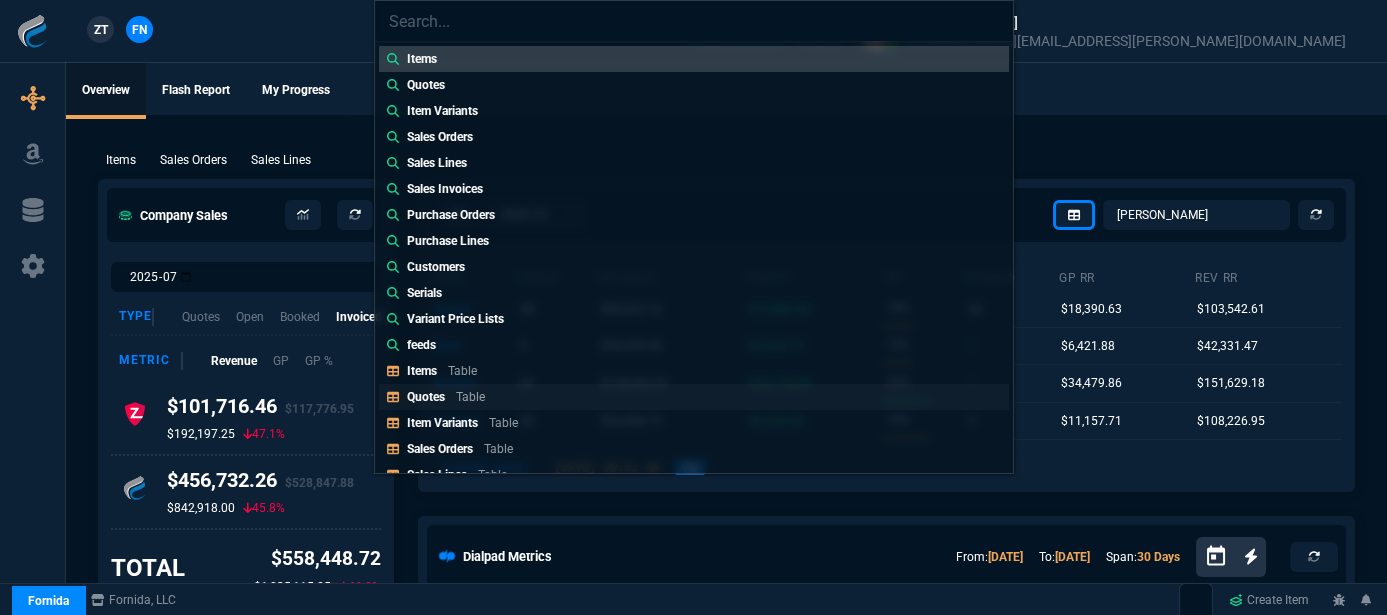 click on "Quotes
Table" at bounding box center (694, 397) 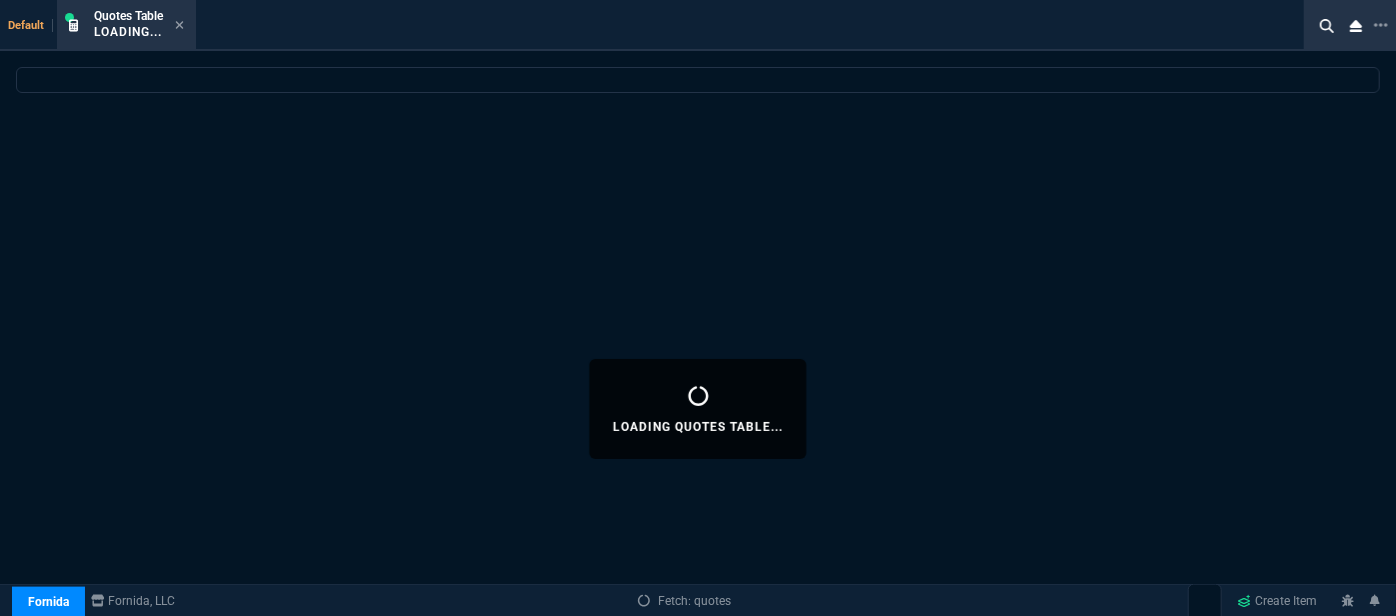select 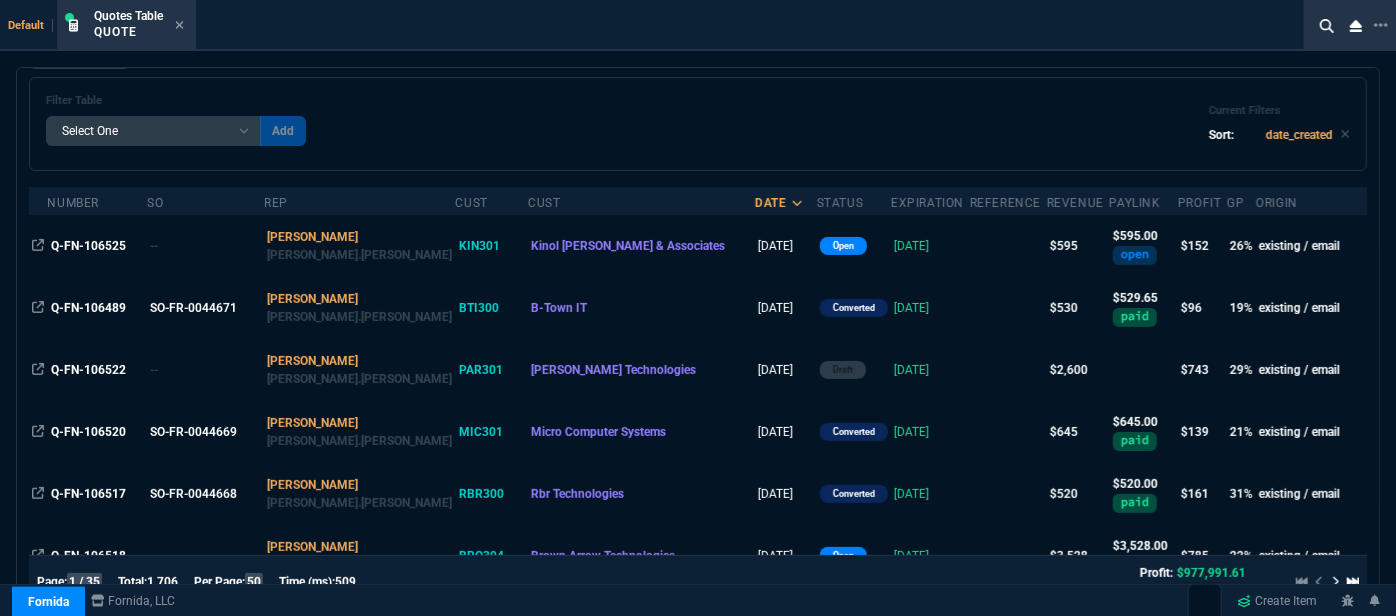scroll, scrollTop: 181, scrollLeft: 0, axis: vertical 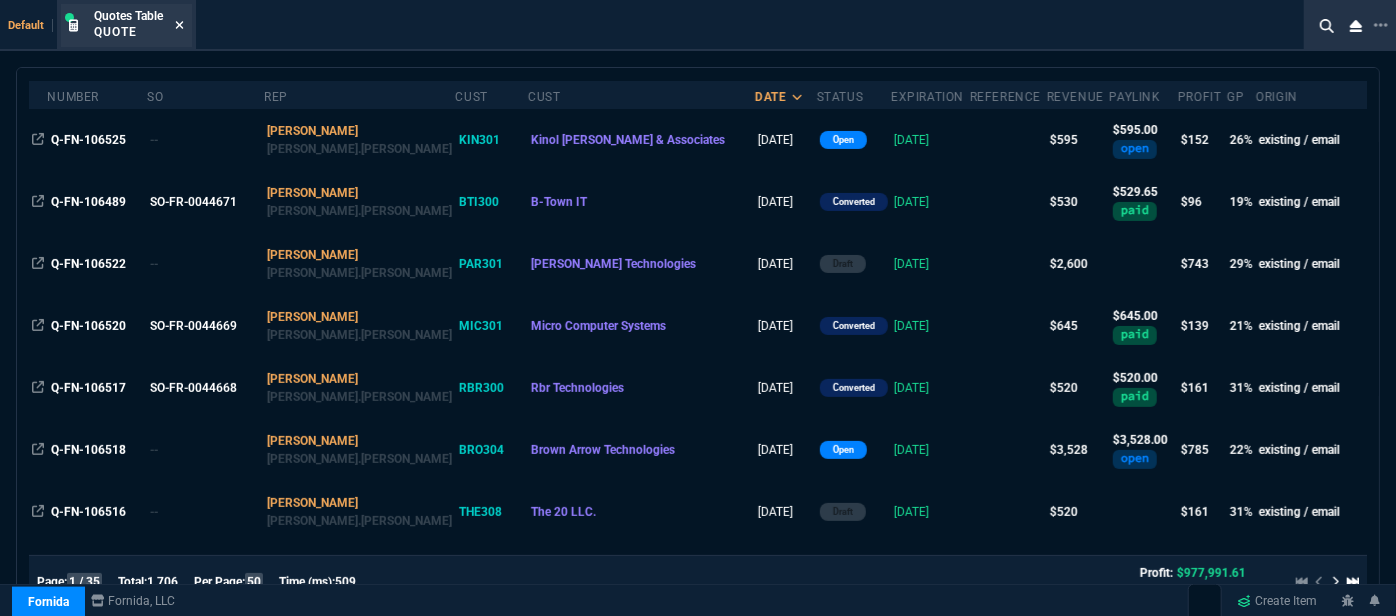 click 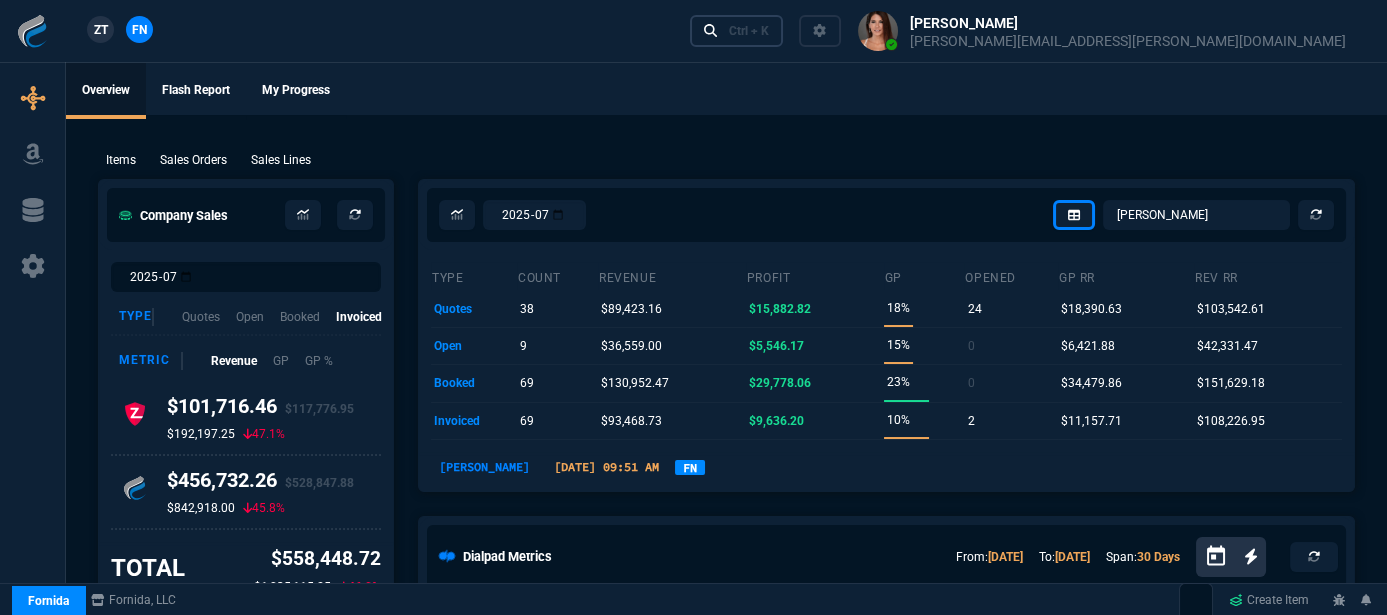 click on "Ctrl + K" at bounding box center [749, 31] 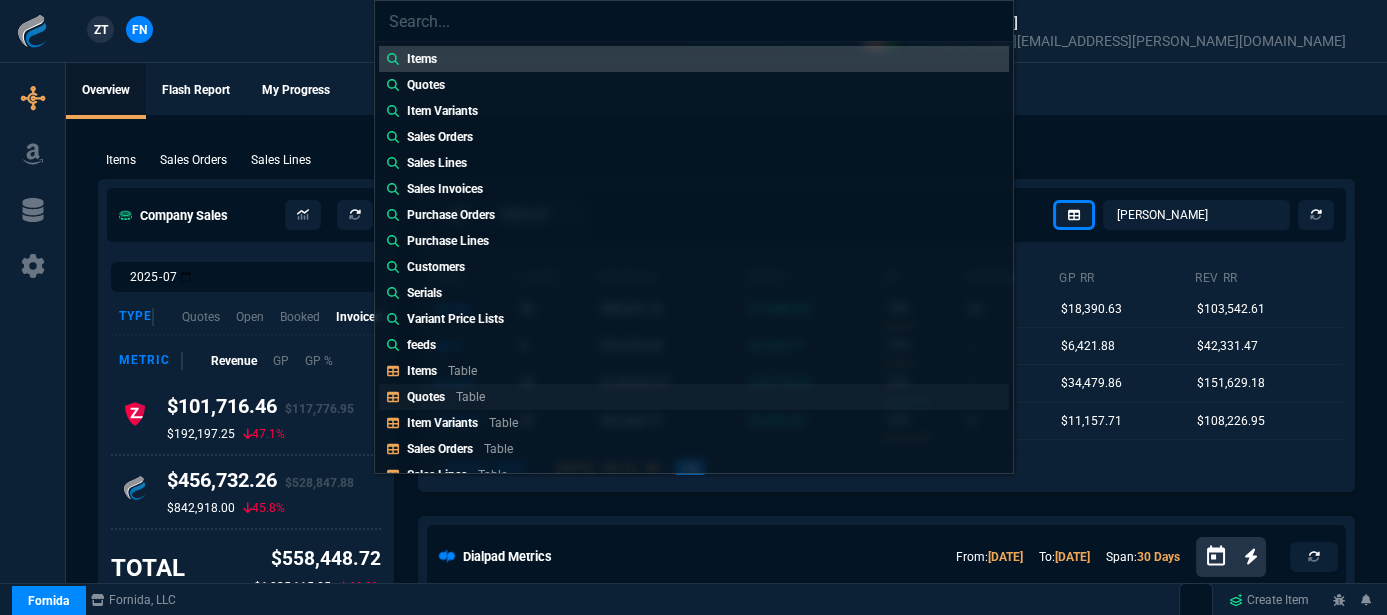 click on "Quotes
Table" at bounding box center [694, 397] 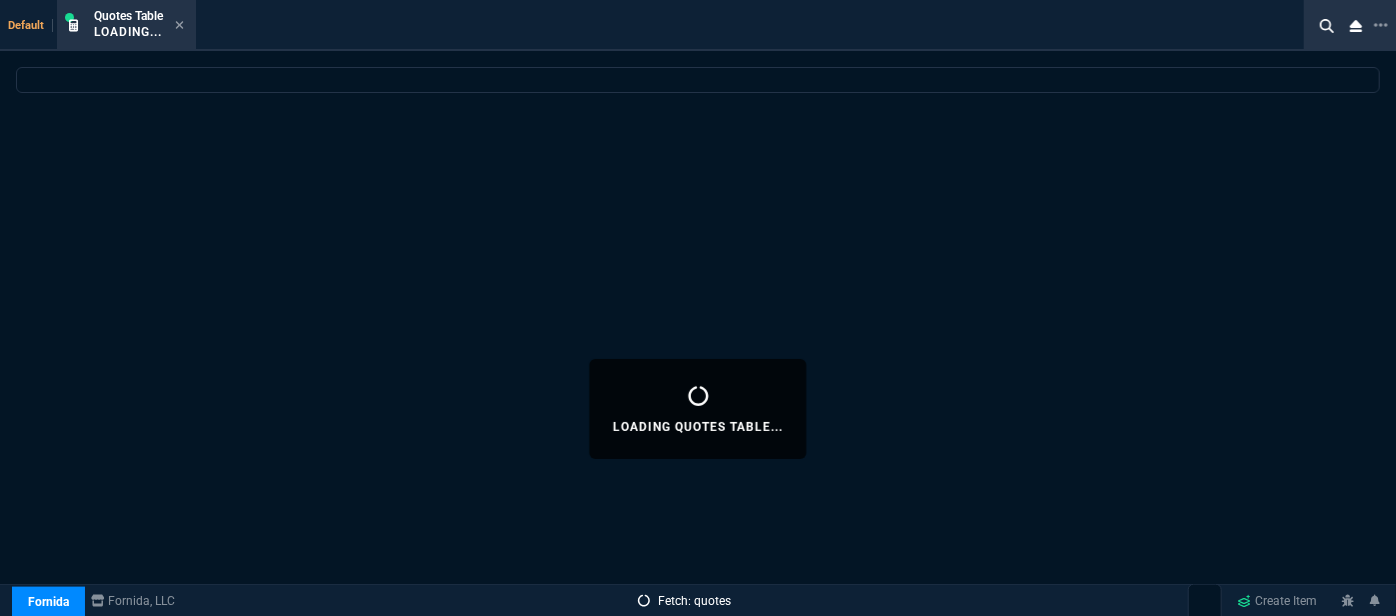 select 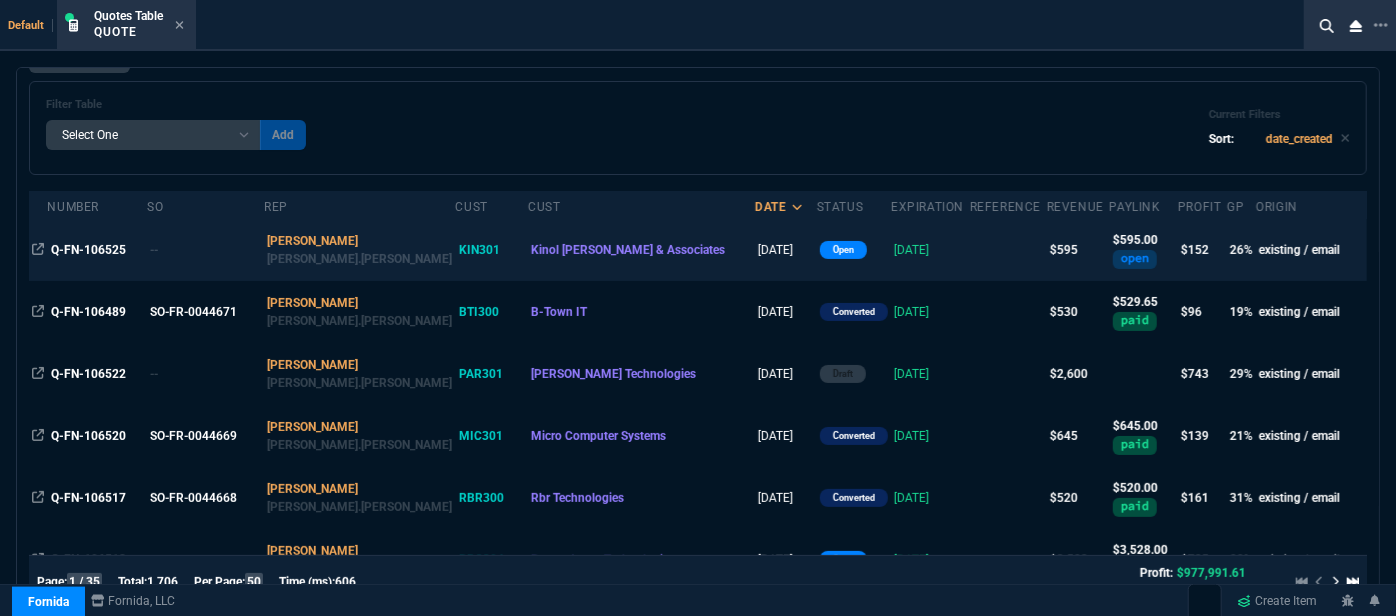 scroll, scrollTop: 0, scrollLeft: 0, axis: both 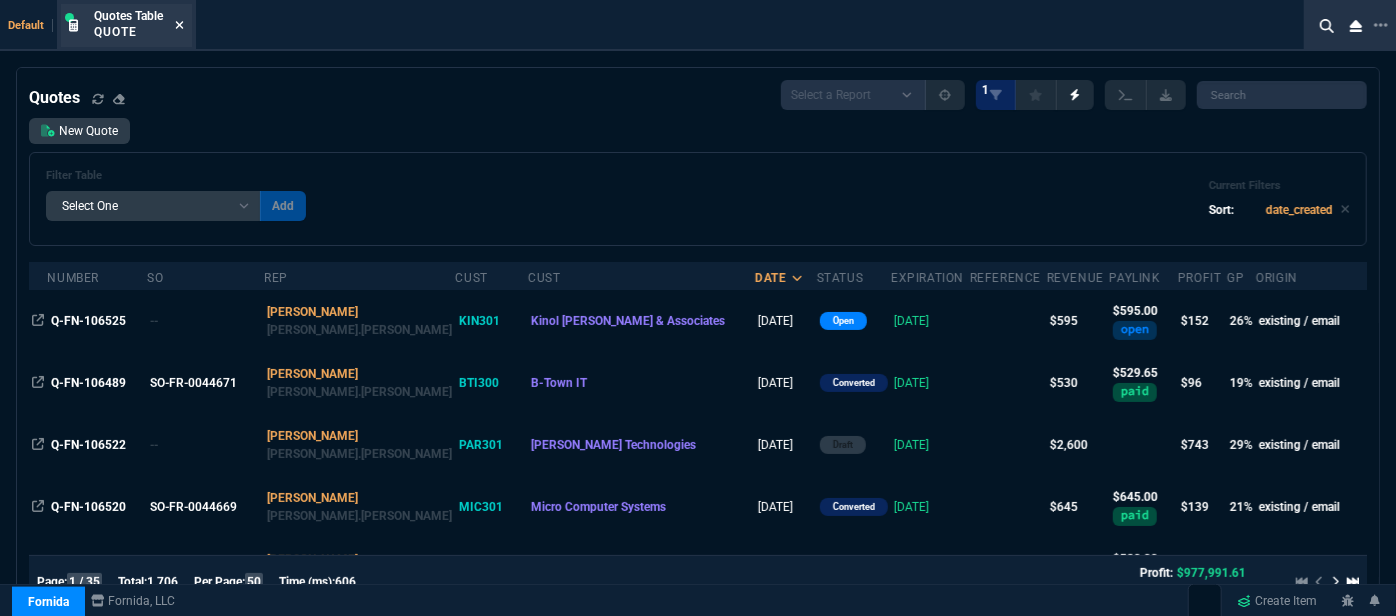 click 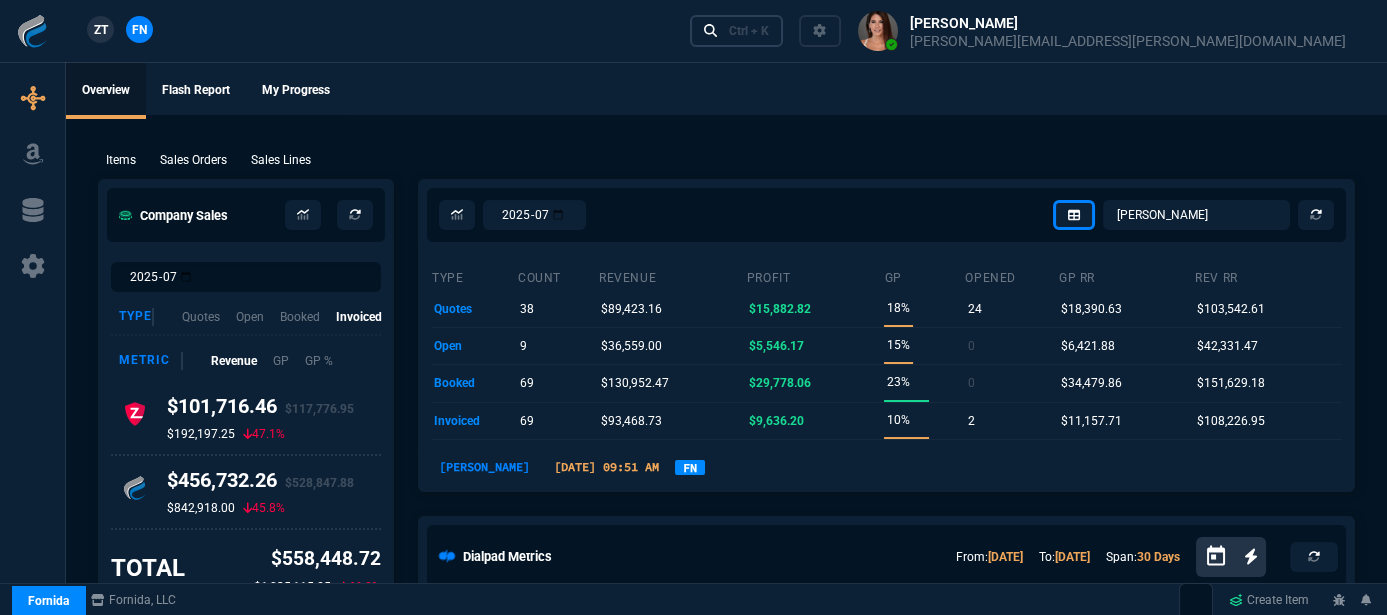 click on "Ctrl + K" at bounding box center [749, 31] 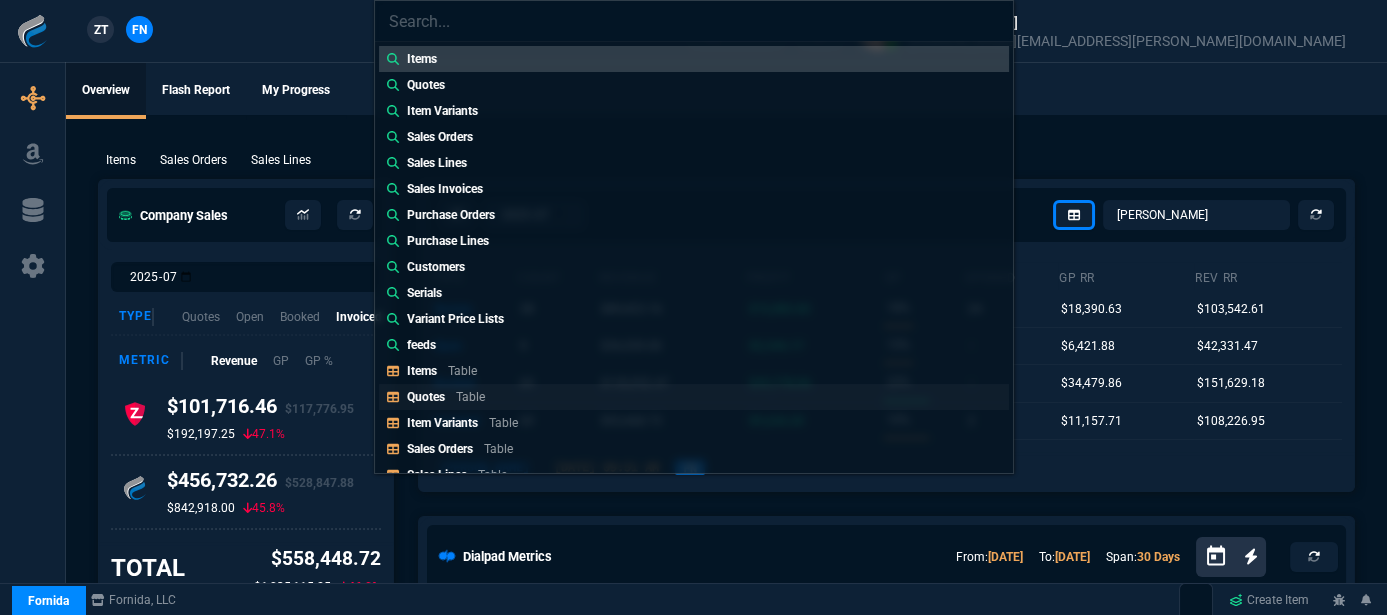 click on "Quotes
Table" at bounding box center [450, 397] 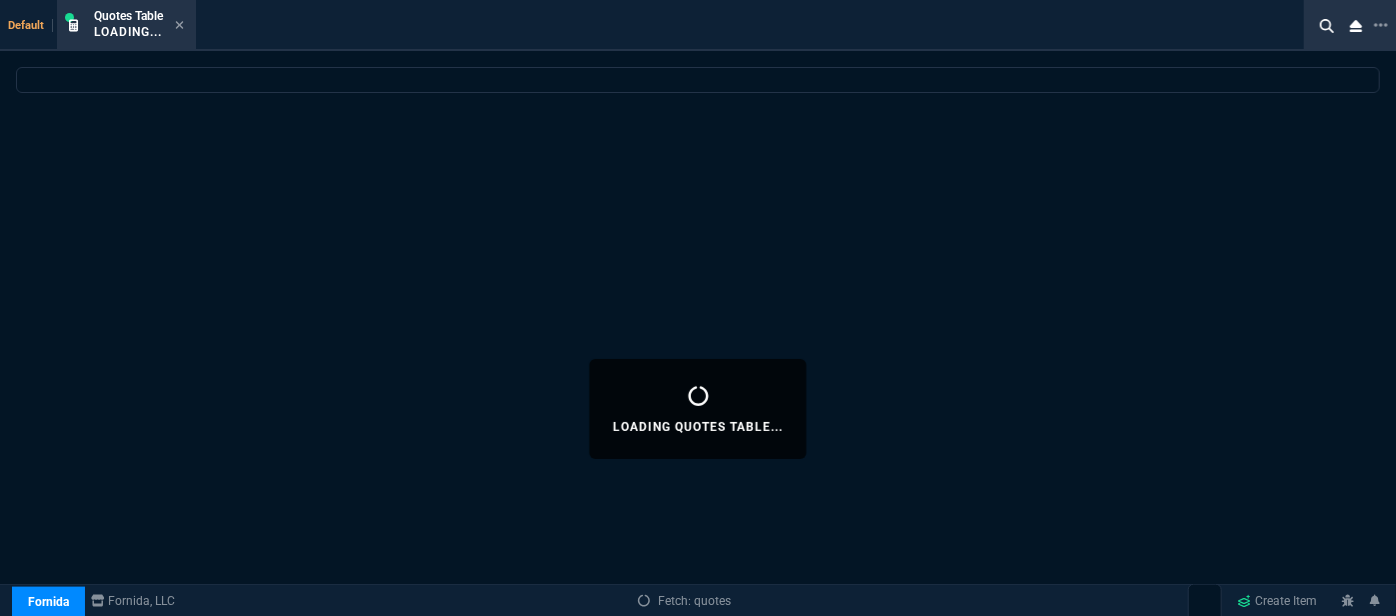select 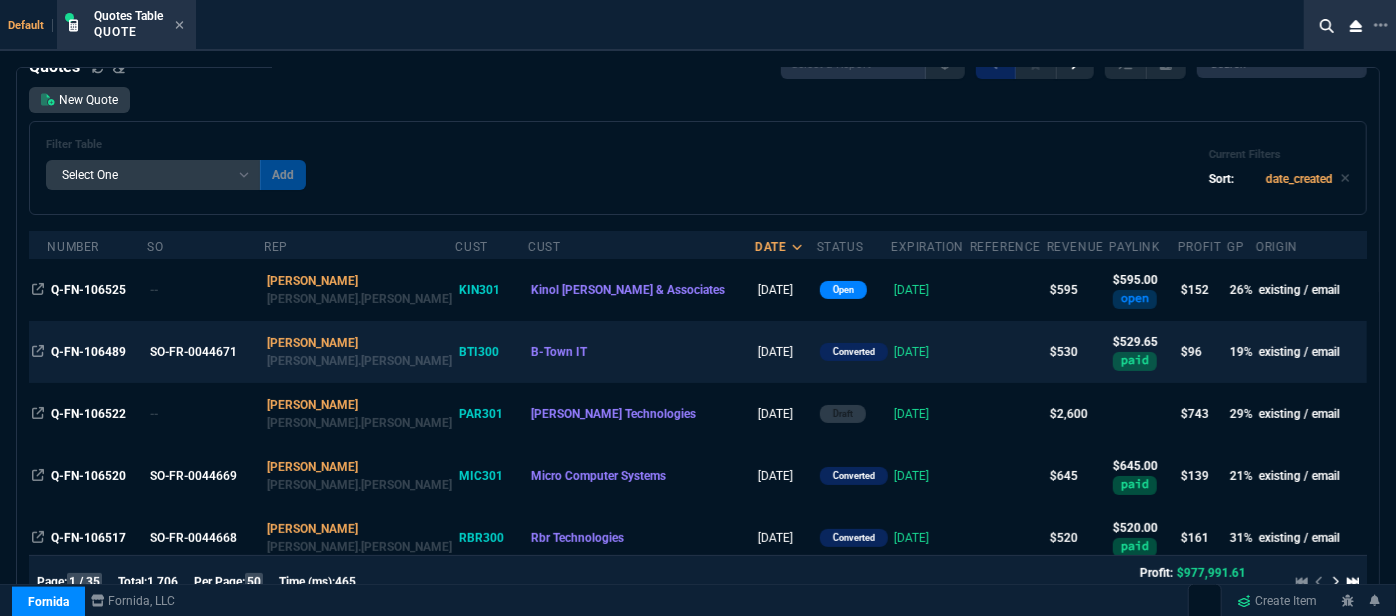 scroll, scrollTop: 0, scrollLeft: 0, axis: both 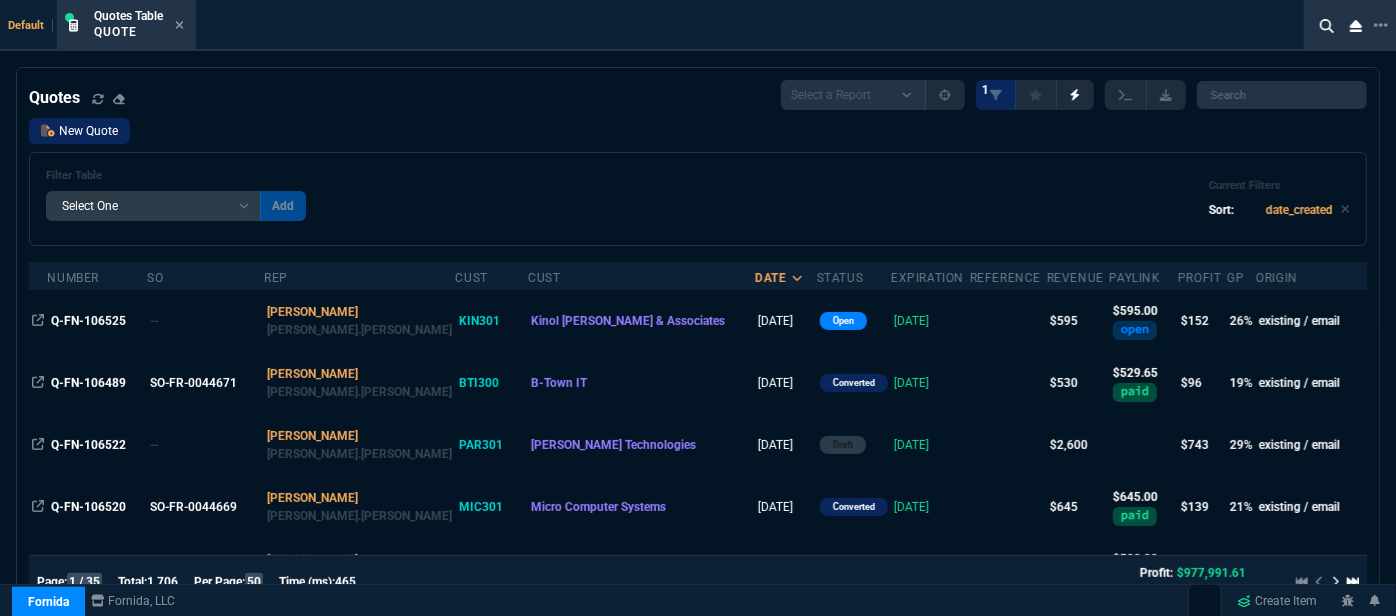 click on "New Quote" at bounding box center [79, 131] 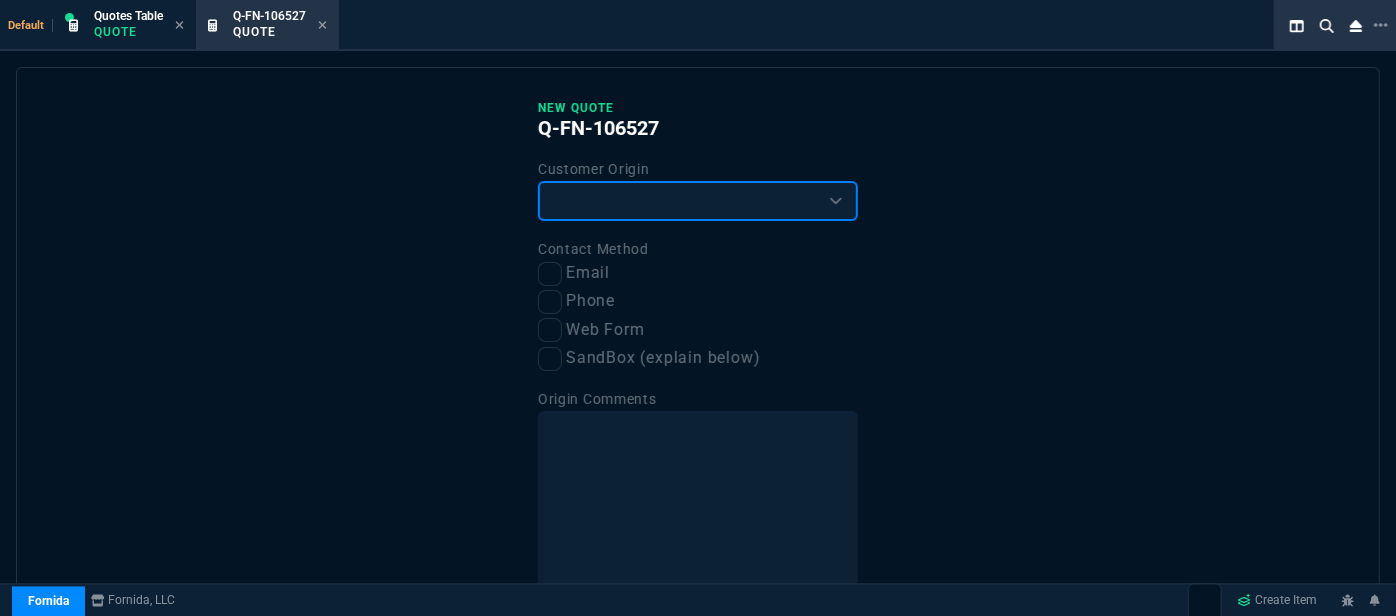 click on "Existing Customer Amazon Lead (first order) Website Lead (first order) Called (first order) Referral (first order) SandBox (explain below)" at bounding box center (698, 201) 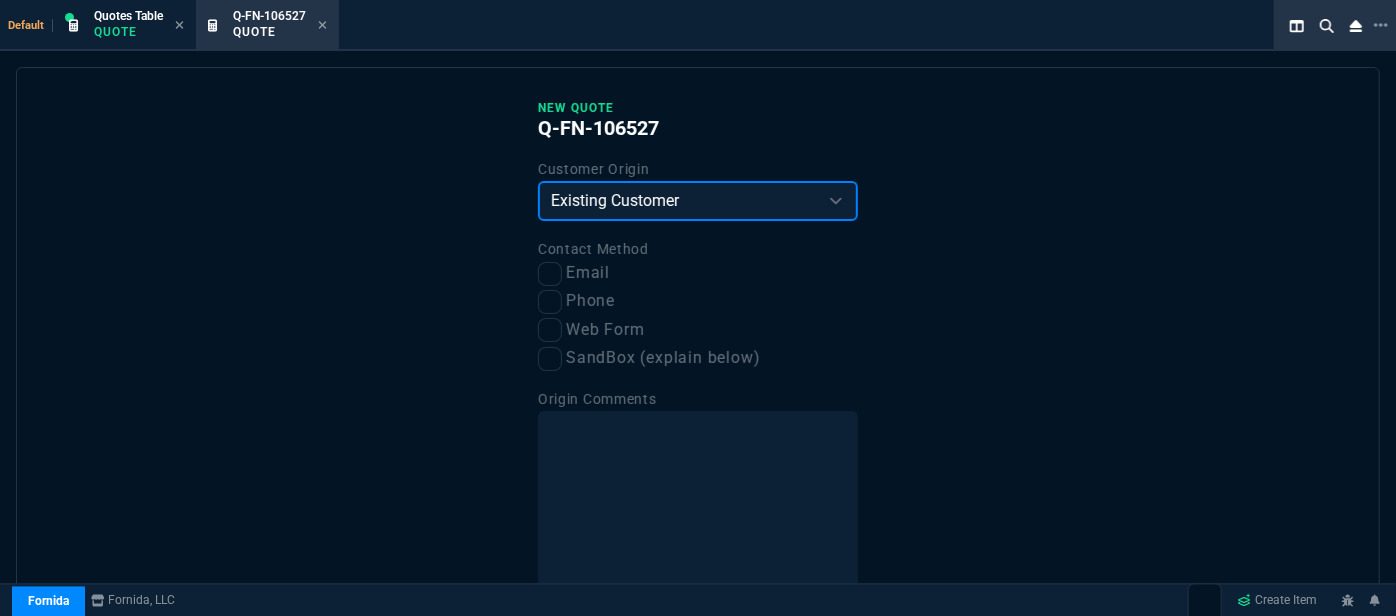 click on "Existing Customer Amazon Lead (first order) Website Lead (first order) Called (first order) Referral (first order) SandBox (explain below)" at bounding box center [698, 201] 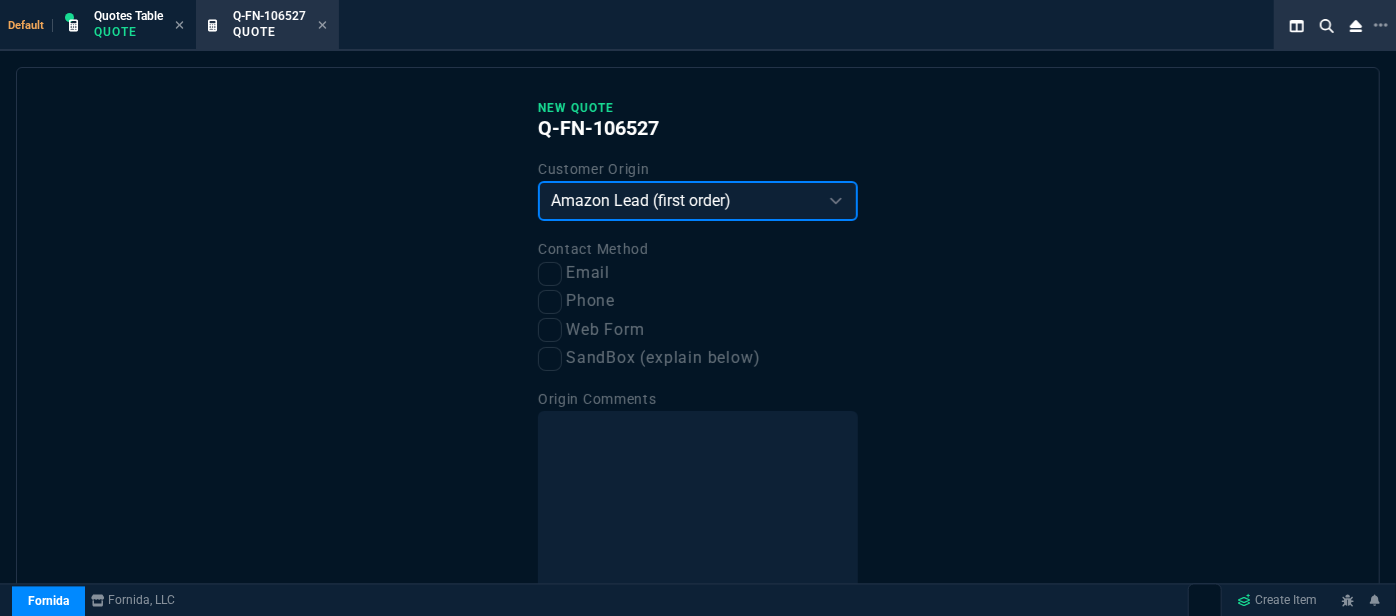 click on "Existing Customer Amazon Lead (first order) Website Lead (first order) Called (first order) Referral (first order) SandBox (explain below)" at bounding box center (698, 201) 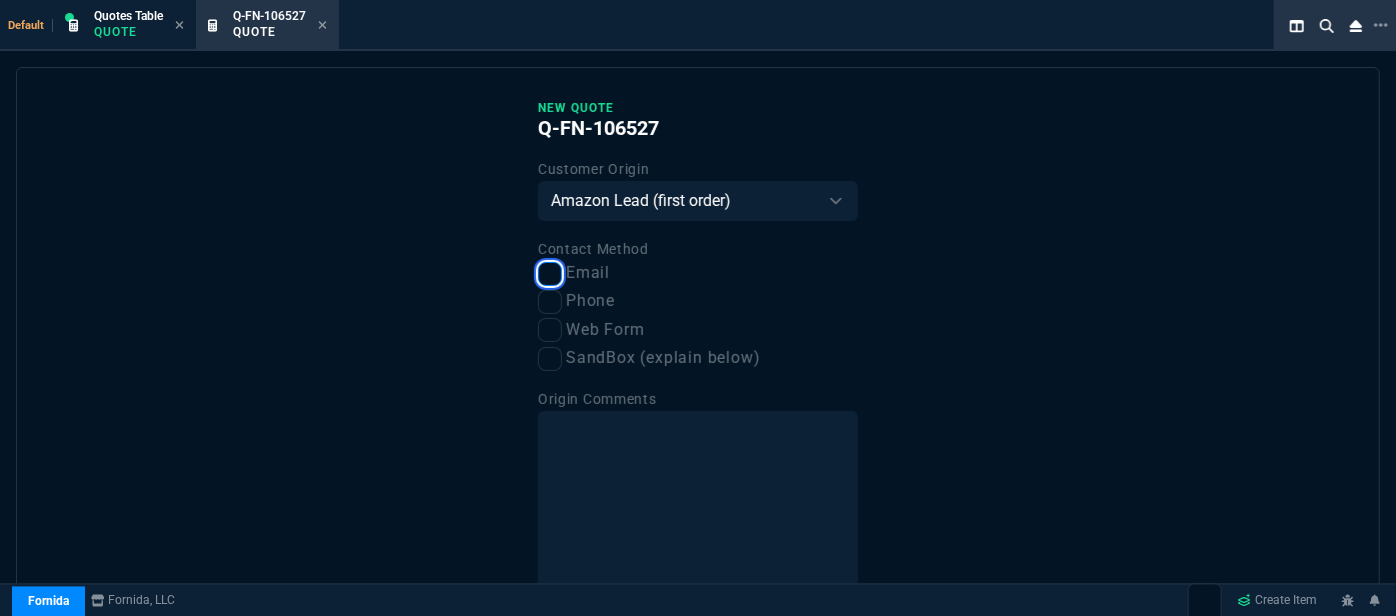 click on "Email" at bounding box center [550, 274] 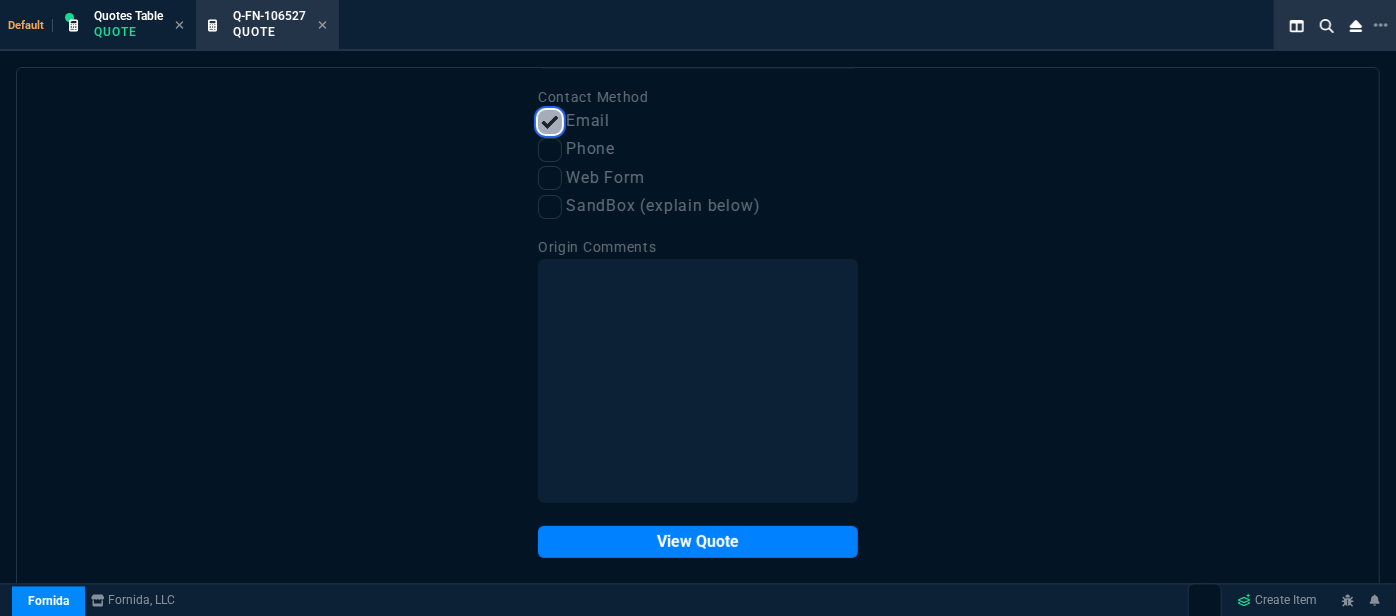 scroll, scrollTop: 153, scrollLeft: 0, axis: vertical 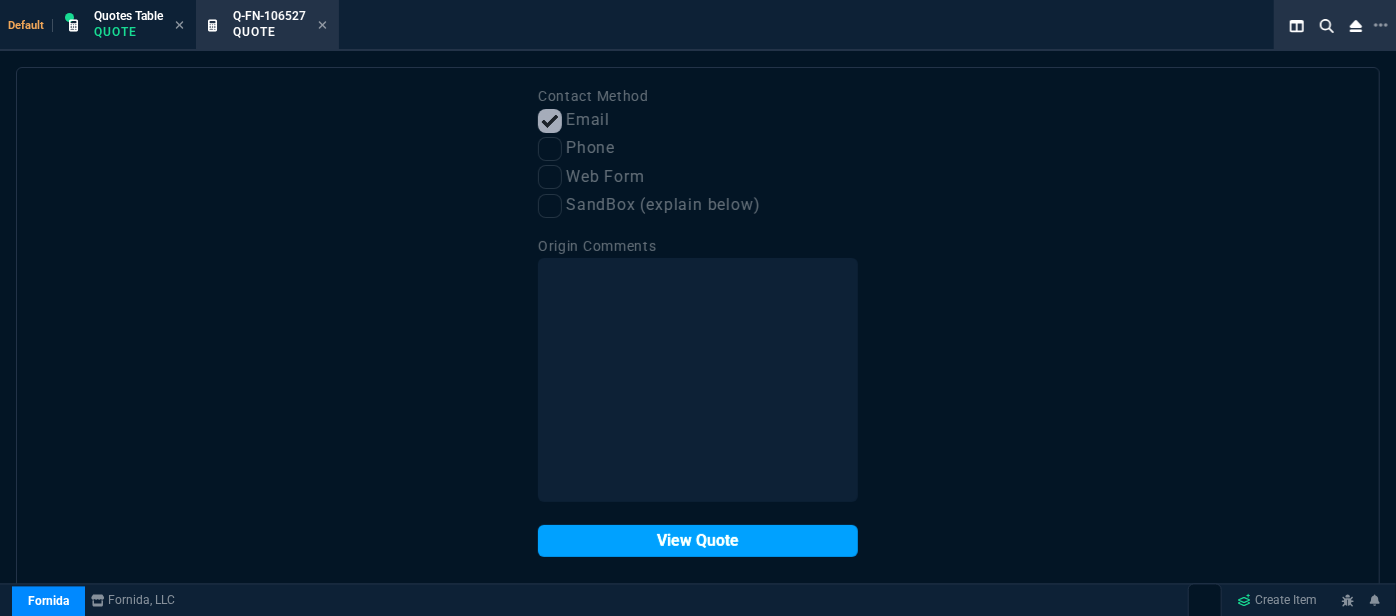 click on "View Quote" at bounding box center (698, 541) 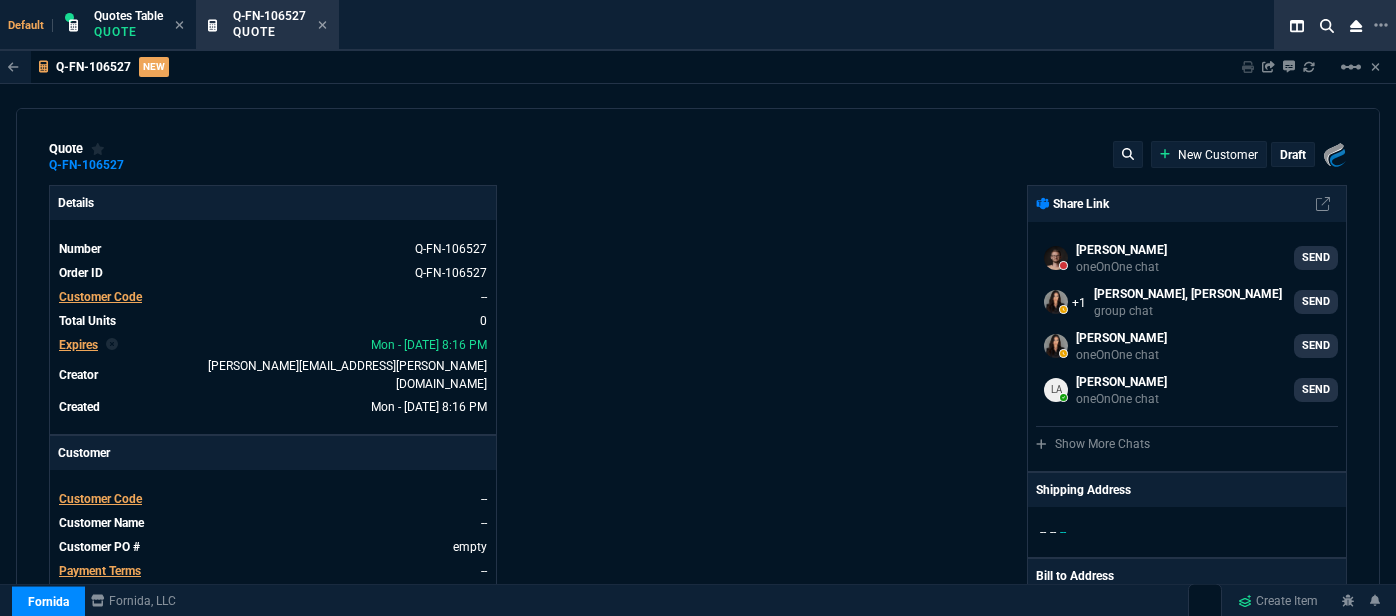 select on "12: [PERSON_NAME]" 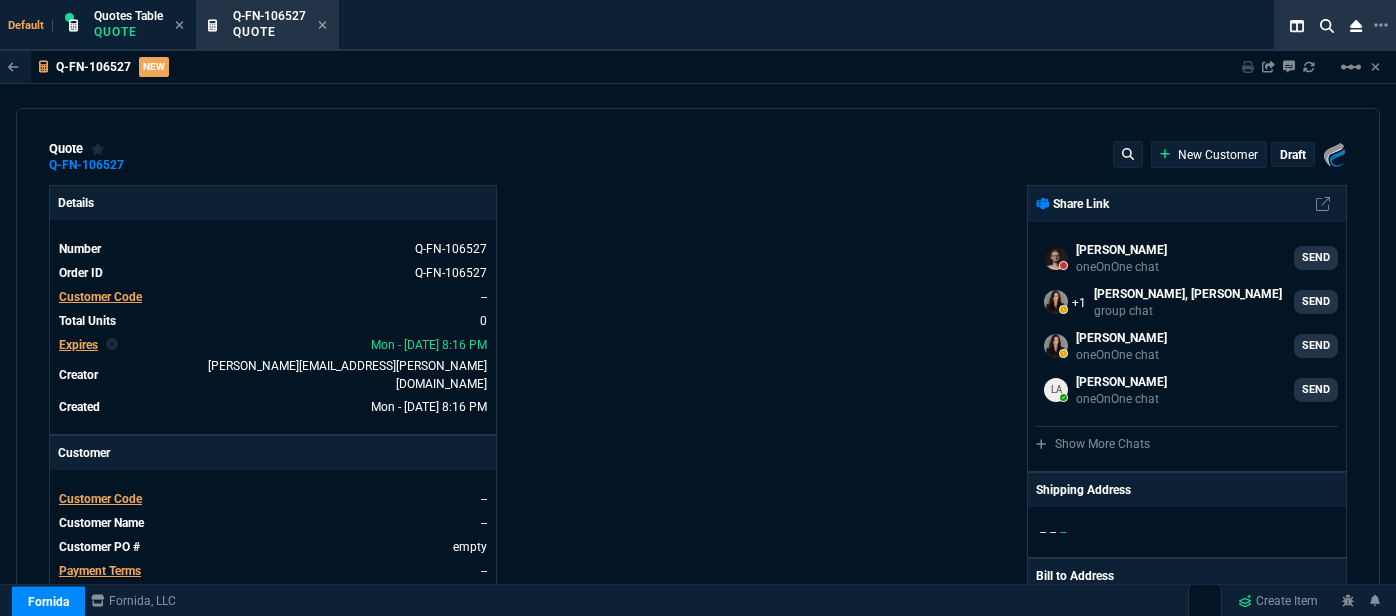 scroll, scrollTop: 0, scrollLeft: 0, axis: both 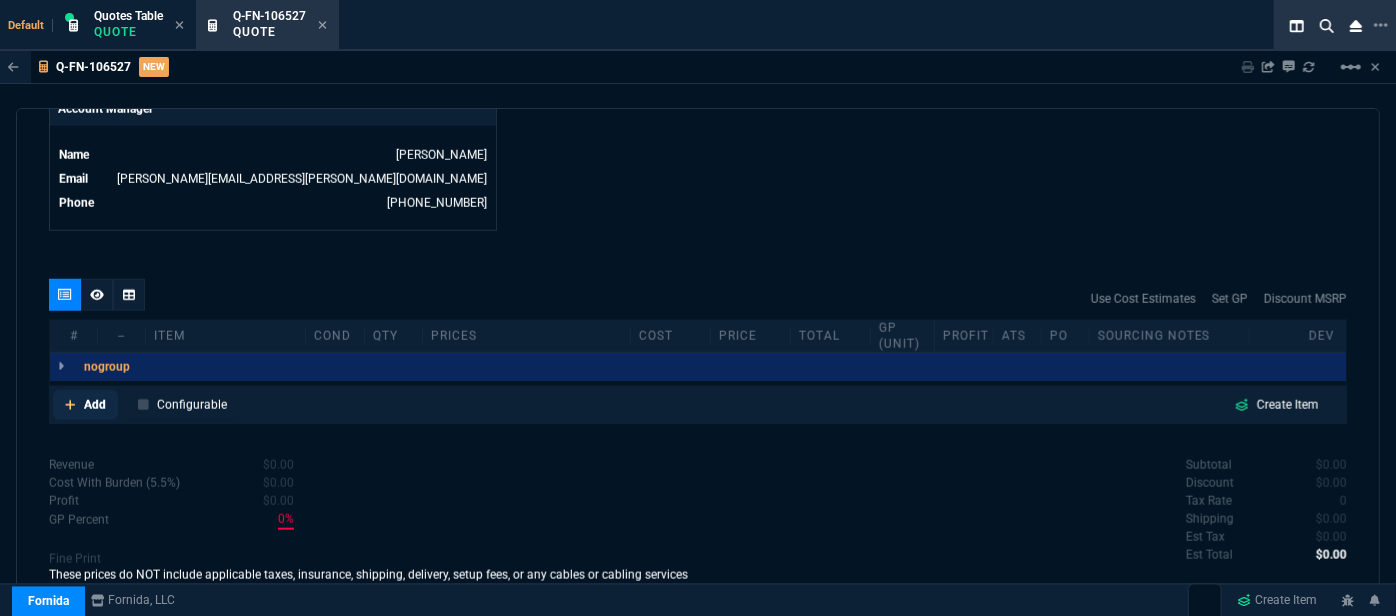click 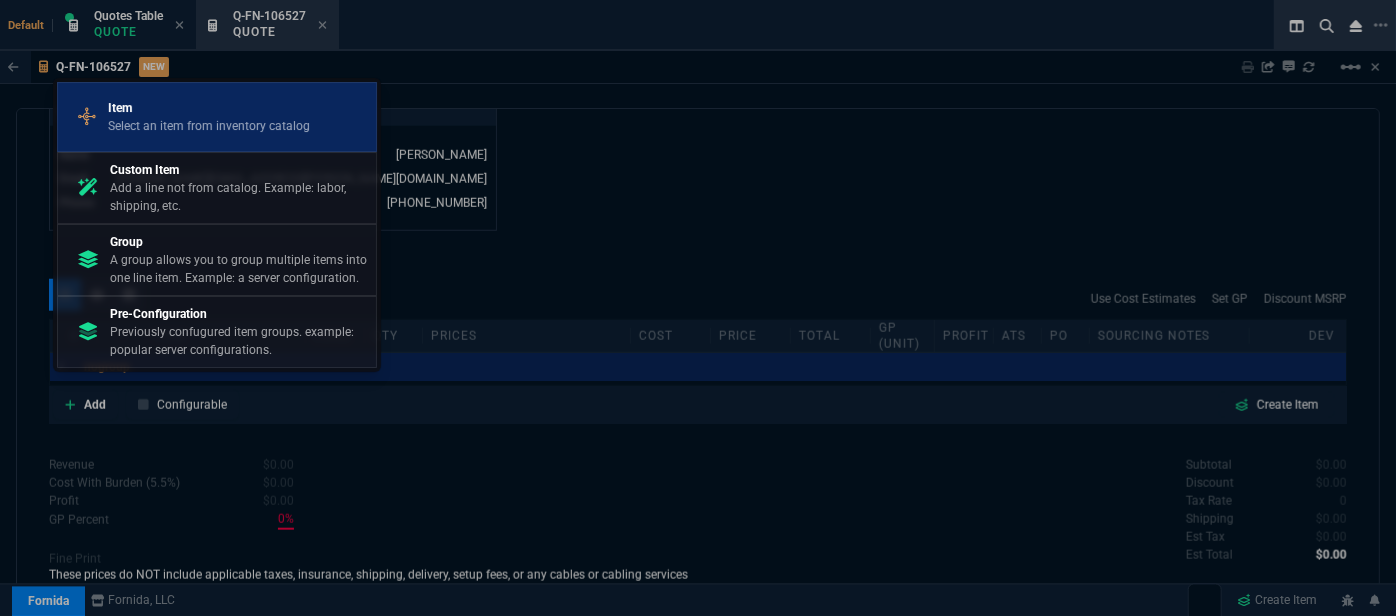 click on "Select an item from inventory catalog" at bounding box center [209, 126] 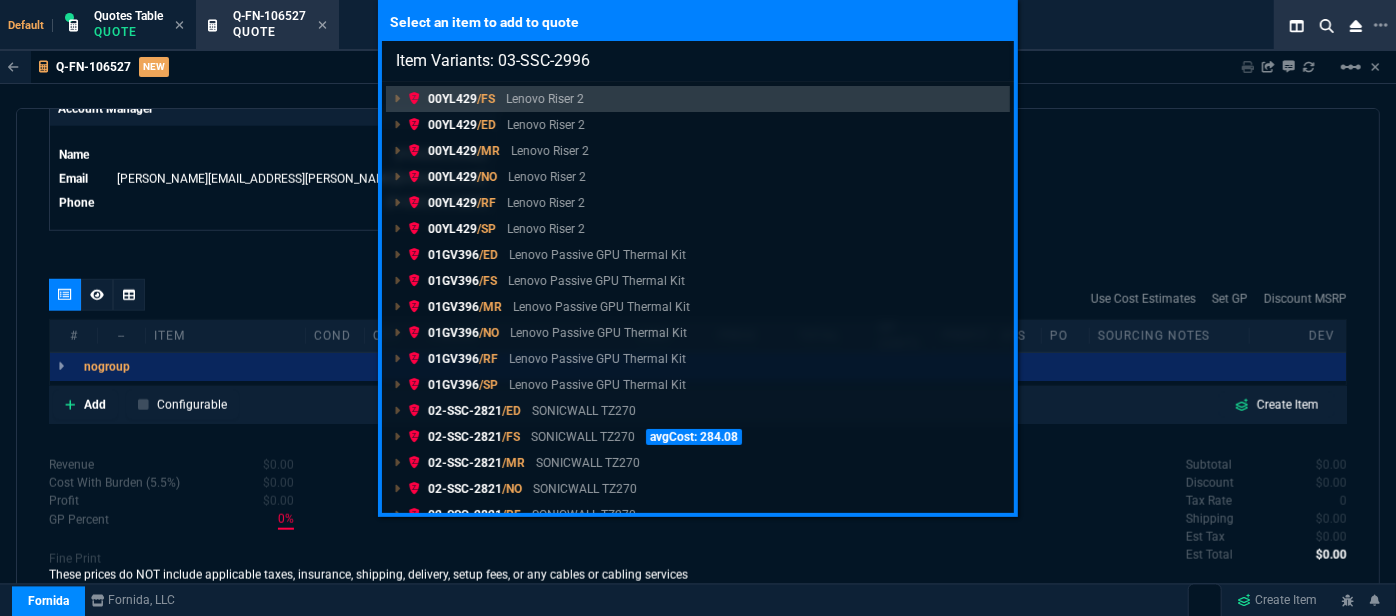 type on "Item Variants: 03-SSC-2996" 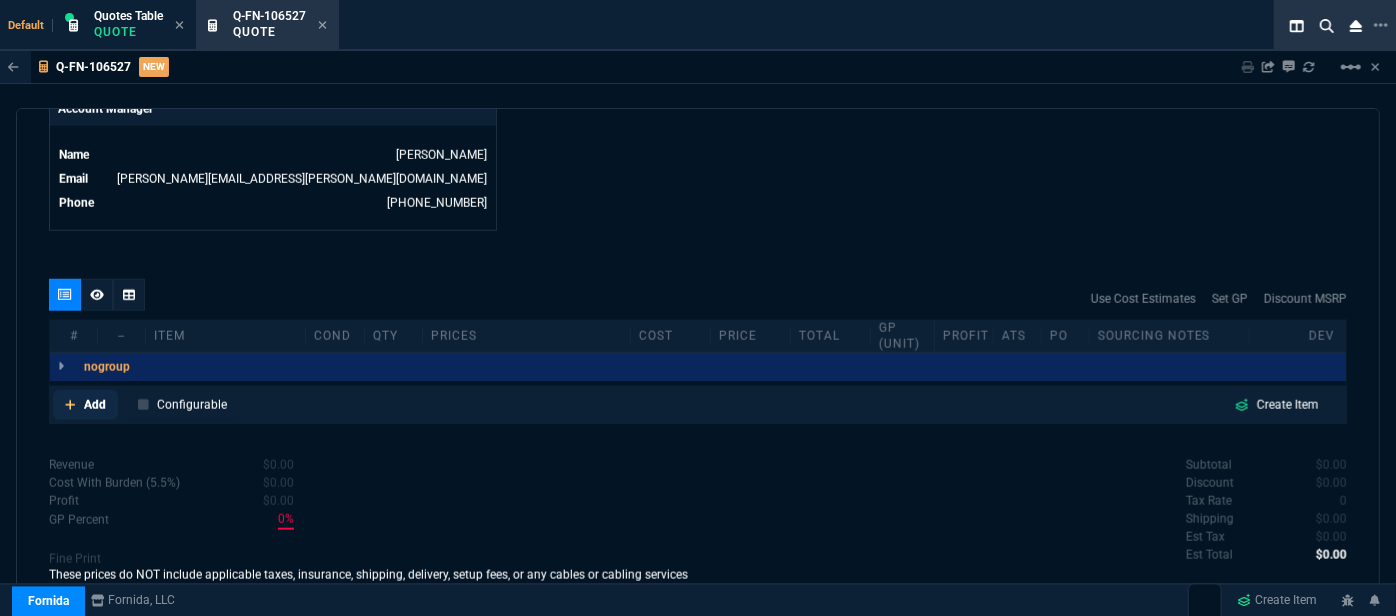 click 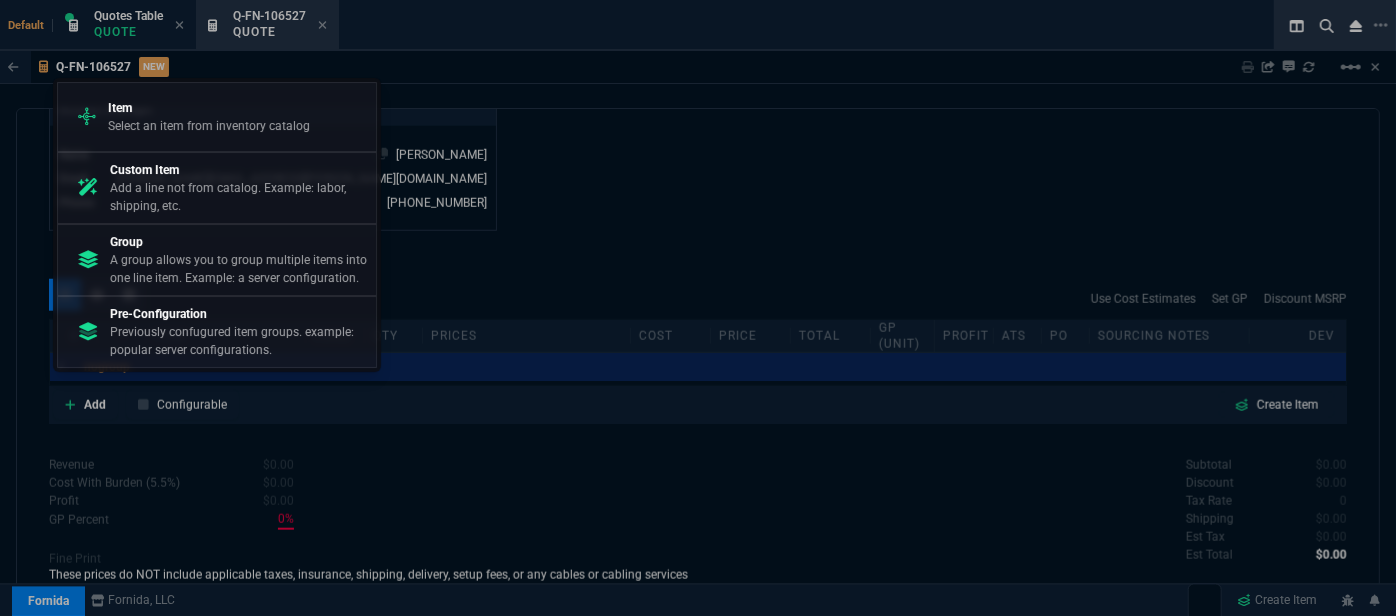 click on "Select an item from inventory catalog" at bounding box center [209, 126] 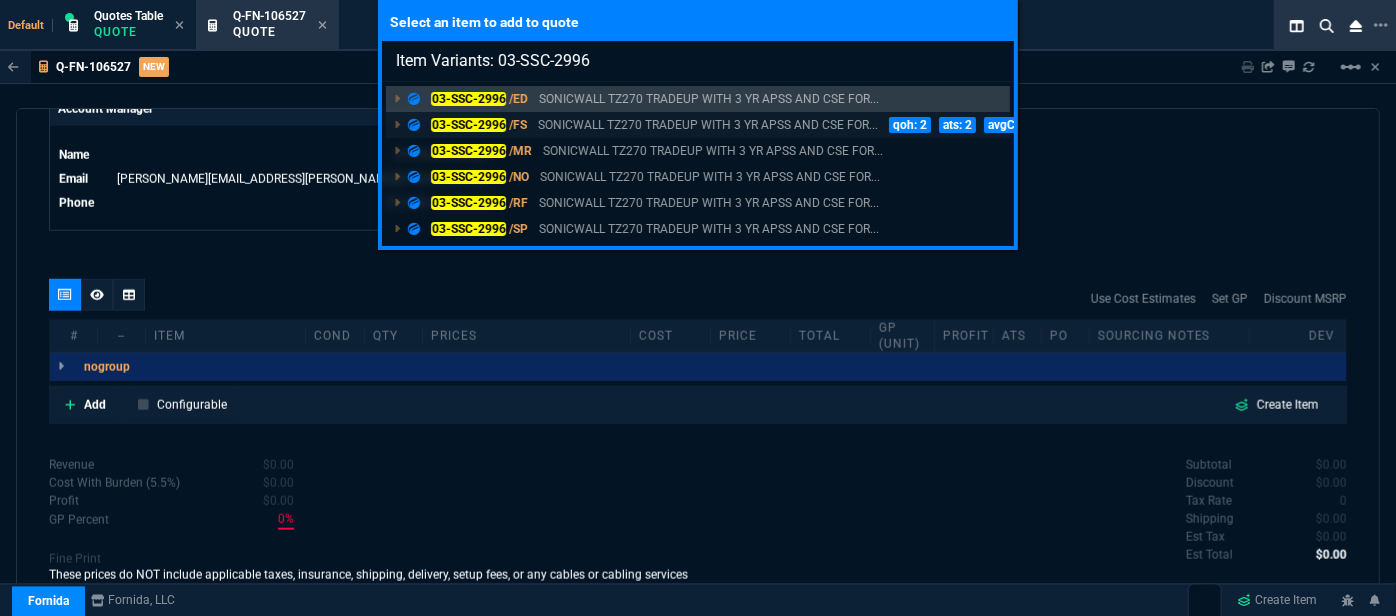 type on "Item Variants: 03-SSC-2996" 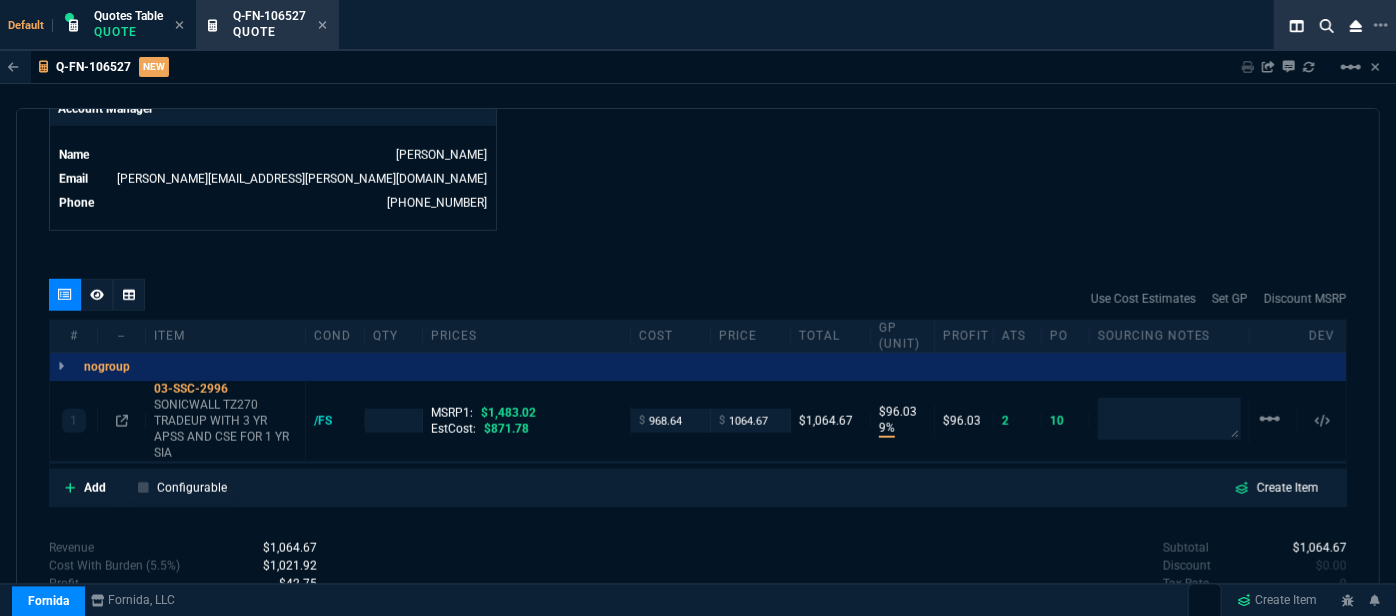 type on "9" 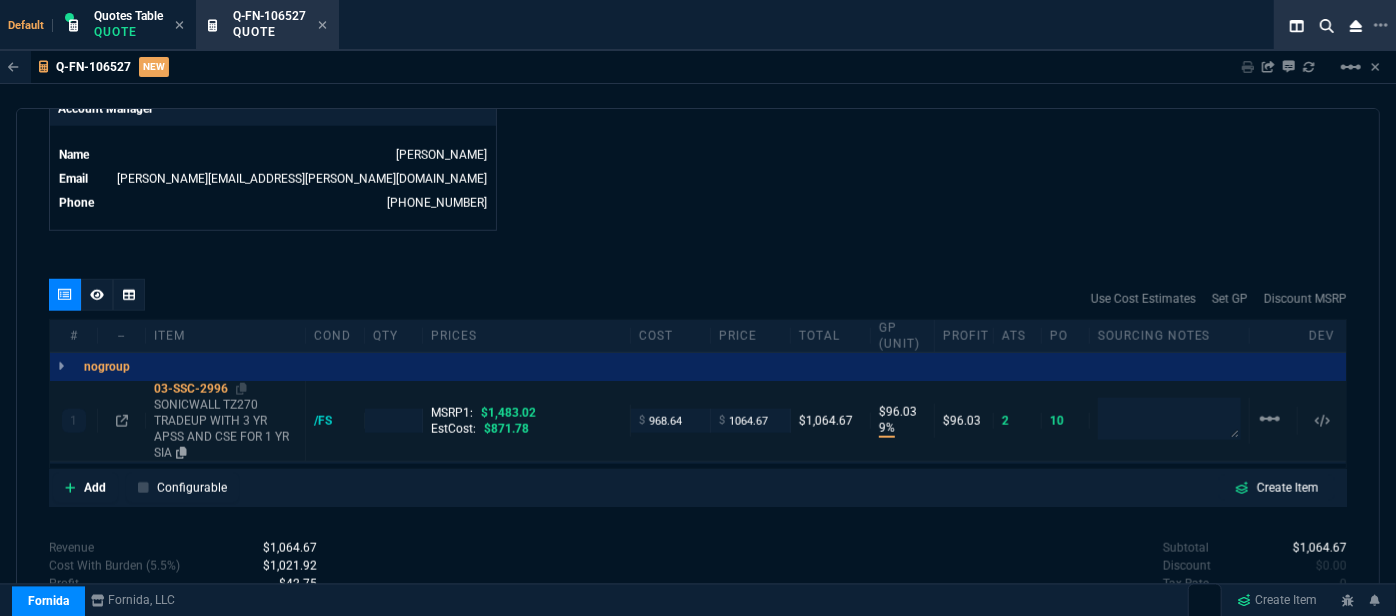 click on "SONICWALL TZ270 TRADEUP WITH 3 YR APSS AND CSE FOR 1 YR SIA" at bounding box center (225, 429) 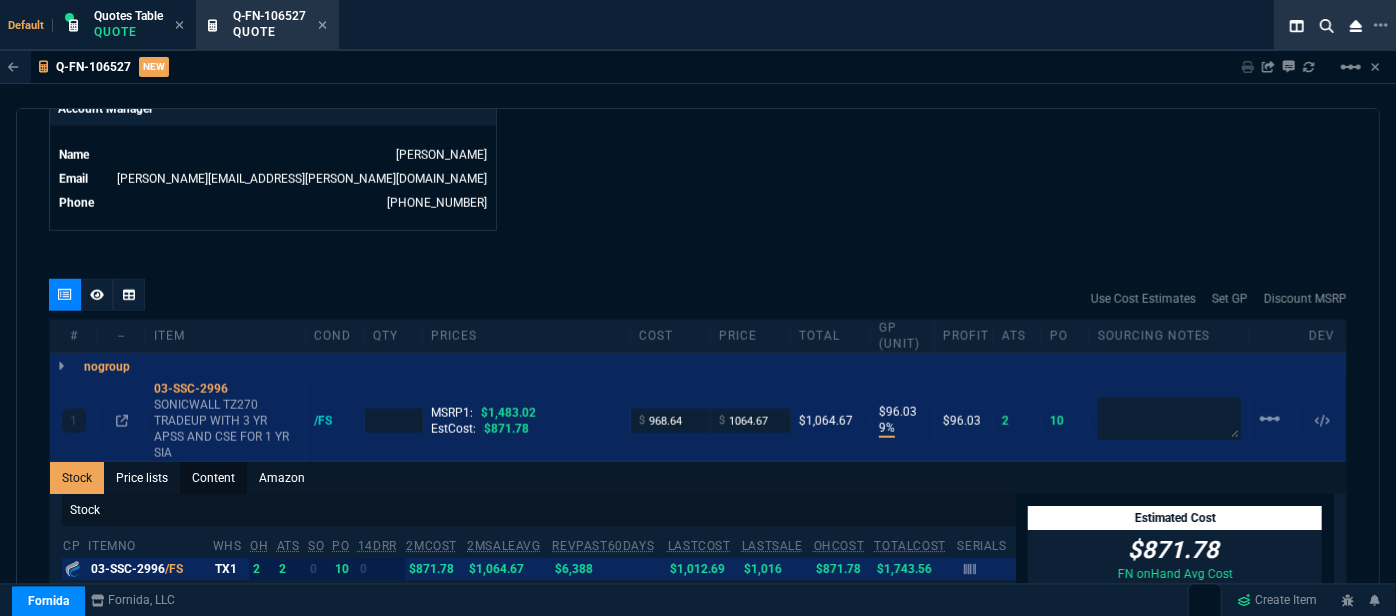 click on "Content" at bounding box center [213, 478] 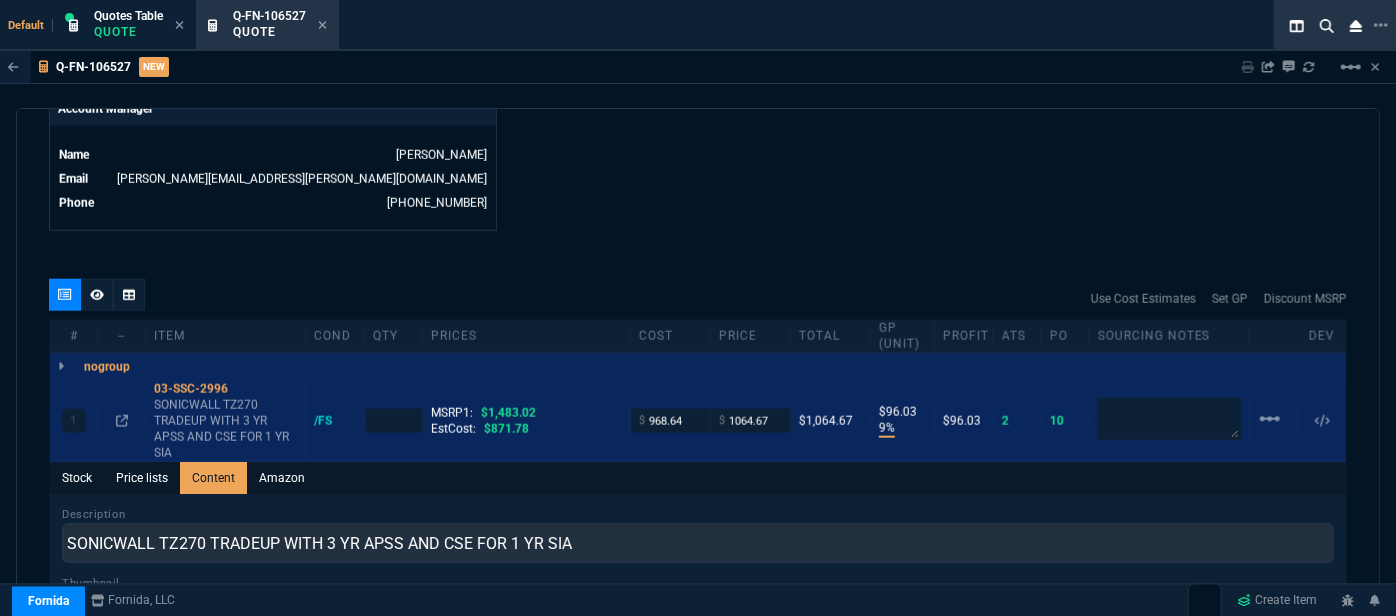 scroll, scrollTop: 0, scrollLeft: 0, axis: both 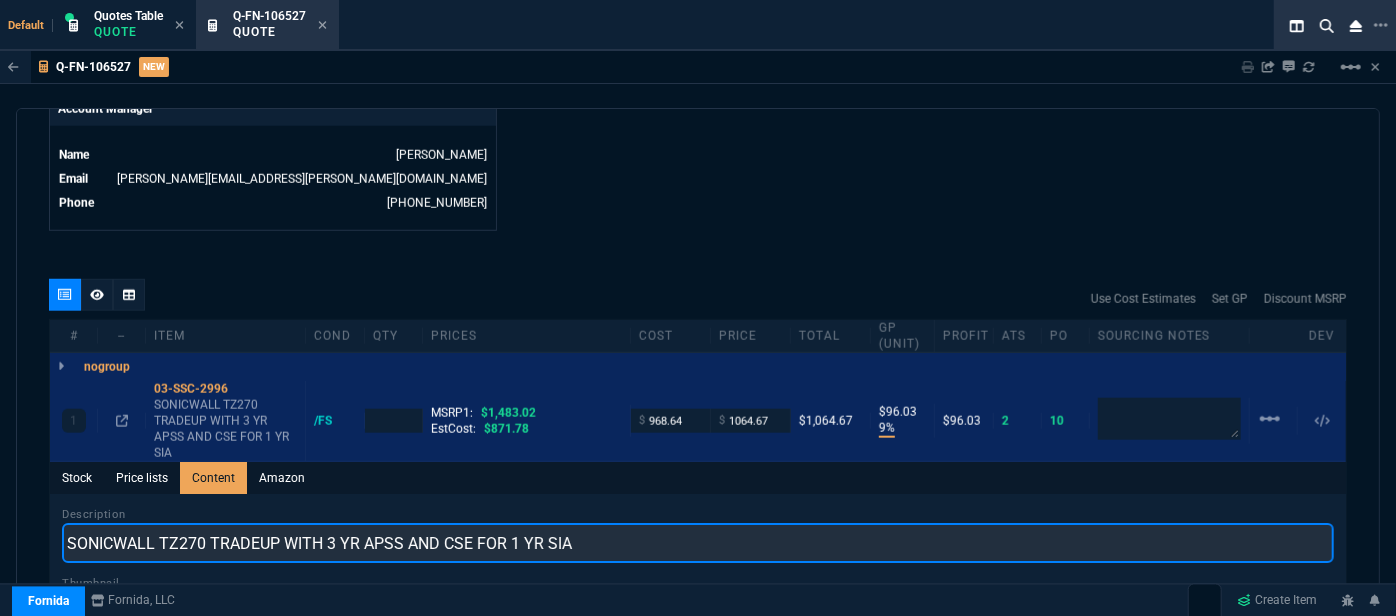 drag, startPoint x: 618, startPoint y: 524, endPoint x: 319, endPoint y: 527, distance: 299.01505 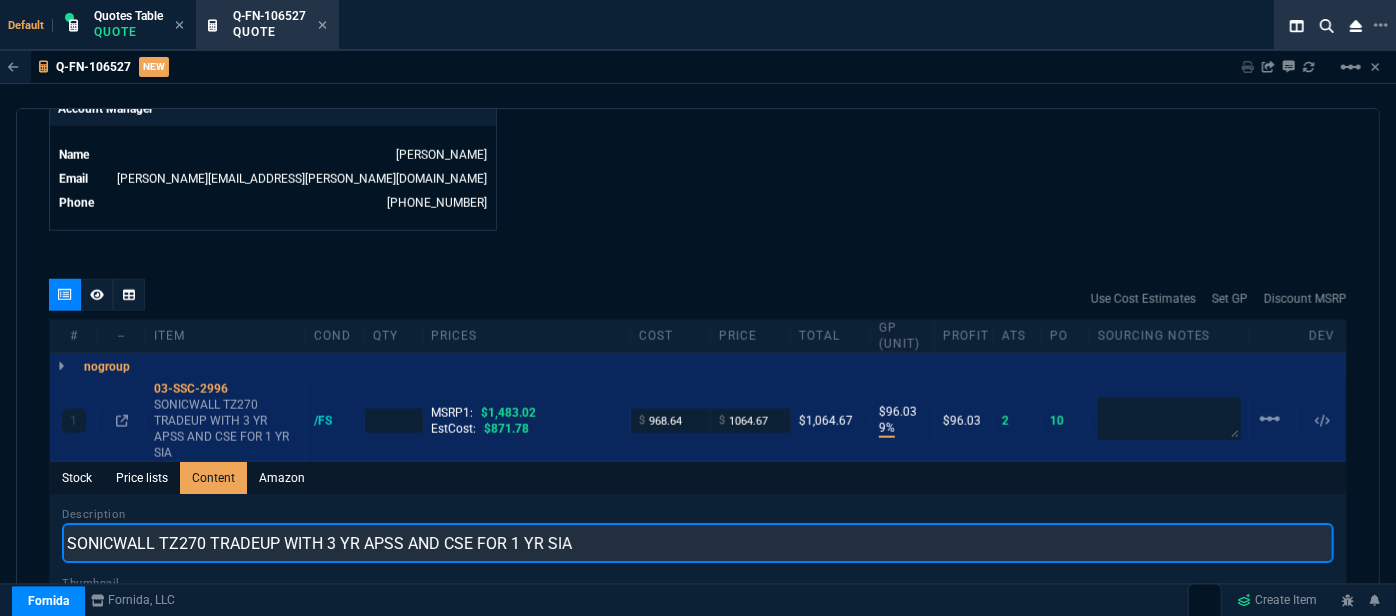 drag, startPoint x: 356, startPoint y: 525, endPoint x: 215, endPoint y: 516, distance: 141.28694 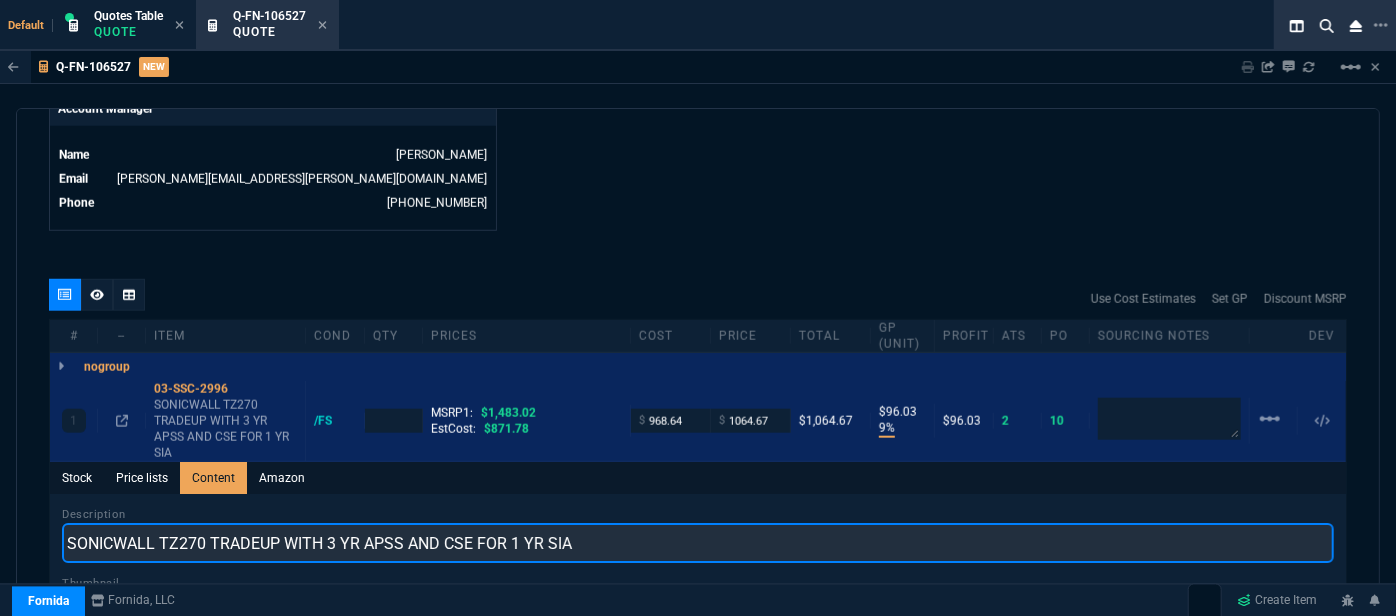 click on "SONICWALL TZ270 TRADEUP WITH 3 YR APSS AND CSE FOR 1 YR SIA" at bounding box center [698, 543] 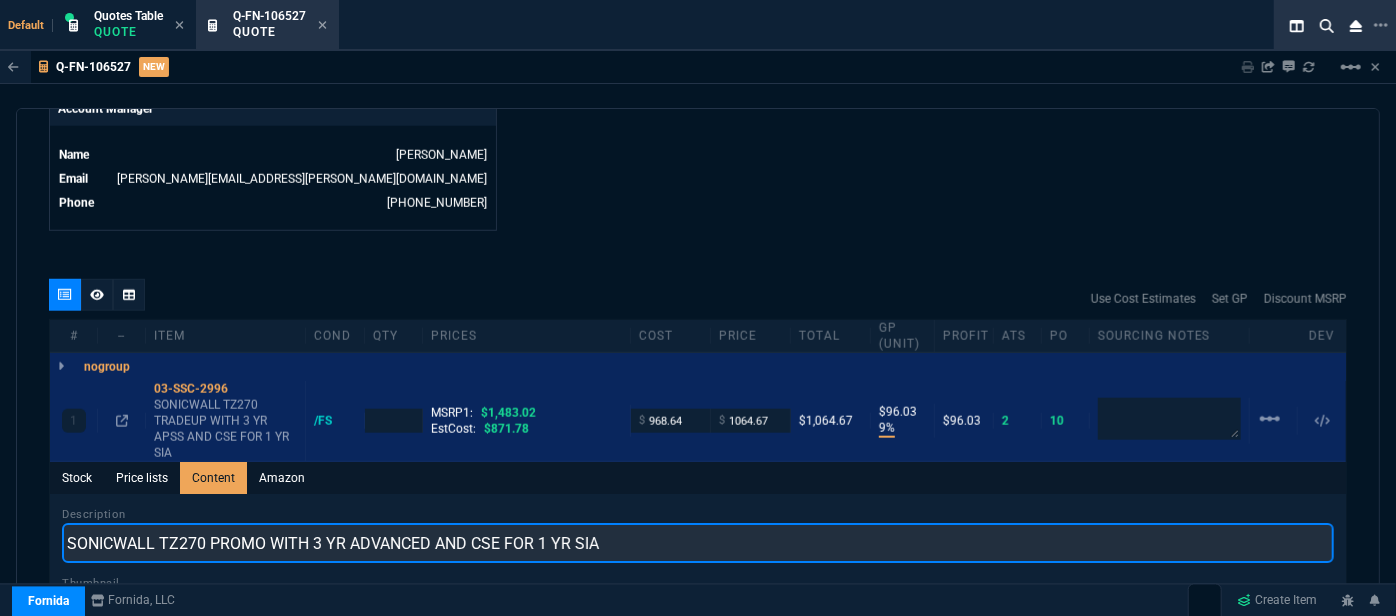 click on "SONICWALL TZ270 PROMO WITH 3 YR ADVANCED AND CSE FOR 1 YR SIA" at bounding box center [698, 543] 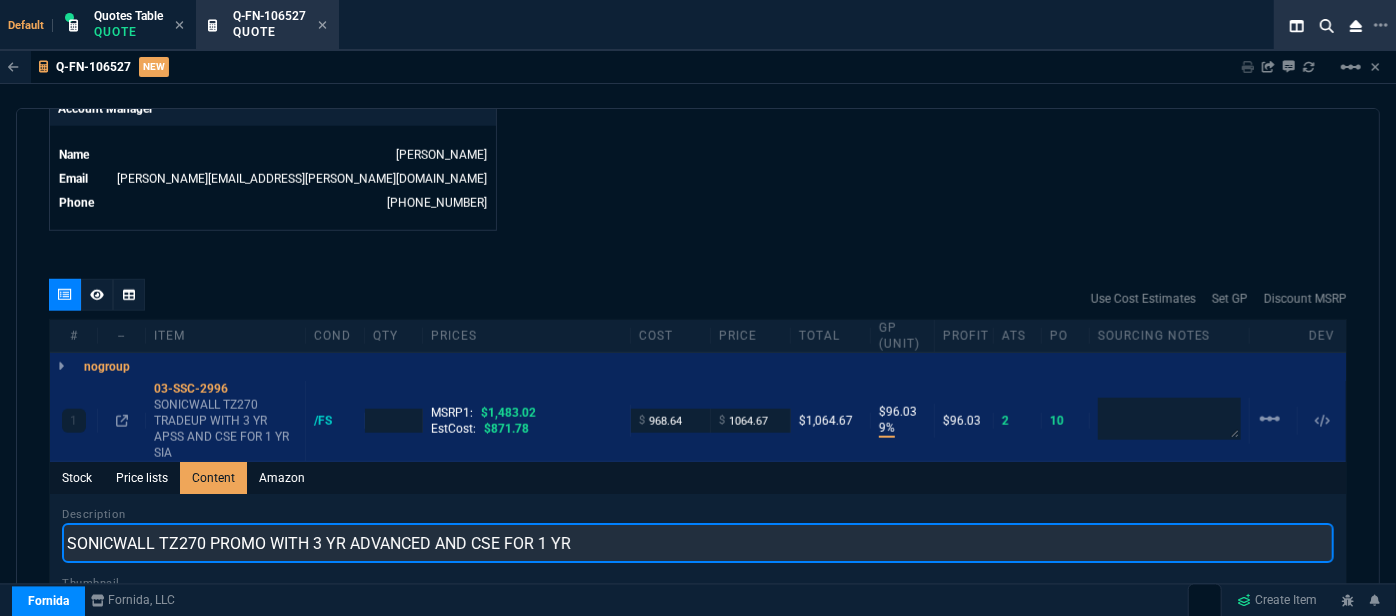 type on "SONICWALL TZ270 PROMO WITH 3 YR ADVANCED AND CSE FOR 1 YR" 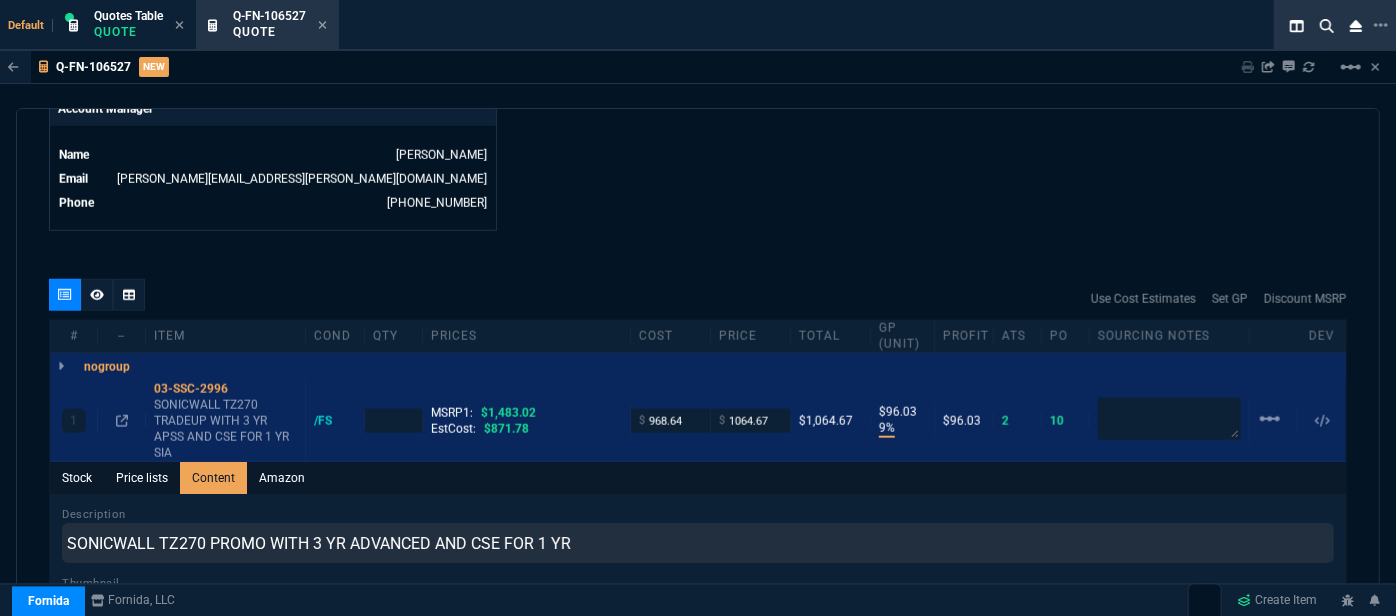 click on "Fornida, LLC 2609 Technology Dr Suite 300 Plano, TX 75074  Share Link  Brian Over oneOnOne chat SEND Sarah Costa, Carlos Ocampo group chat SEND Sarah Costa oneOnOne chat SEND Larry Avila oneOnOne chat SEND  Show More Chats  Shipping Address -- -- -- Bill to Address -- -- -- End User -- -- -- Linked Documents  New Link  Quote Notes Quote Notes    Customer Notes Customer Notes    Reference Reference" at bounding box center (1022, -292) 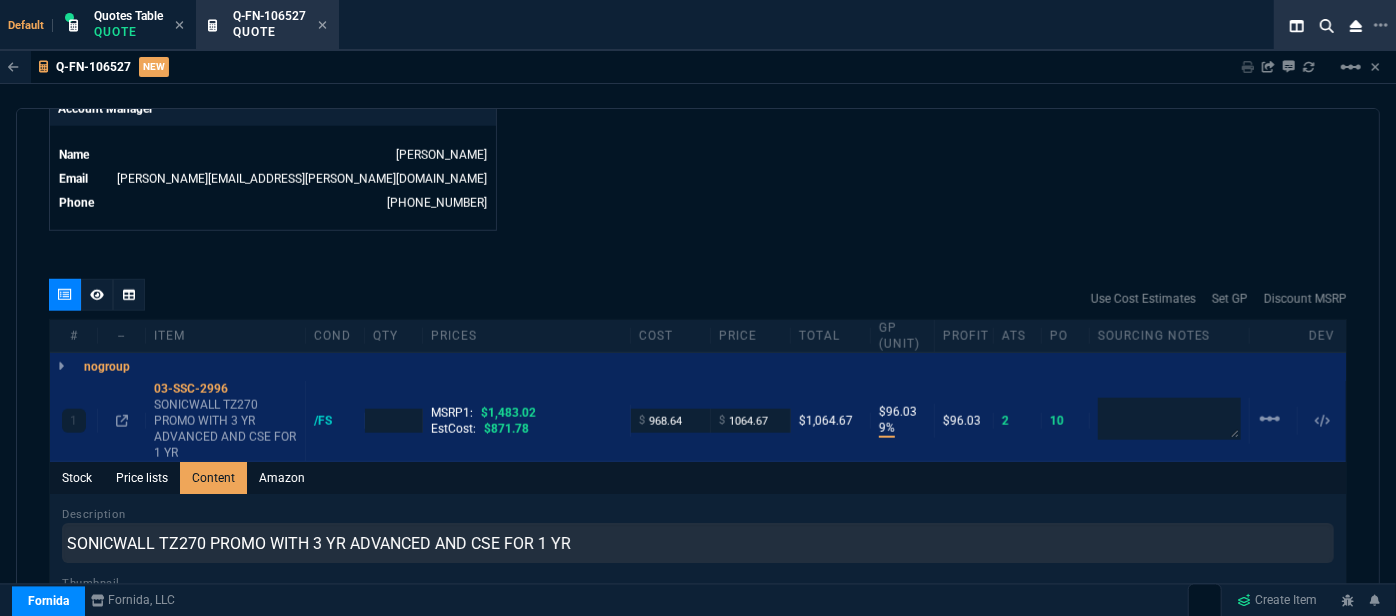 type on "1" 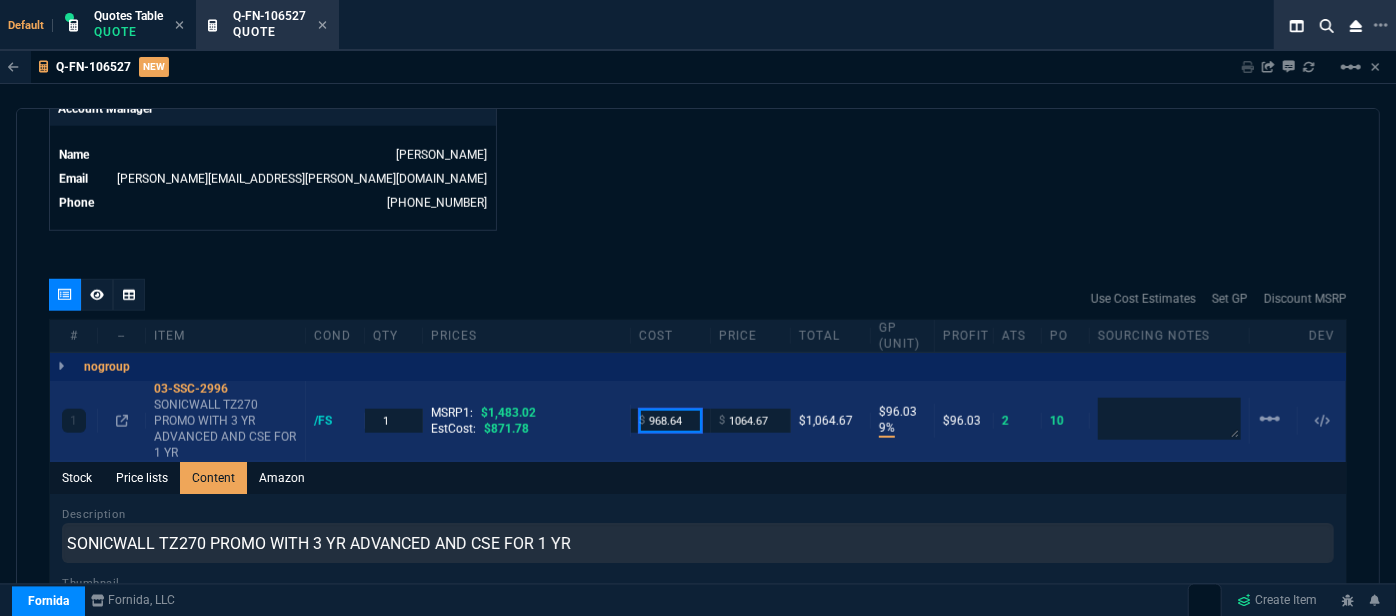 click on "968.64" at bounding box center (670, 420) 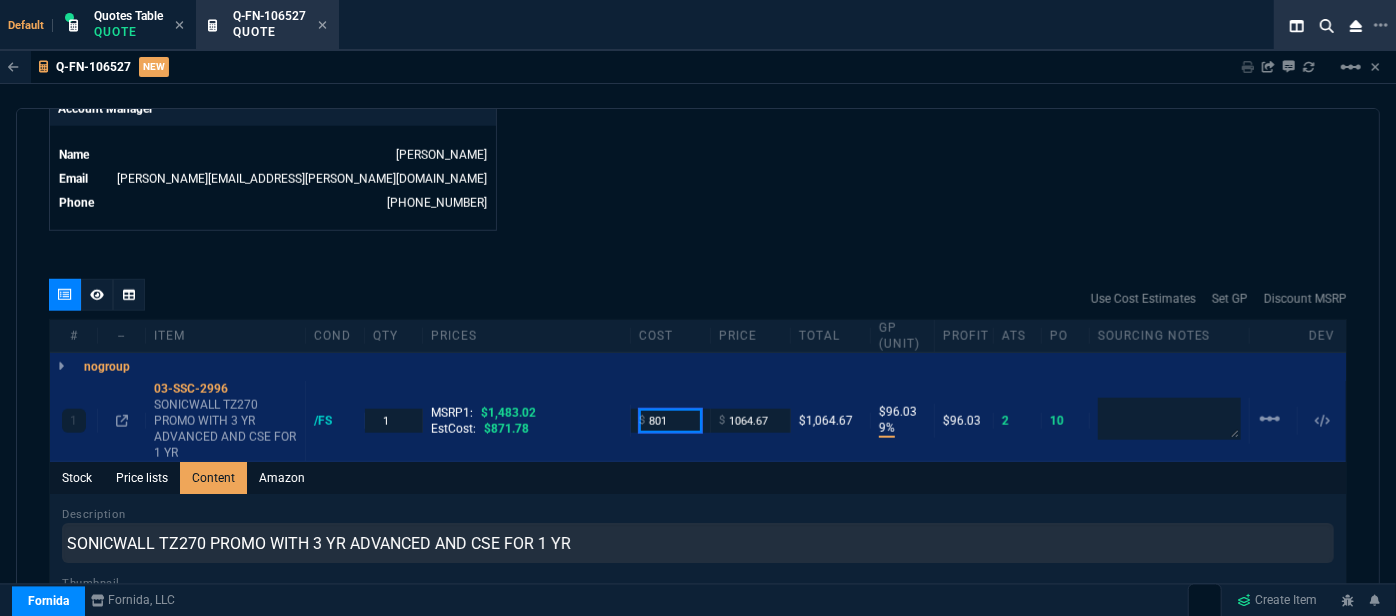 type on "801" 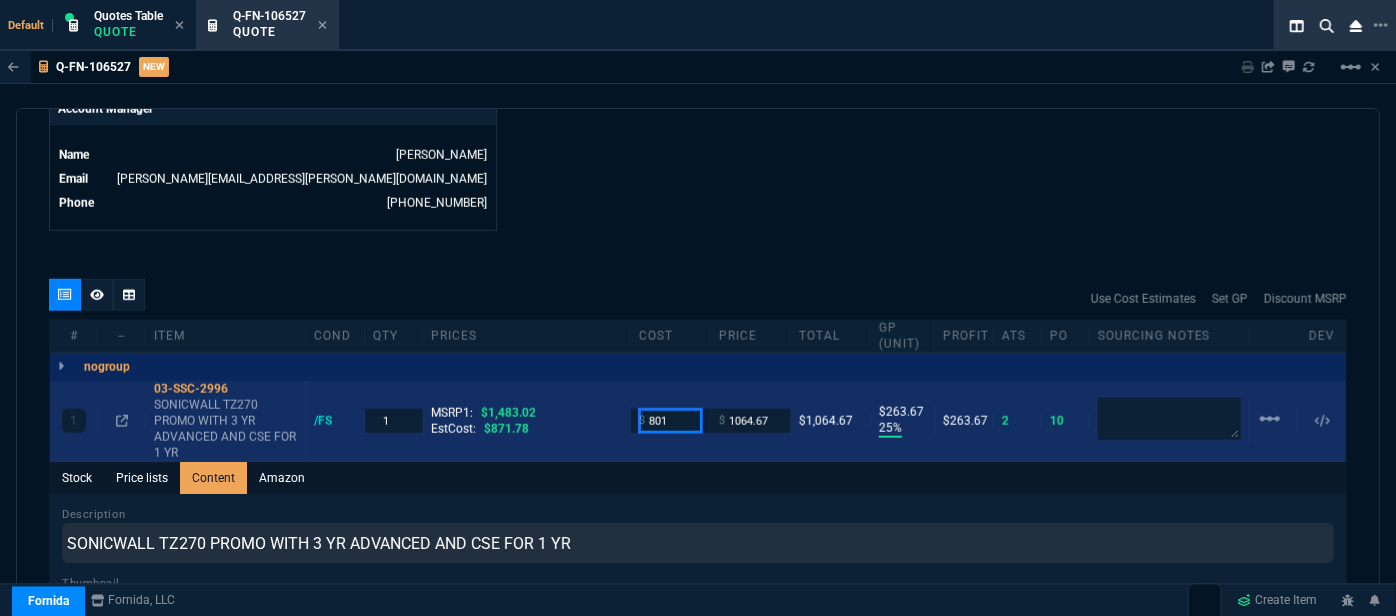 click on "801" at bounding box center [670, 420] 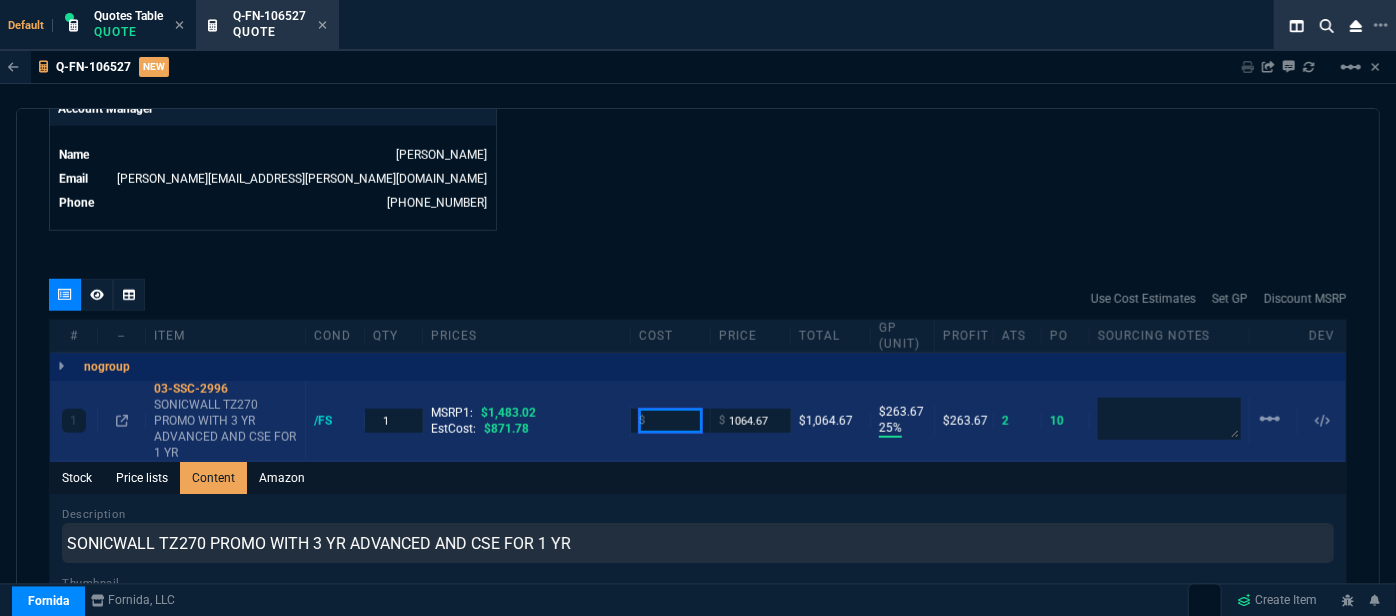 type on "2" 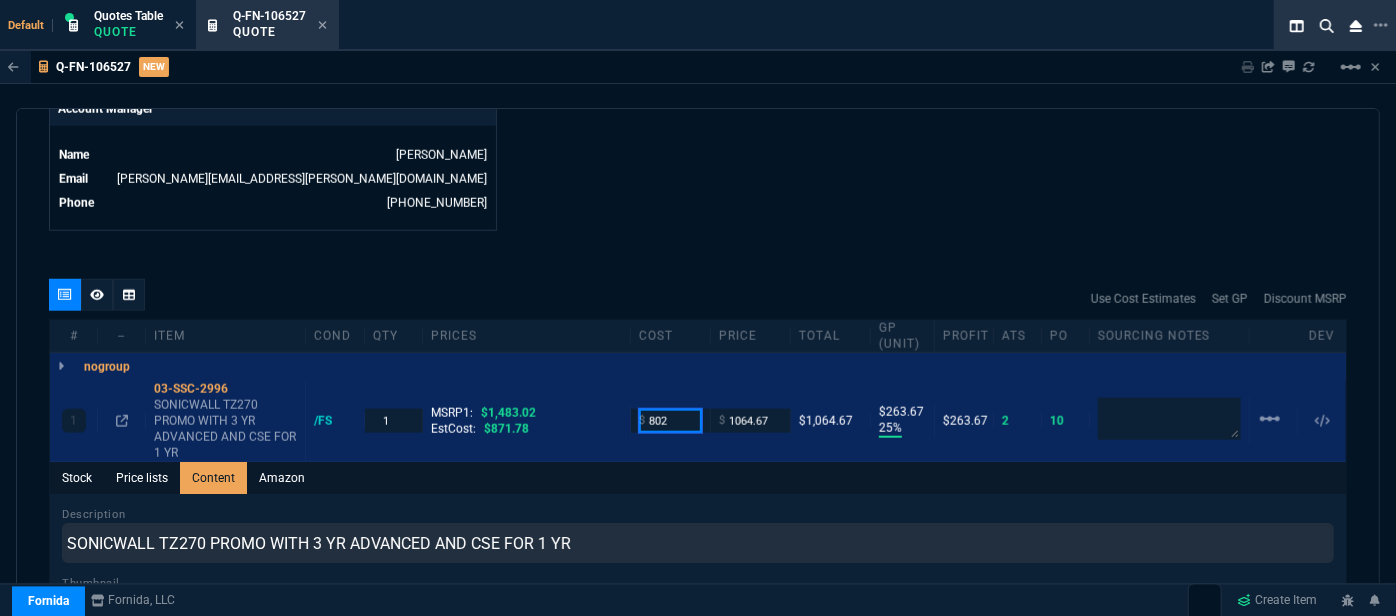 type on "802" 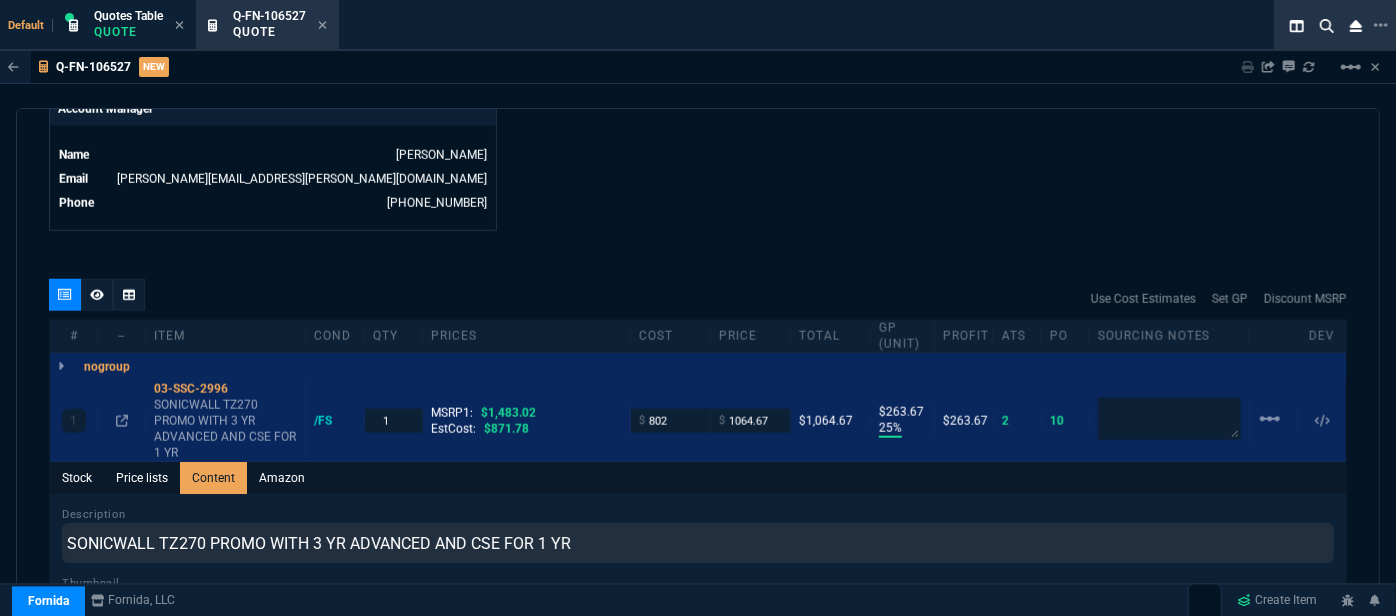 click on "Fornida, LLC 2609 Technology Dr Suite 300 Plano, TX 75074  Share Link  Brian Over oneOnOne chat SEND Sarah Costa, Carlos Ocampo group chat SEND Sarah Costa oneOnOne chat SEND Larry Avila oneOnOne chat SEND  Show More Chats  Shipping Address -- -- -- Bill to Address -- -- -- End User -- -- -- Linked Documents  New Link  Quote Notes Quote Notes    Customer Notes Customer Notes    Reference Reference" at bounding box center (1022, -292) 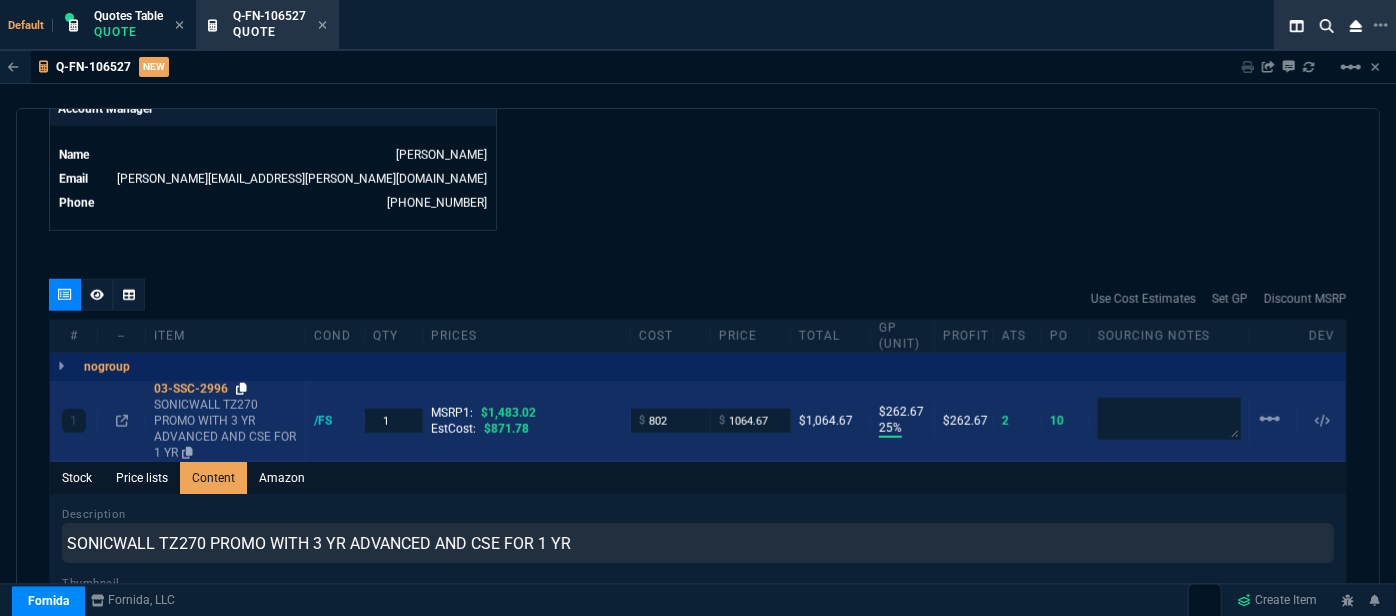 click 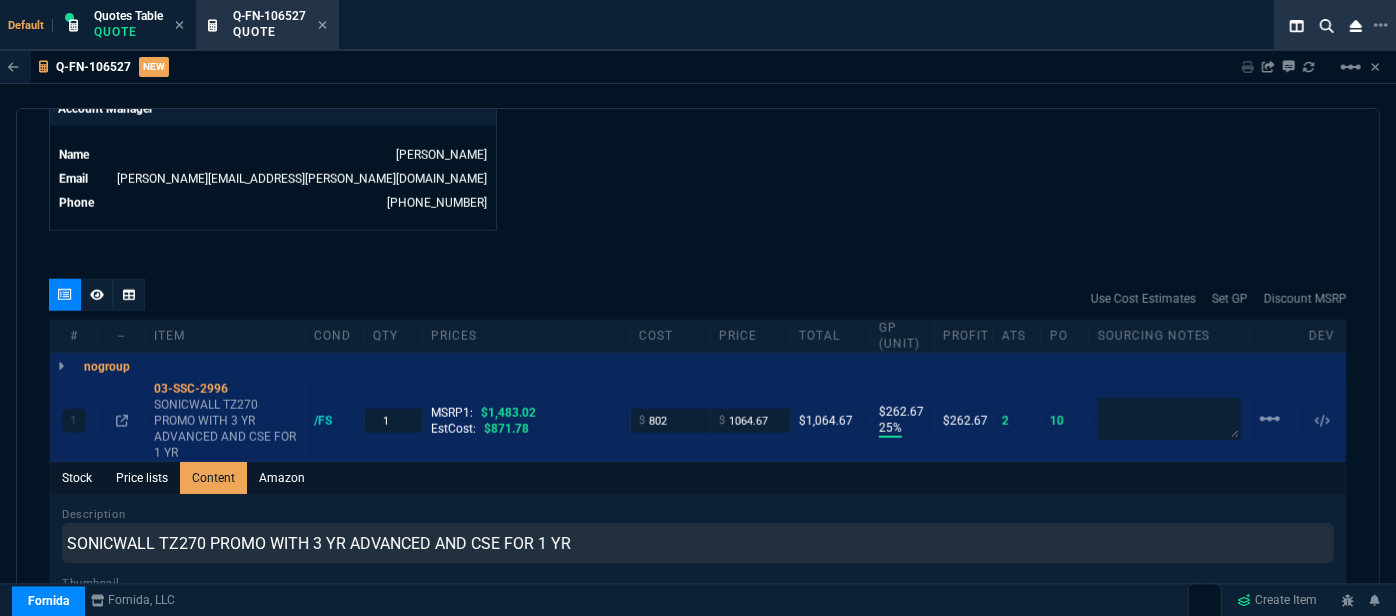 scroll, scrollTop: 636, scrollLeft: 0, axis: vertical 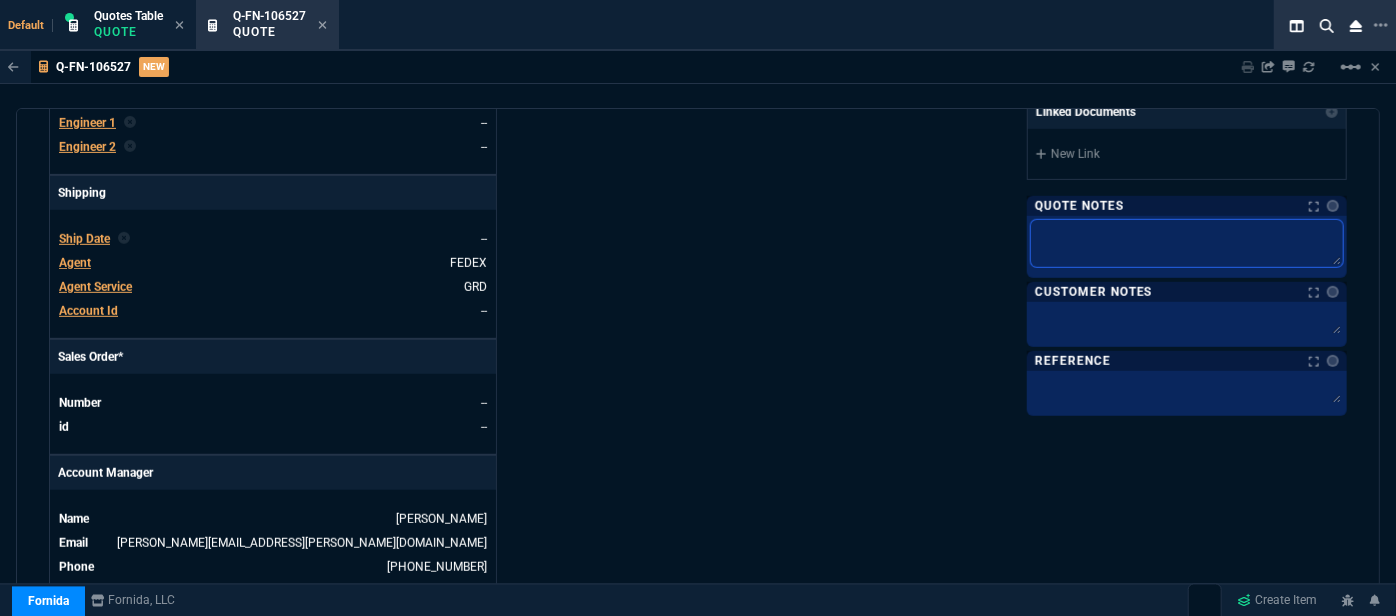 click at bounding box center [1187, 243] 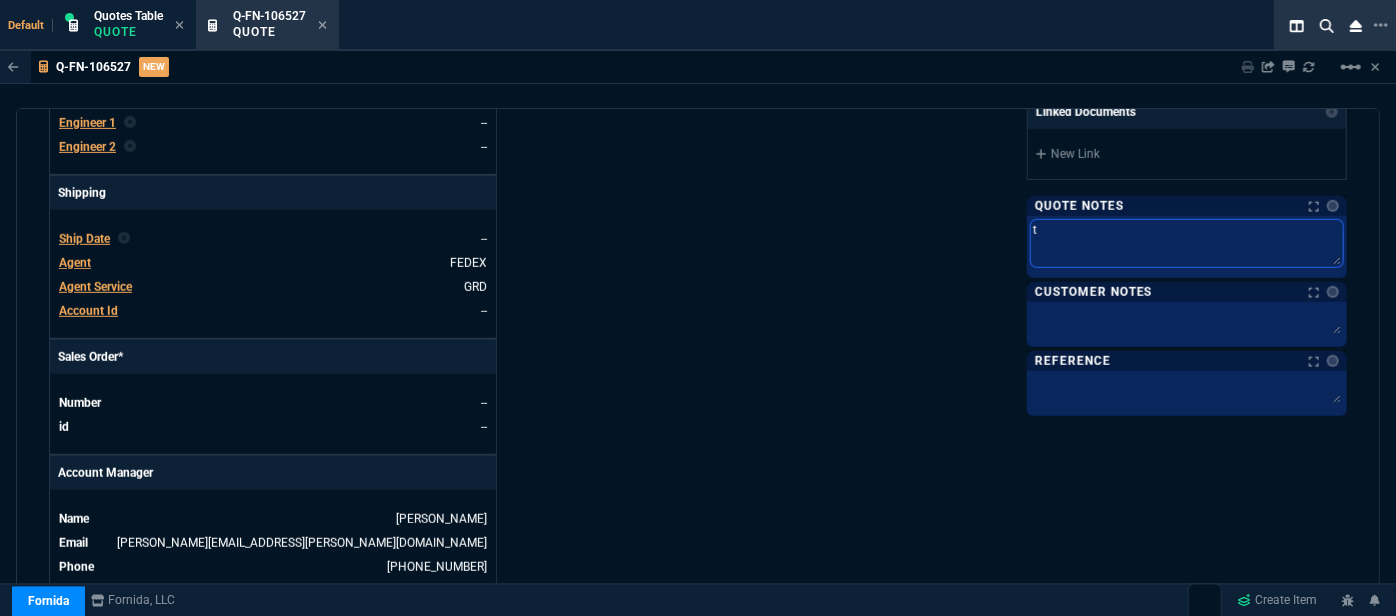type on "to" 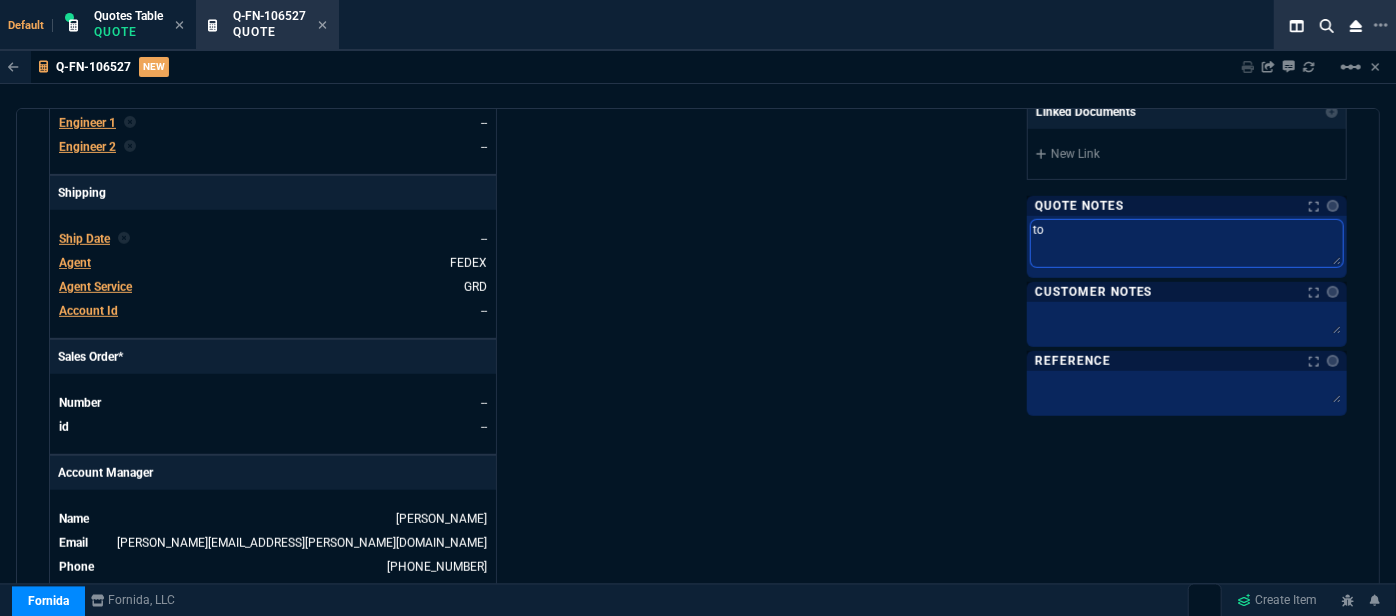 type on "ton" 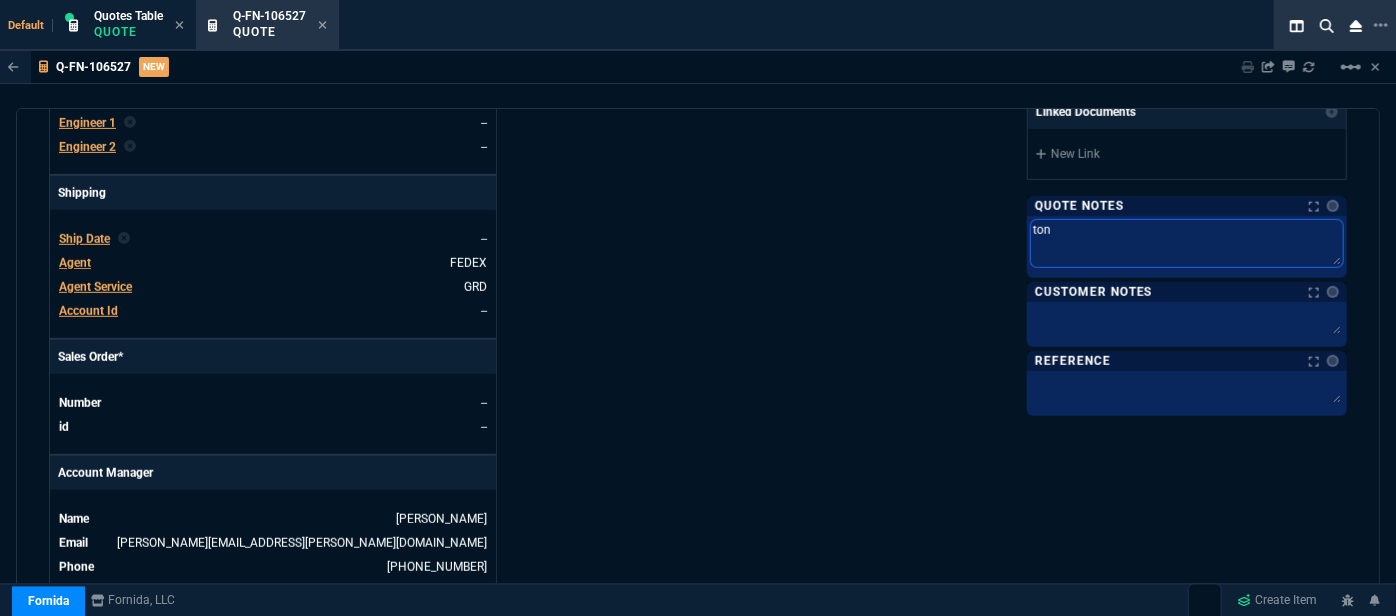 type on "tony" 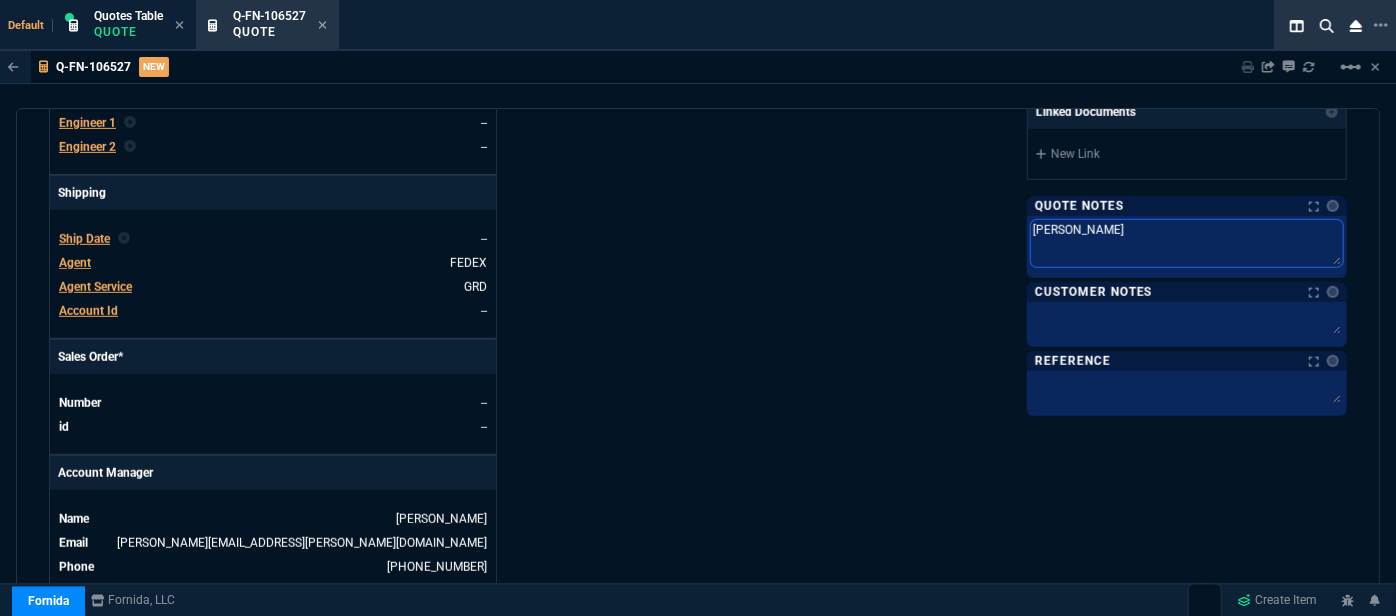 type on "tony" 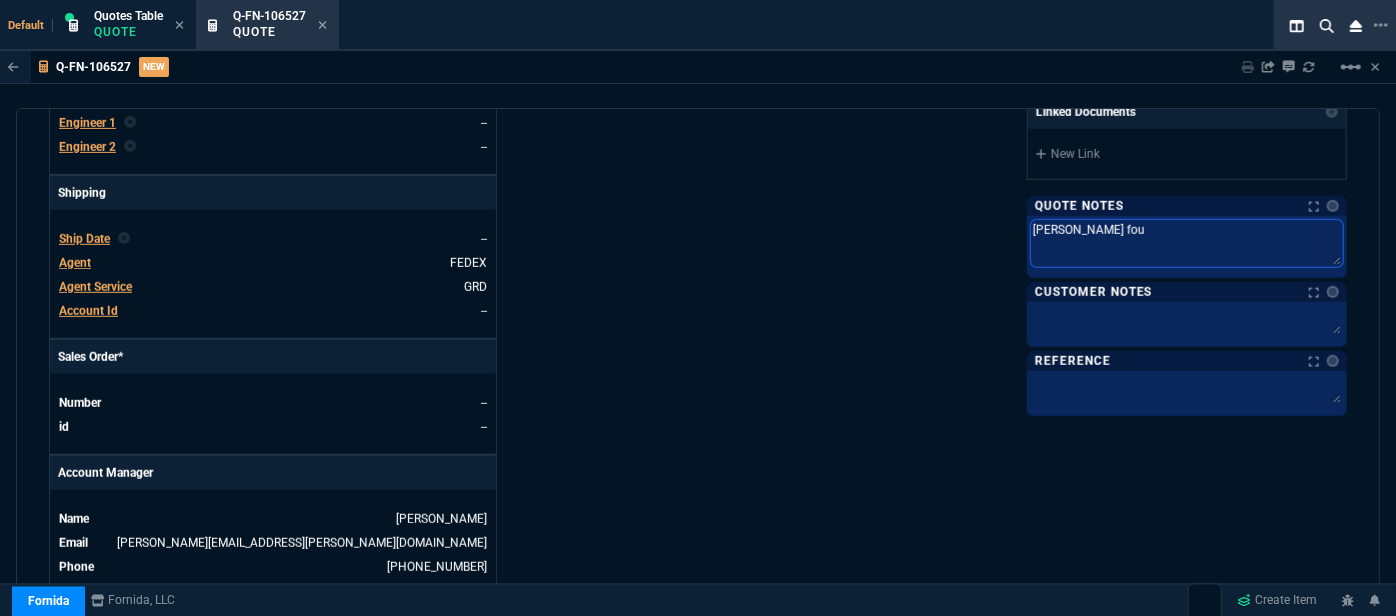 type on "tony foun" 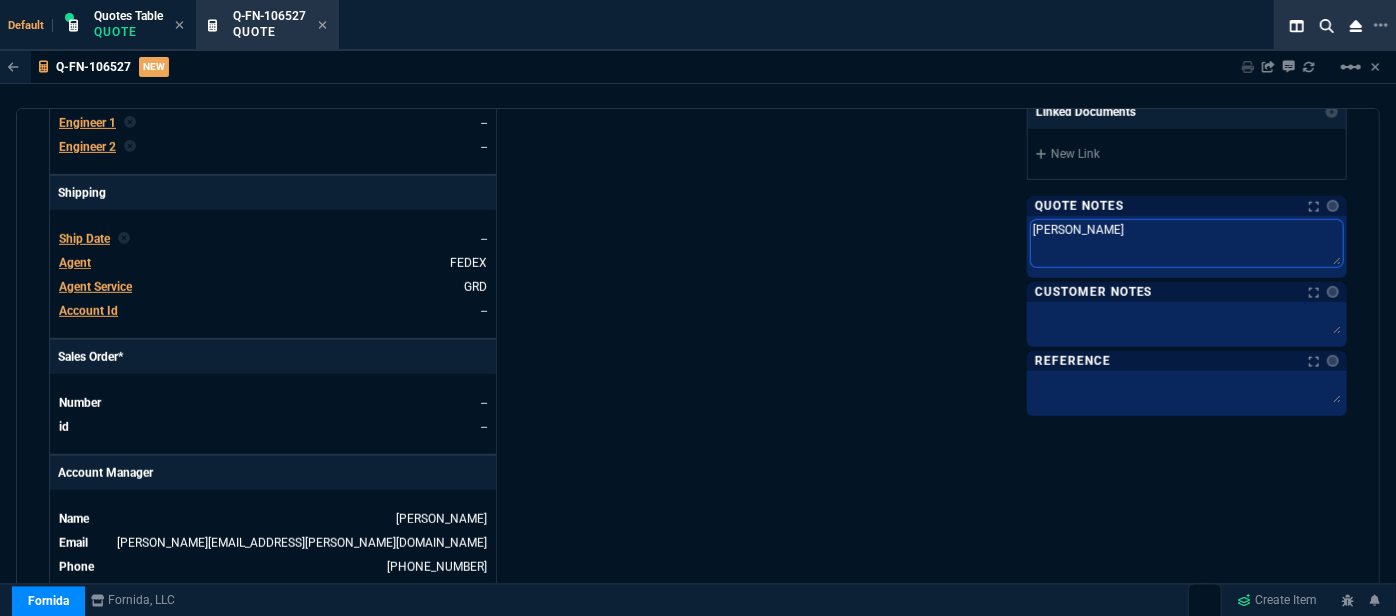 type on "tony found" 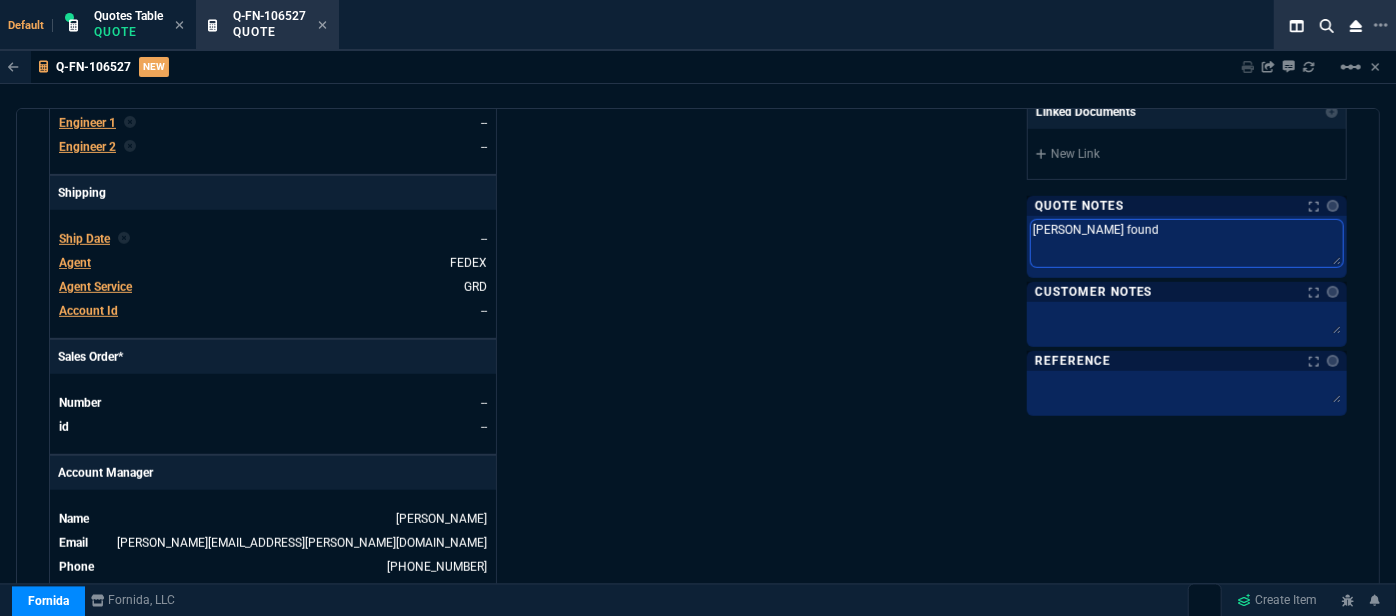 type on "tony founda" 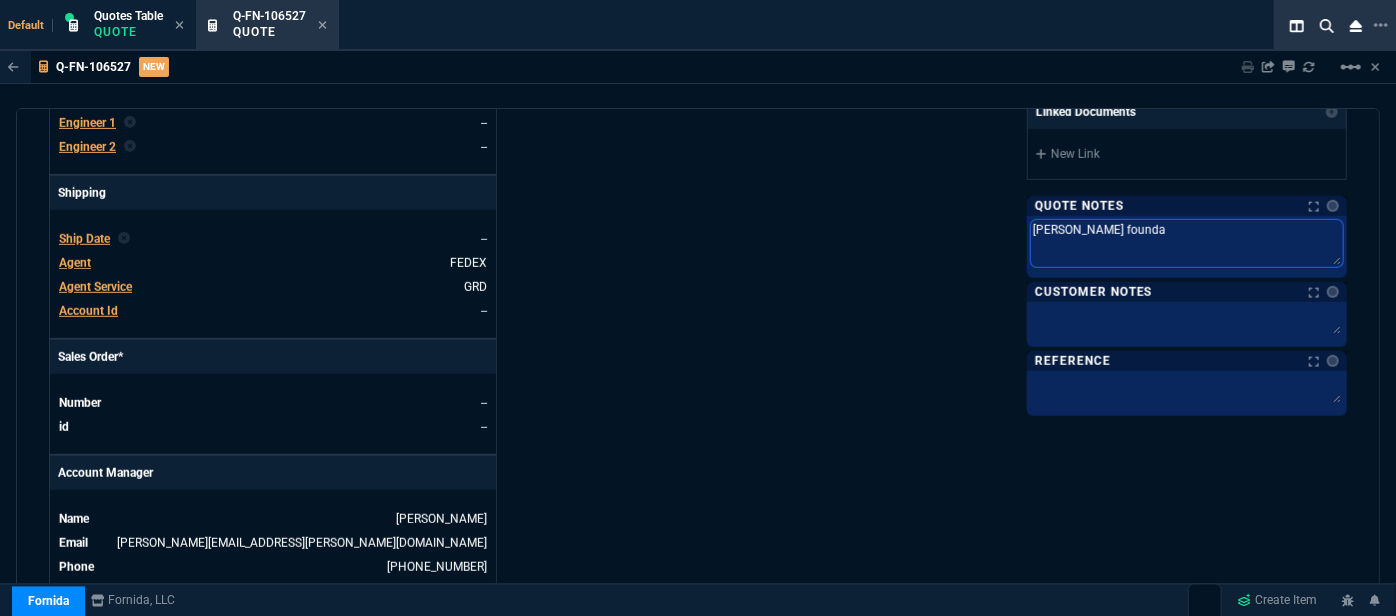 type on "tony foundat" 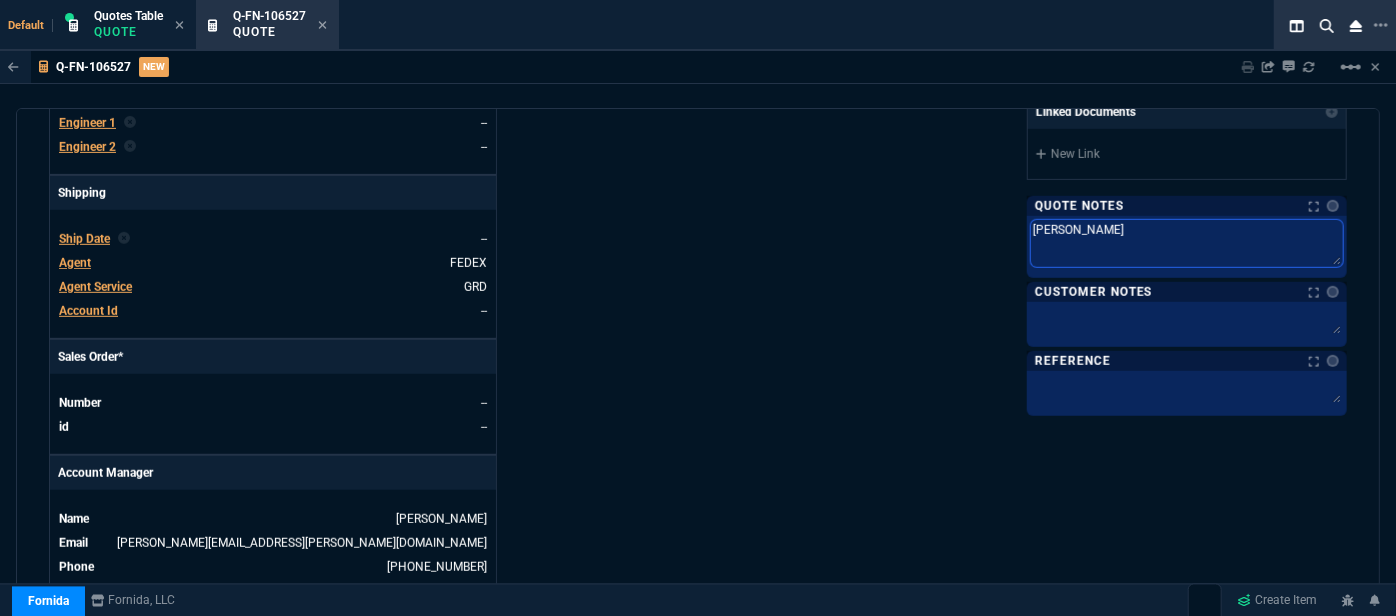 type on "tony foundati" 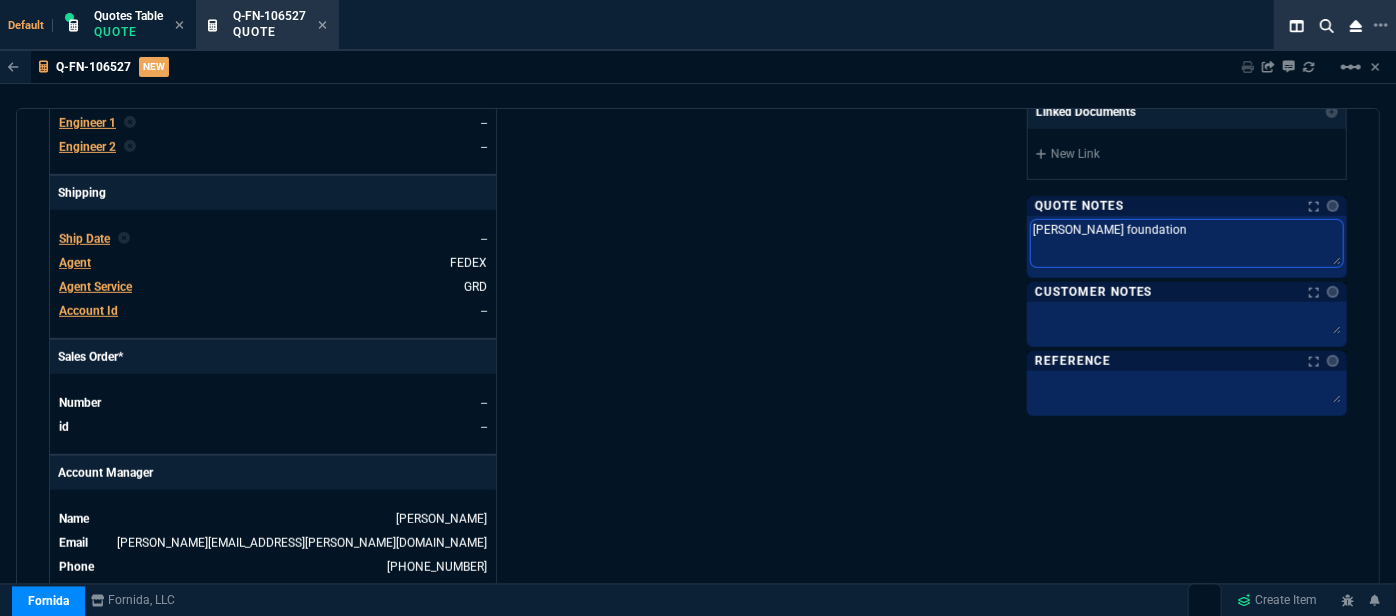 type on "tony foundation" 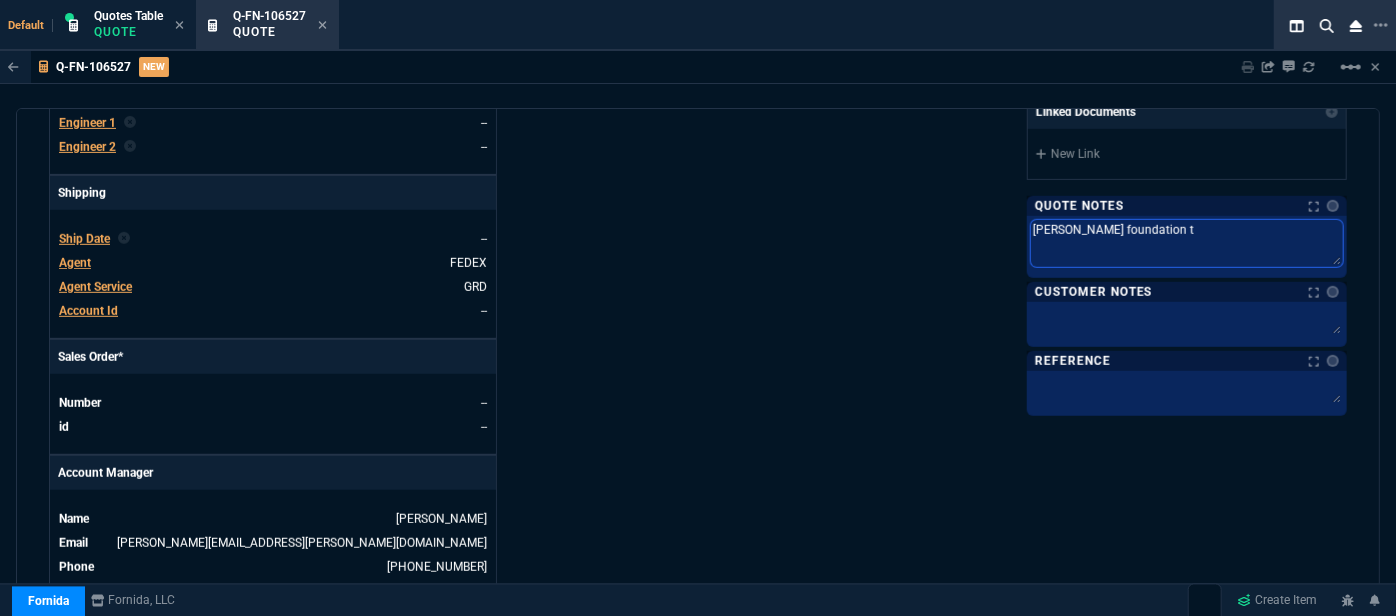 type on "tony foundation to" 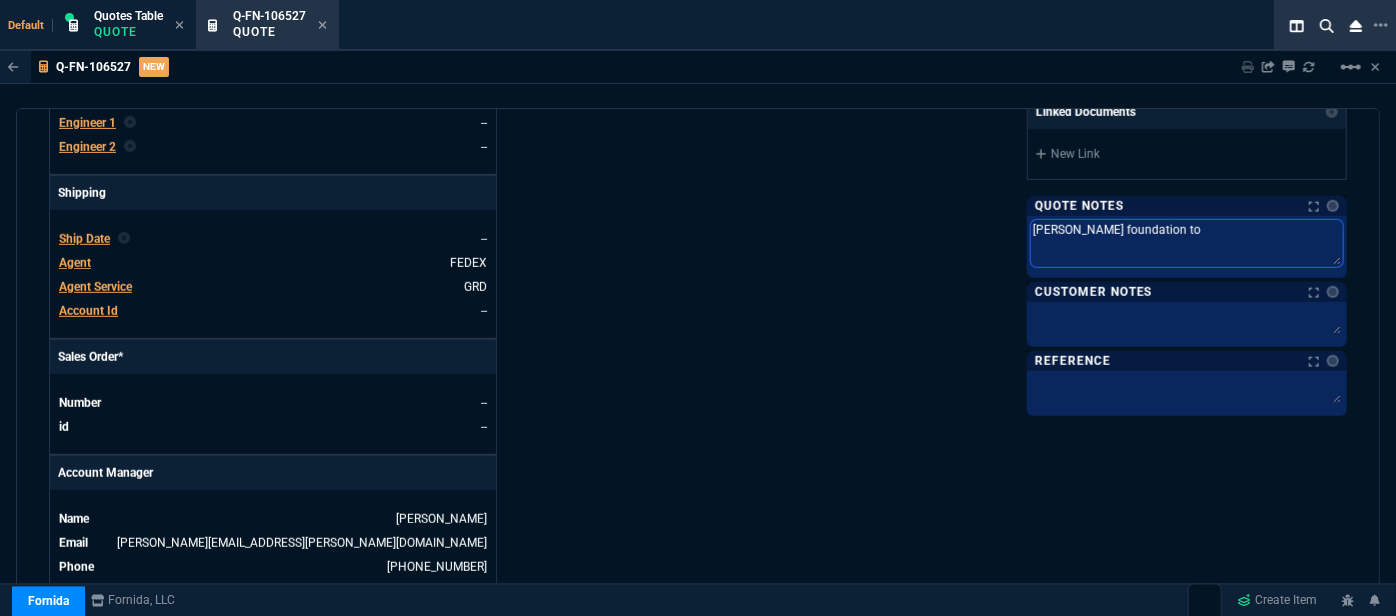 type on "tony foundation to" 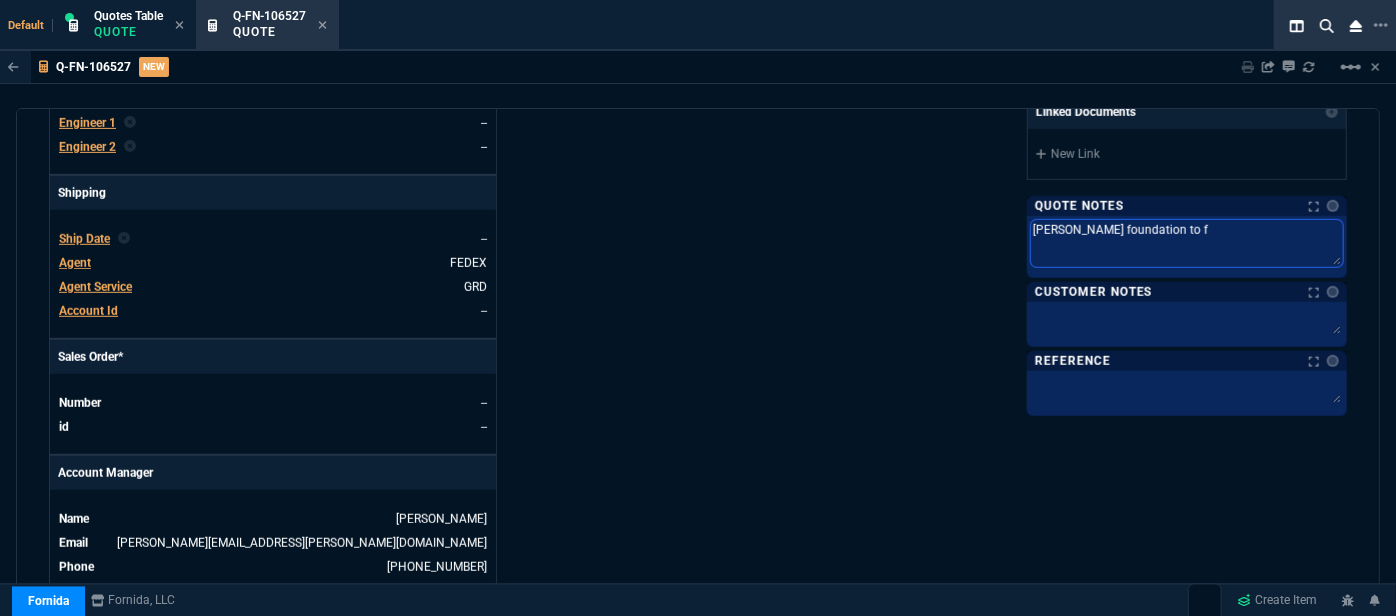 type on "tony foundation to fr" 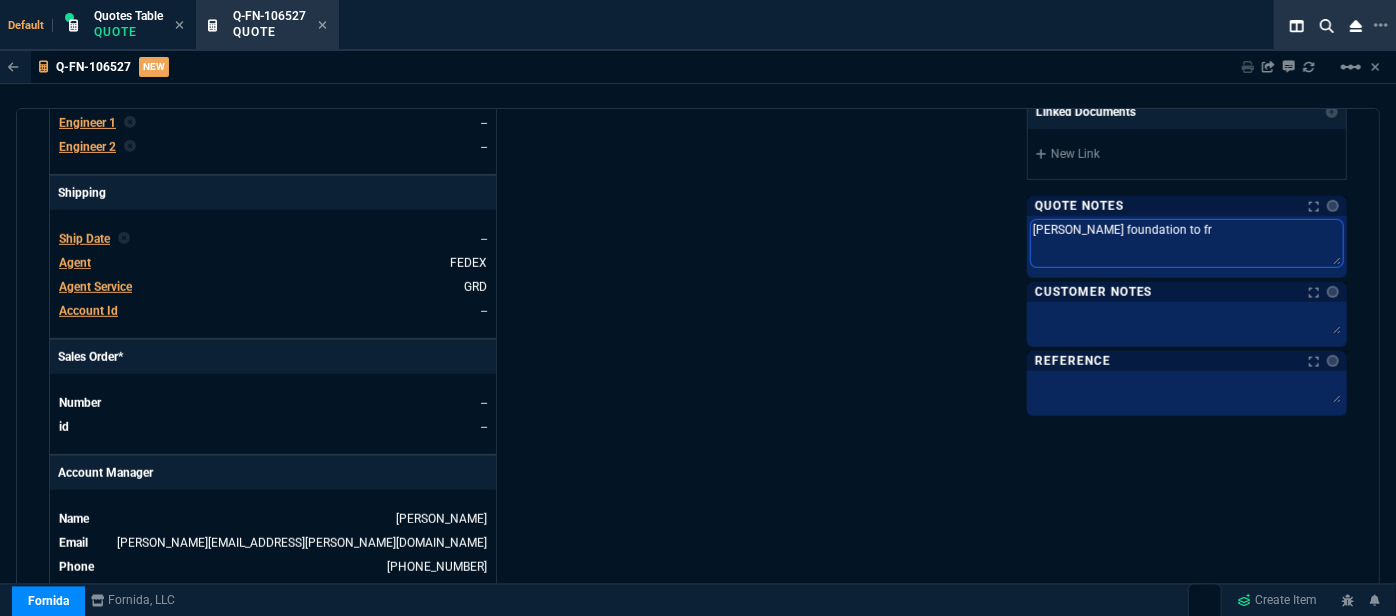 type on "tony foundation to fre" 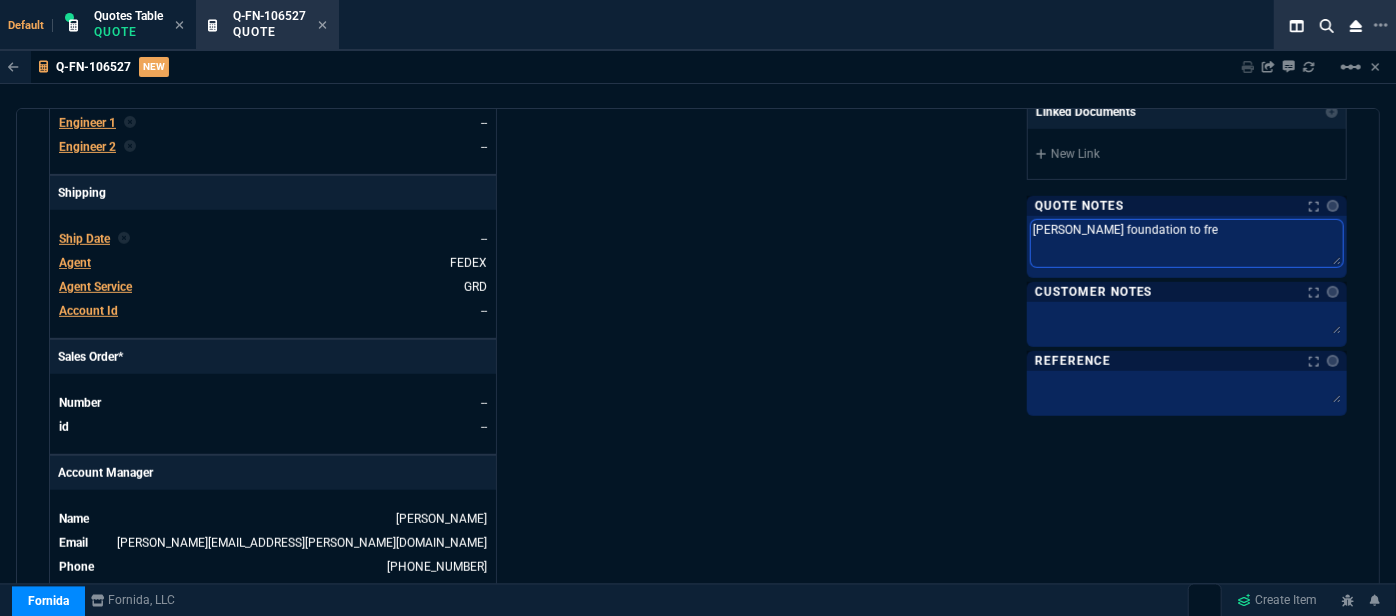 type on "tony foundation to free" 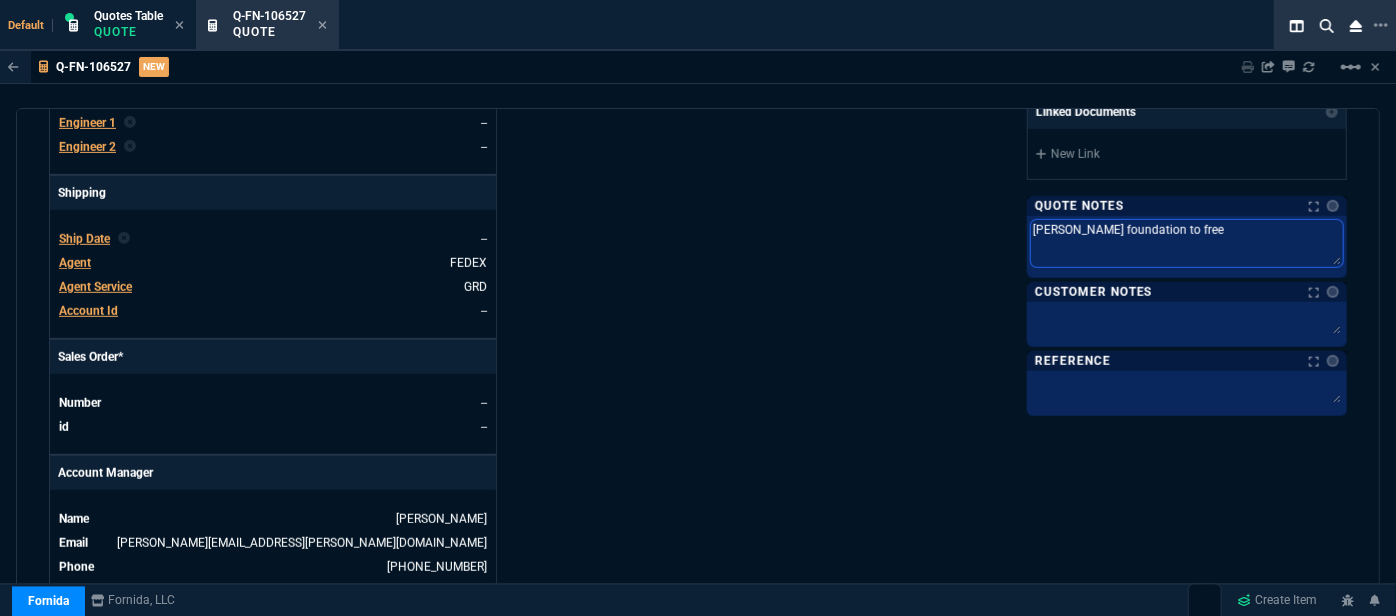 type on "tony foundation to freed" 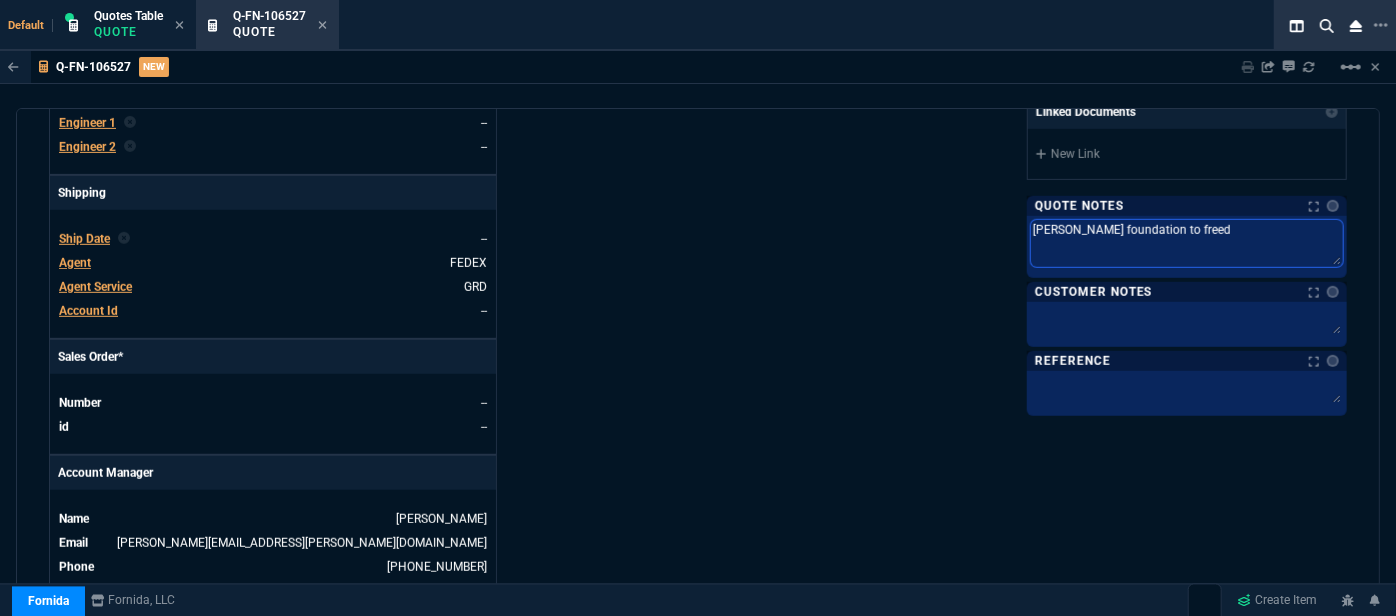 type on "tony foundation to freedo" 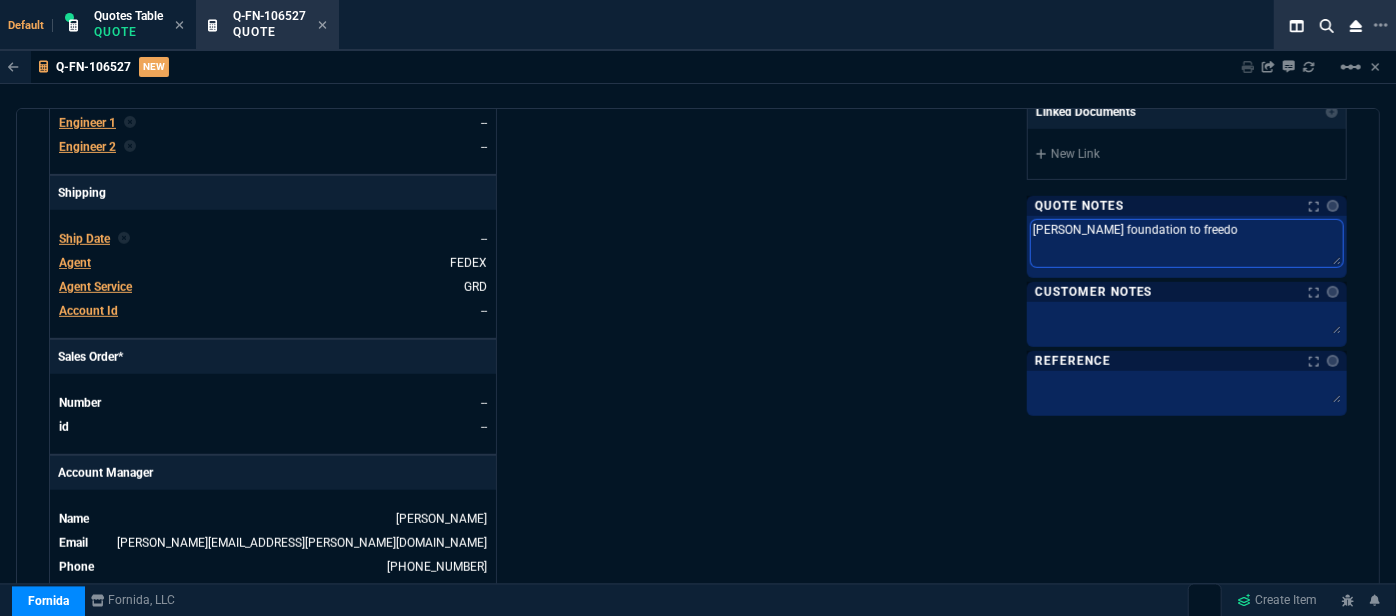 type on "[PERSON_NAME] foundation to freedom" 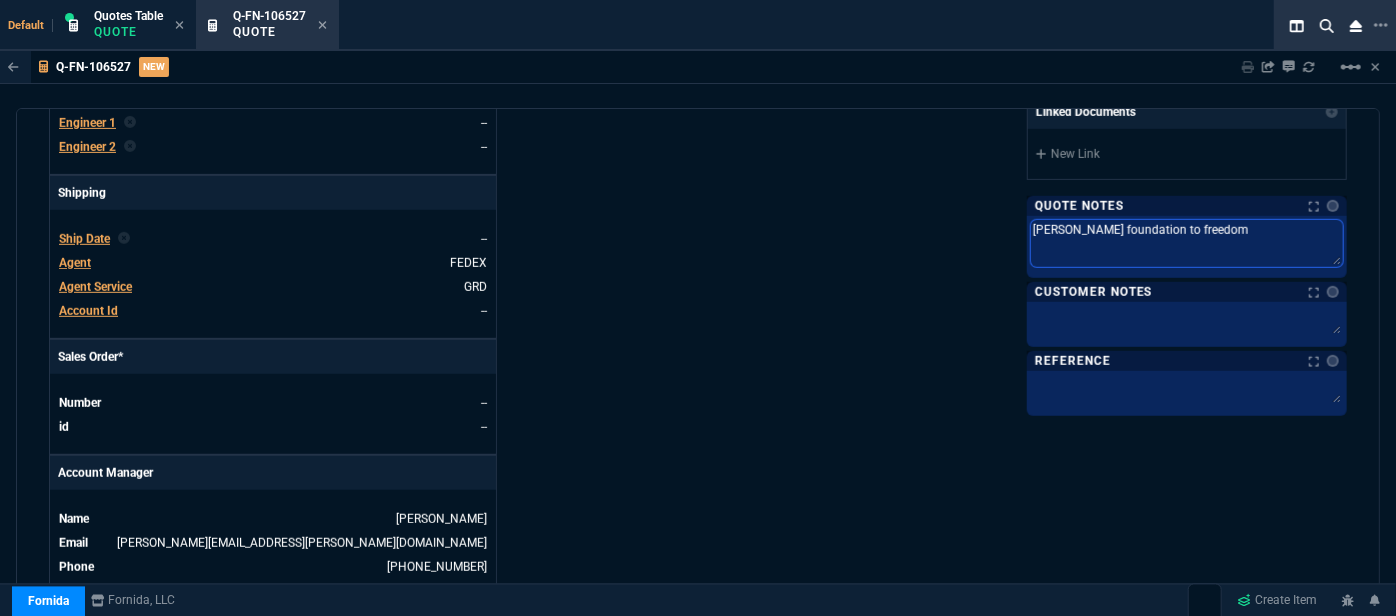type on "[PERSON_NAME] foundation to freedom" 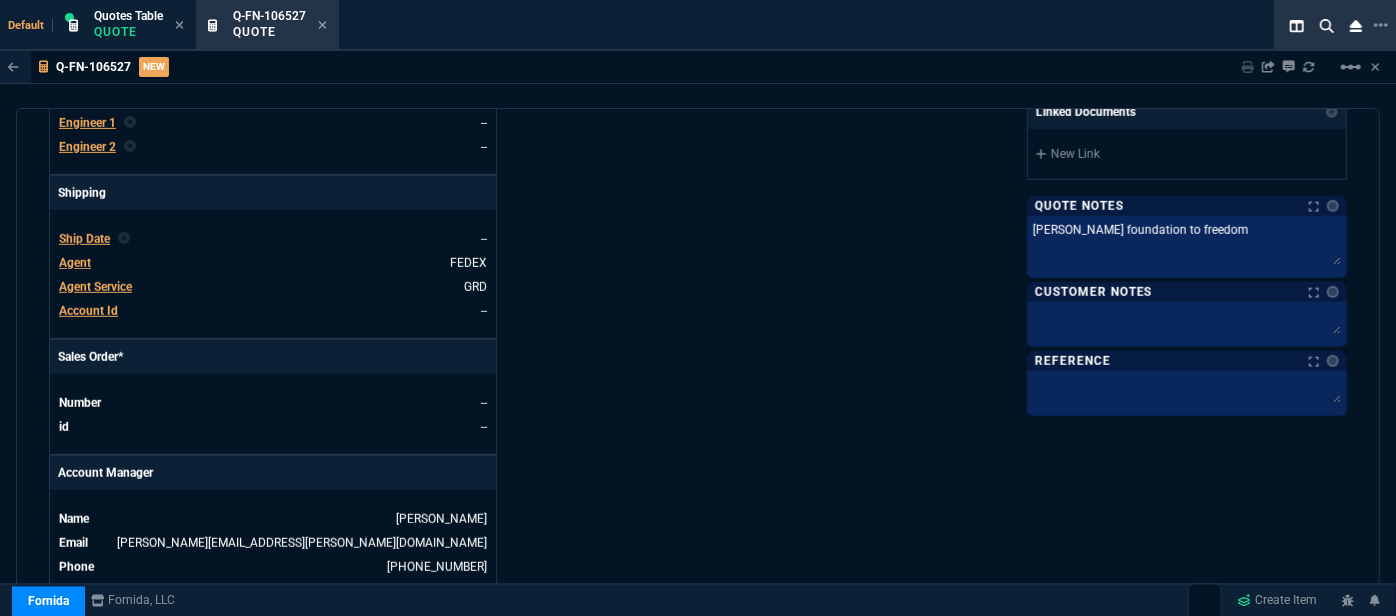 click on "Fornida, LLC 2609 Technology Dr Suite 300 Plano, TX 75074  Share Link  Brian Over oneOnOne chat SEND Sarah Costa, Carlos Ocampo group chat SEND Sarah Costa oneOnOne chat SEND Larry Avila oneOnOne chat SEND  Show More Chats  Shipping Address -- -- -- Bill to Address -- -- -- End User -- -- -- Linked Documents  New Link  Quote Notes Notes Quote Notes Notes tony foundation to freedom tony foundation to freedom  tony foundation to freedom  Customer Notes Customer Notes    Reference Reference" at bounding box center [1022, 72] 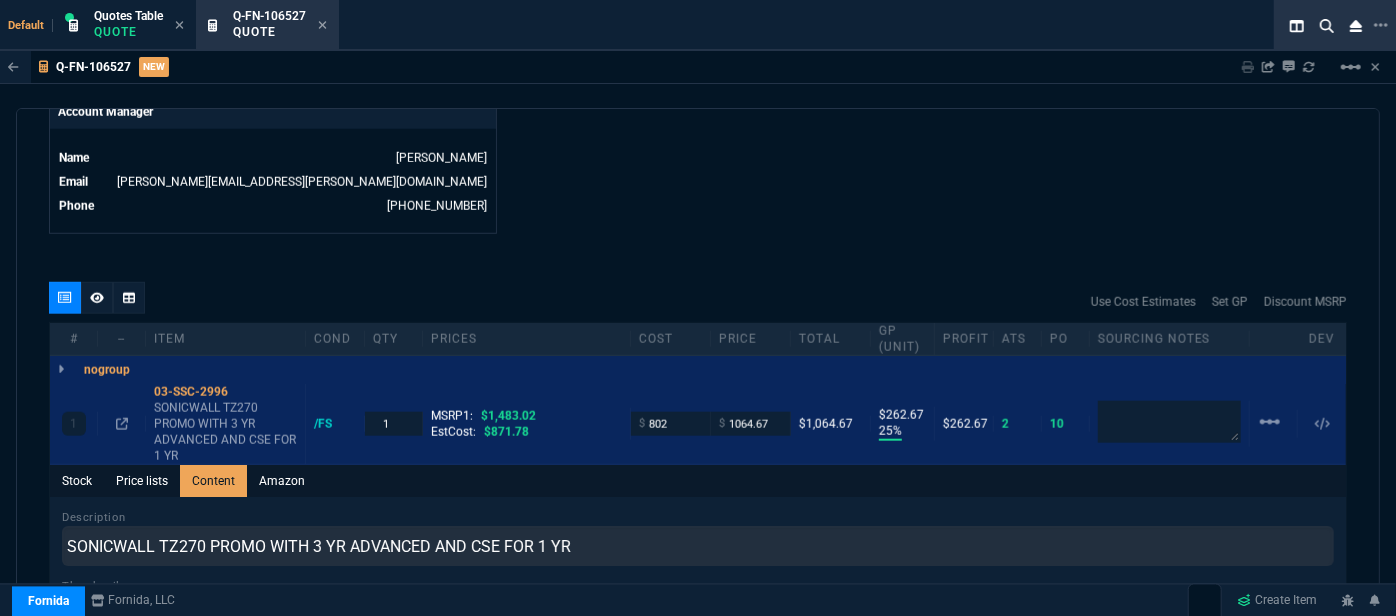 scroll, scrollTop: 1000, scrollLeft: 0, axis: vertical 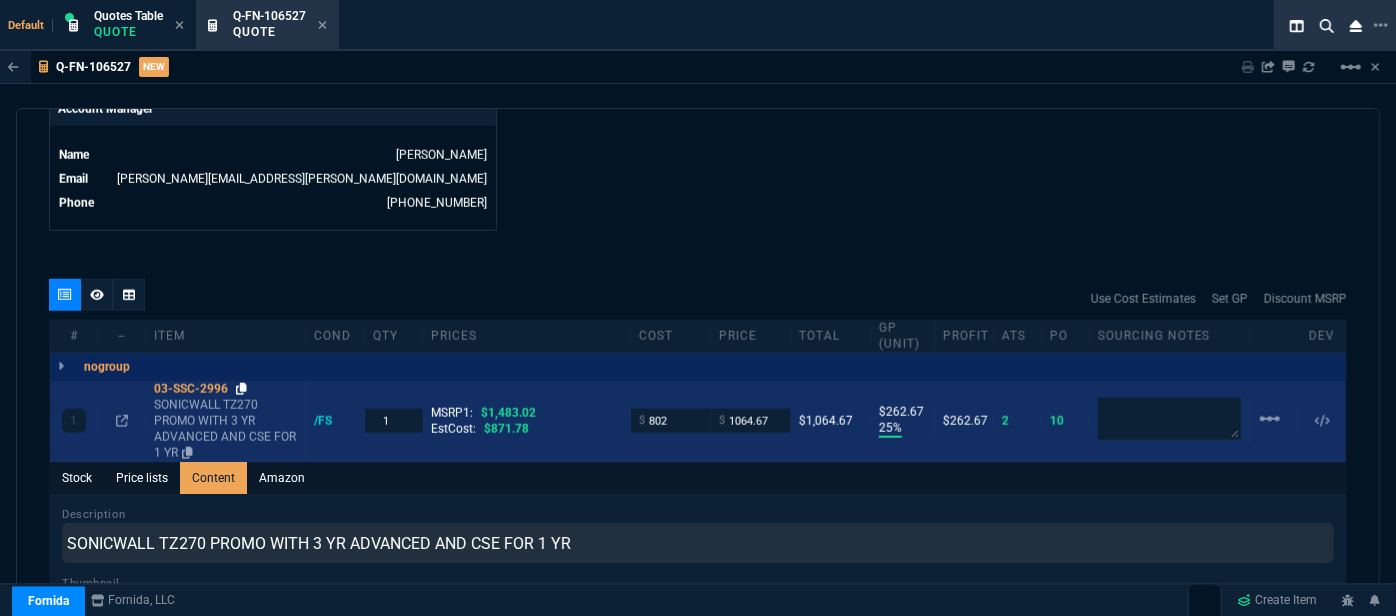 click 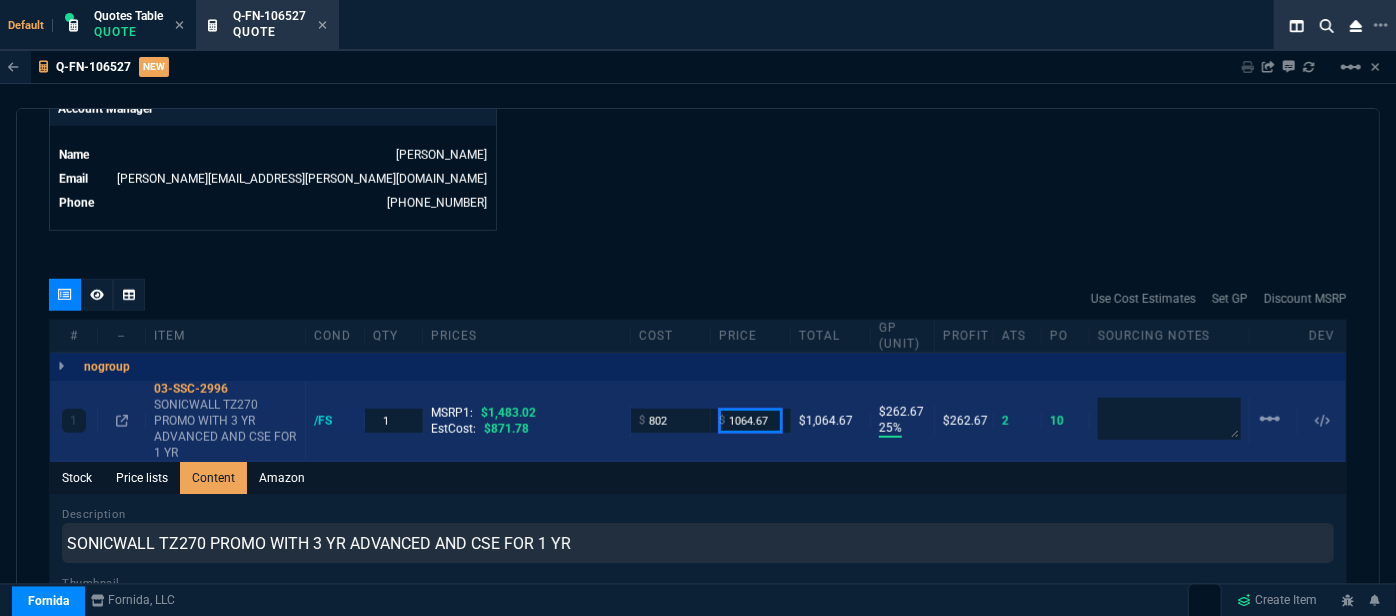 click on "1064.67" at bounding box center [750, 420] 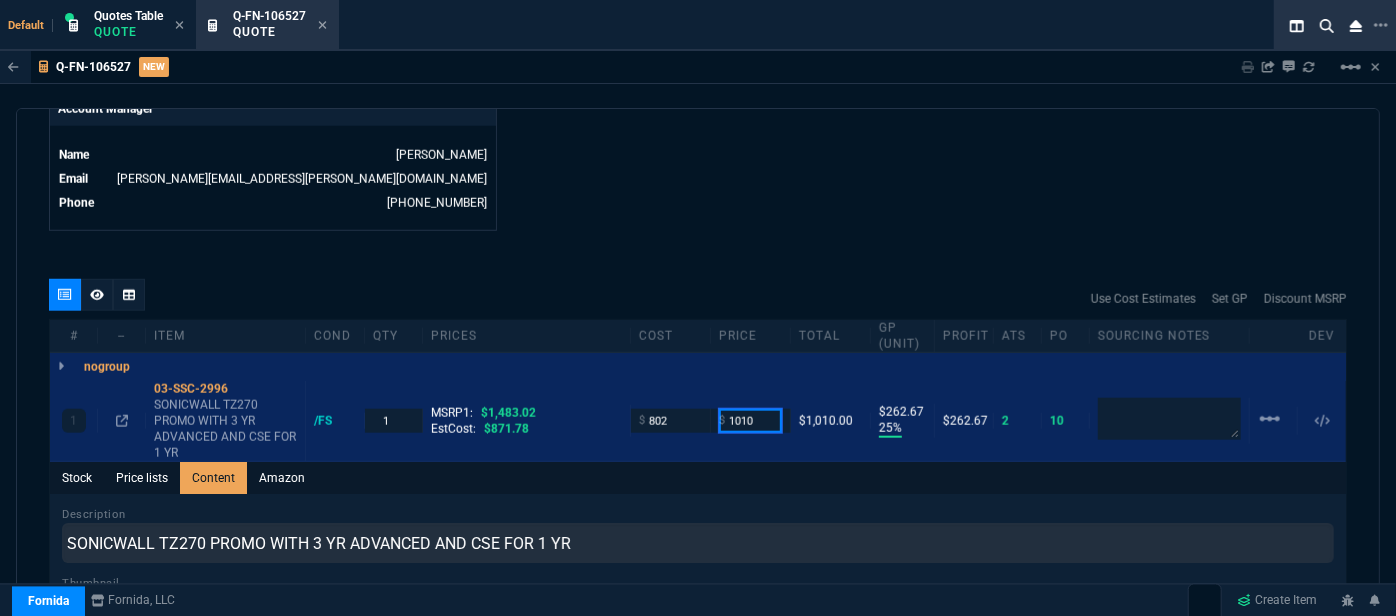 type on "1010" 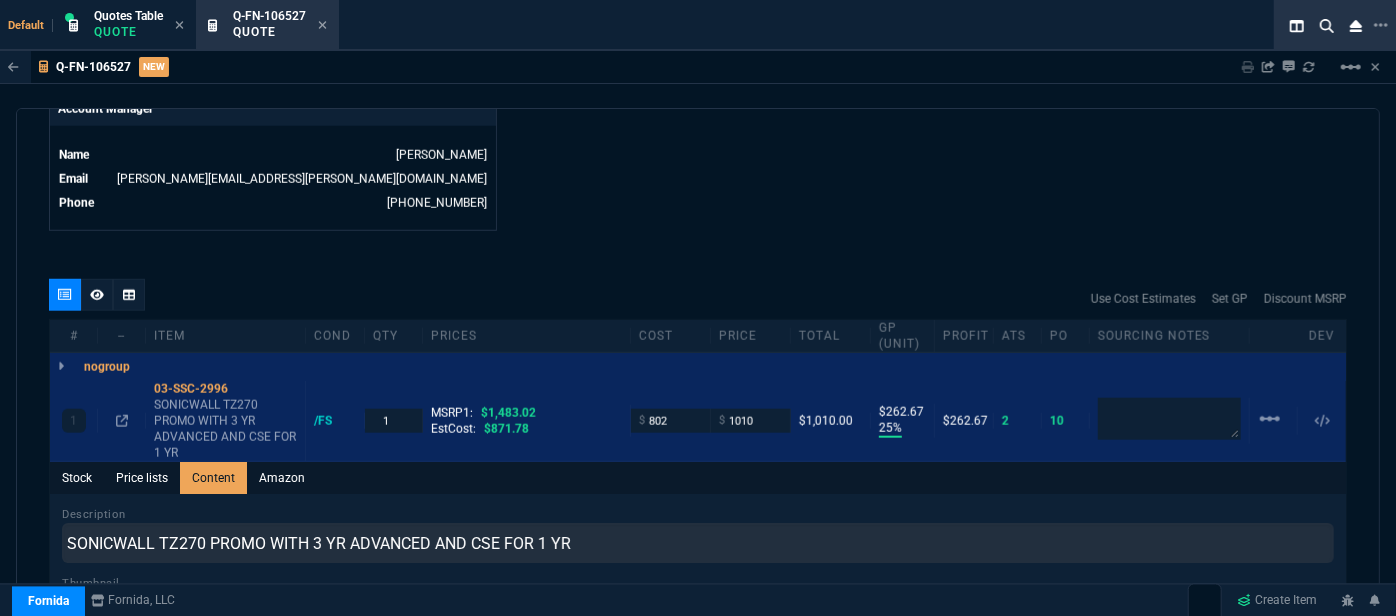 click on "Fornida, LLC 2609 Technology Dr Suite 300 Plano, TX 75074  Share Link  Brian Over oneOnOne chat SEND Sarah Costa, Carlos Ocampo group chat SEND Sarah Costa oneOnOne chat SEND Larry Avila oneOnOne chat SEND  Show More Chats  Shipping Address -- -- -- Bill to Address -- -- -- End User -- -- -- Linked Documents  New Link  Quote Notes Notes Quote Notes Notes tony foundation to freedom tony foundation to freedom  tony foundation to freedom  Customer Notes Customer Notes    Reference Reference" at bounding box center [1022, -292] 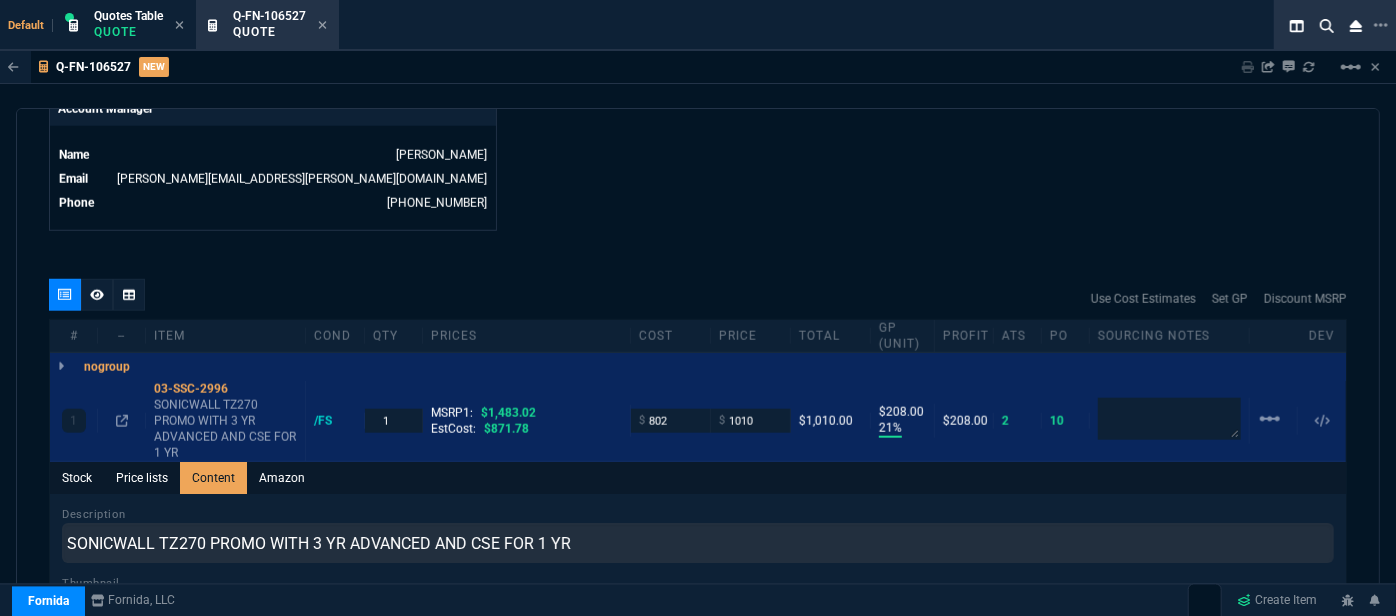 click on "Fornida, LLC 2609 Technology Dr Suite 300 Plano, TX 75074  Share Link  Brian Over oneOnOne chat SEND Sarah Costa, Carlos Ocampo group chat SEND Sarah Costa oneOnOne chat SEND Larry Avila oneOnOne chat SEND  Show More Chats  Shipping Address -- -- -- Bill to Address -- -- -- End User -- -- -- Linked Documents  New Link  Quote Notes Notes Quote Notes Notes tony foundation to freedom tony foundation to freedom  tony foundation to freedom  Customer Notes Customer Notes    Reference Reference" at bounding box center (1022, -292) 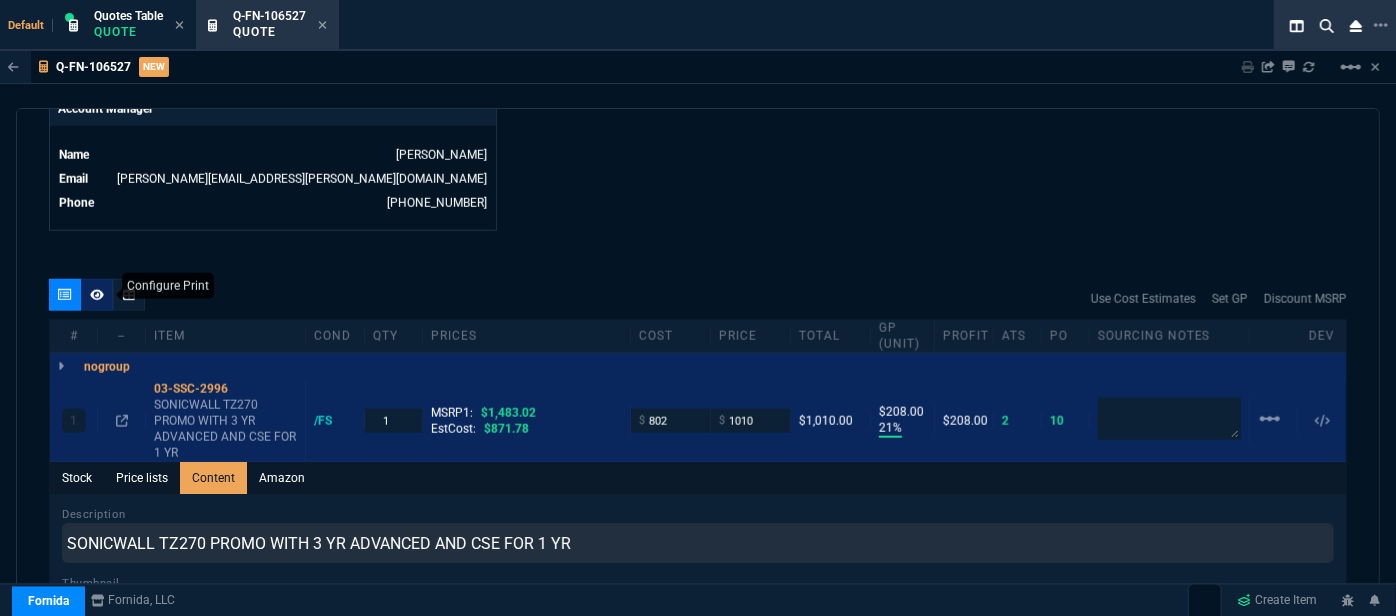 click 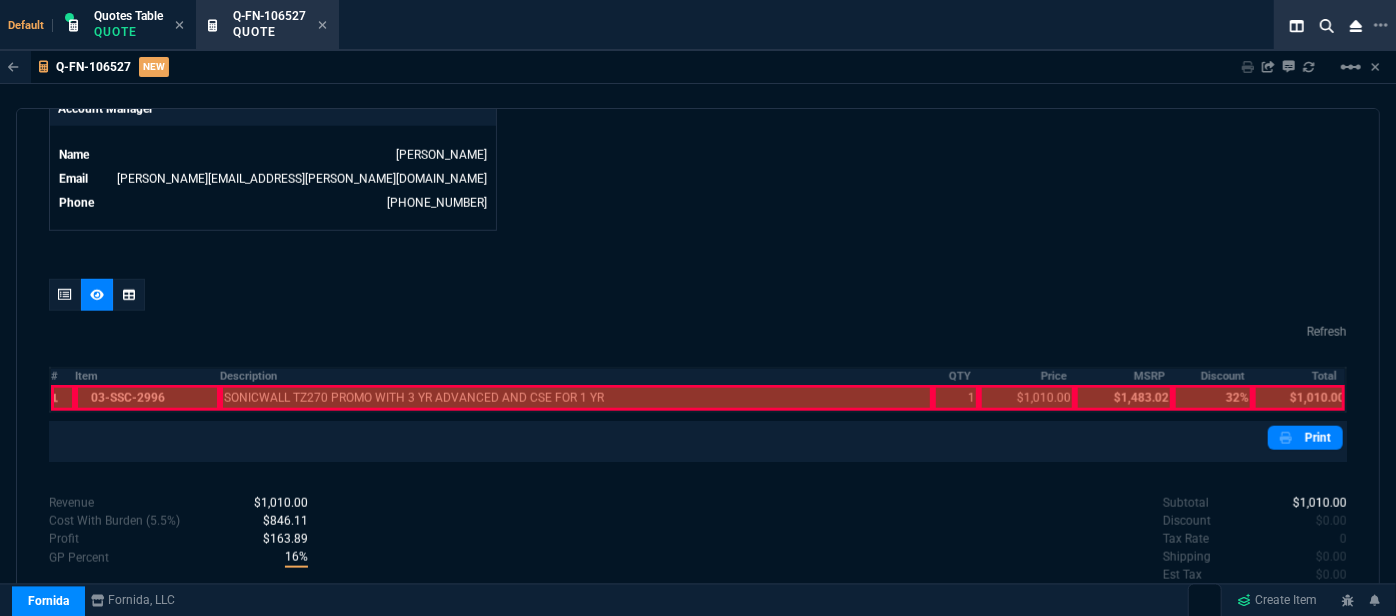 click at bounding box center (147, 398) 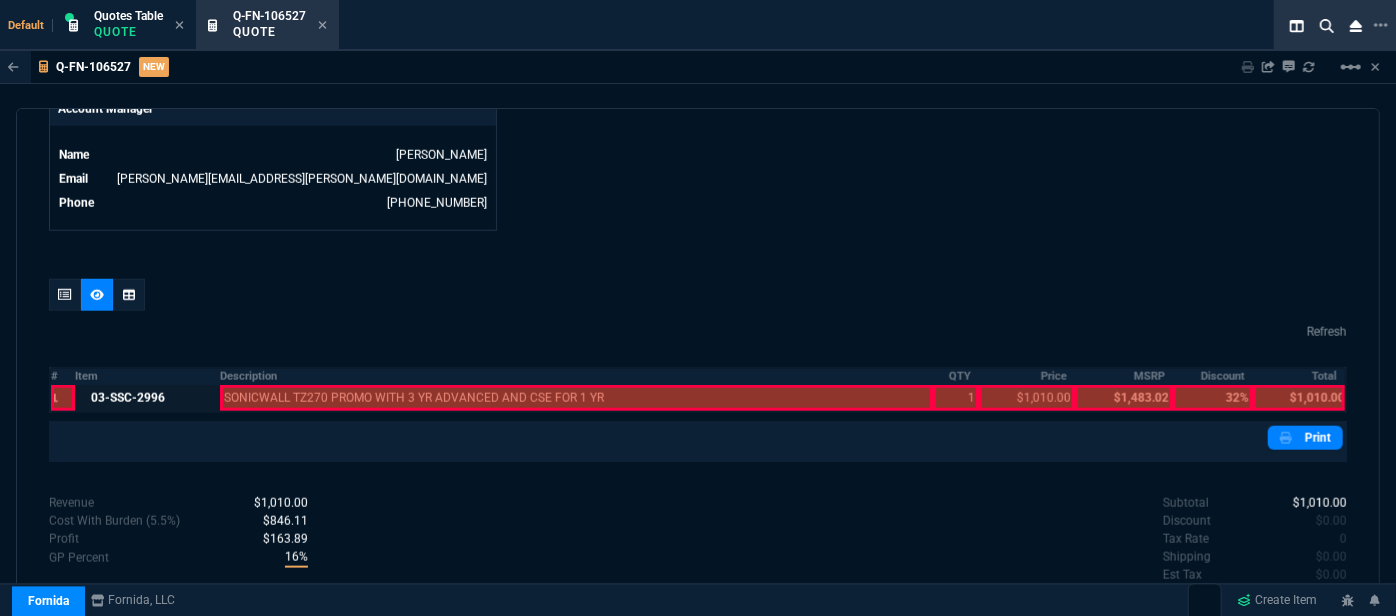 click at bounding box center (576, 398) 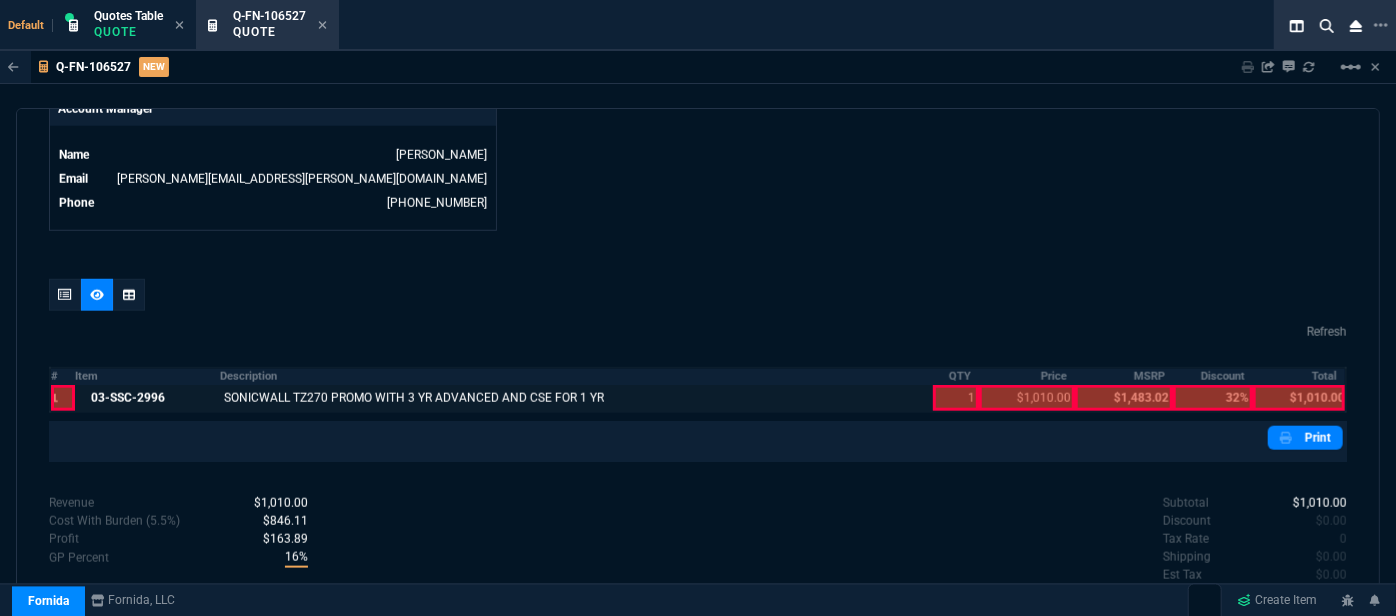 click at bounding box center [956, 398] 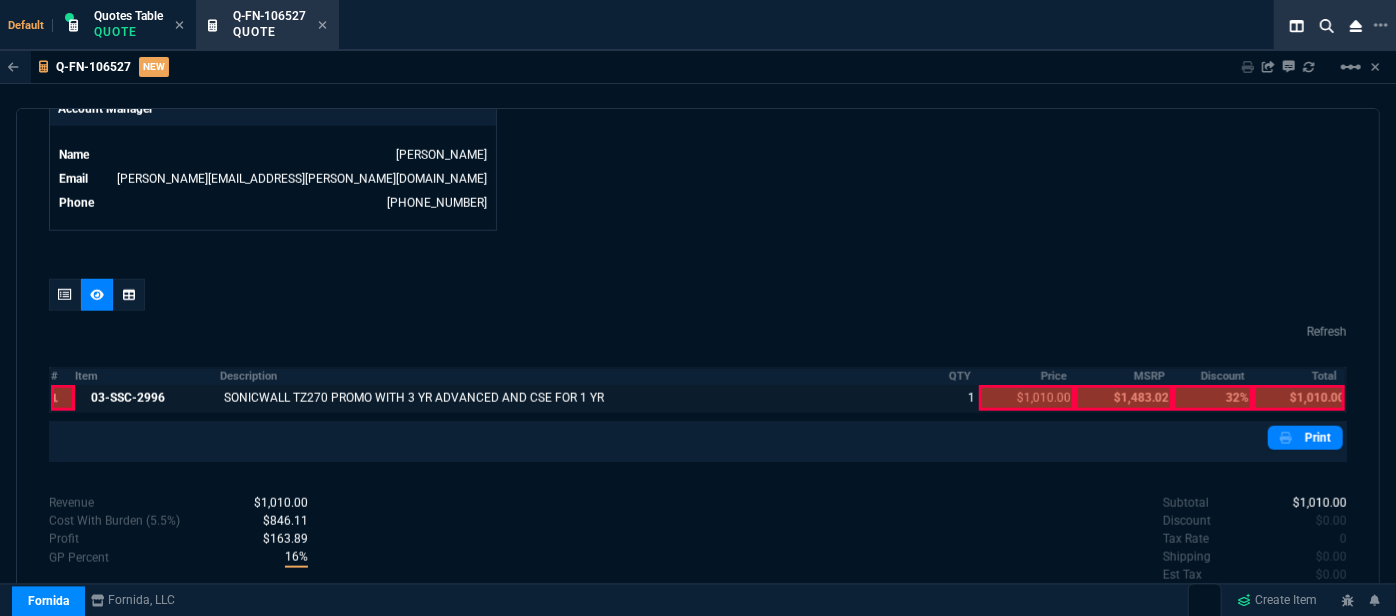 click at bounding box center [1027, 398] 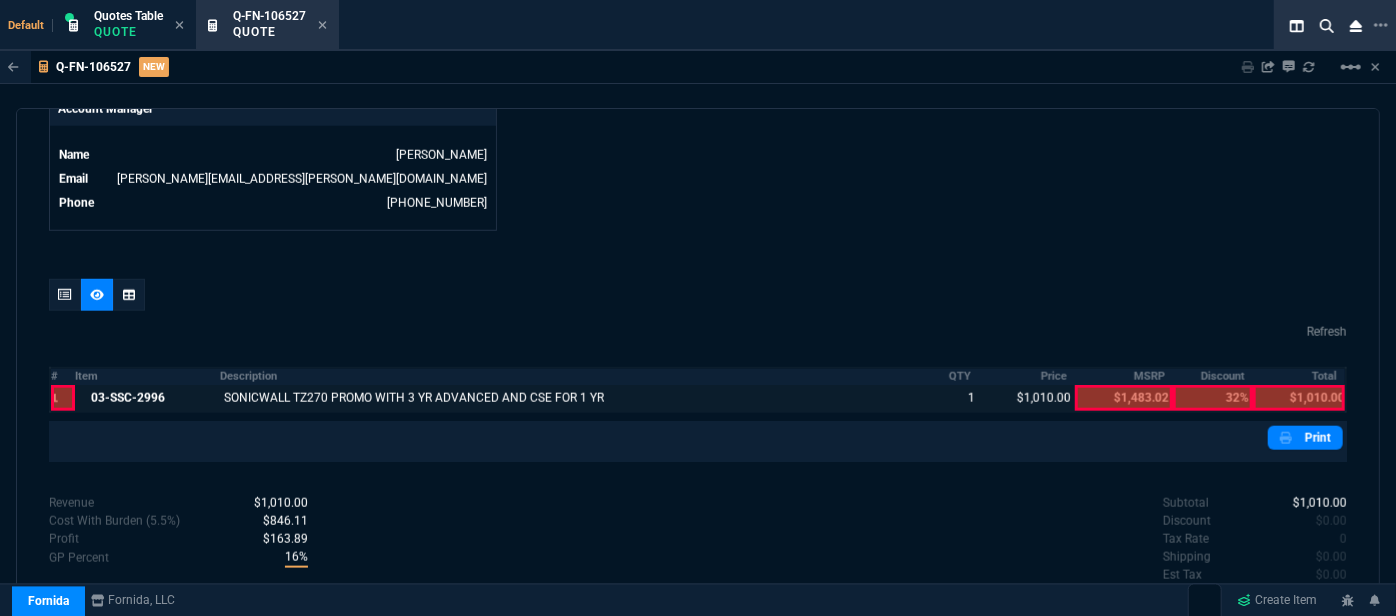 click at bounding box center (1299, 398) 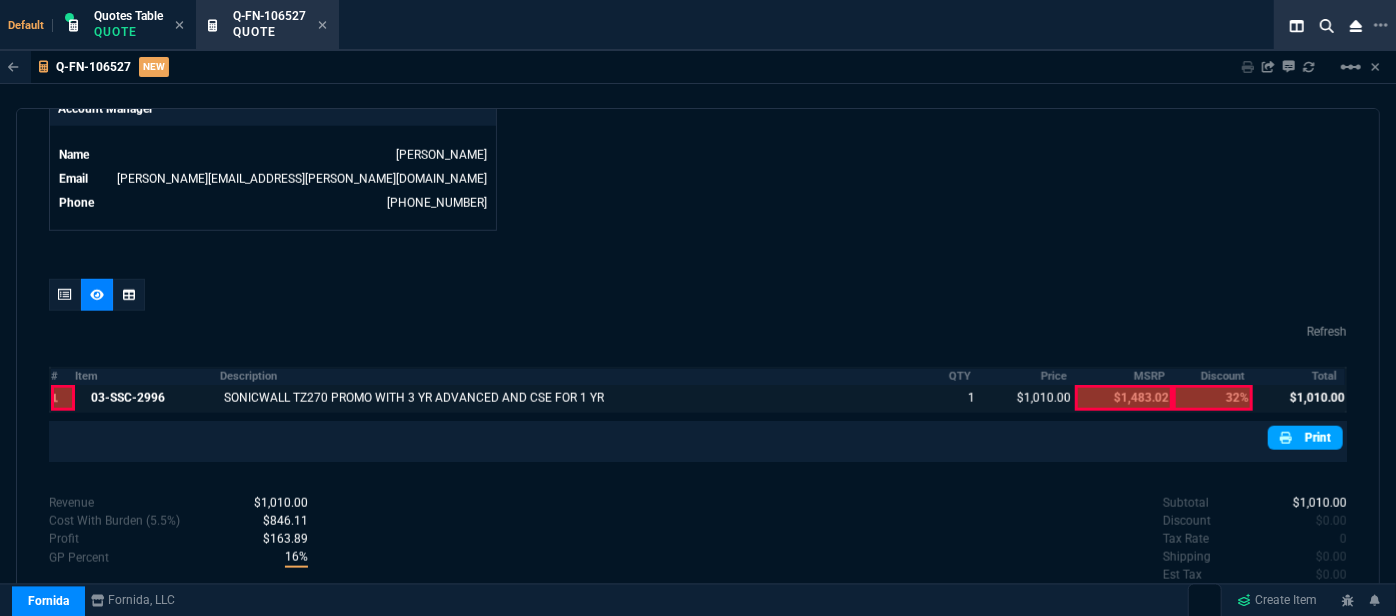 click on "Print" at bounding box center [1305, 438] 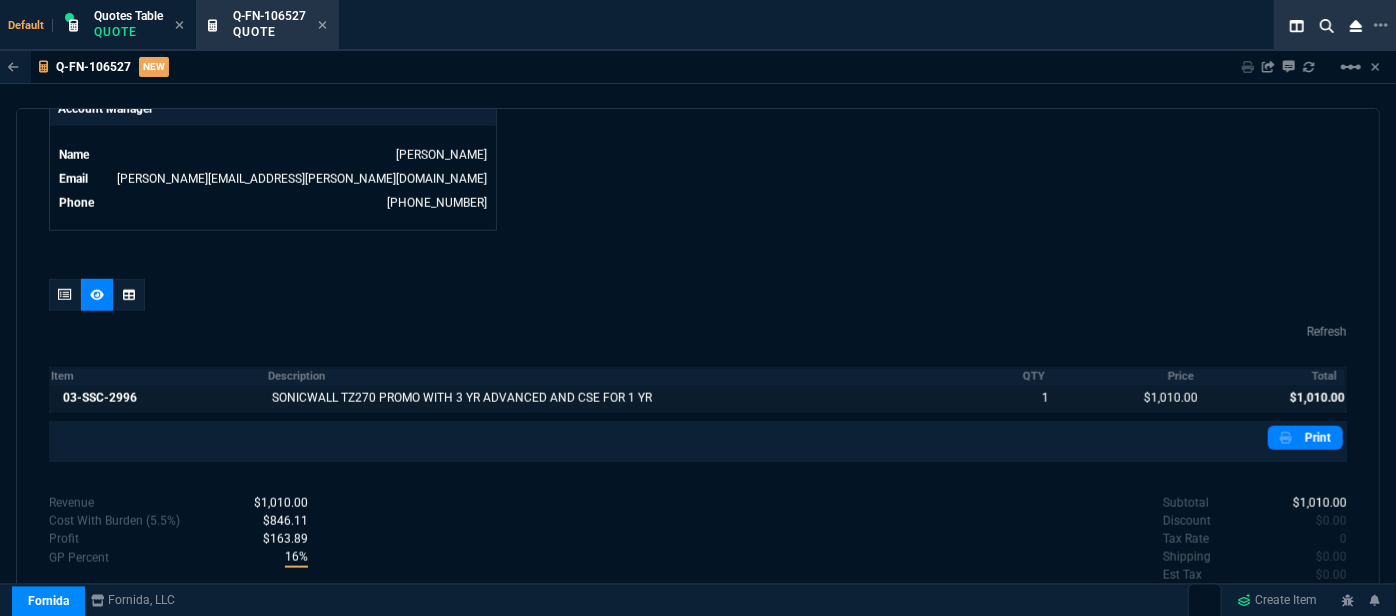 scroll, scrollTop: 1048, scrollLeft: 0, axis: vertical 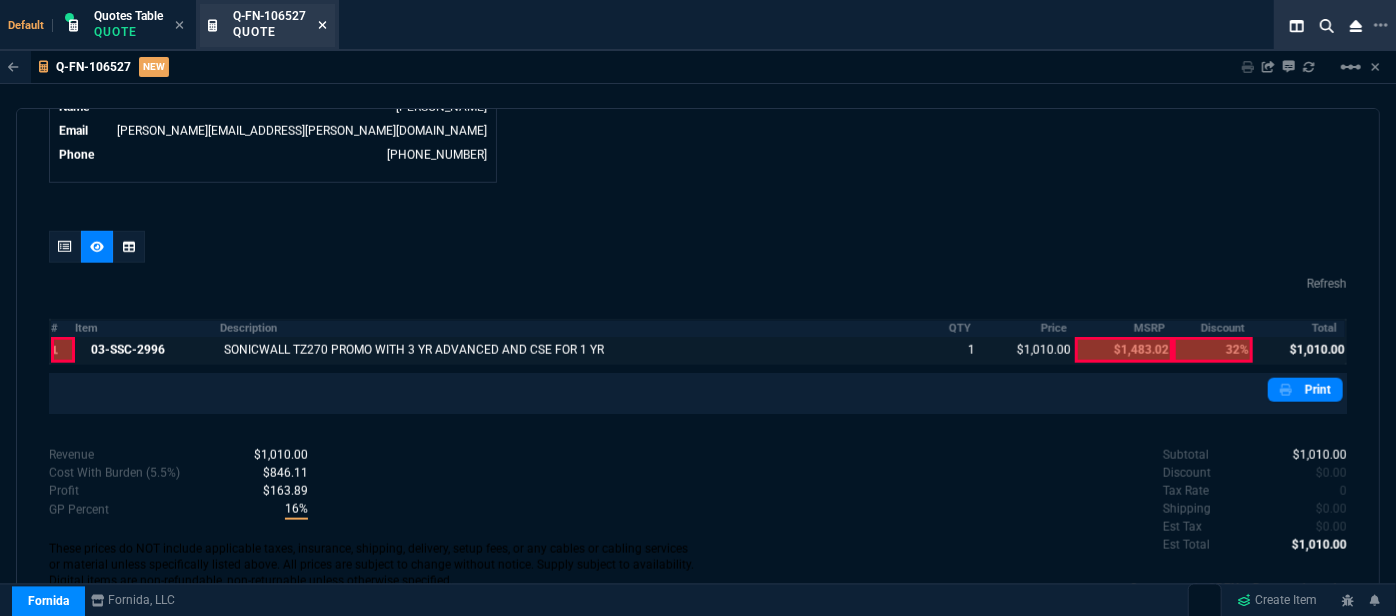 click 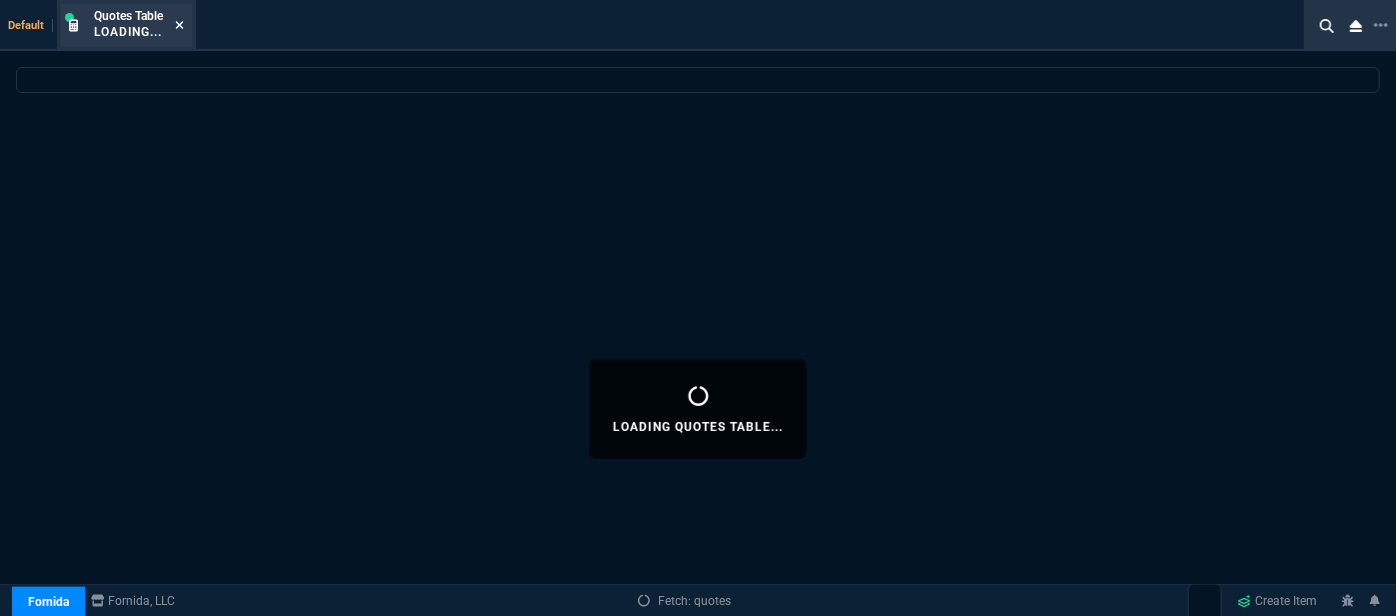 click 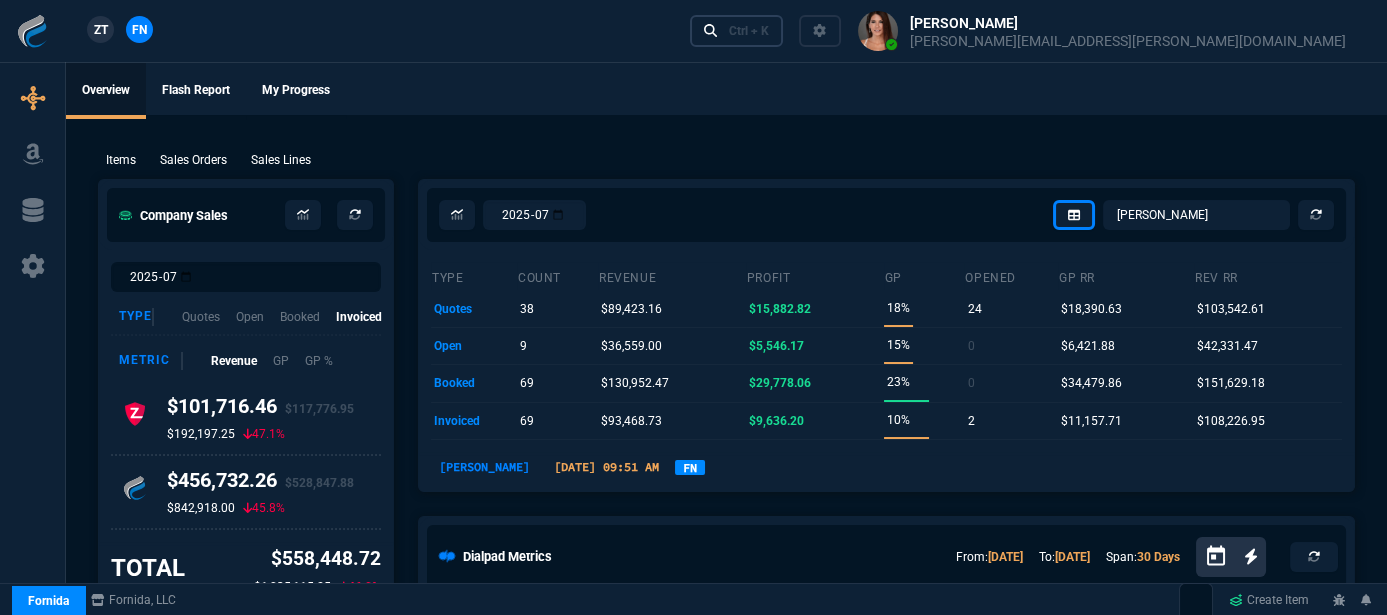 click on "Ctrl + K" at bounding box center [749, 31] 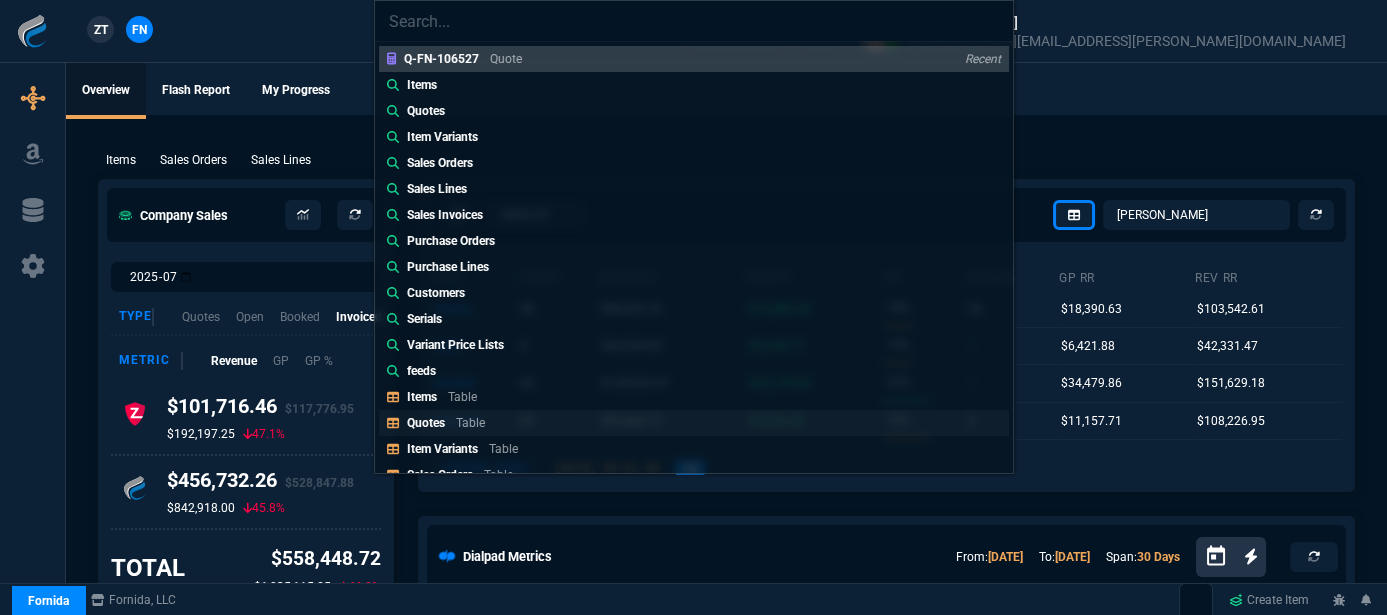 click on "Table" at bounding box center [470, 423] 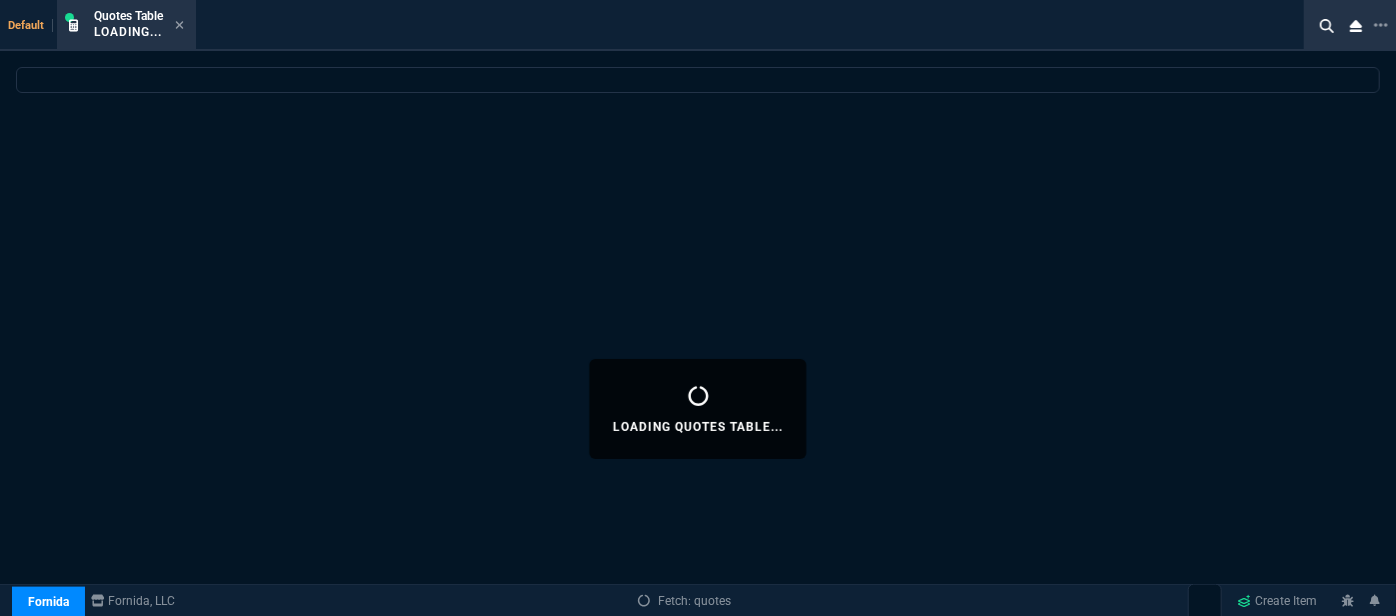 select 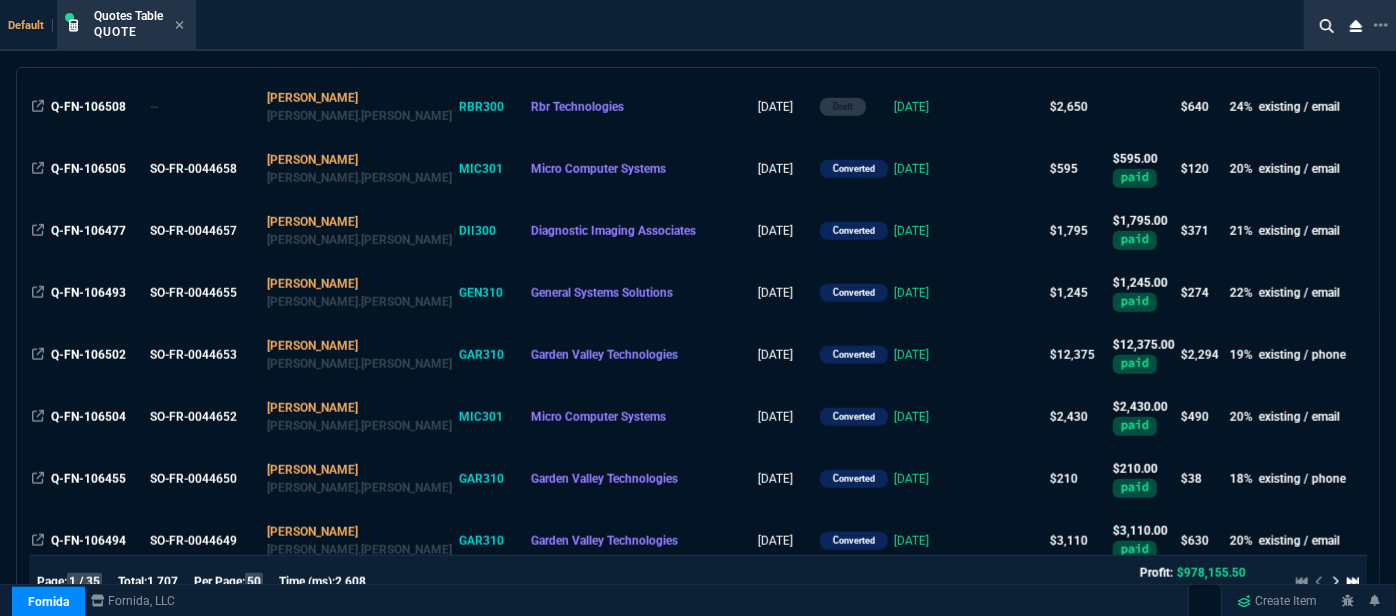 scroll, scrollTop: 909, scrollLeft: 0, axis: vertical 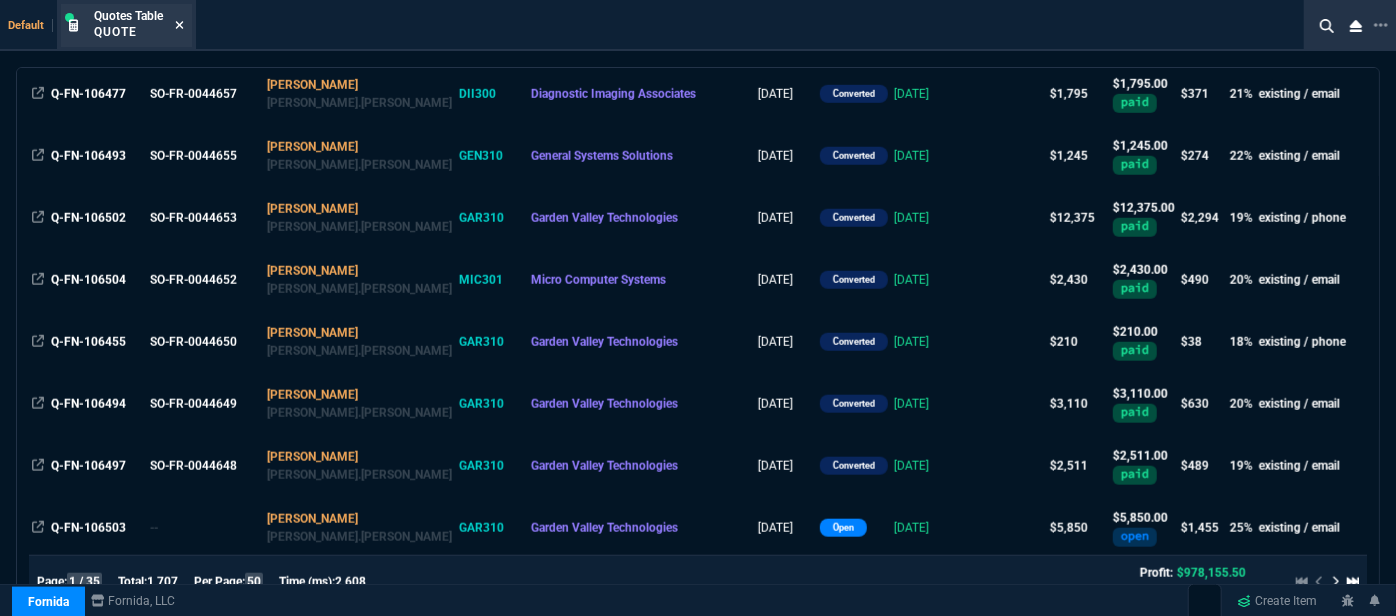 click 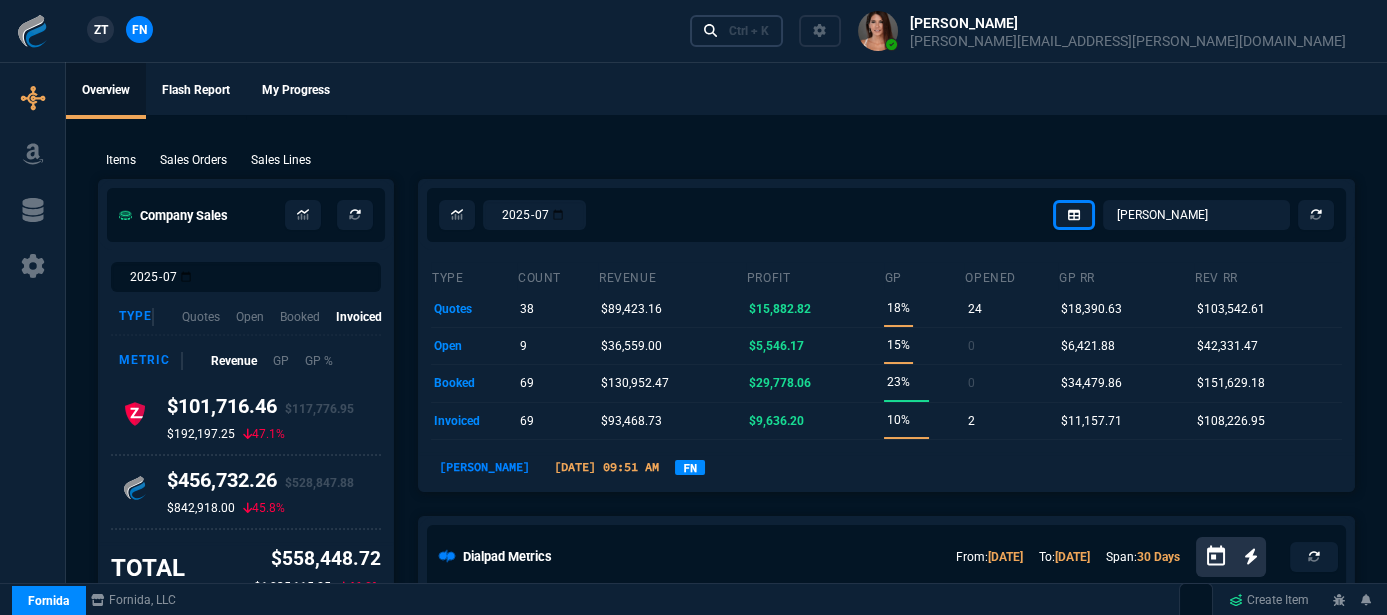 click on "Ctrl + K" at bounding box center [749, 31] 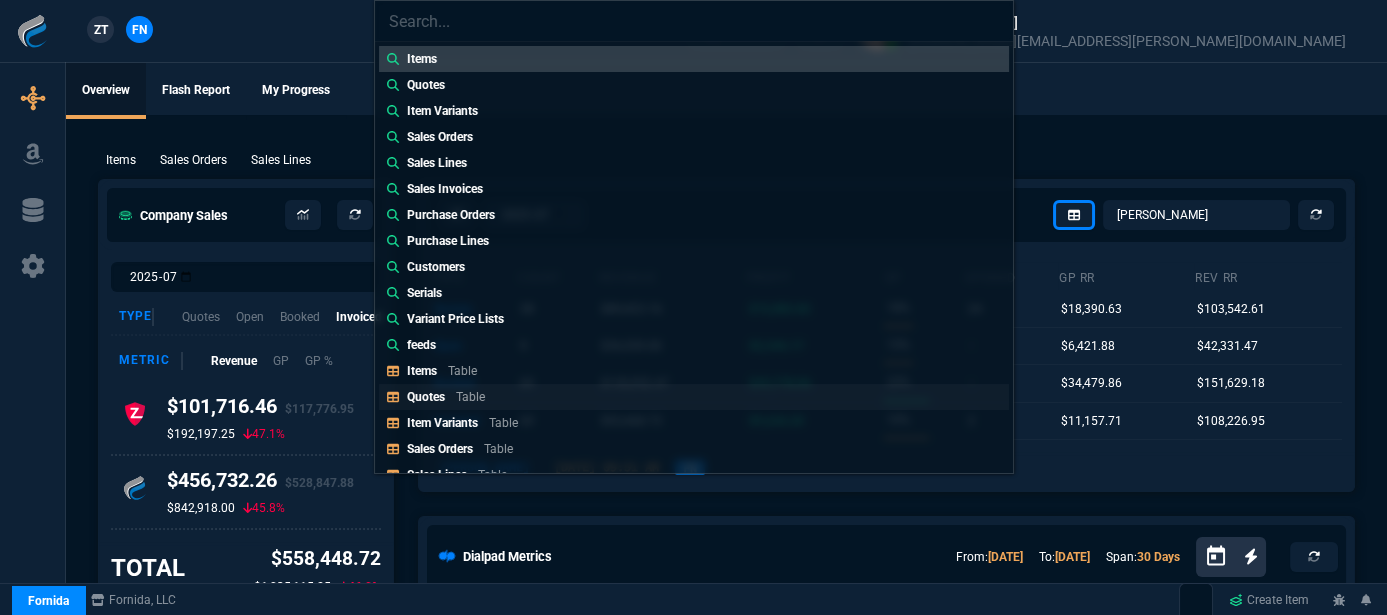 click on "Quotes" at bounding box center (426, 397) 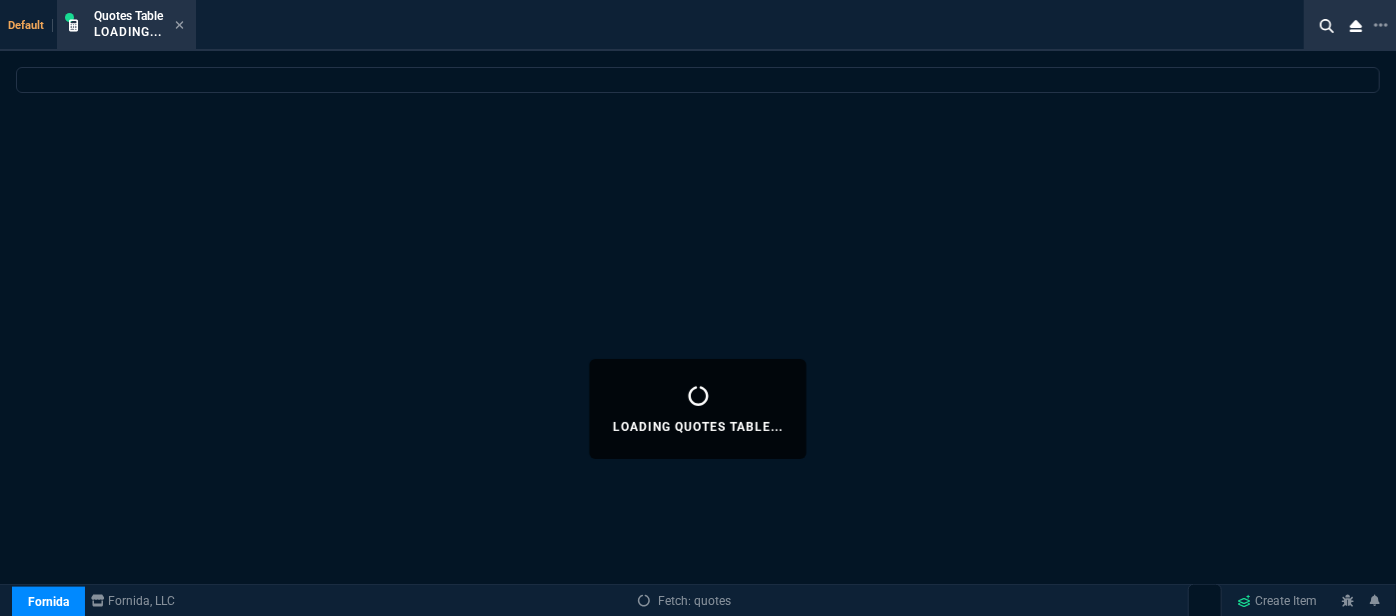 select 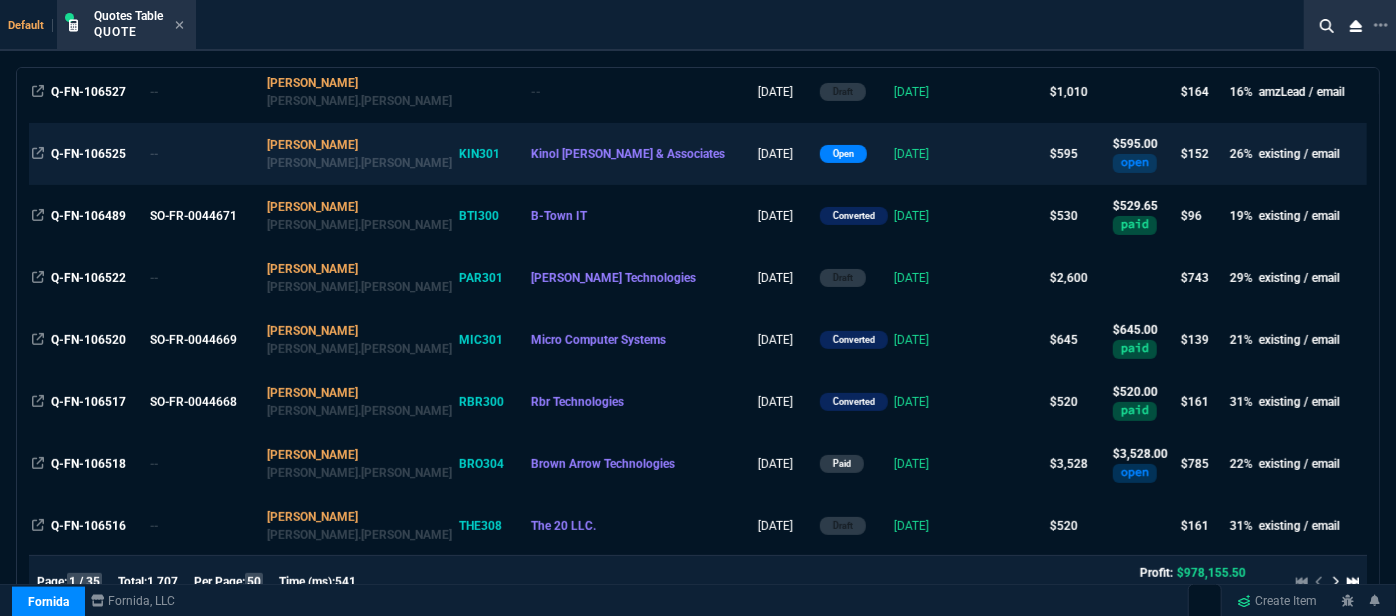 scroll, scrollTop: 272, scrollLeft: 0, axis: vertical 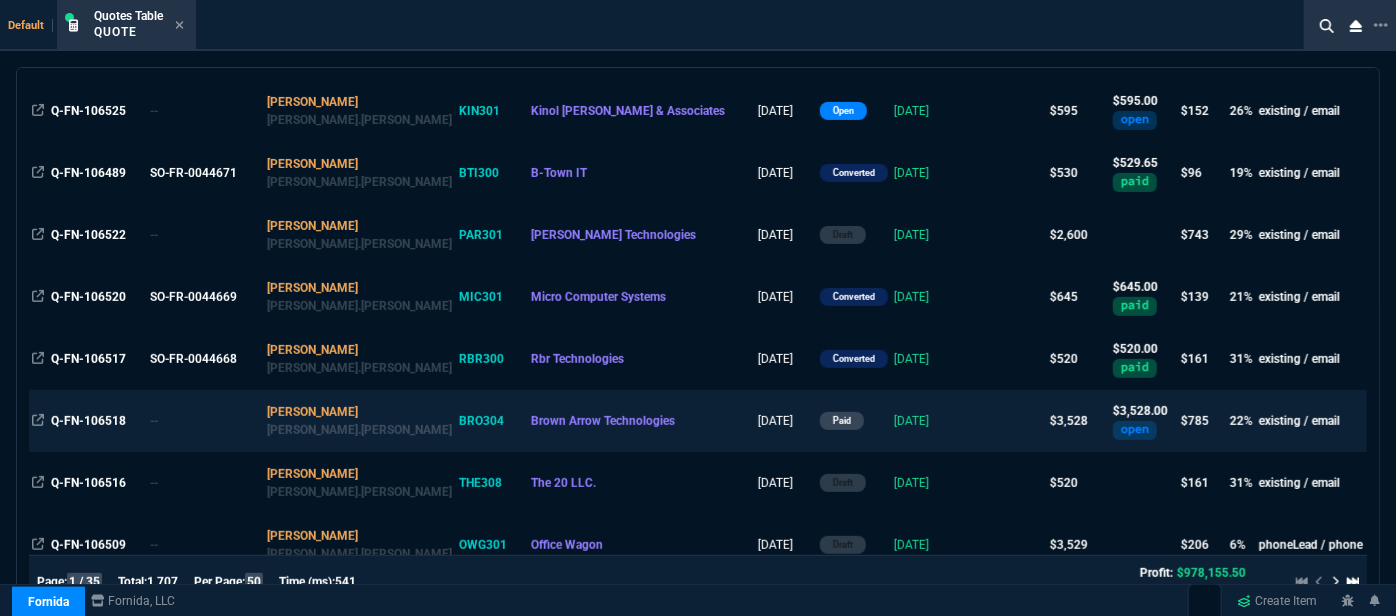 click at bounding box center (1008, 421) 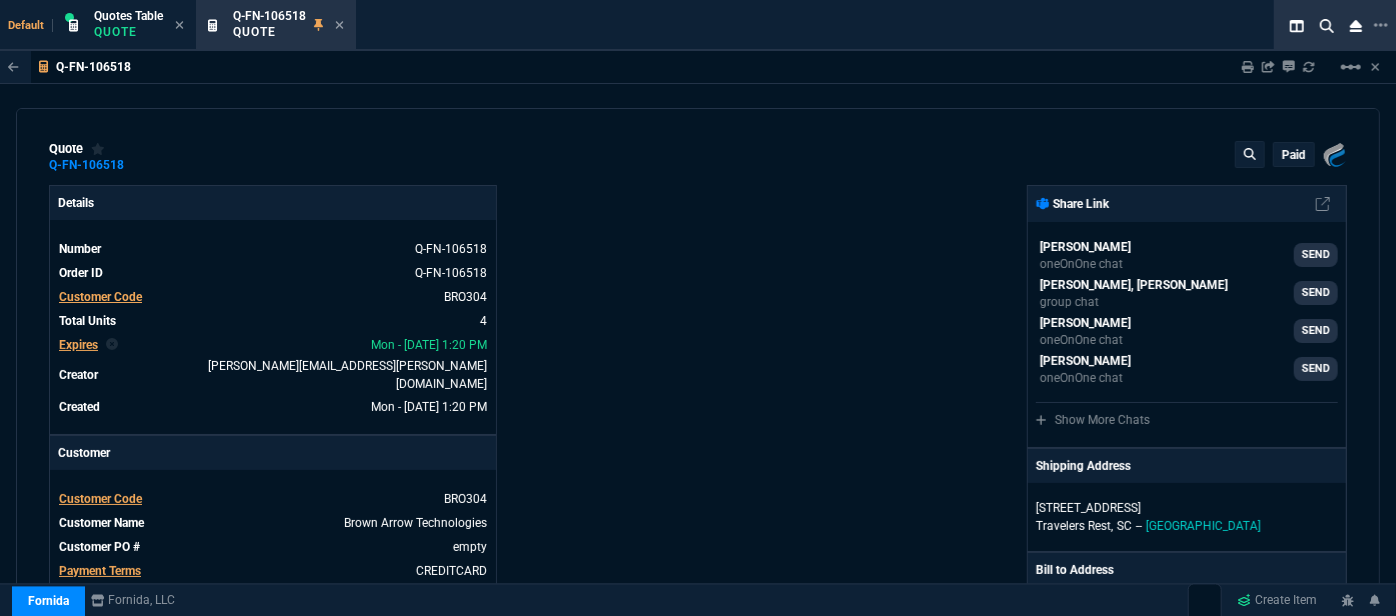 type on "25" 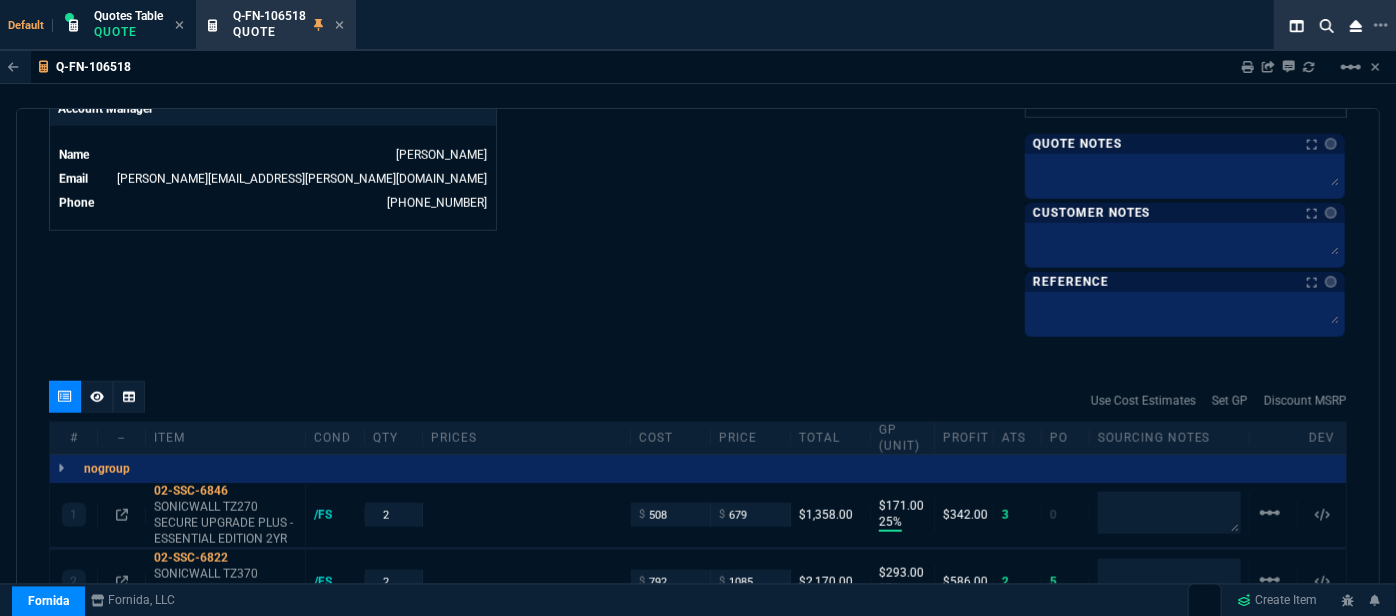 type on "940" 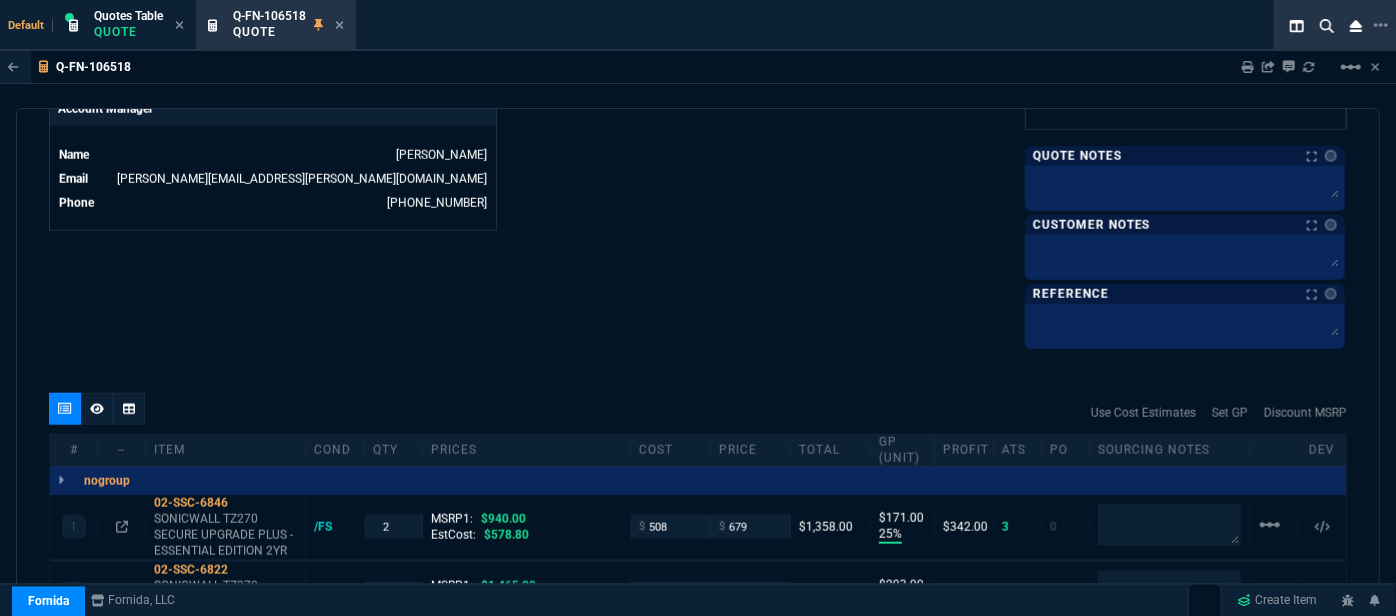 type on "28" 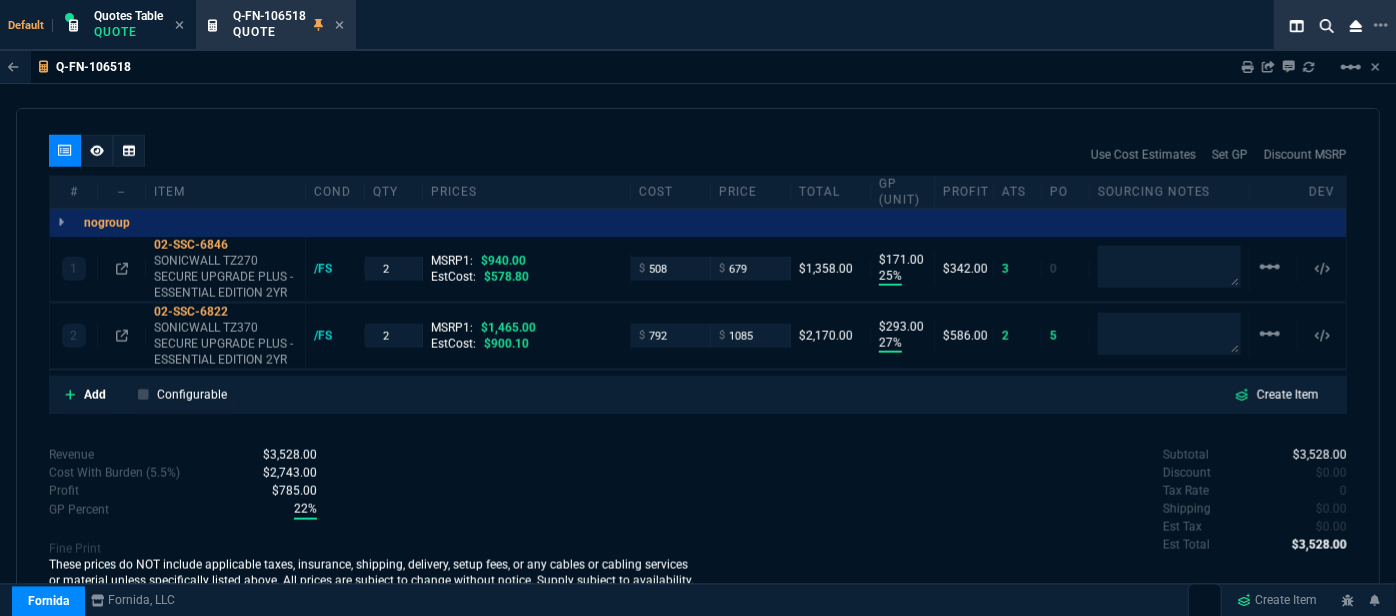scroll, scrollTop: 1269, scrollLeft: 0, axis: vertical 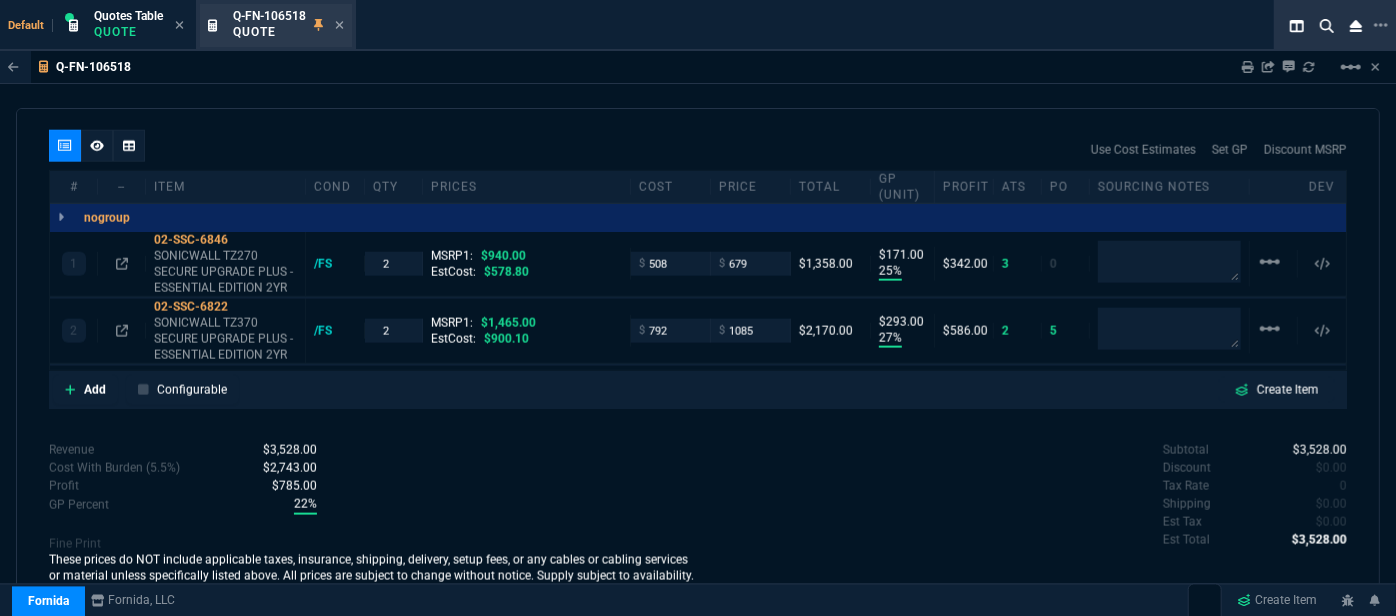 click on "Q-FN-106518  Quote" at bounding box center [288, 25] 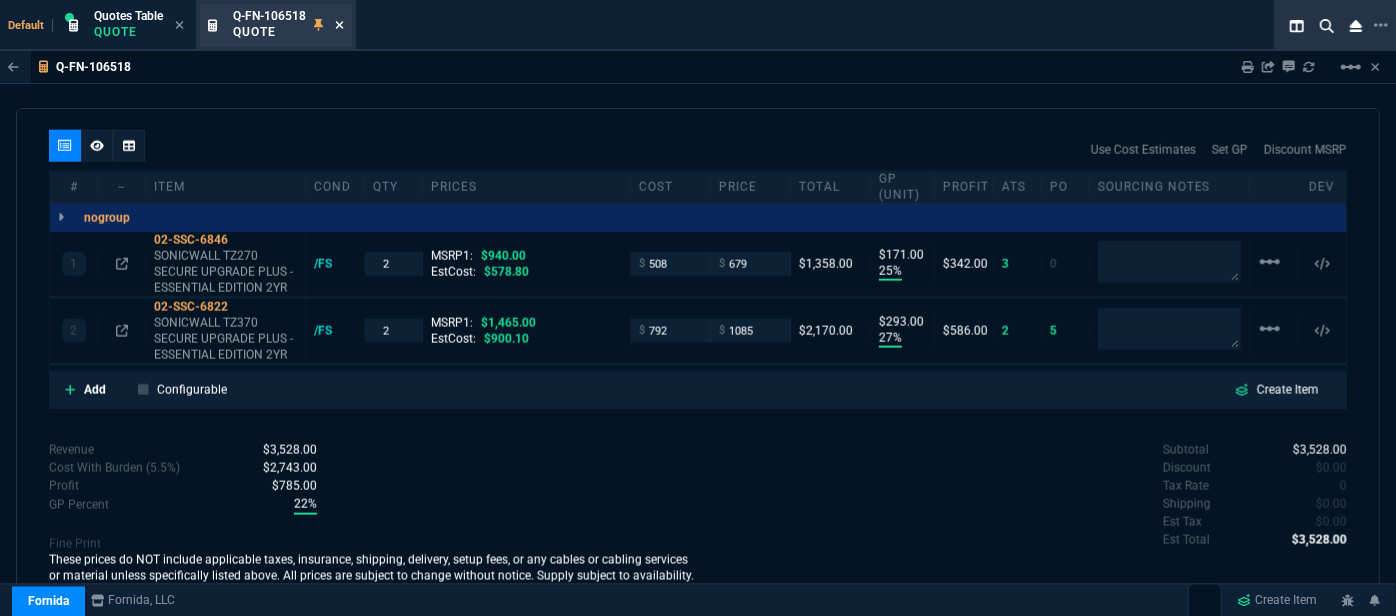 click 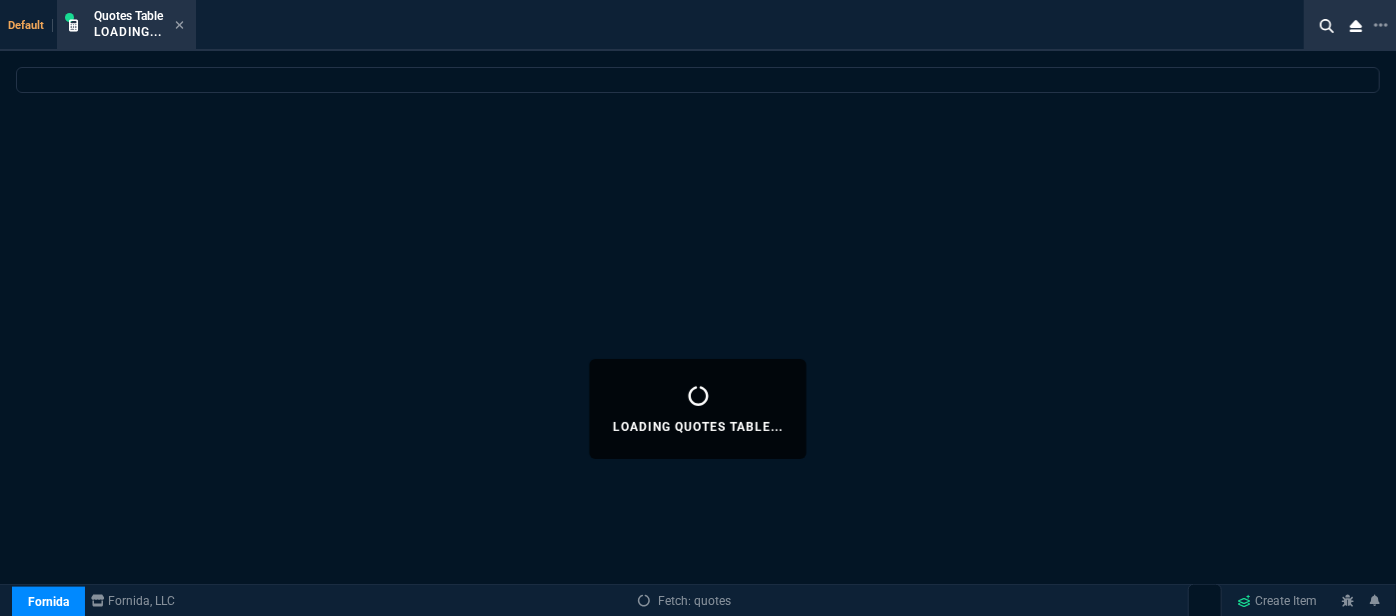 select 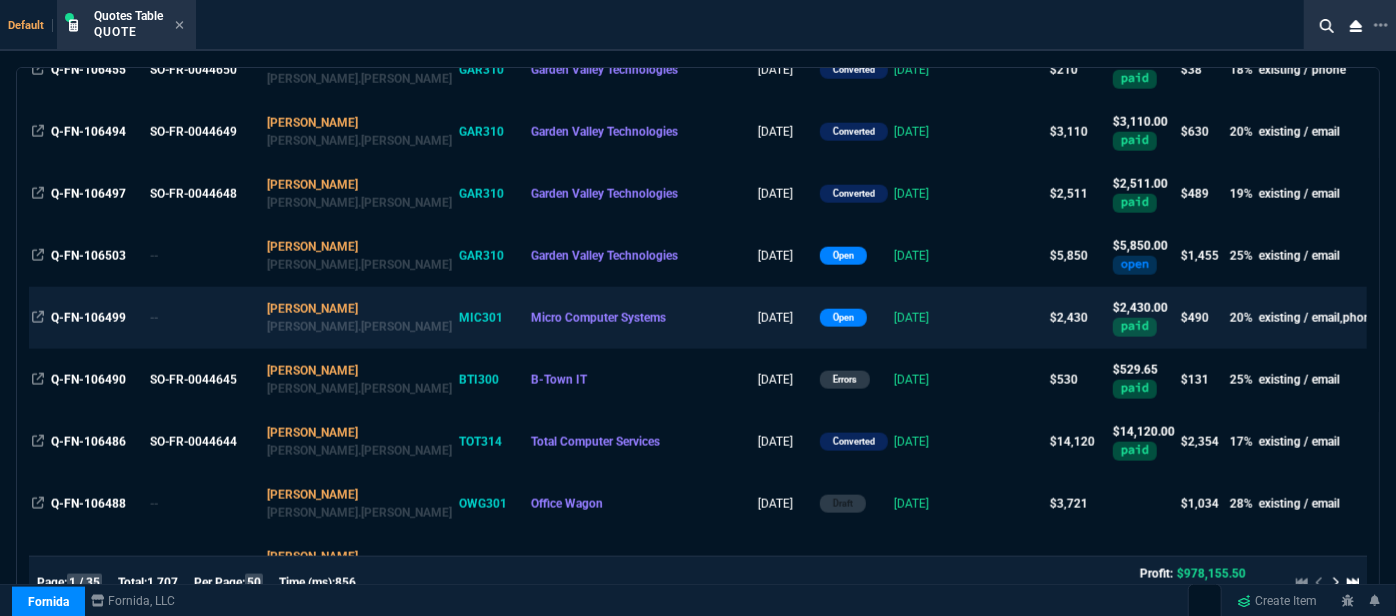 scroll, scrollTop: 1090, scrollLeft: 0, axis: vertical 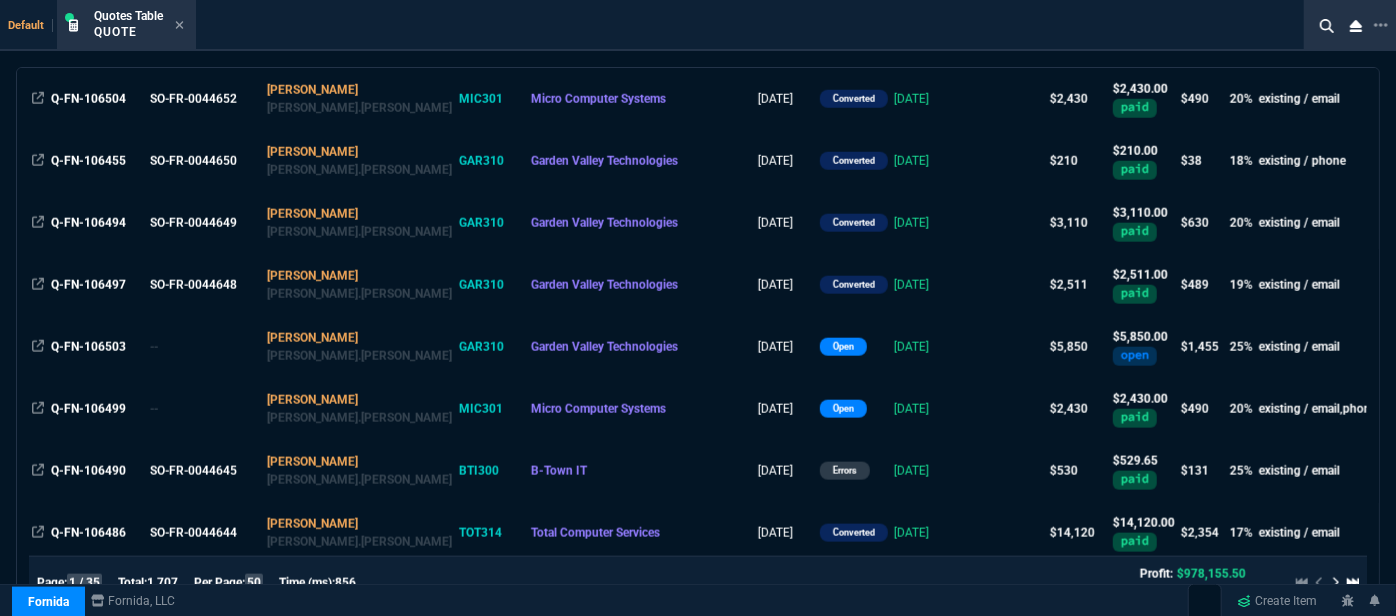 click at bounding box center (1008, 409) 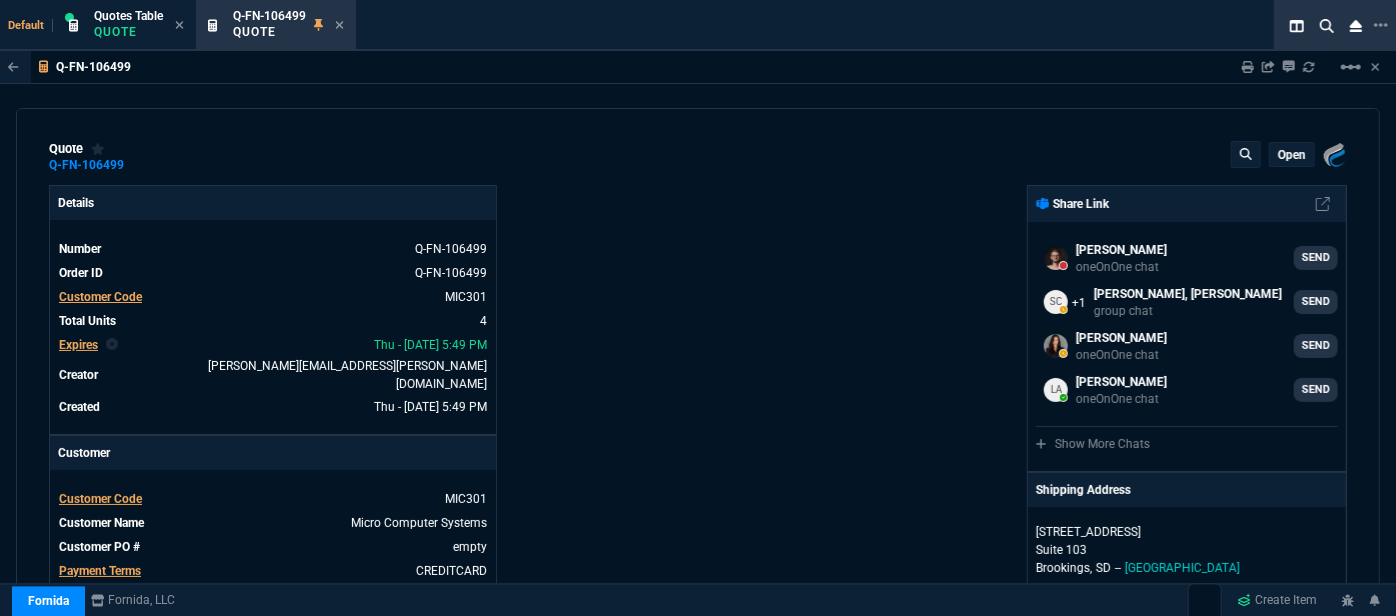 type on "24" 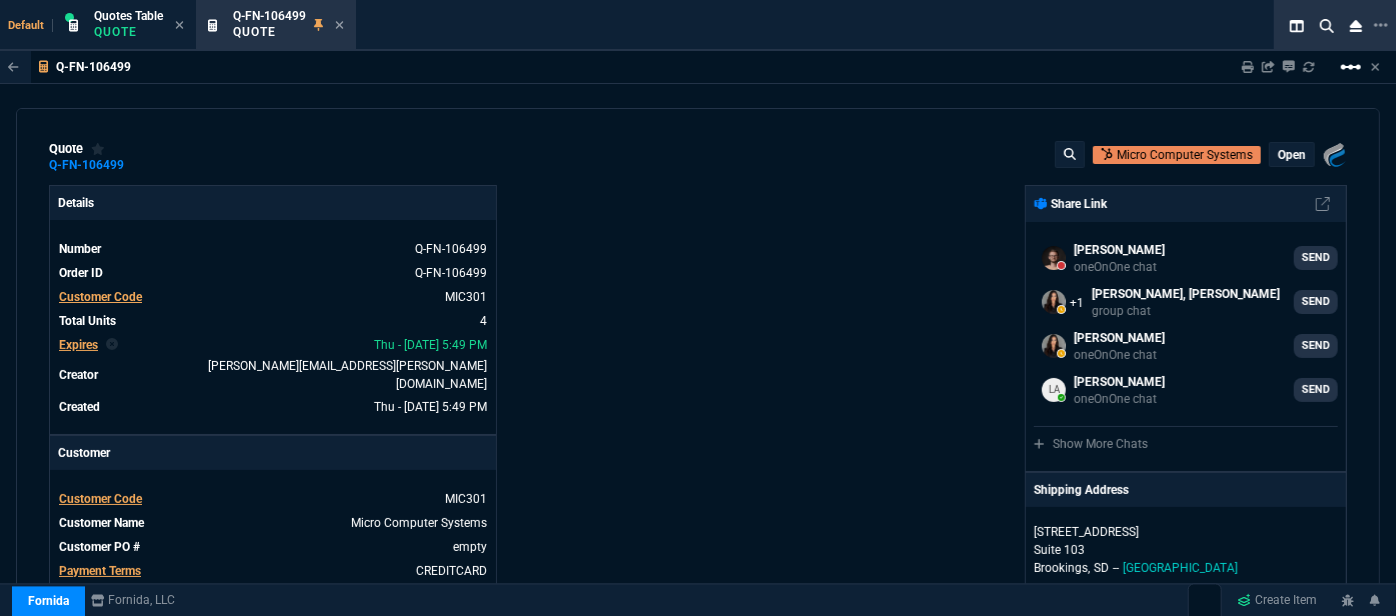 type on "834.49" 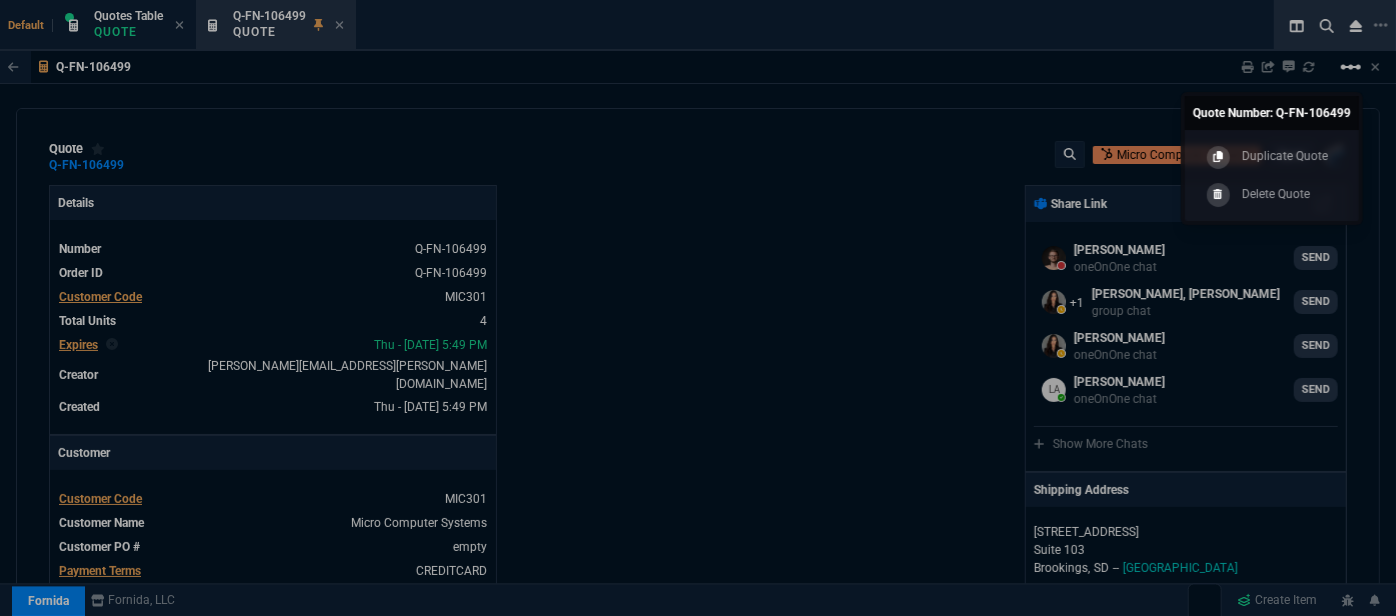 type on "29" 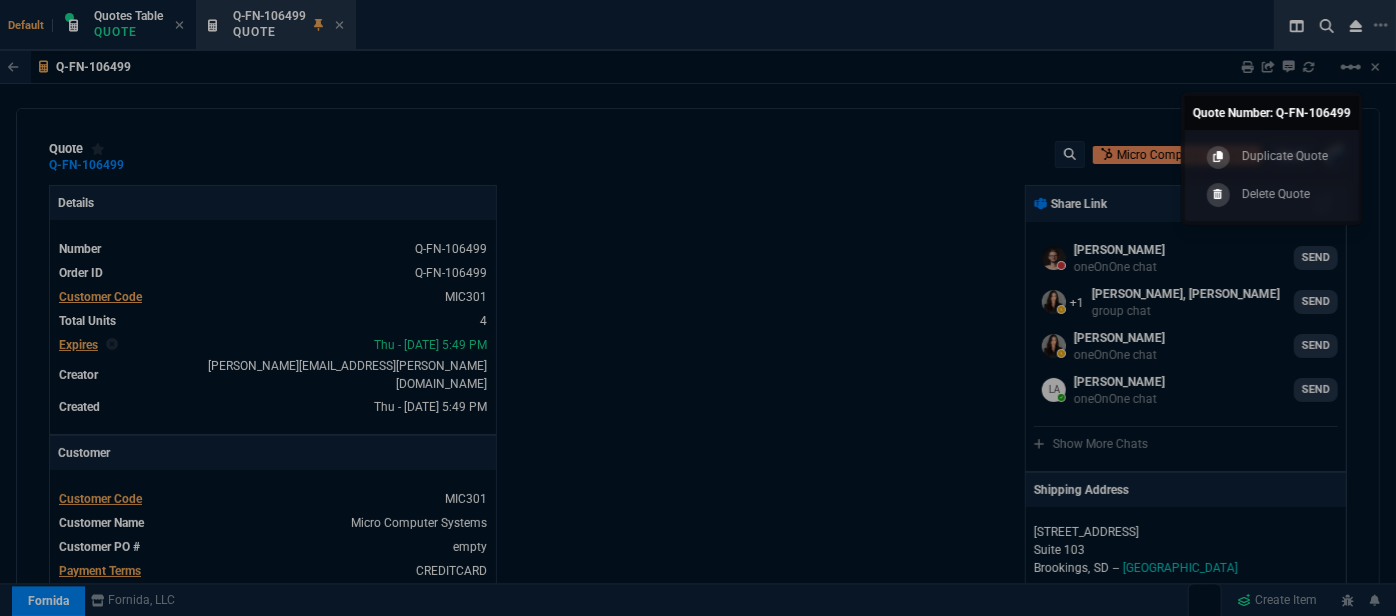click at bounding box center (698, 308) 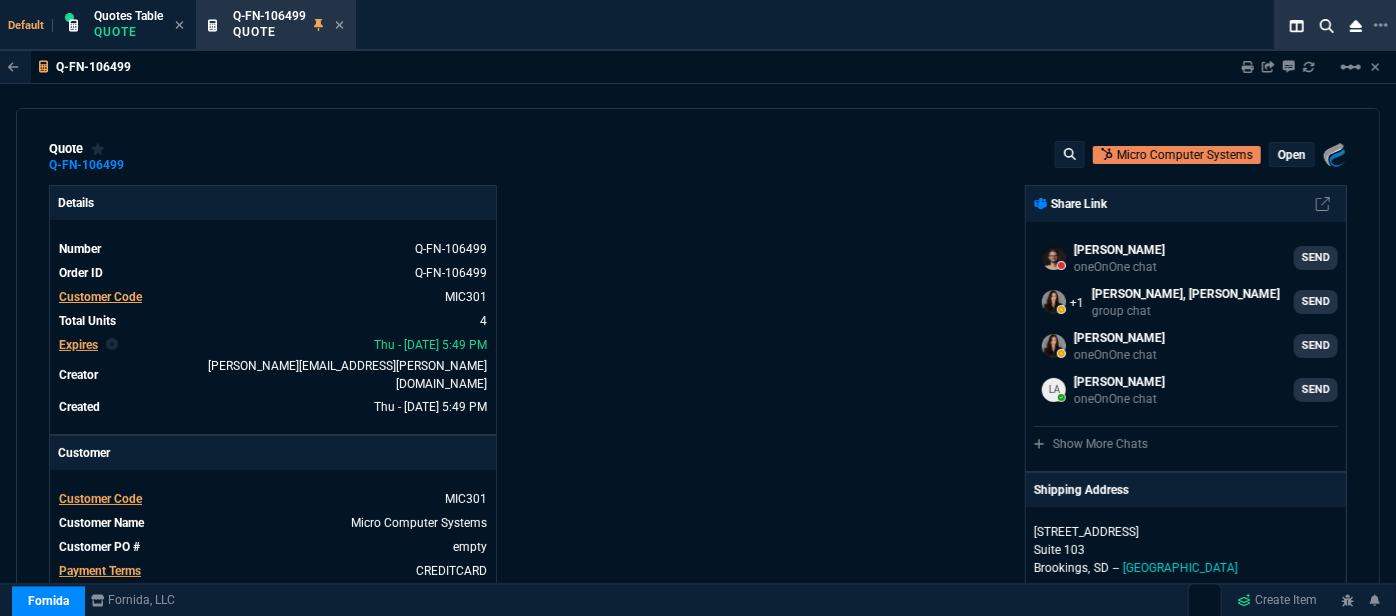 click on "open" at bounding box center [1292, 155] 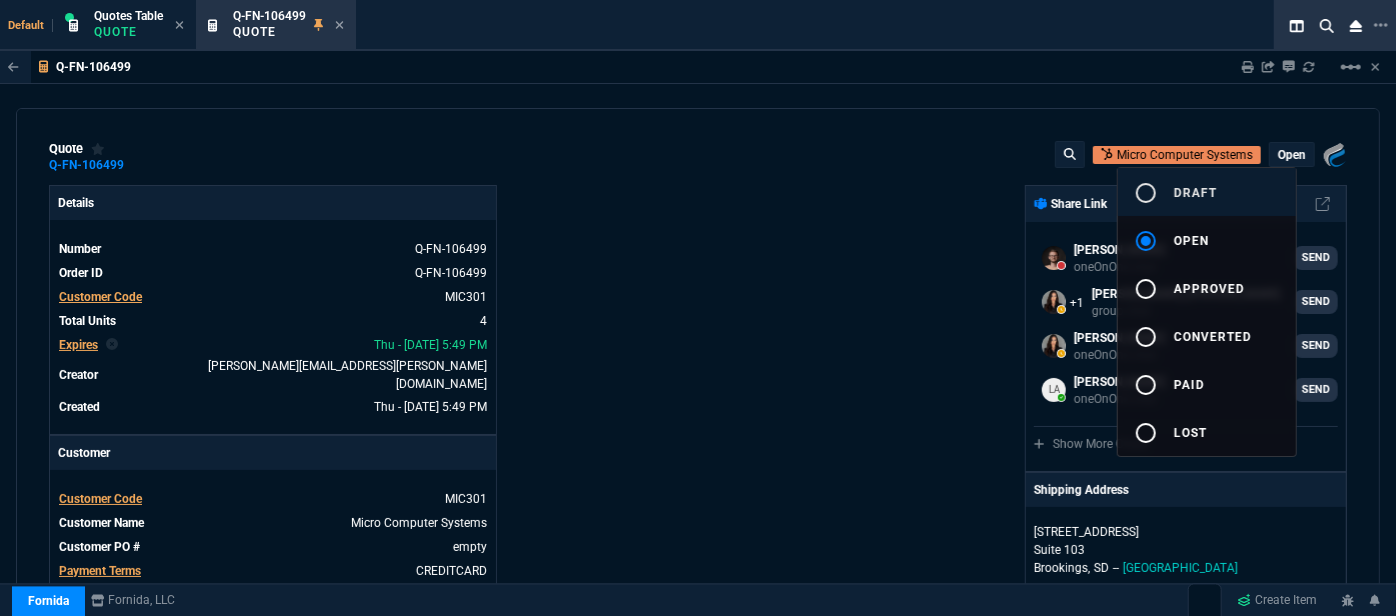 click on "radio_button_unchecked draft" at bounding box center [1207, 192] 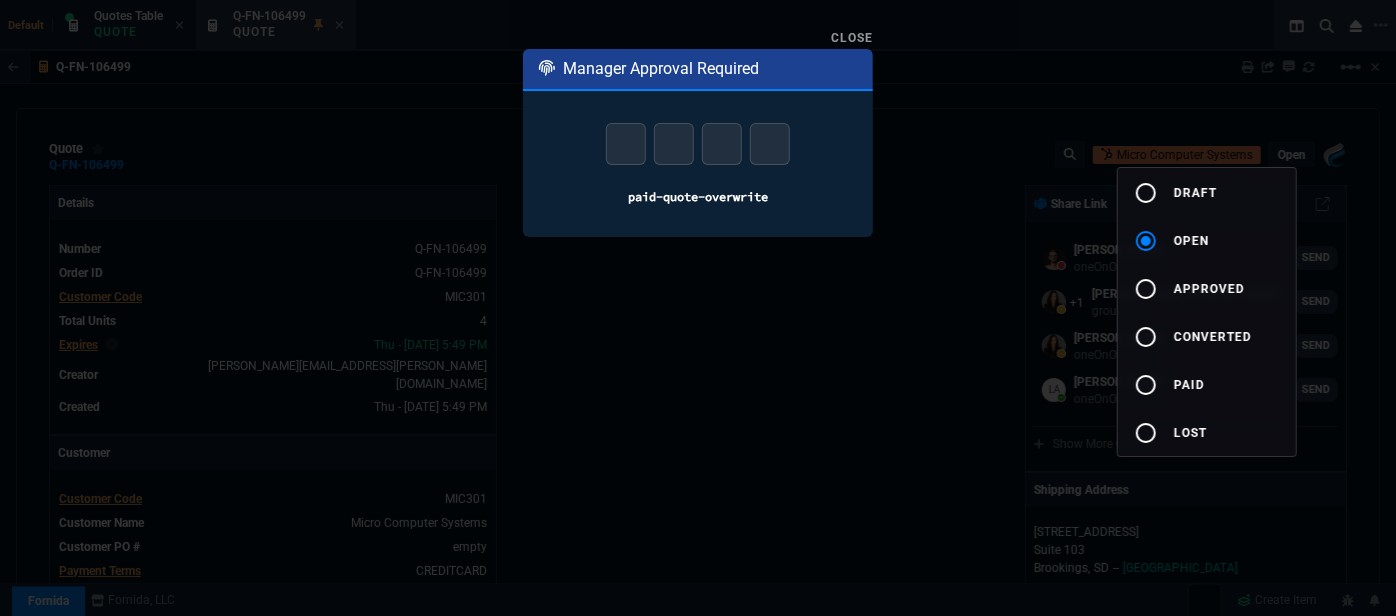 click at bounding box center [698, 308] 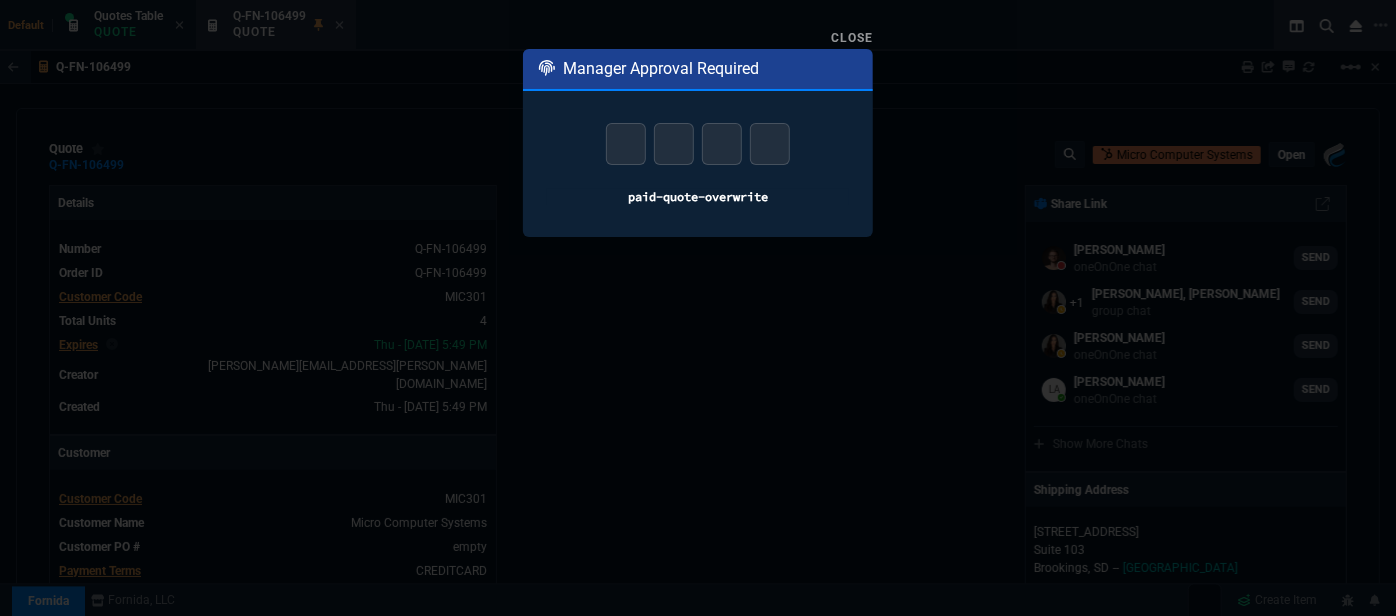 click on "Close" at bounding box center [852, 38] 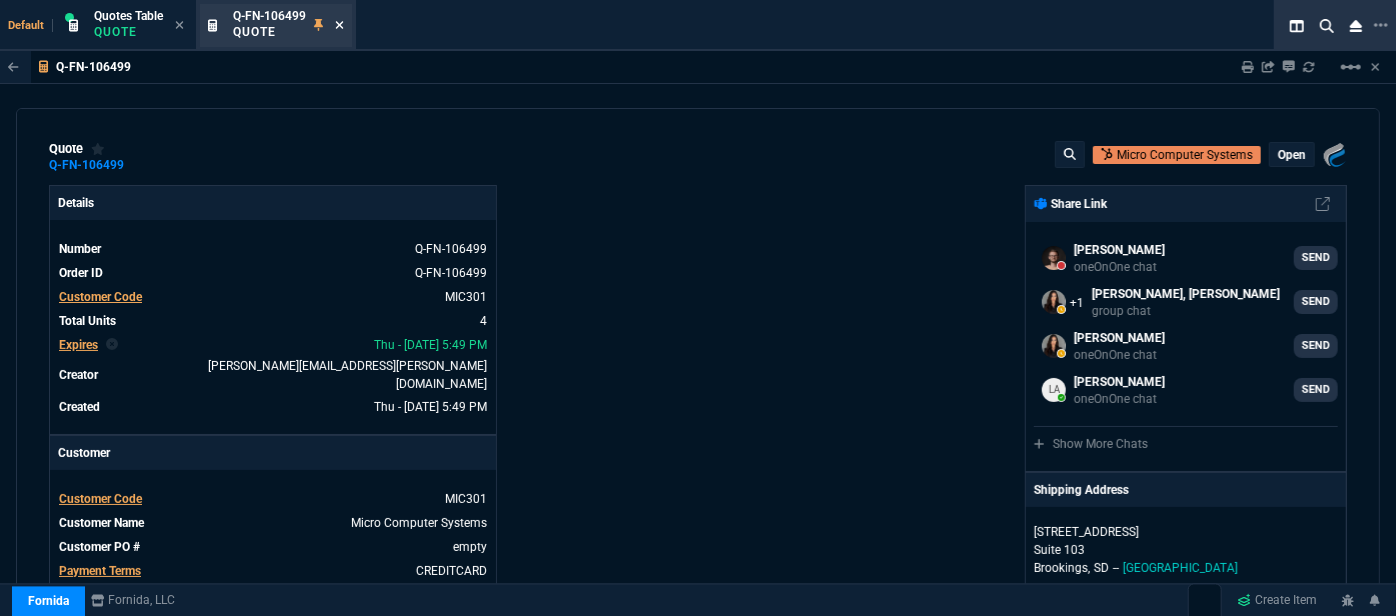 click 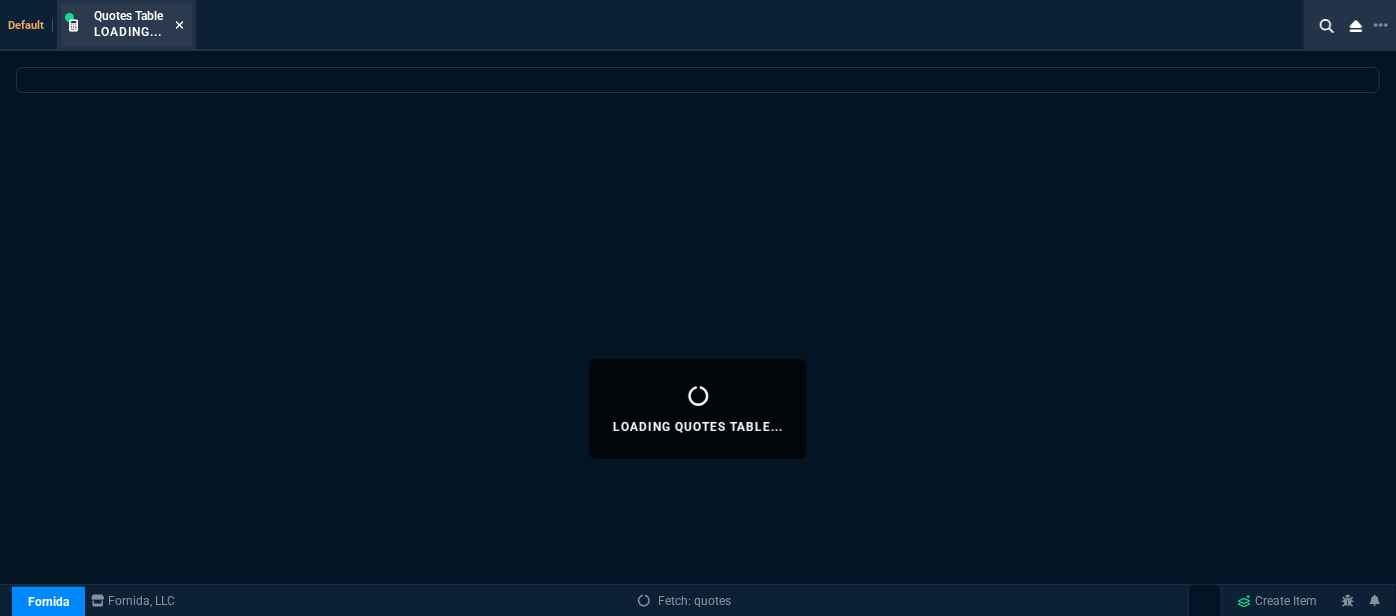 click 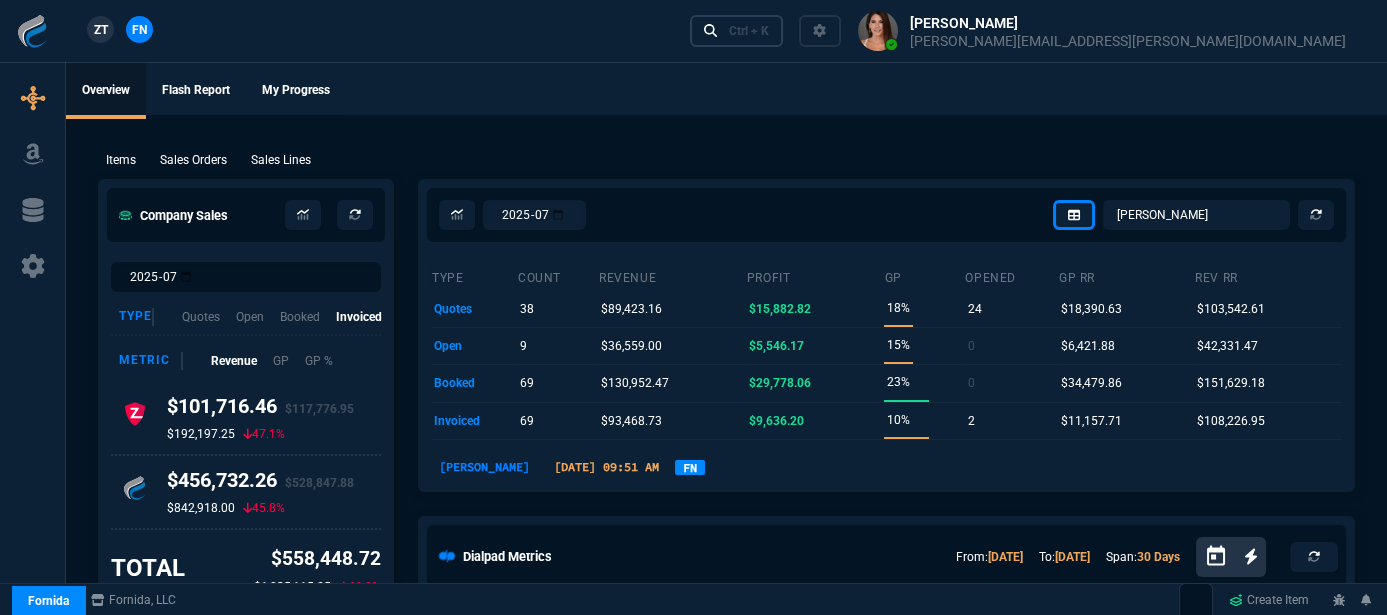 click on "Ctrl + K" at bounding box center (749, 31) 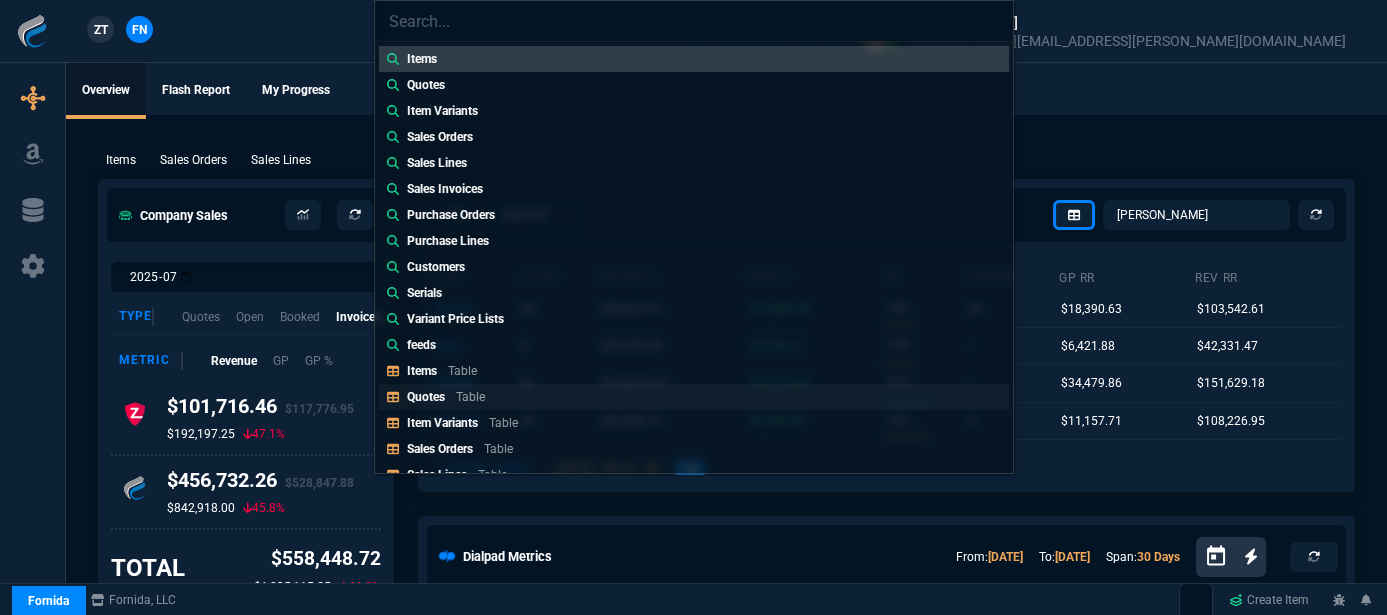 click on "Quotes
Table" at bounding box center [694, 397] 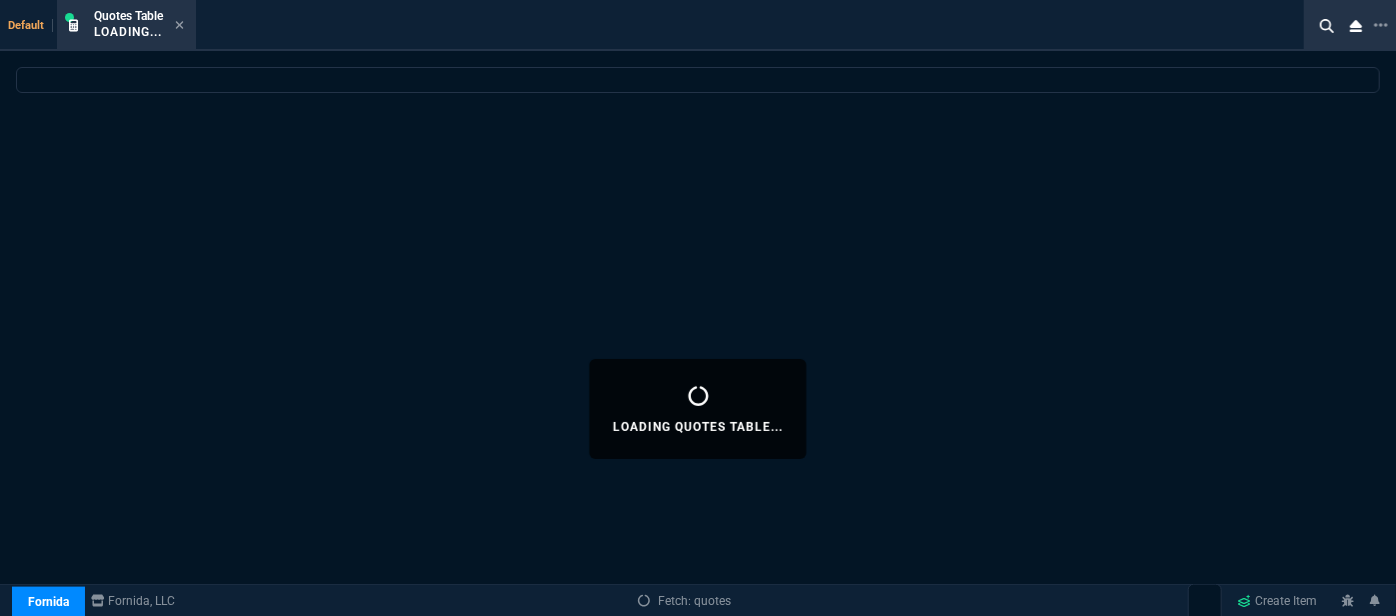 select 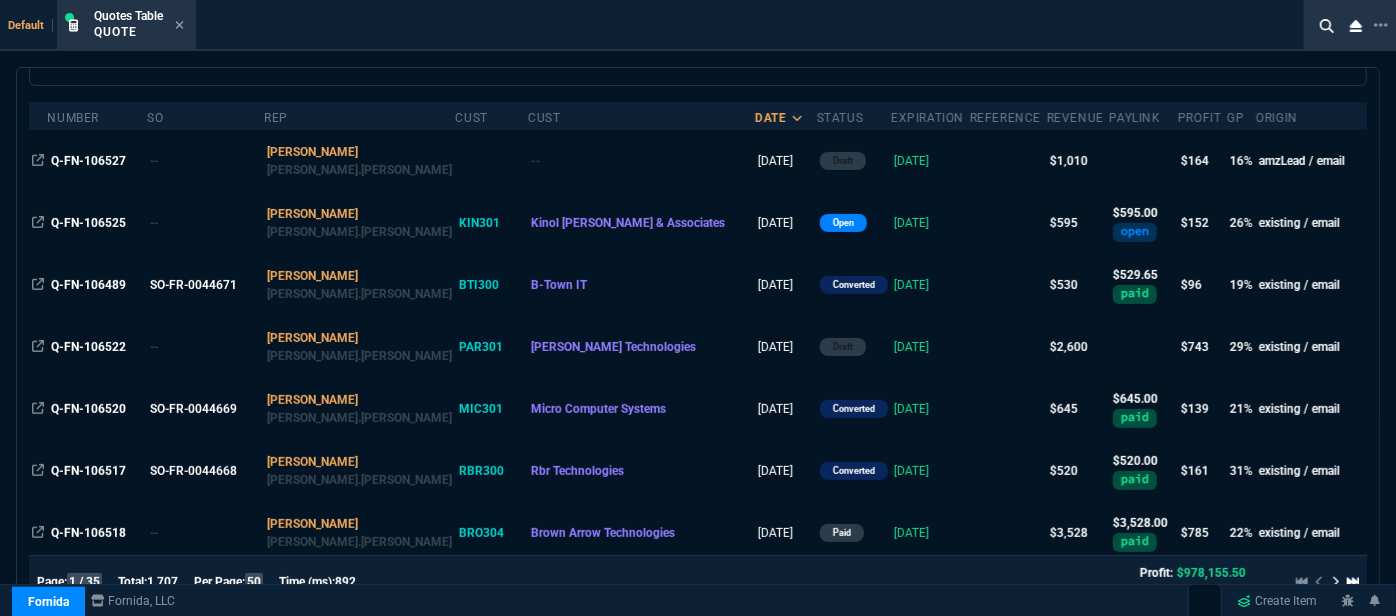 scroll, scrollTop: 181, scrollLeft: 0, axis: vertical 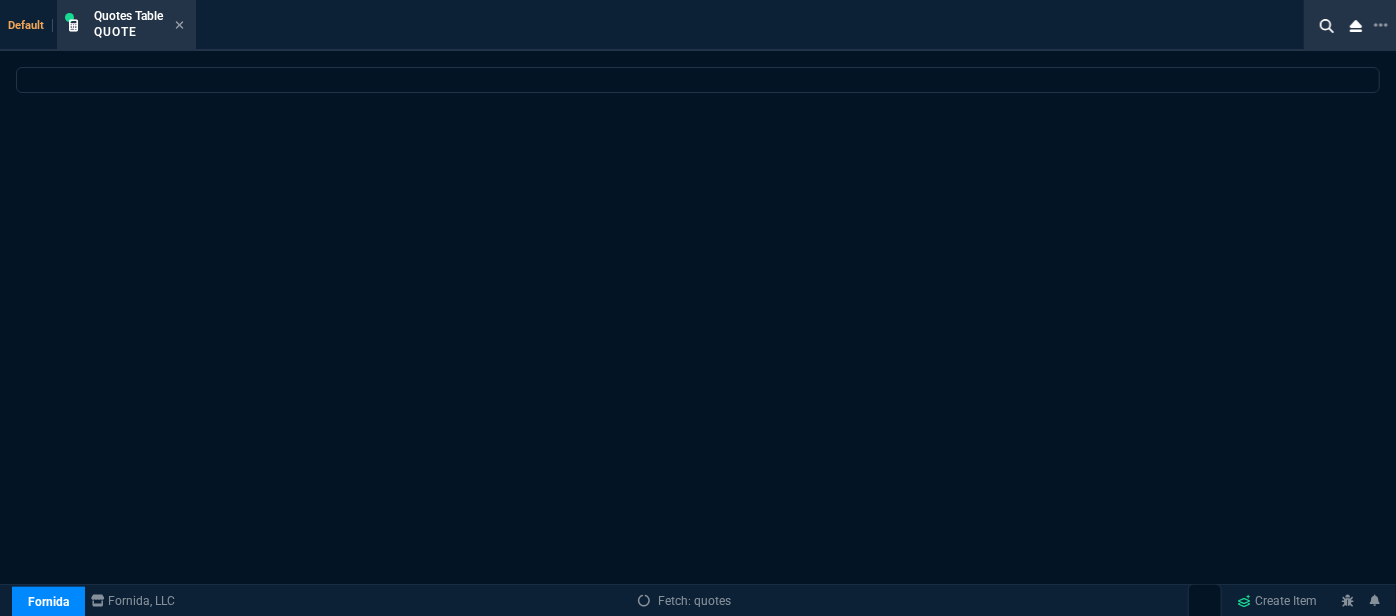 select on "12: [PERSON_NAME]" 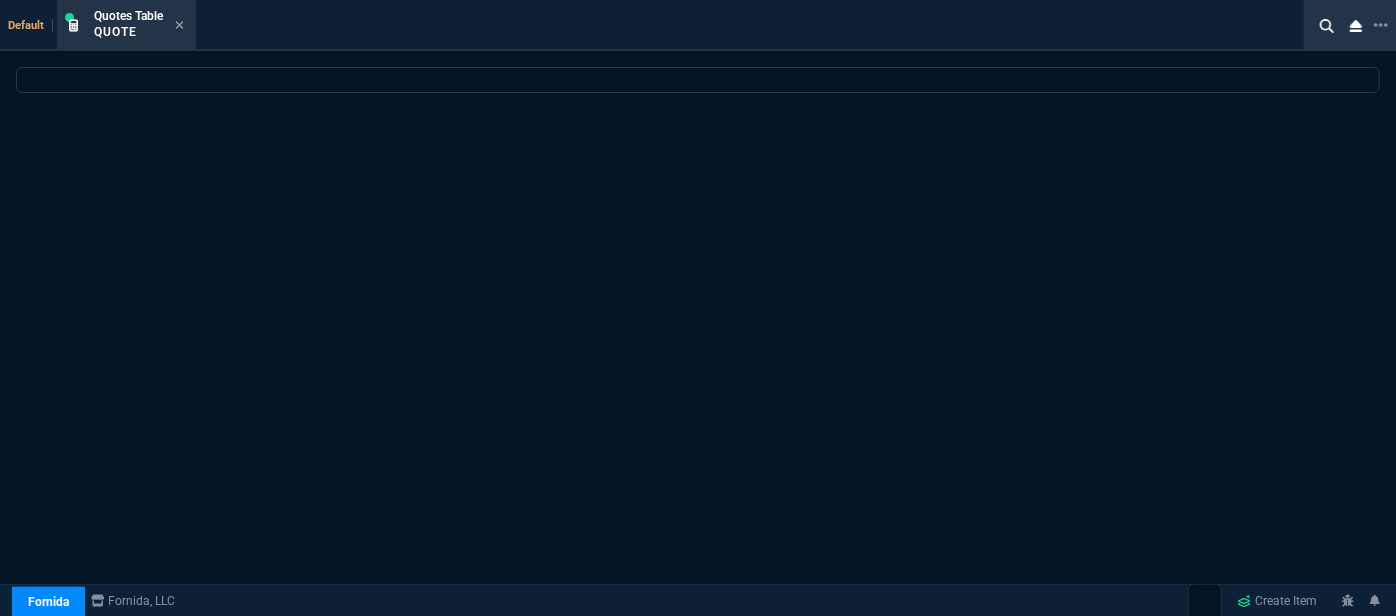 select 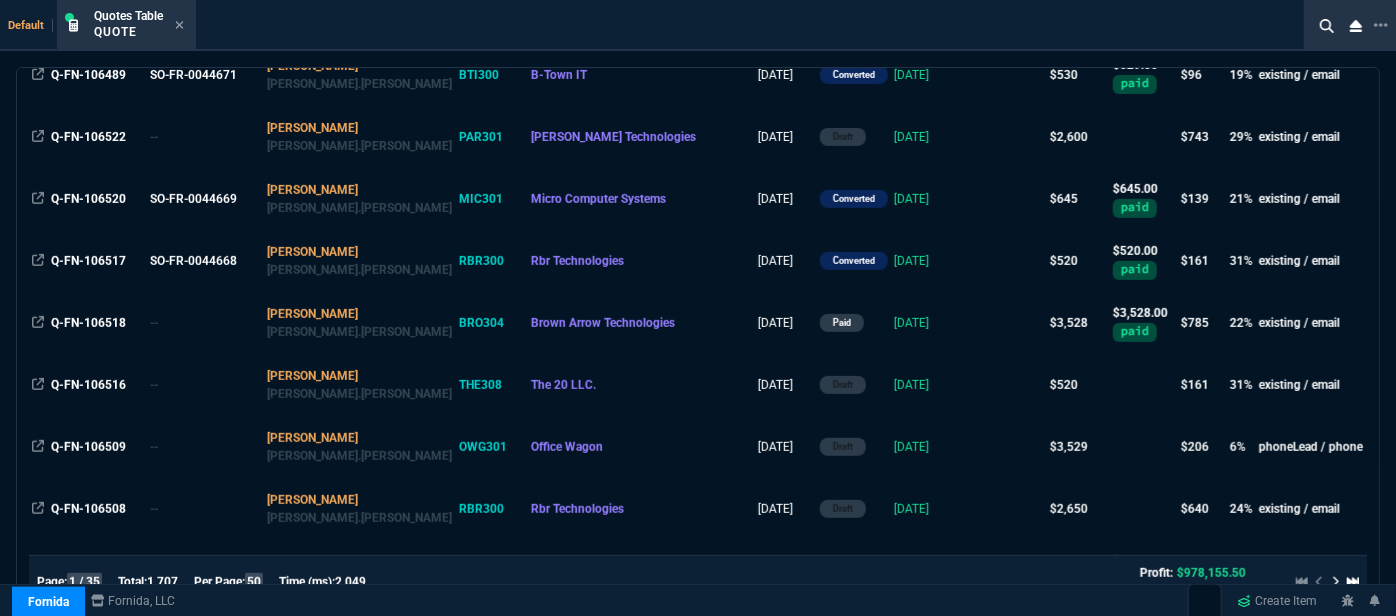 scroll, scrollTop: 454, scrollLeft: 0, axis: vertical 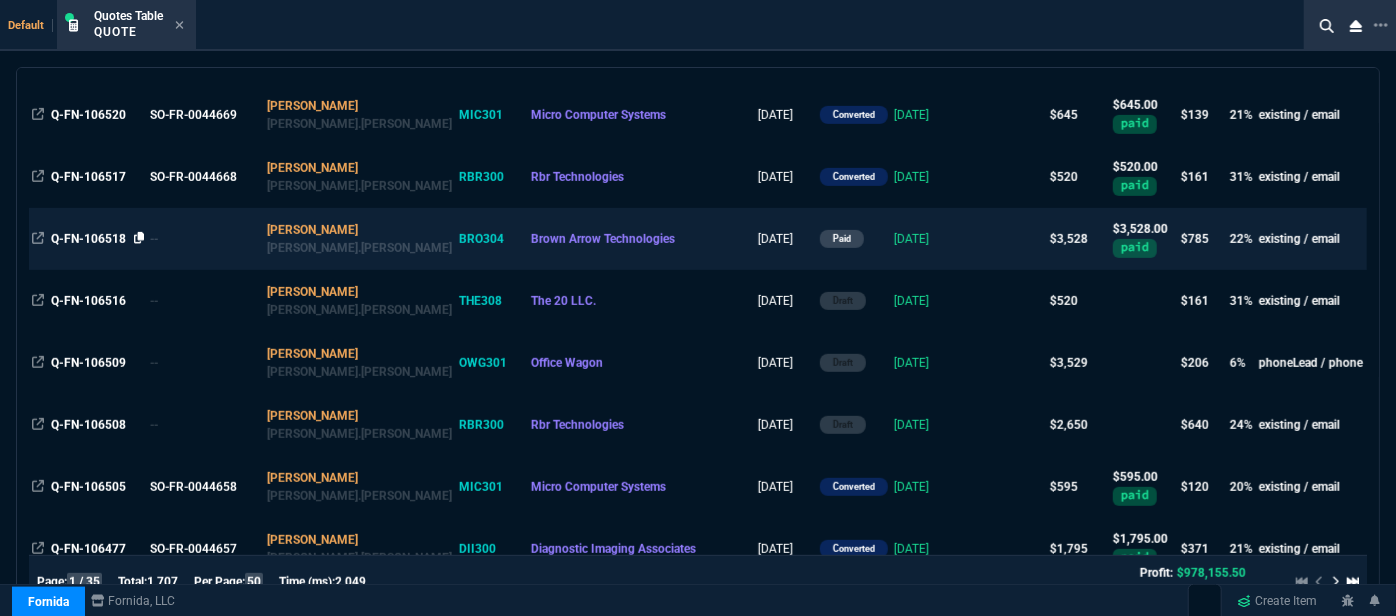 click 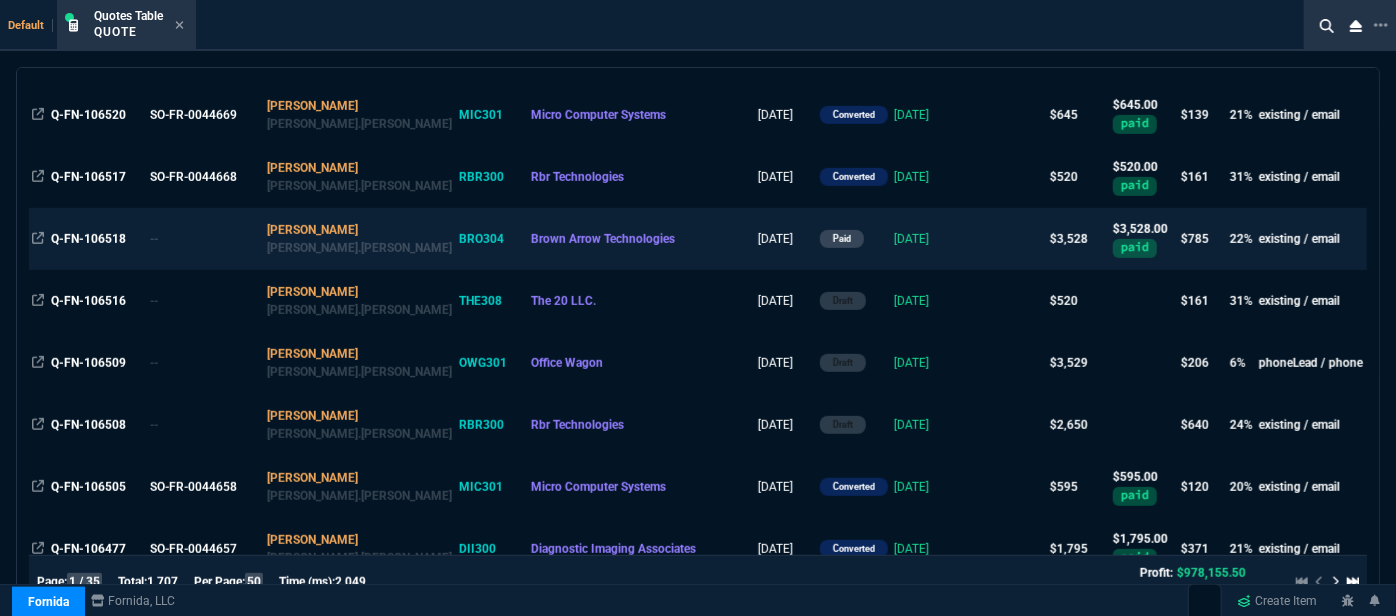 click at bounding box center (1008, 239) 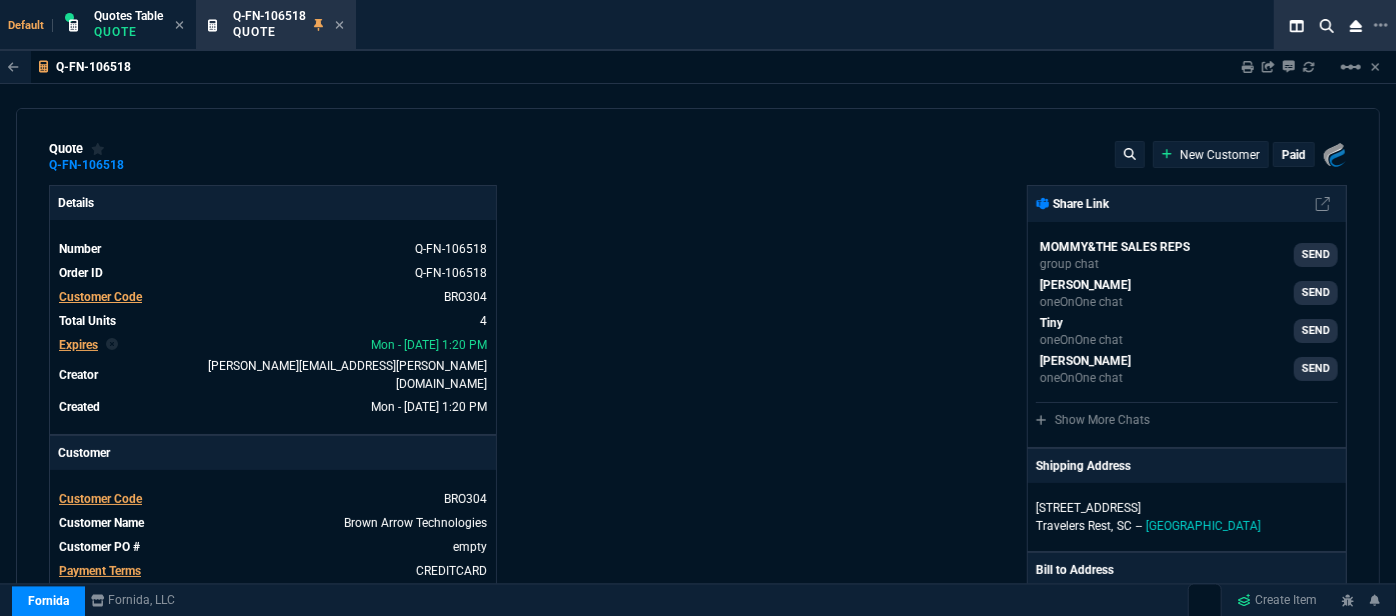 type on "940" 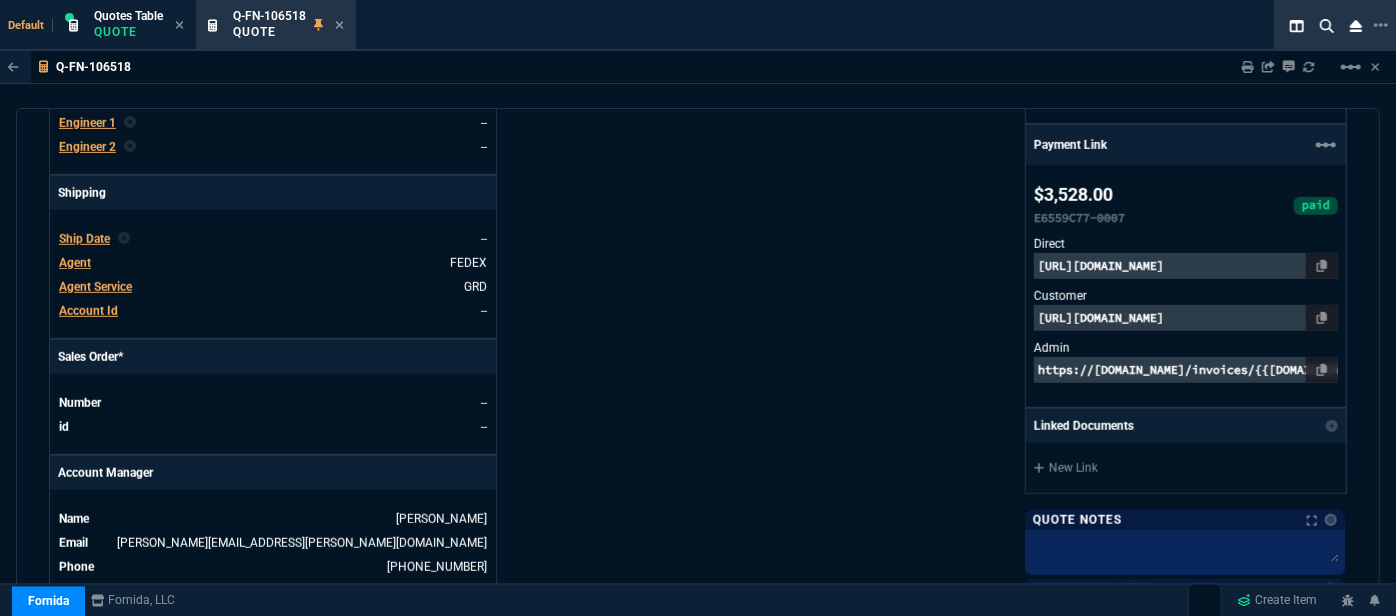 scroll, scrollTop: 1181, scrollLeft: 0, axis: vertical 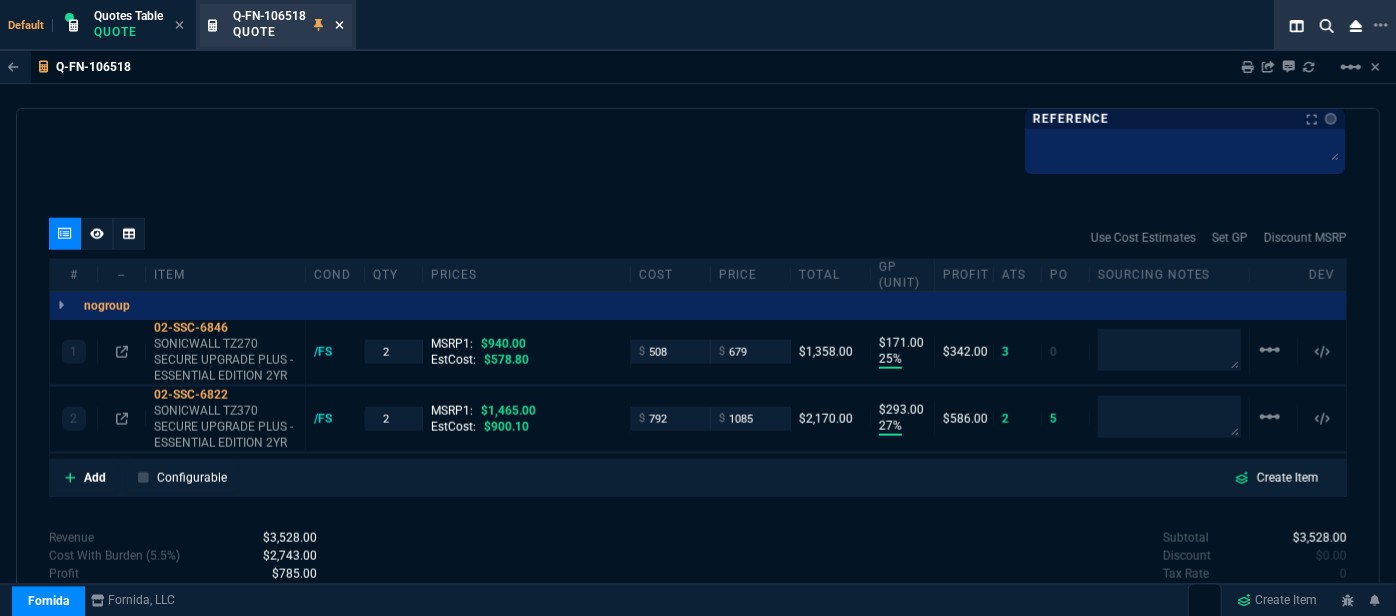 click 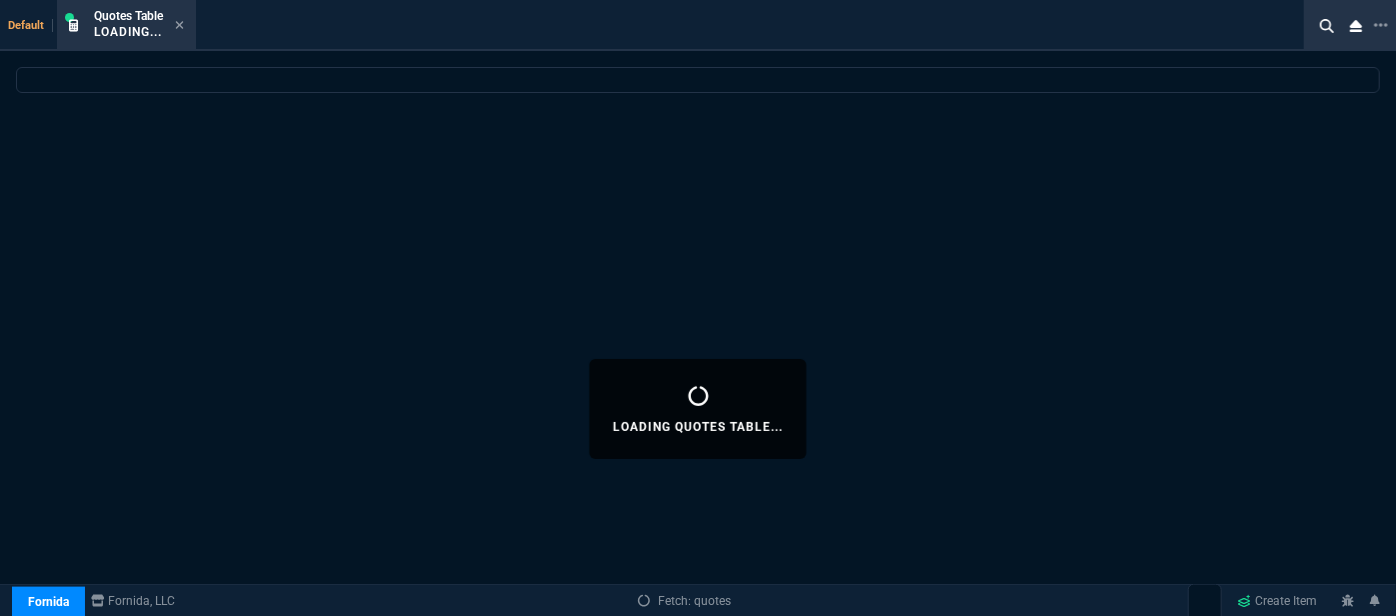 select 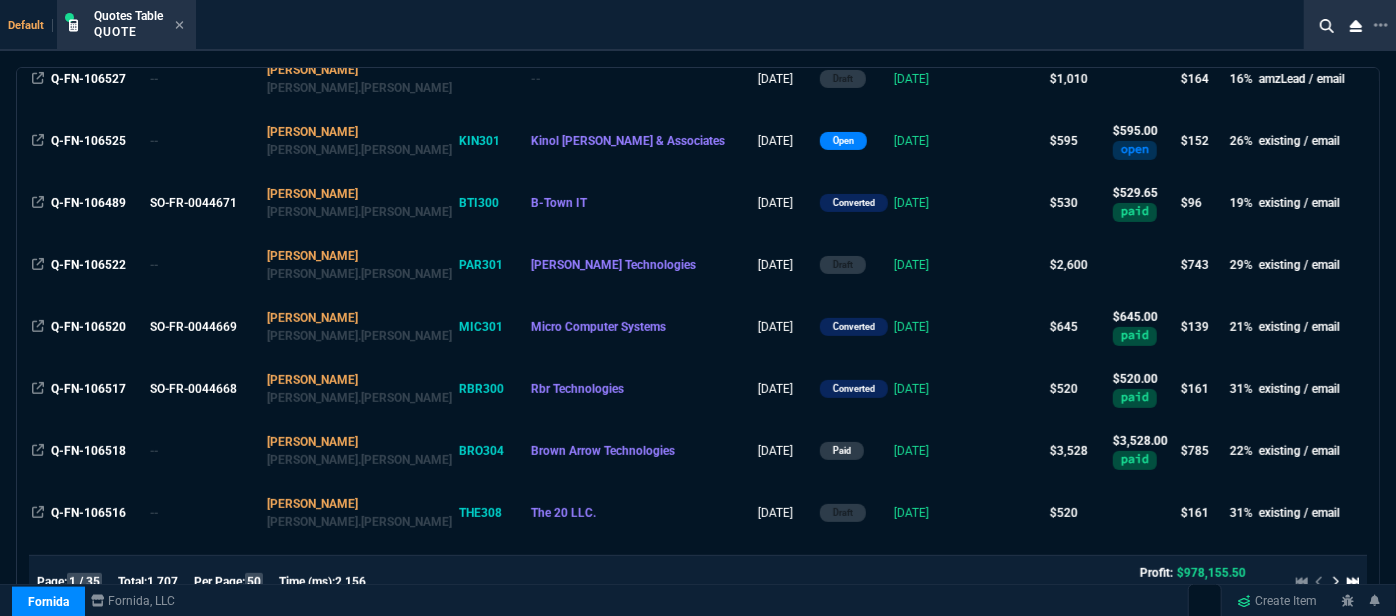 scroll, scrollTop: 363, scrollLeft: 0, axis: vertical 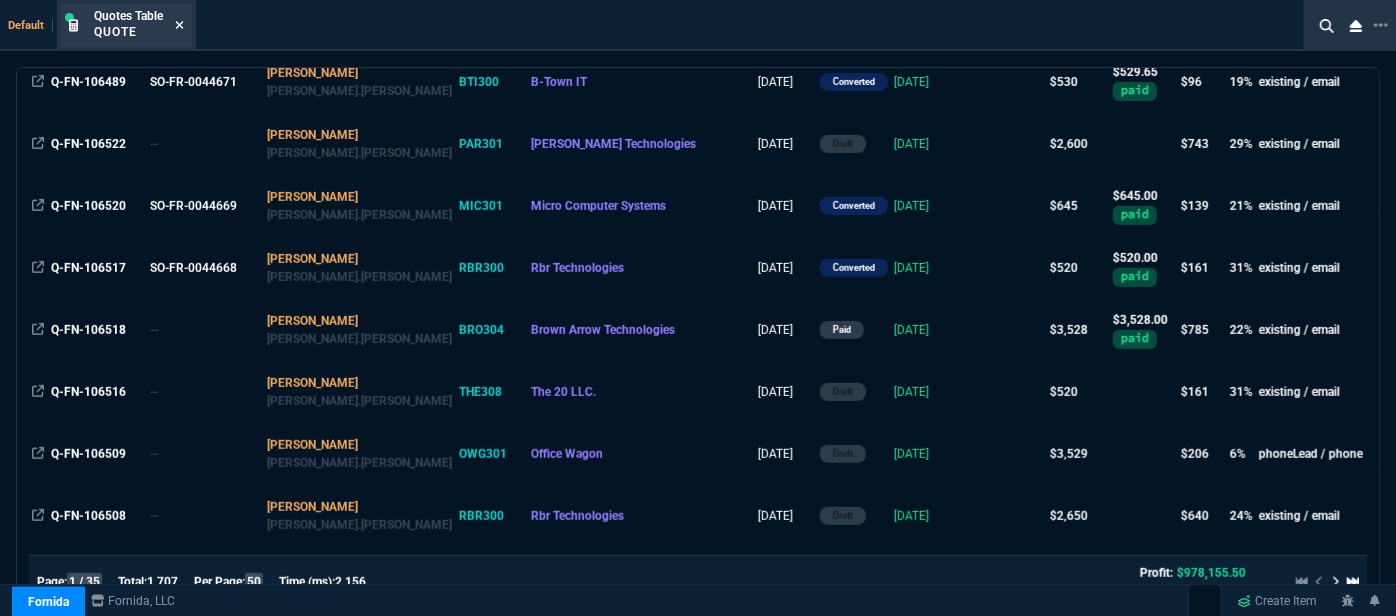 click 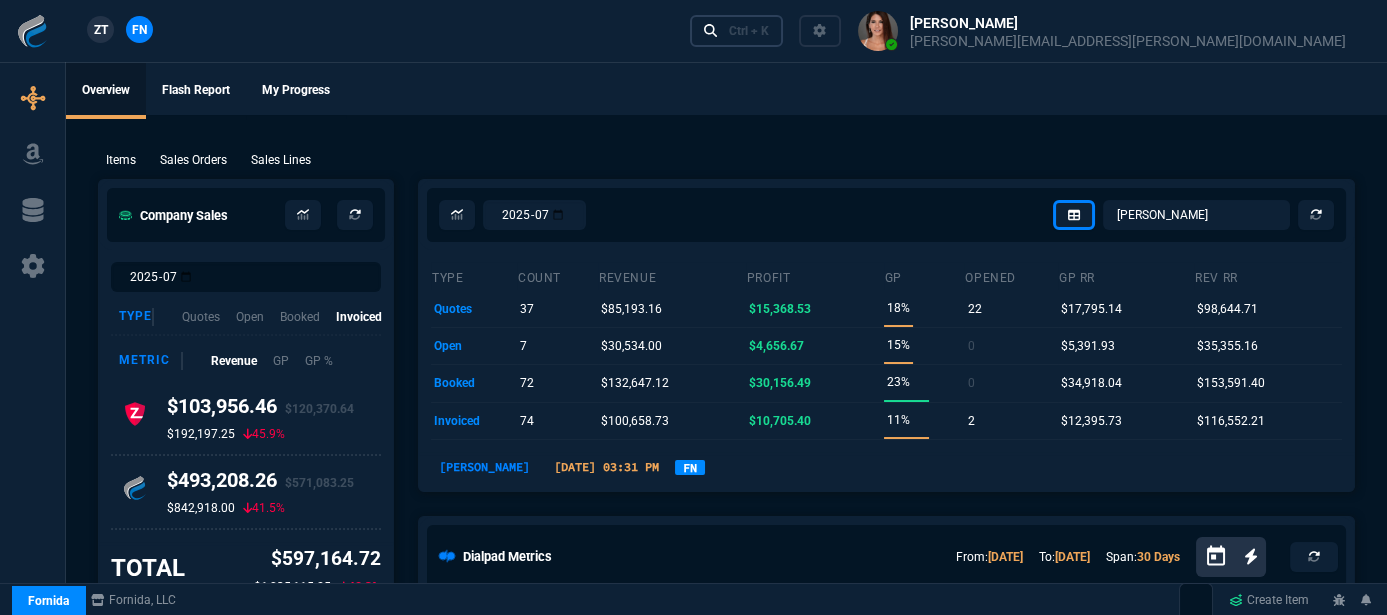 click on "Ctrl + K" at bounding box center (749, 31) 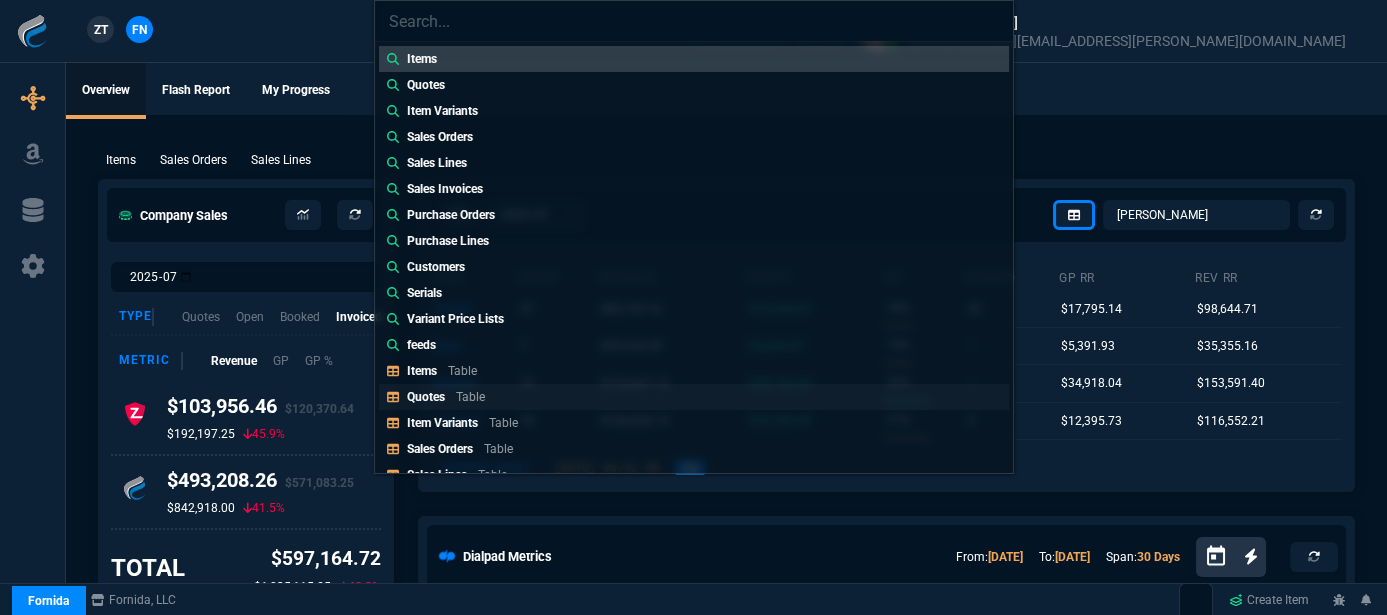click on "Quotes
Table" at bounding box center (694, 397) 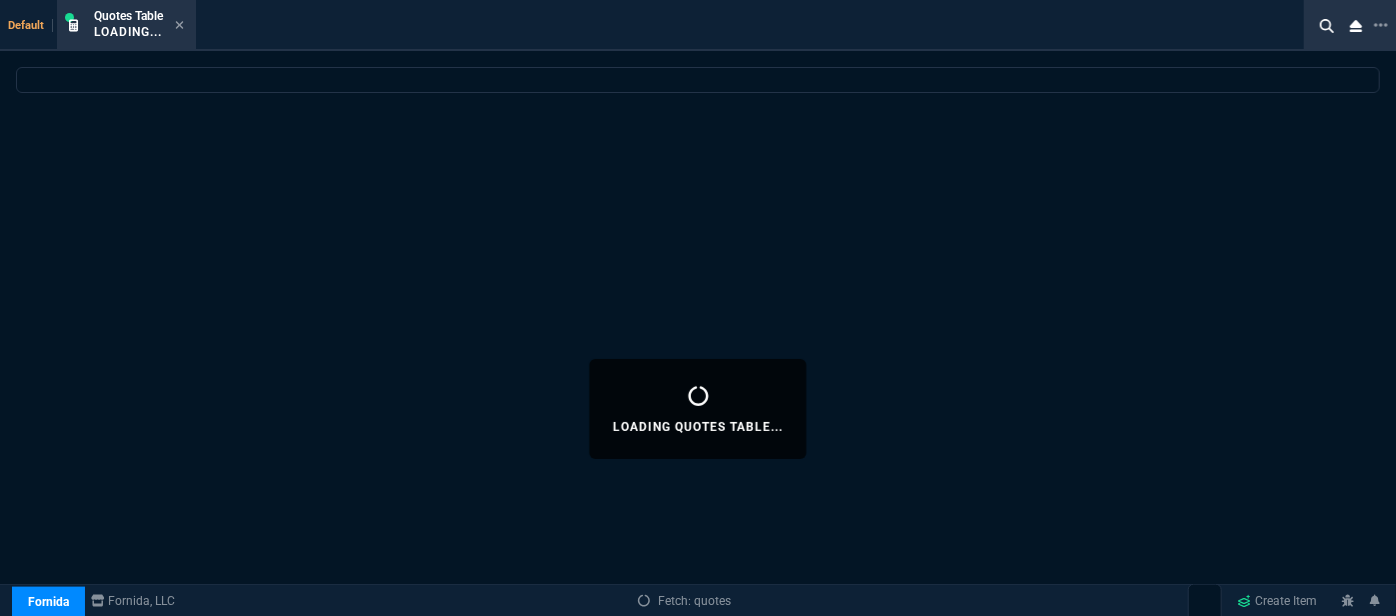 select 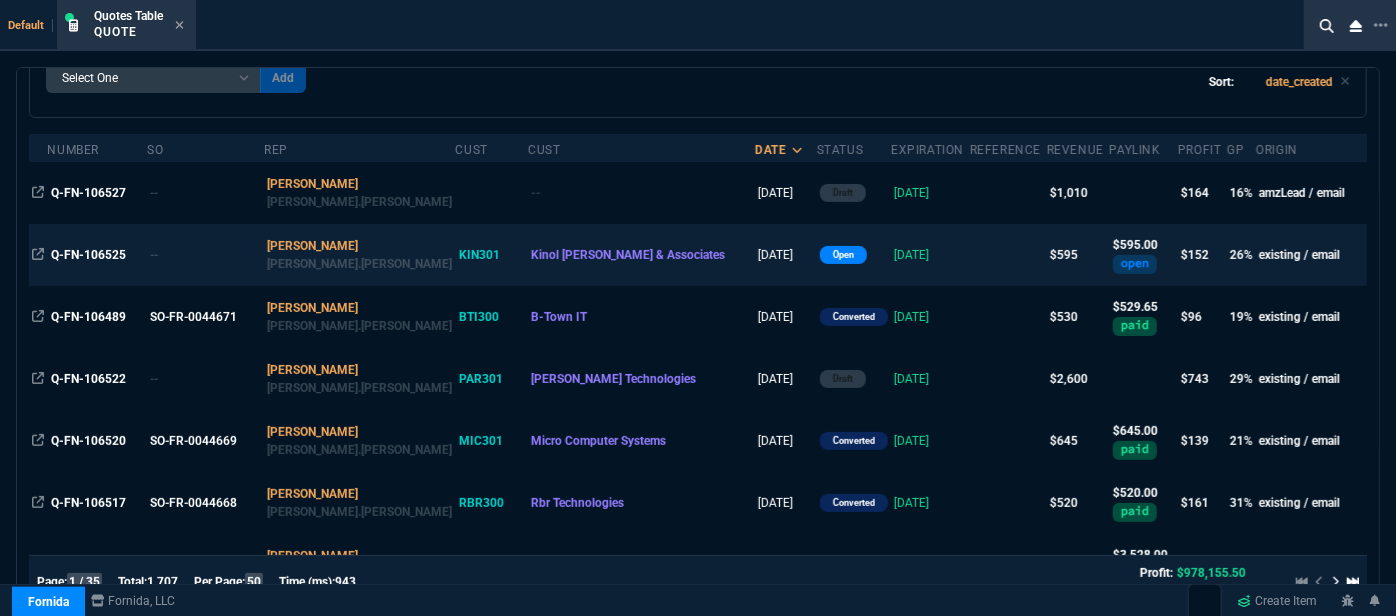 scroll, scrollTop: 272, scrollLeft: 0, axis: vertical 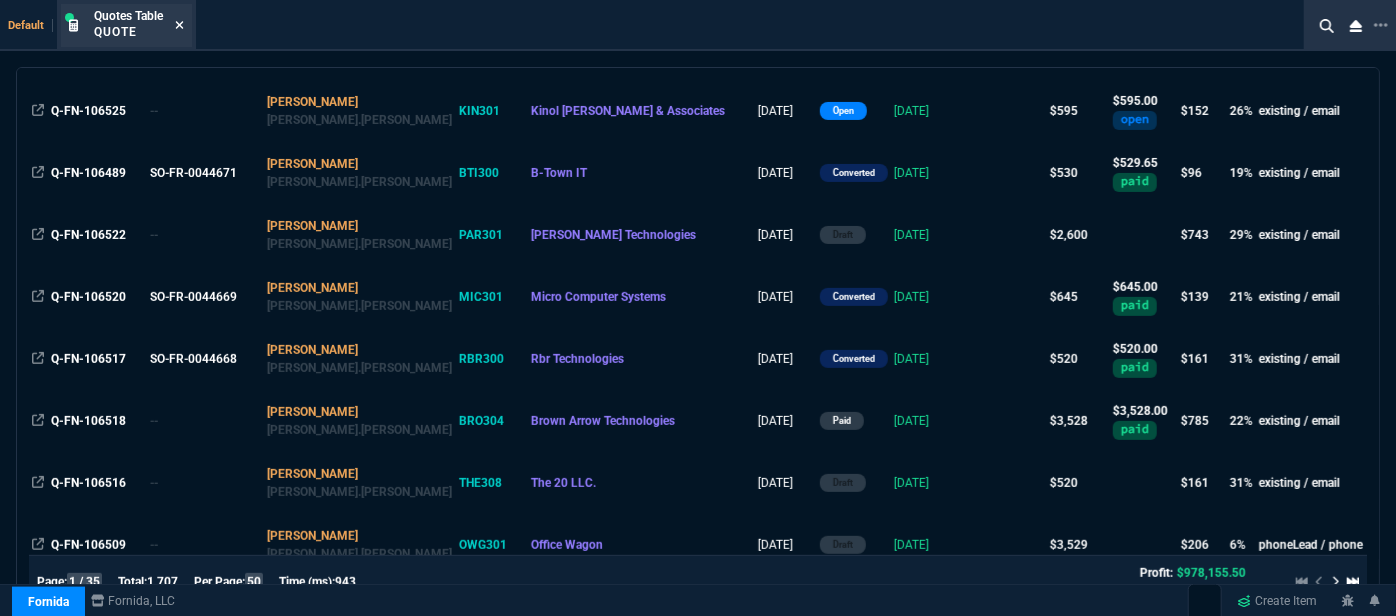 click 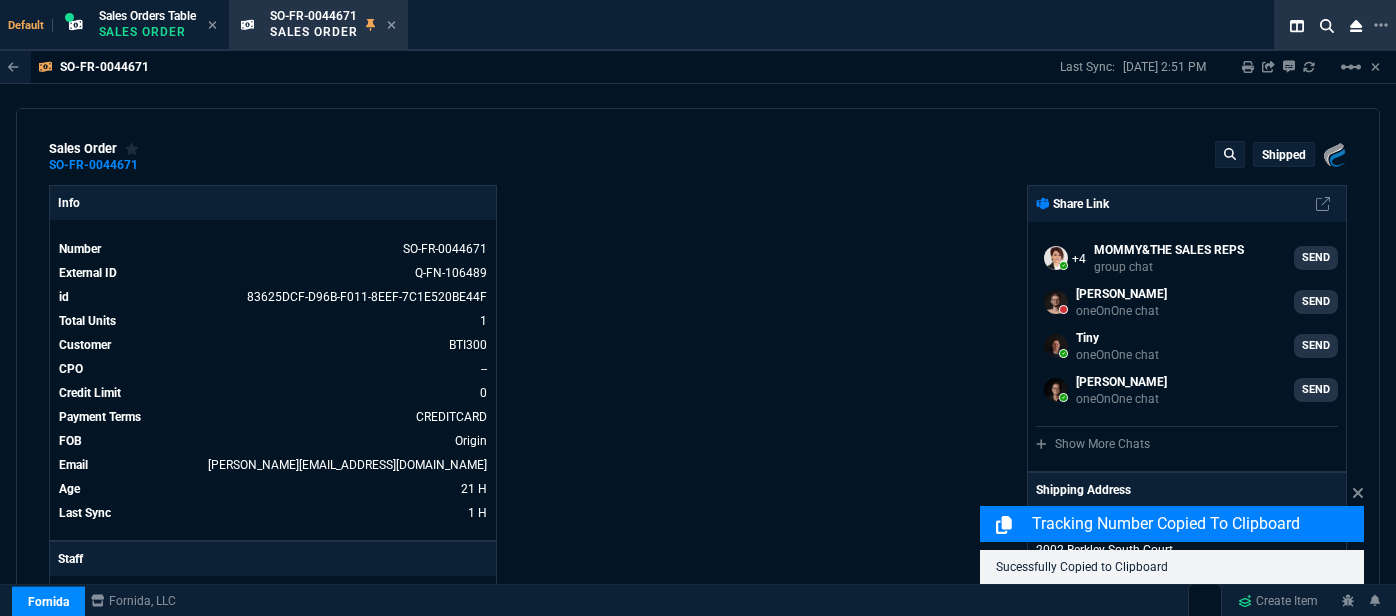 select on "12: [PERSON_NAME]" 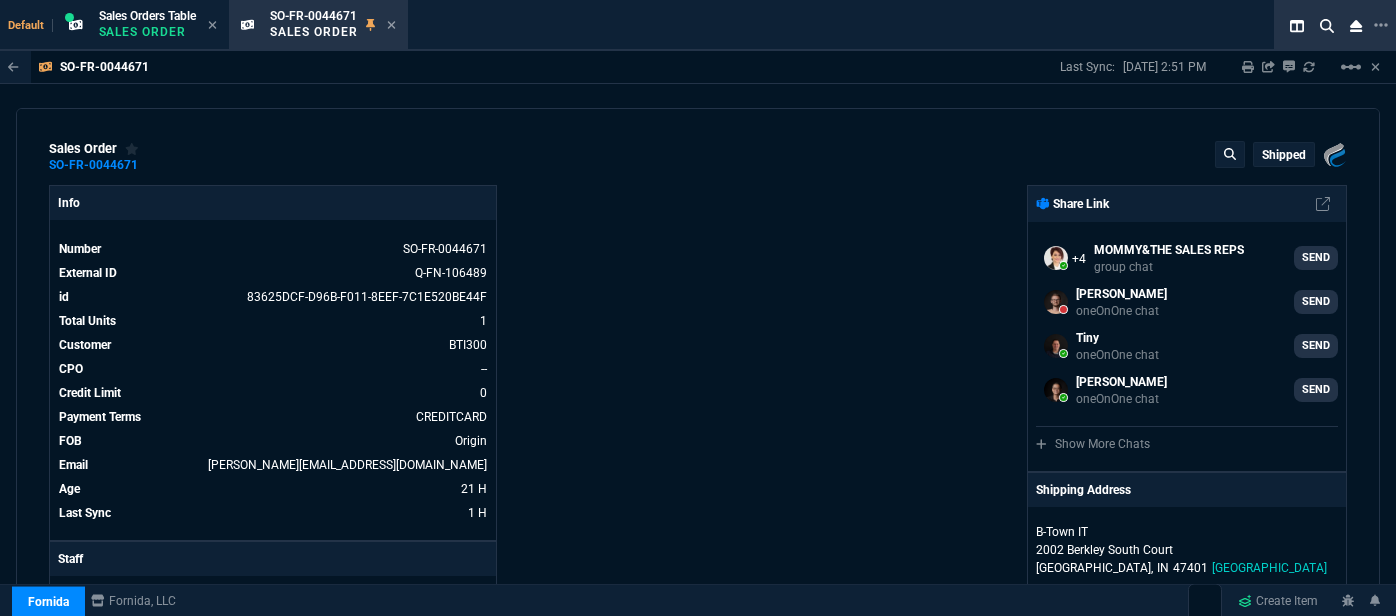 scroll, scrollTop: 0, scrollLeft: 0, axis: both 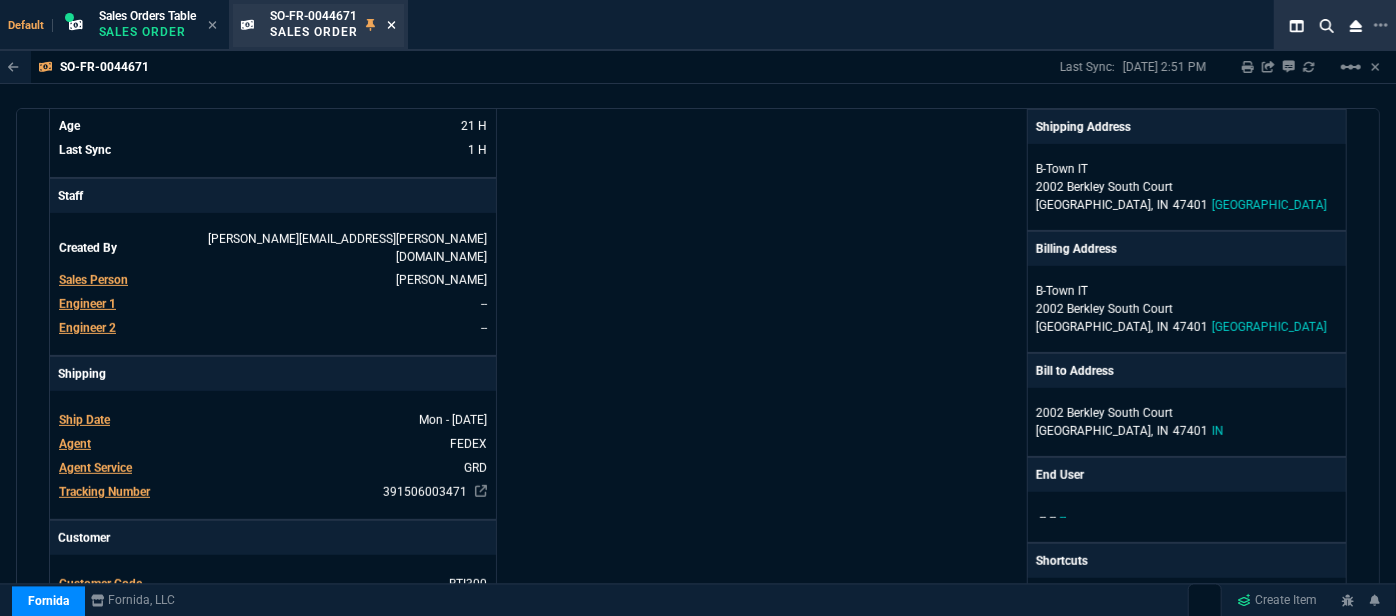 click 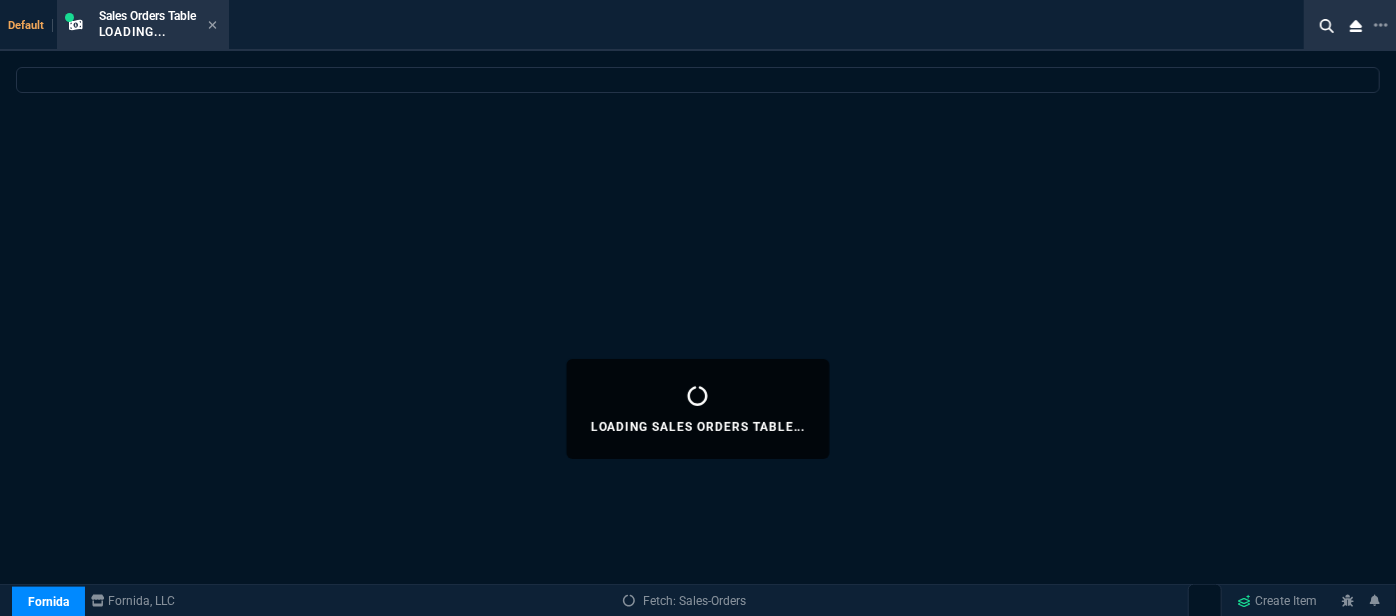 select 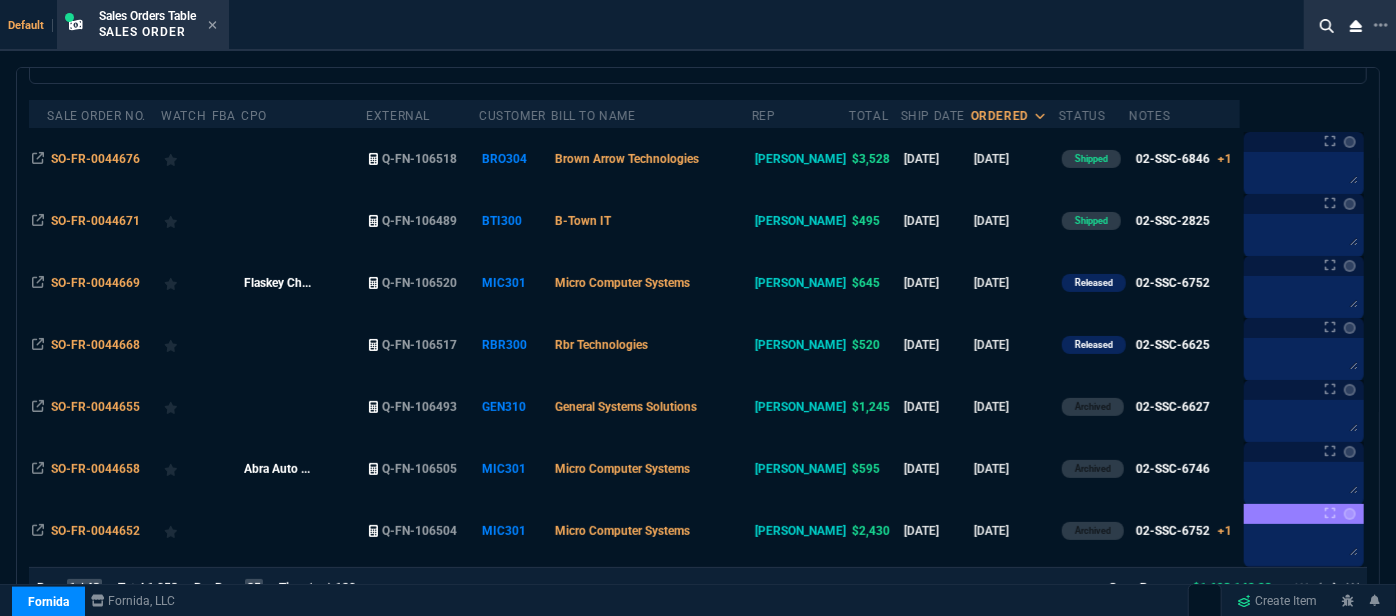 scroll, scrollTop: 181, scrollLeft: 0, axis: vertical 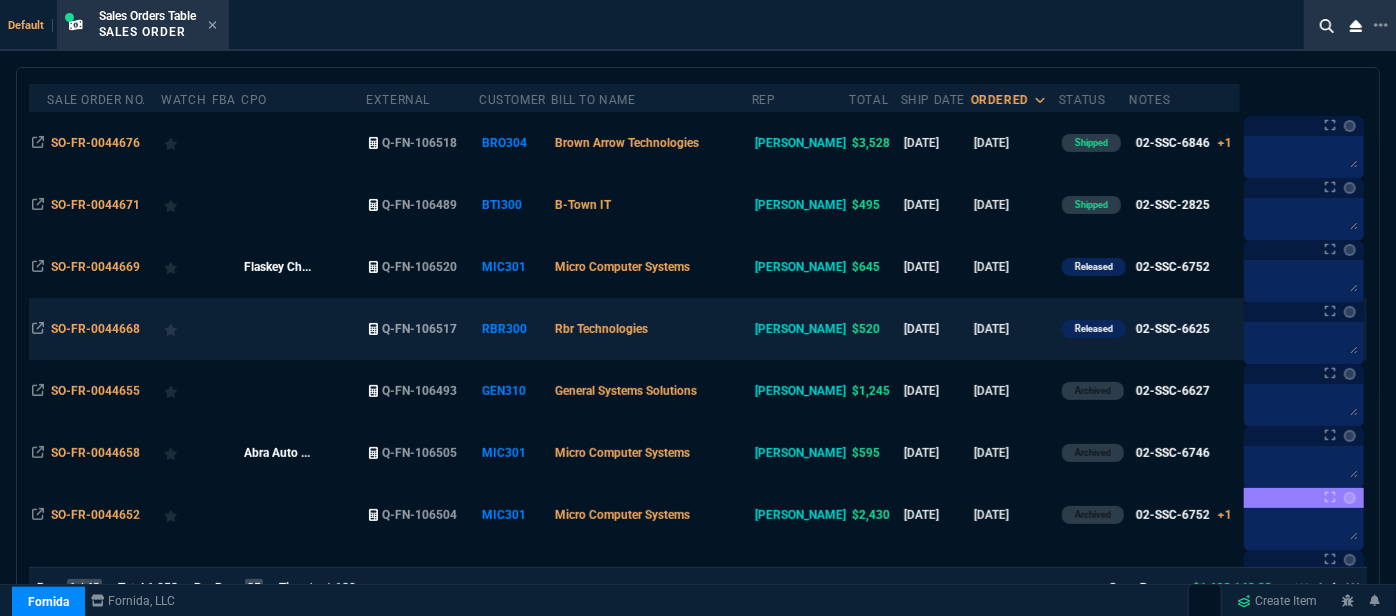 click on "Rbr Technologies" at bounding box center [651, 329] 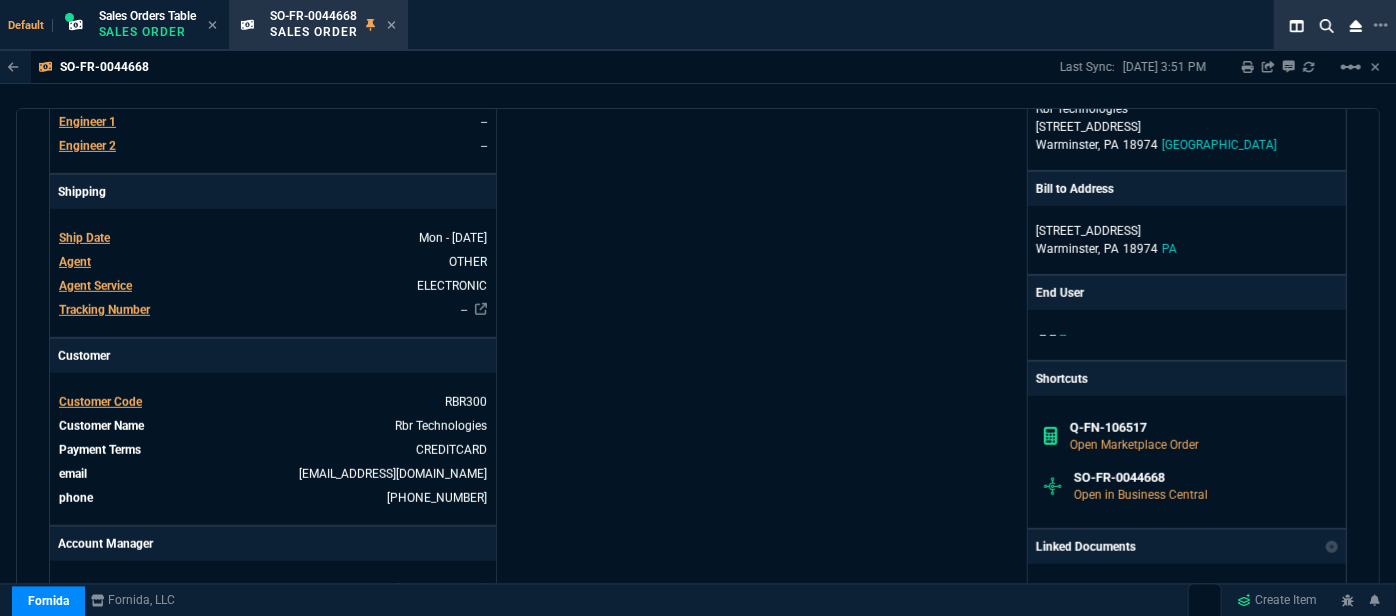 scroll, scrollTop: 1090, scrollLeft: 0, axis: vertical 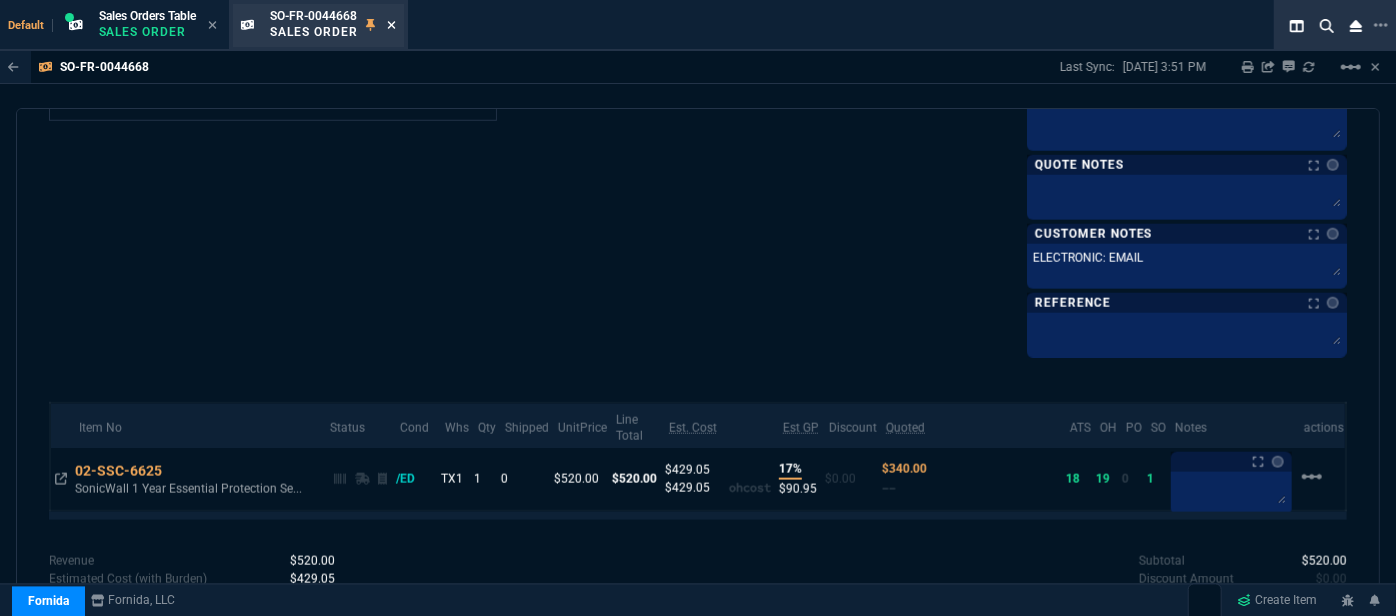 click 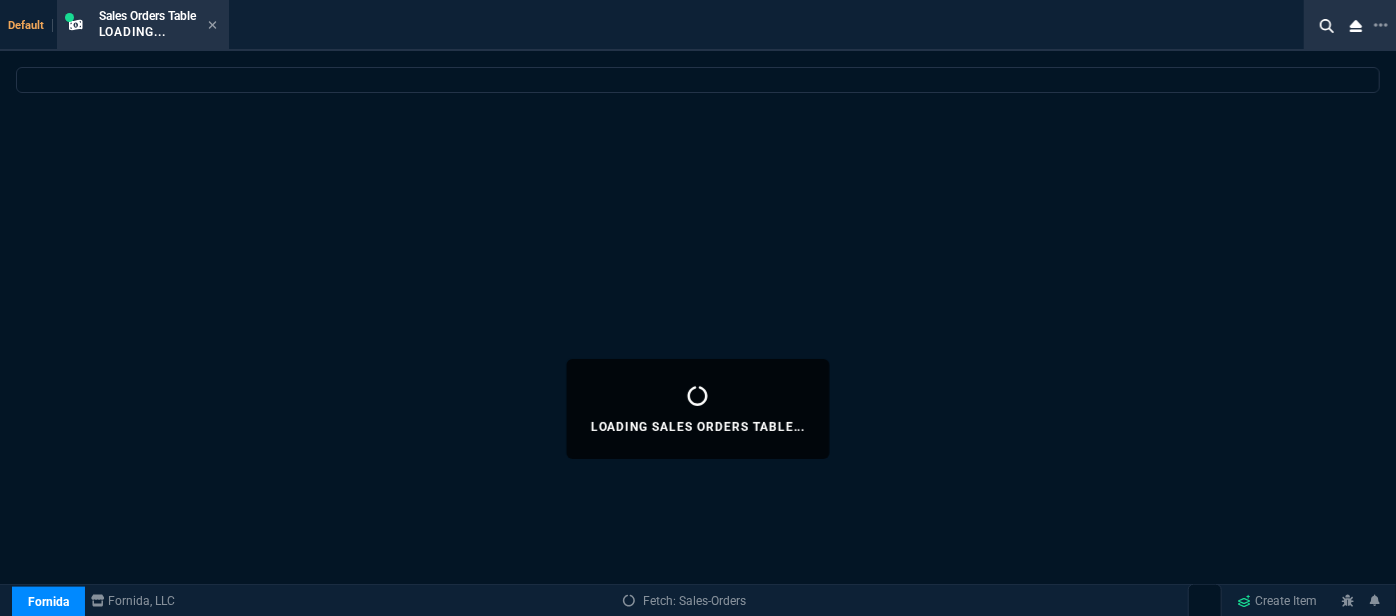 select 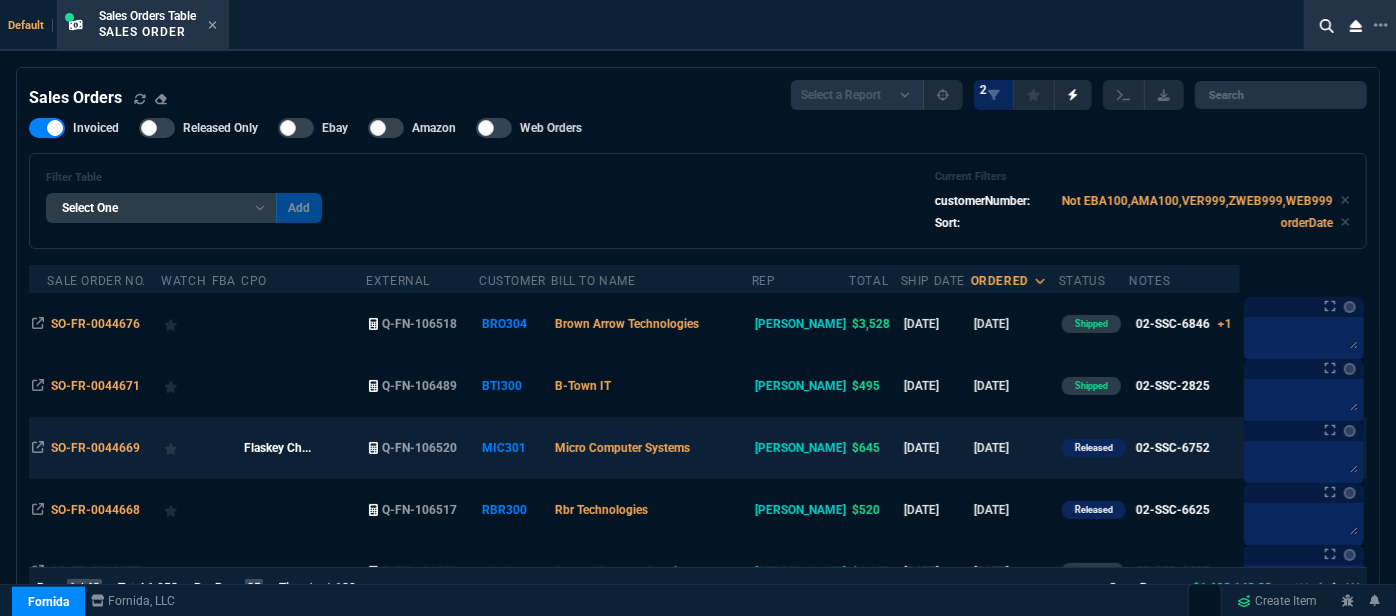 click on "Micro Computer Systems" at bounding box center (651, 448) 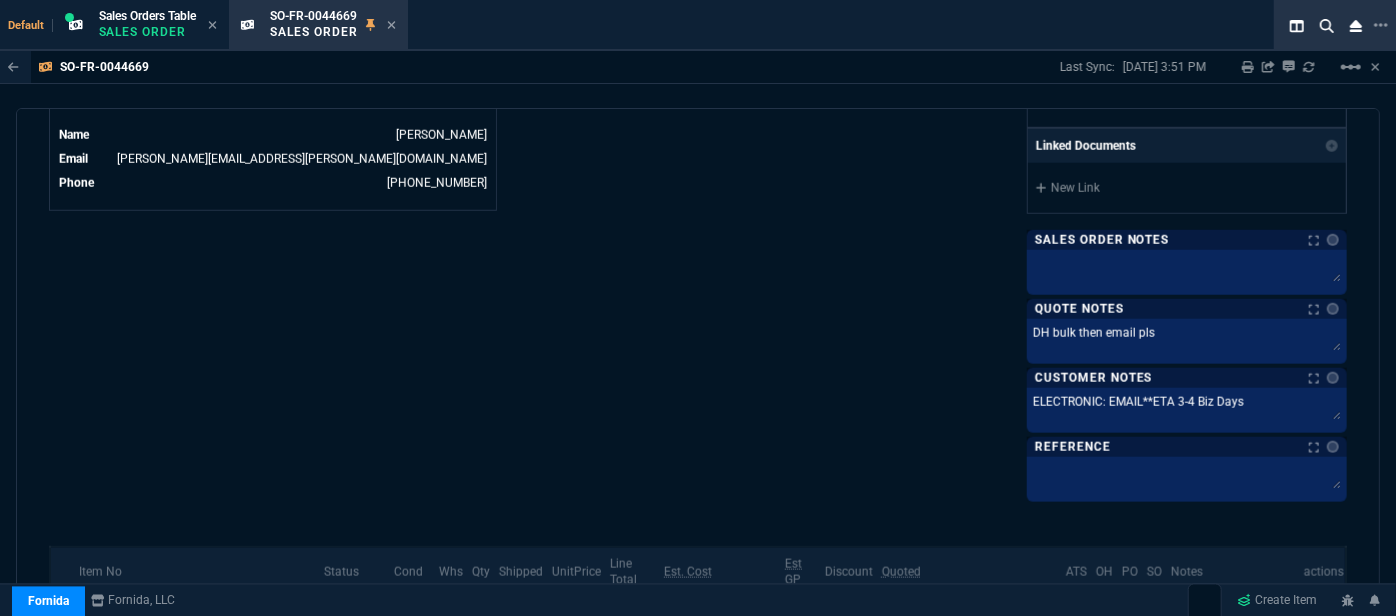 scroll, scrollTop: 1181, scrollLeft: 0, axis: vertical 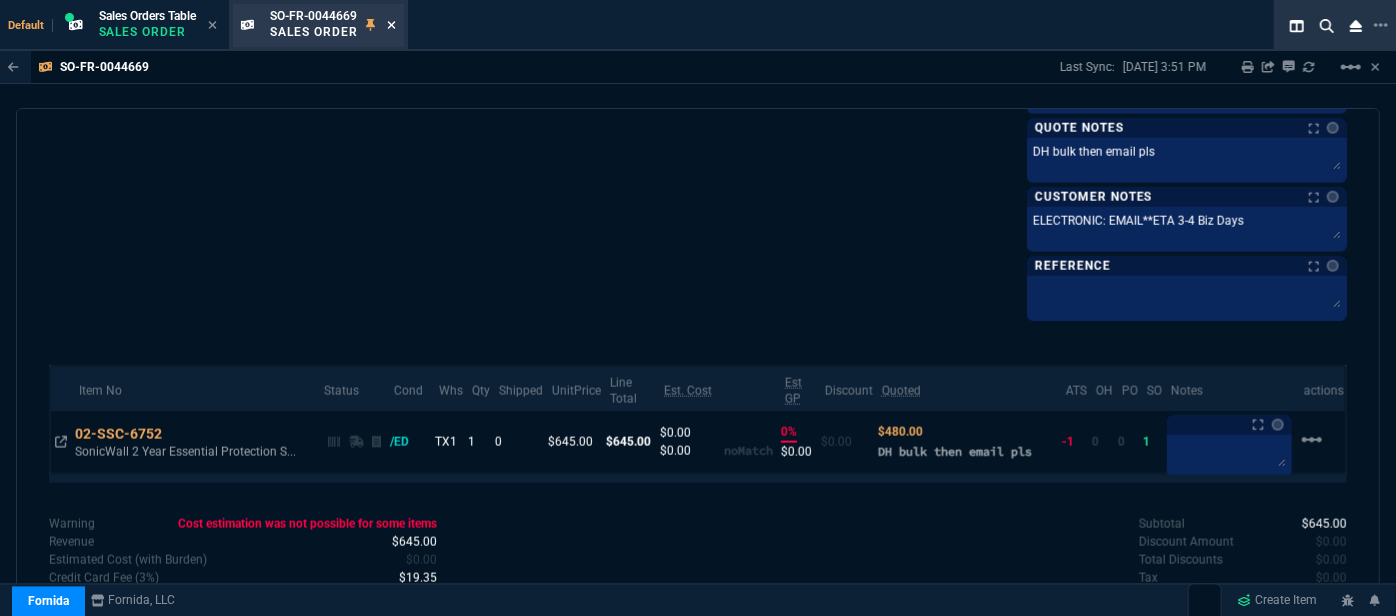click 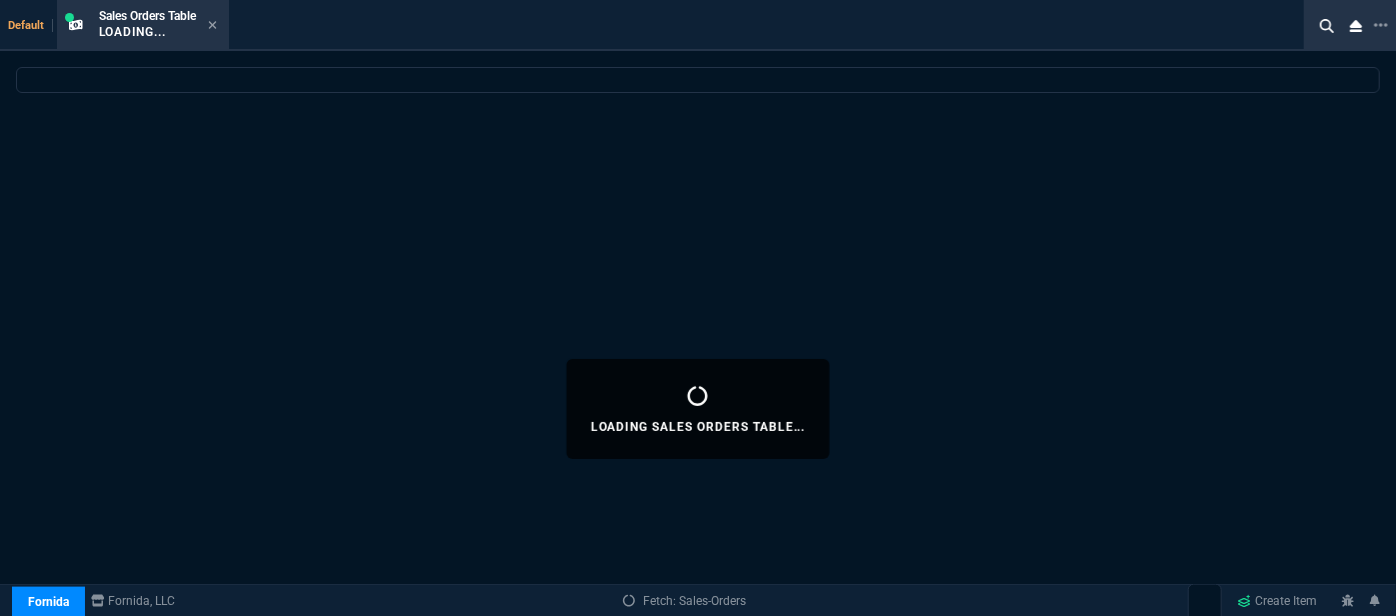 select 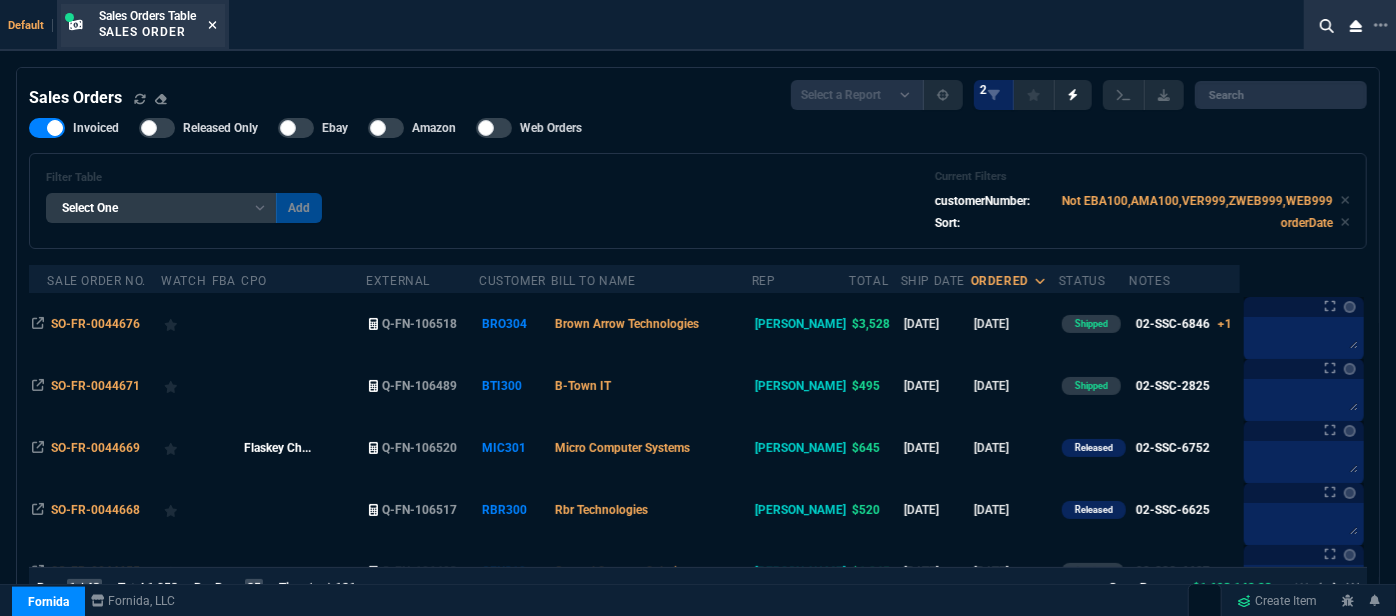 click 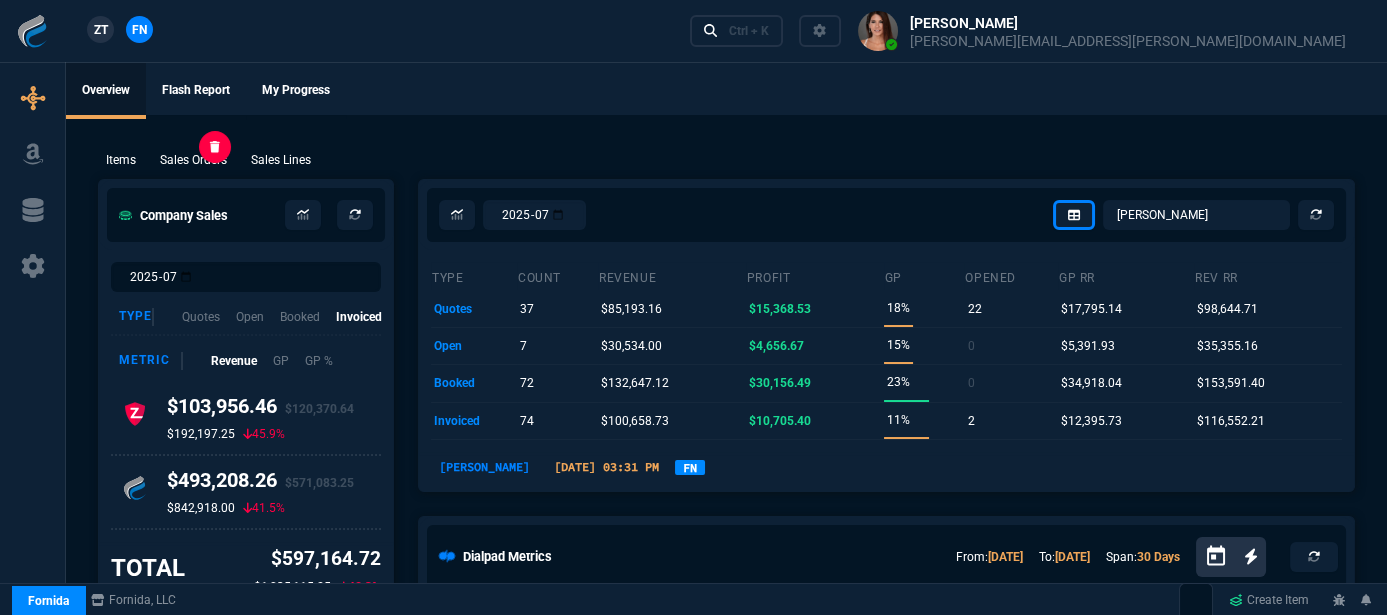 click on "Sales Orders" at bounding box center [193, 160] 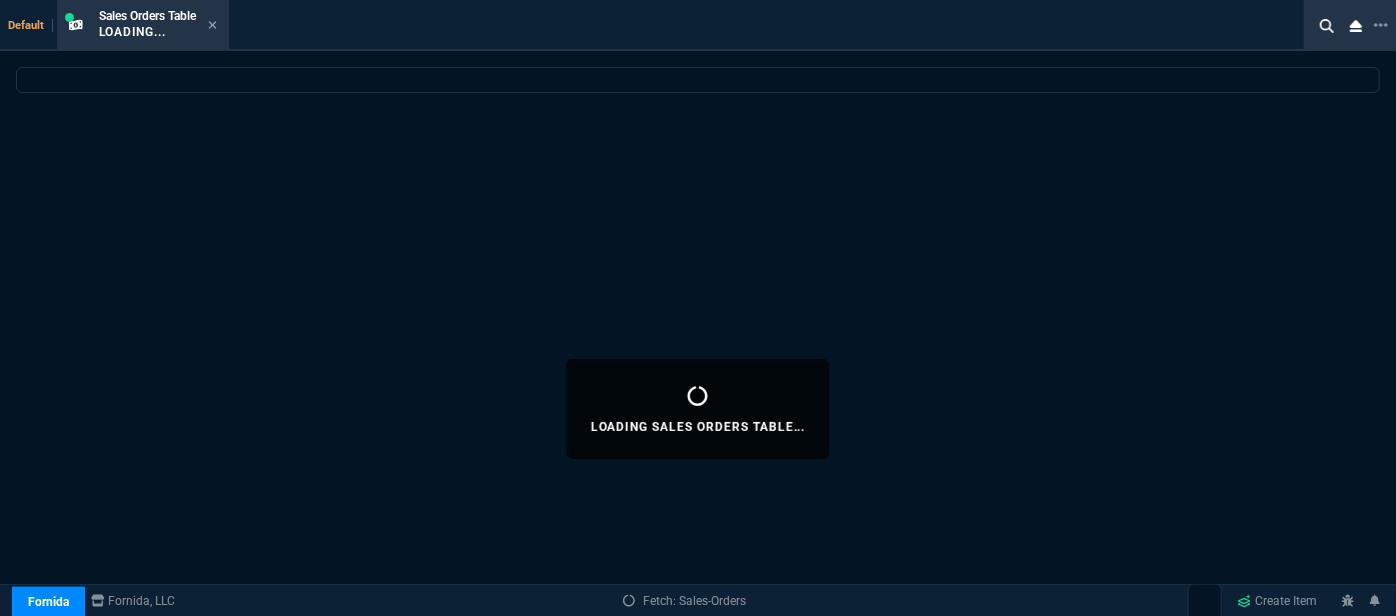 select 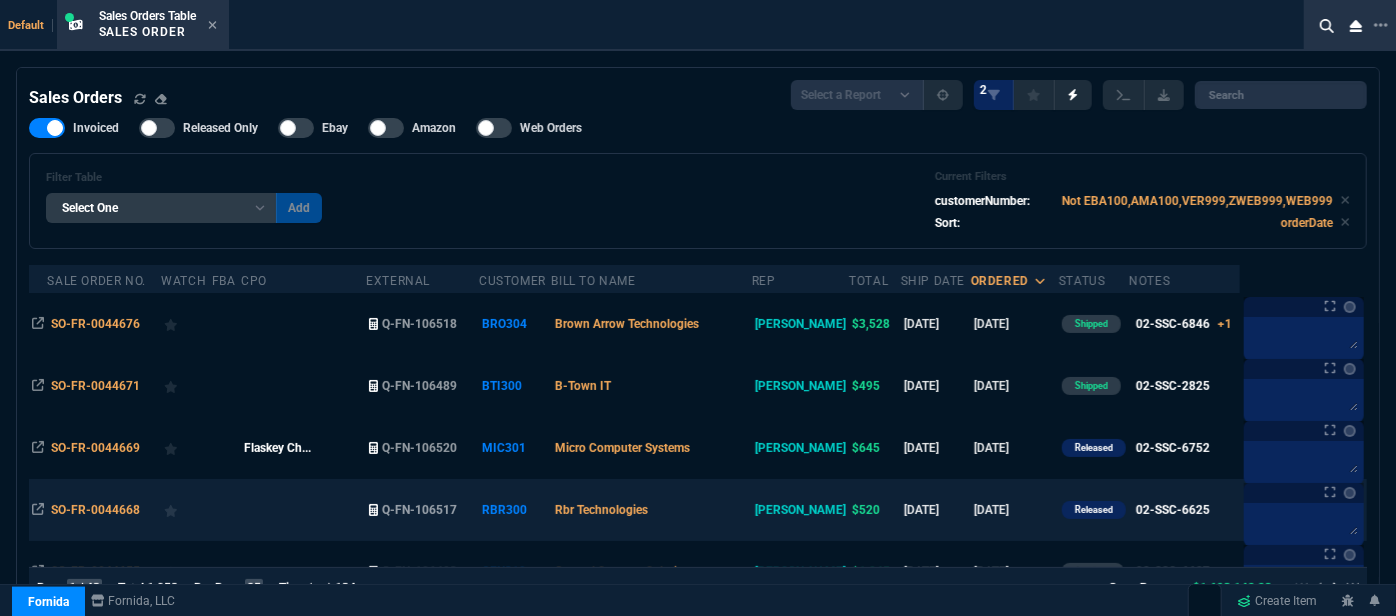 click on "Rbr Technologies" at bounding box center (651, 510) 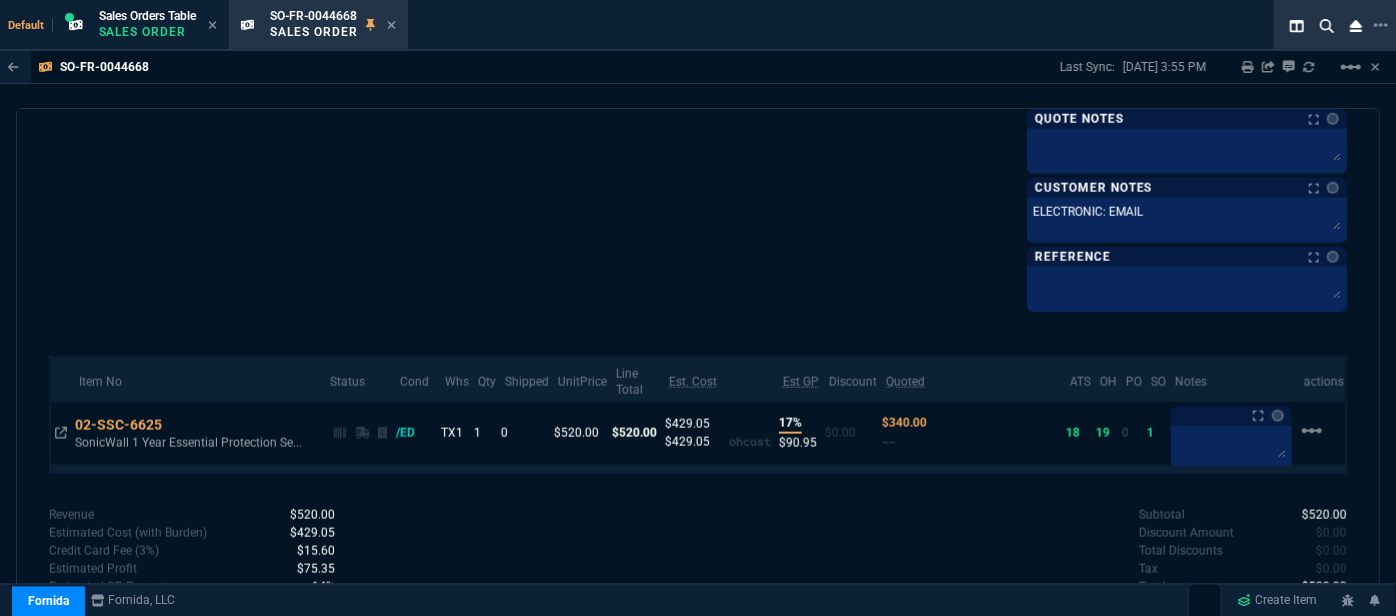 scroll, scrollTop: 1159, scrollLeft: 0, axis: vertical 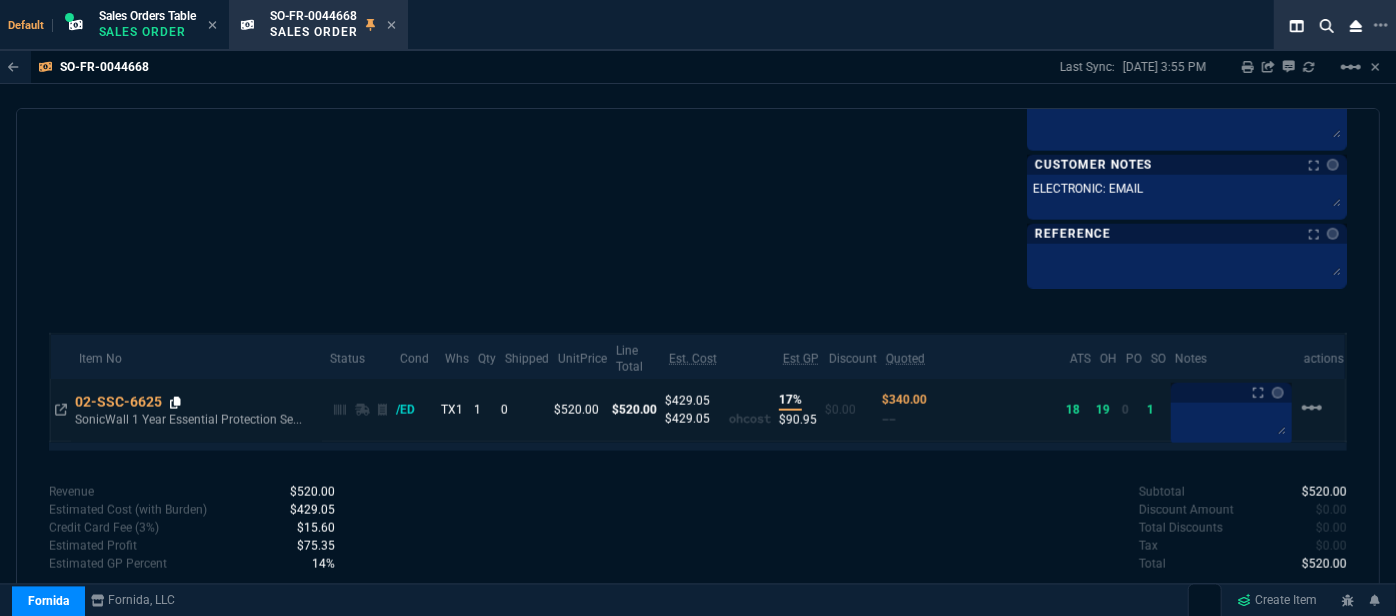 click 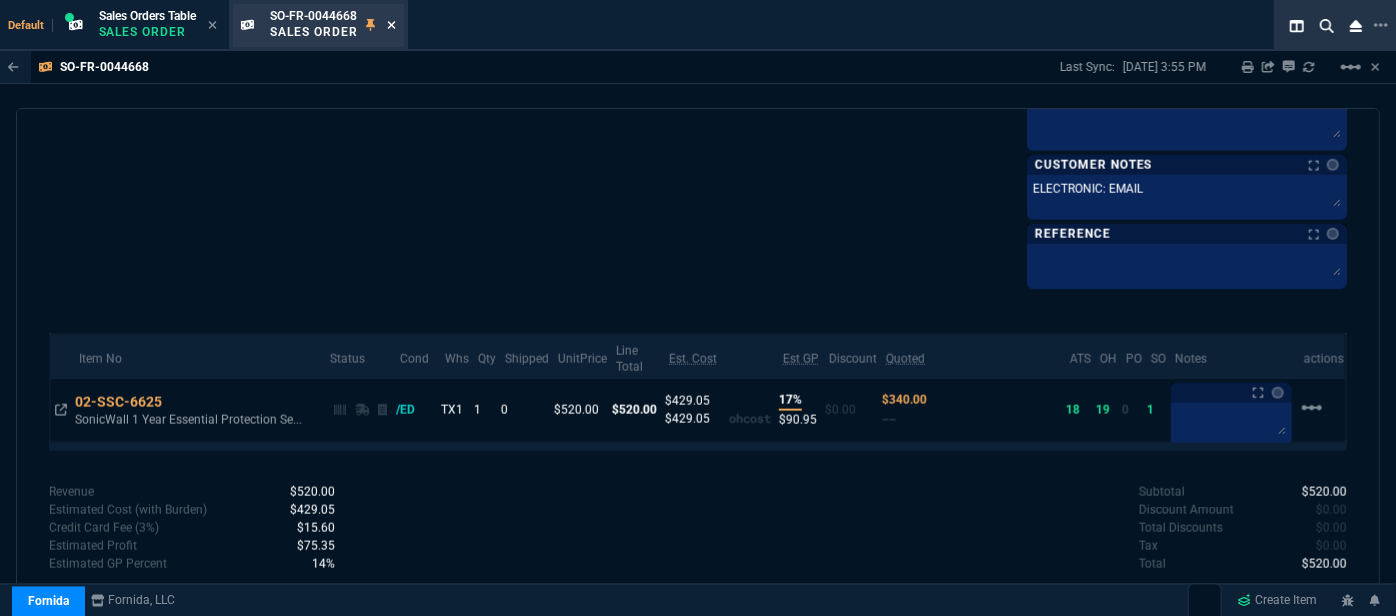 click 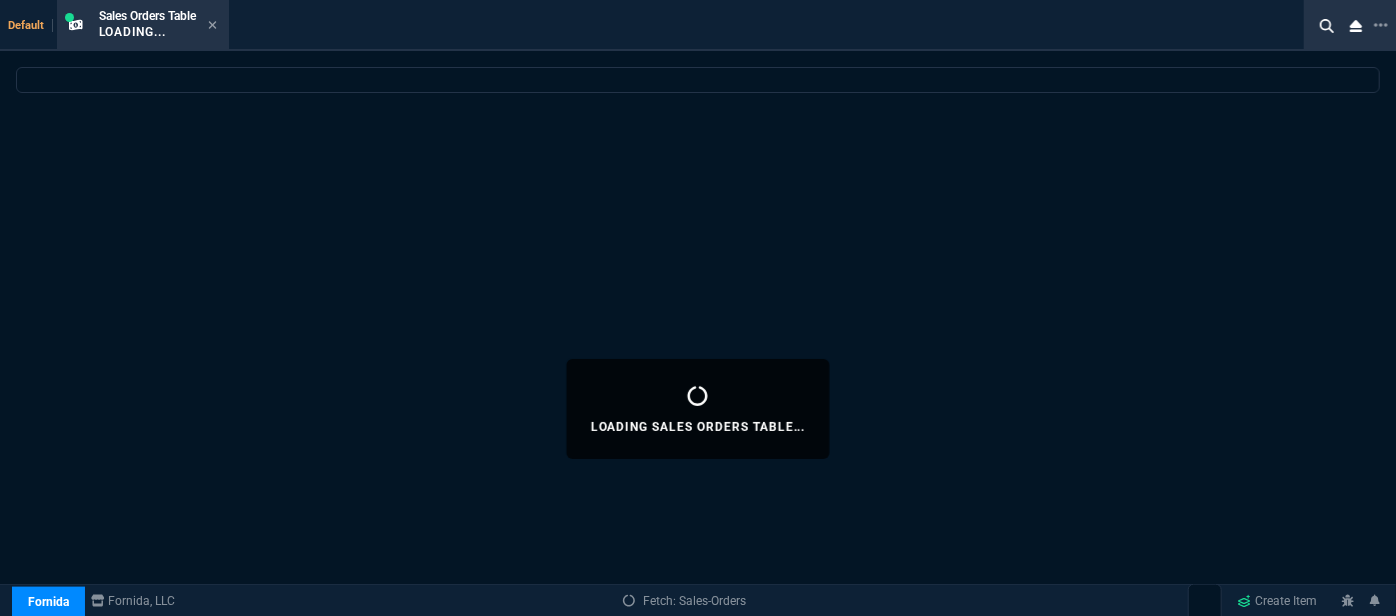 select 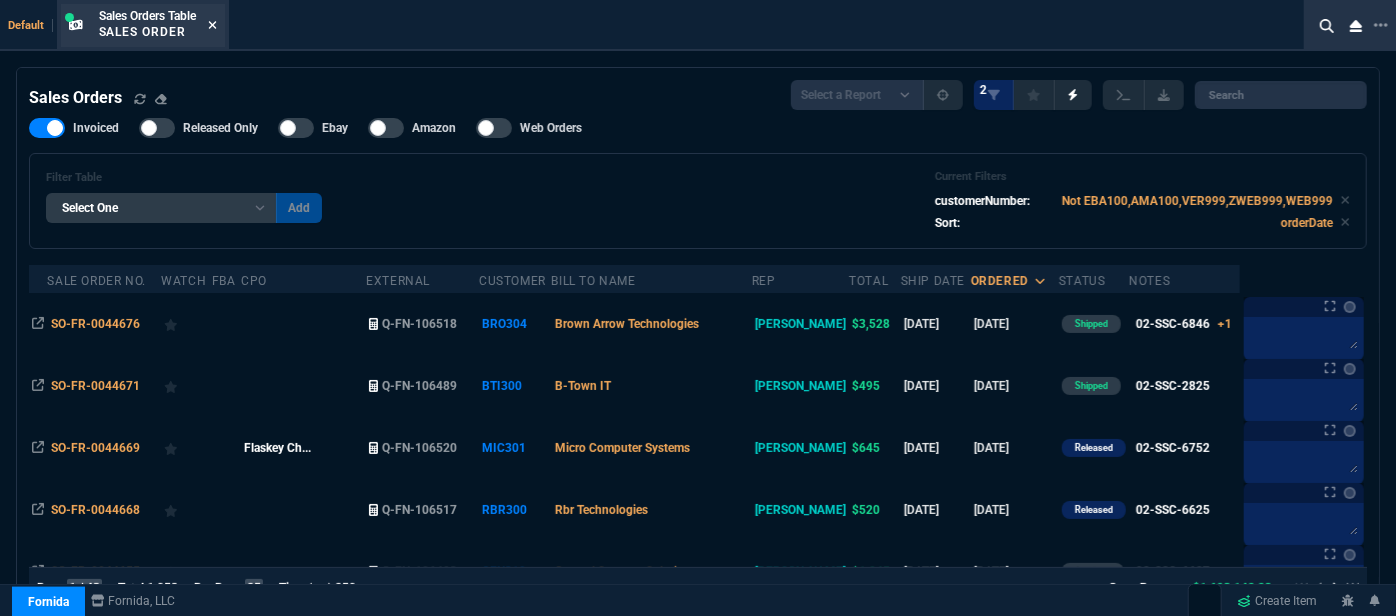 click 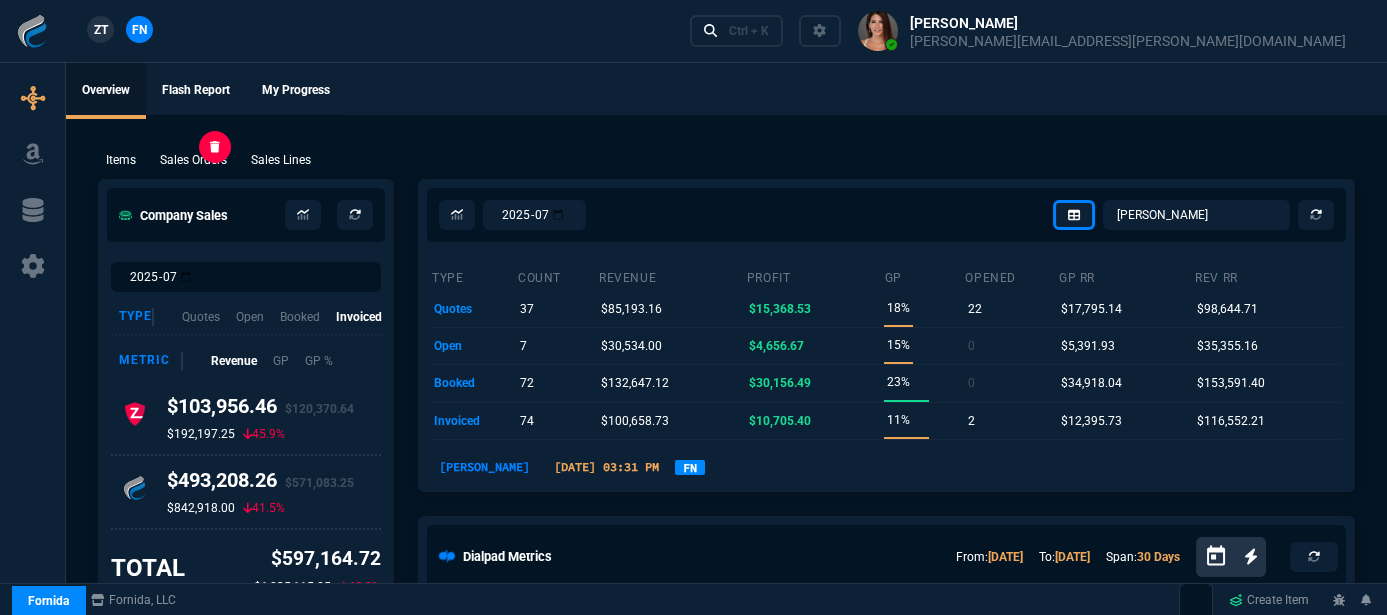 click on "Sales Orders" at bounding box center (193, 160) 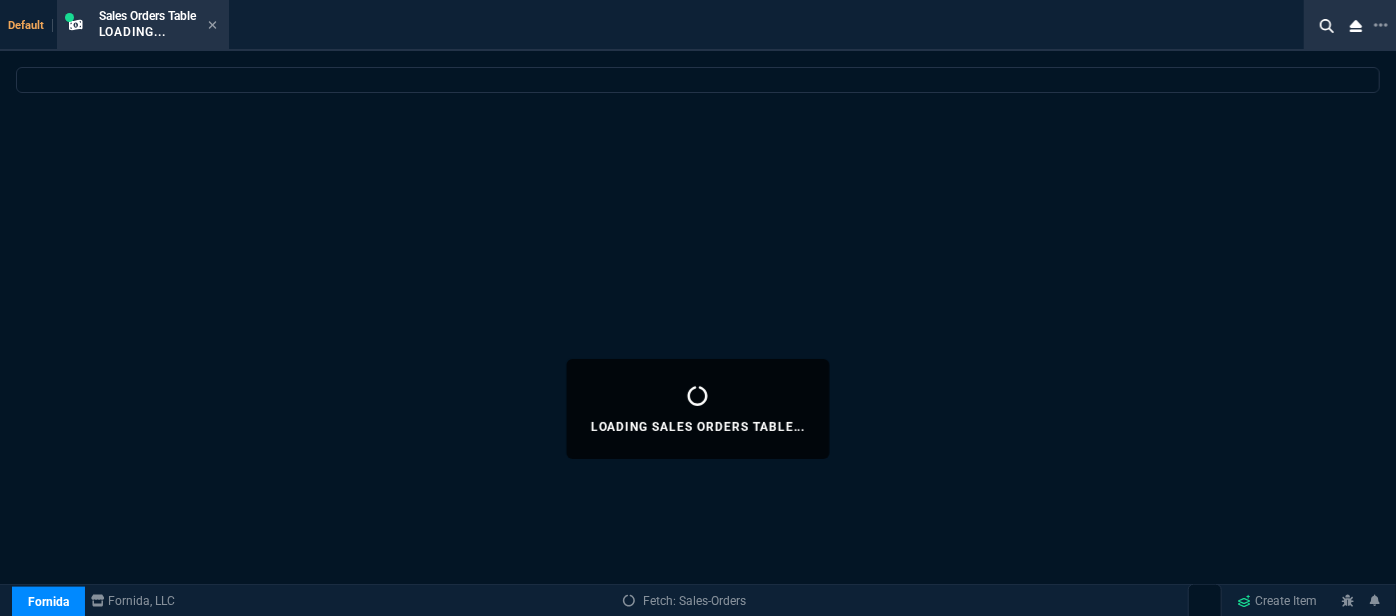 select 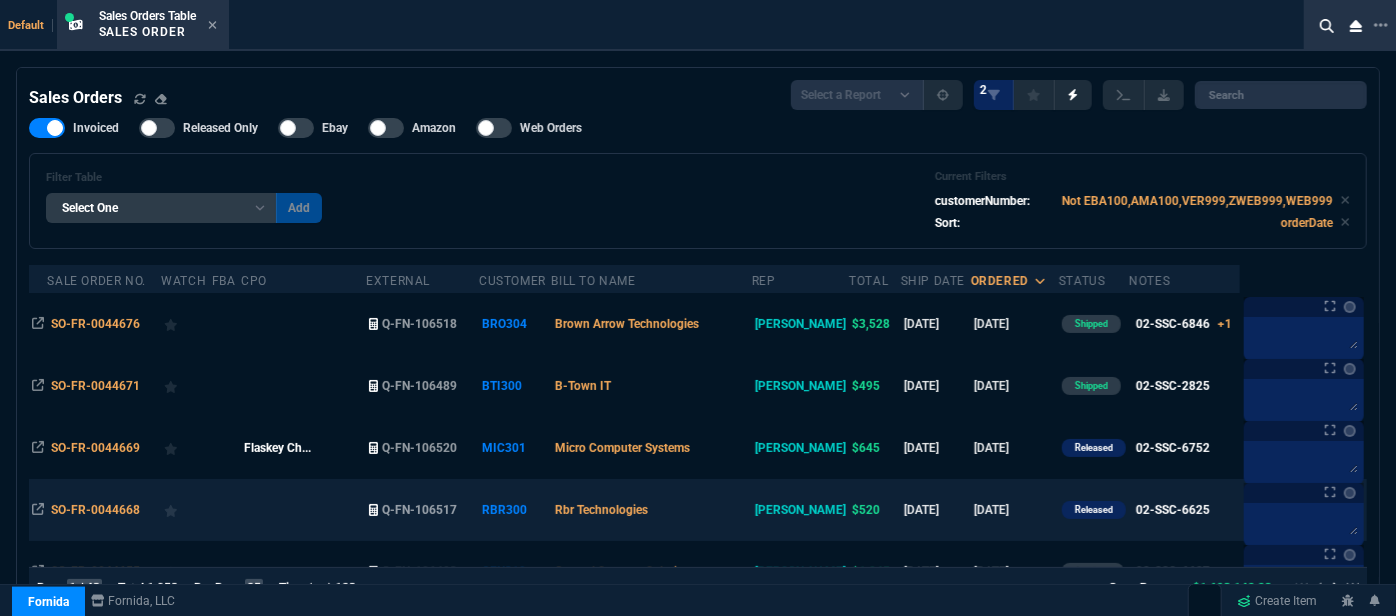click on "Rbr Technologies" at bounding box center (651, 510) 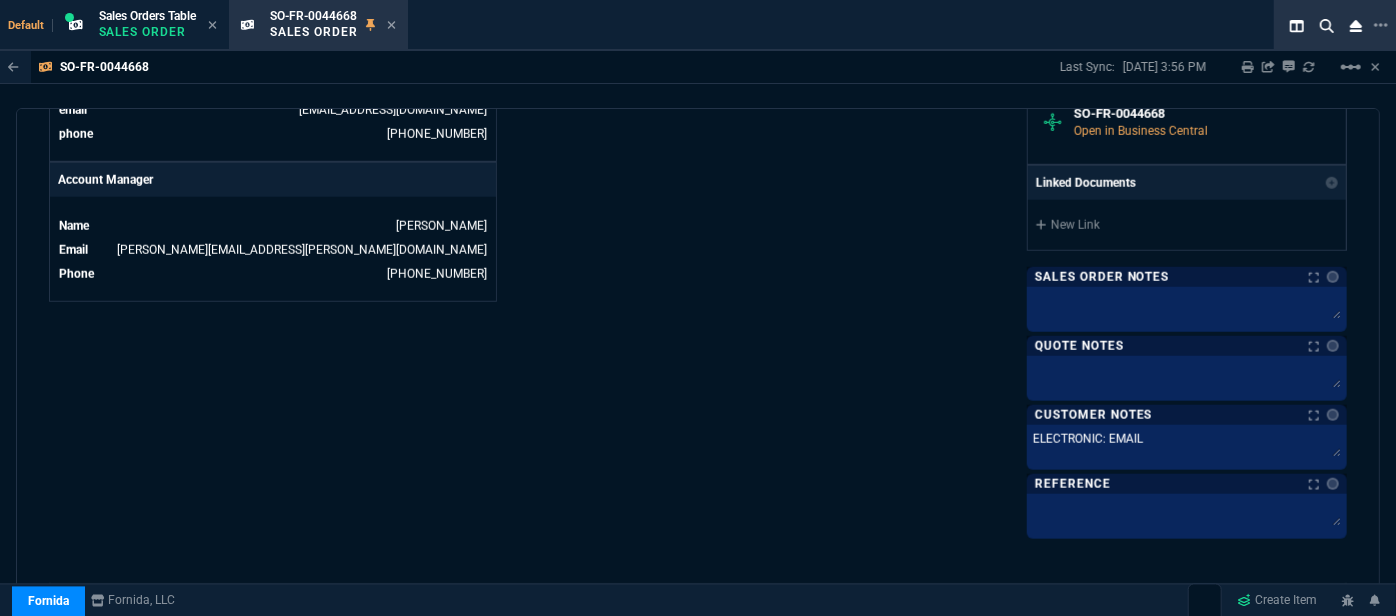 scroll, scrollTop: 1159, scrollLeft: 0, axis: vertical 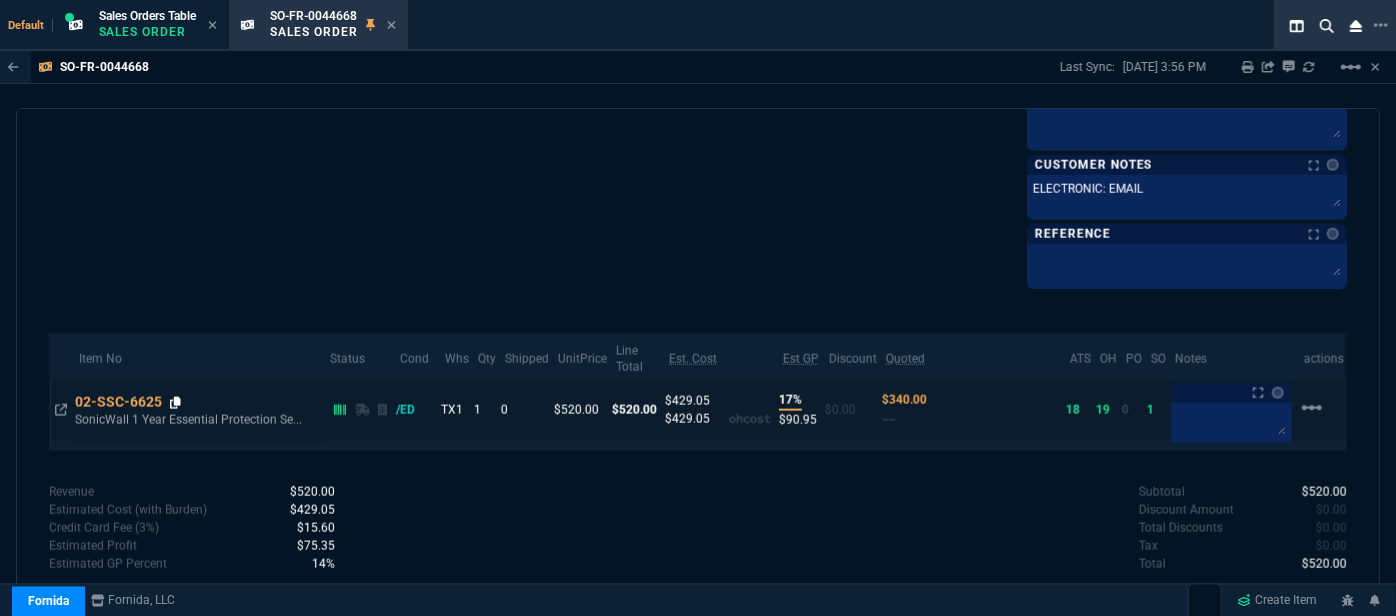 click 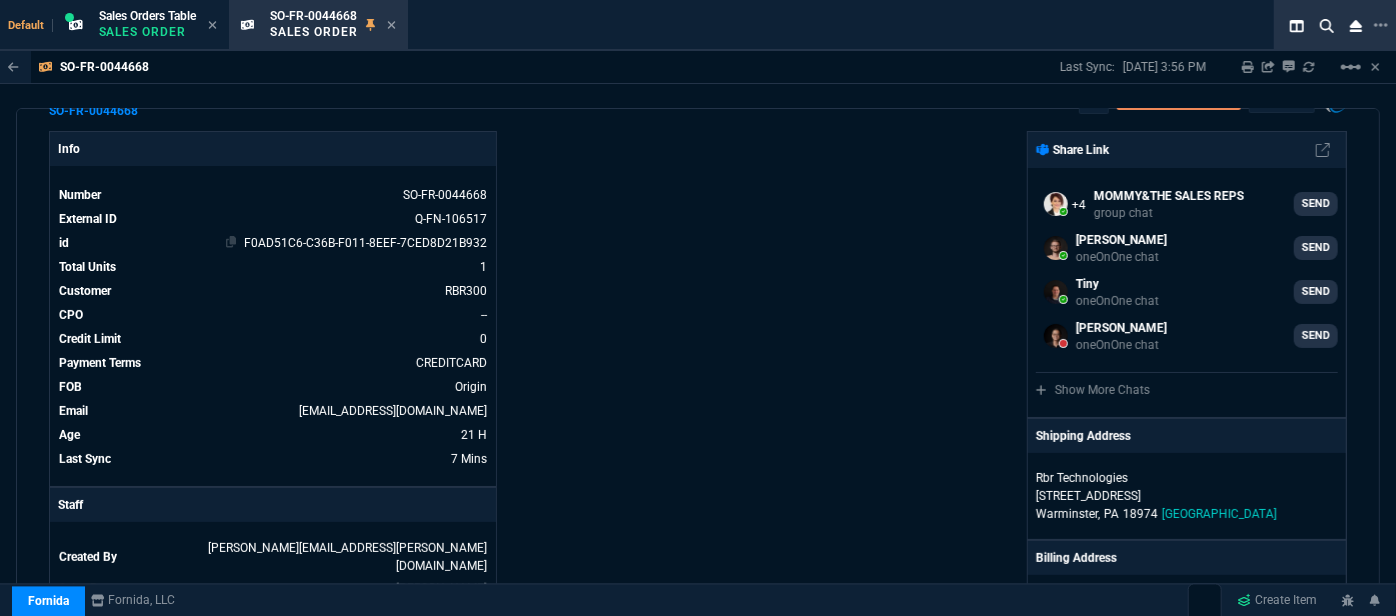 scroll, scrollTop: 0, scrollLeft: 0, axis: both 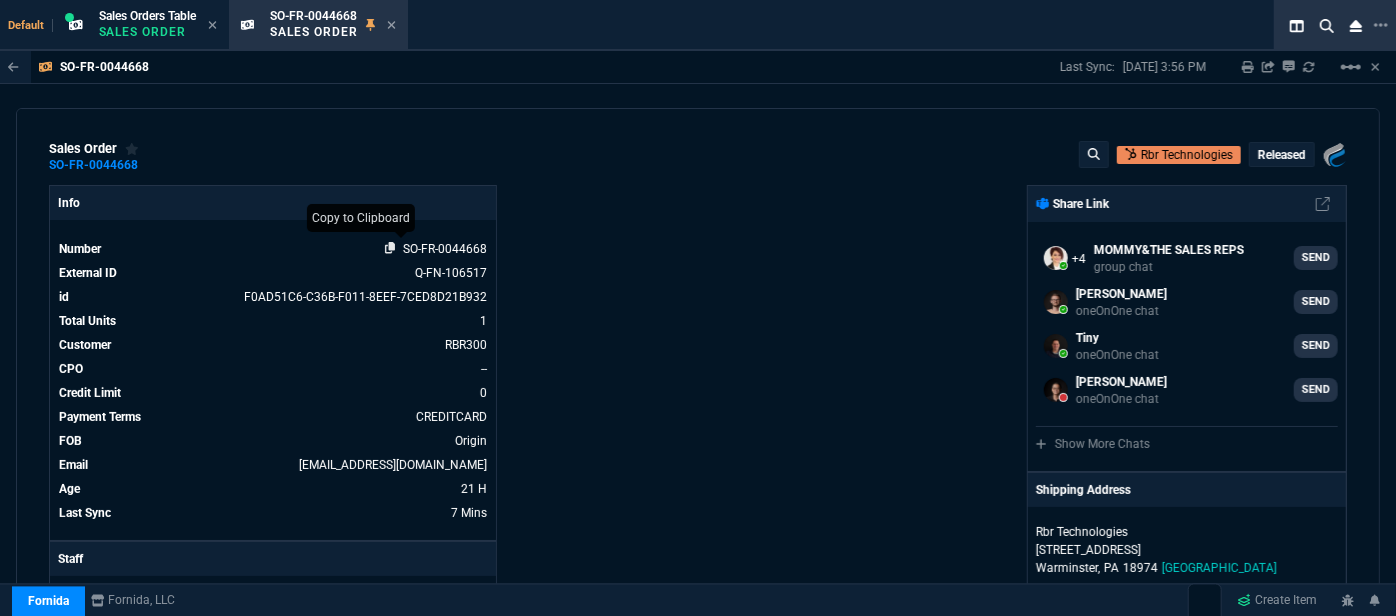 click 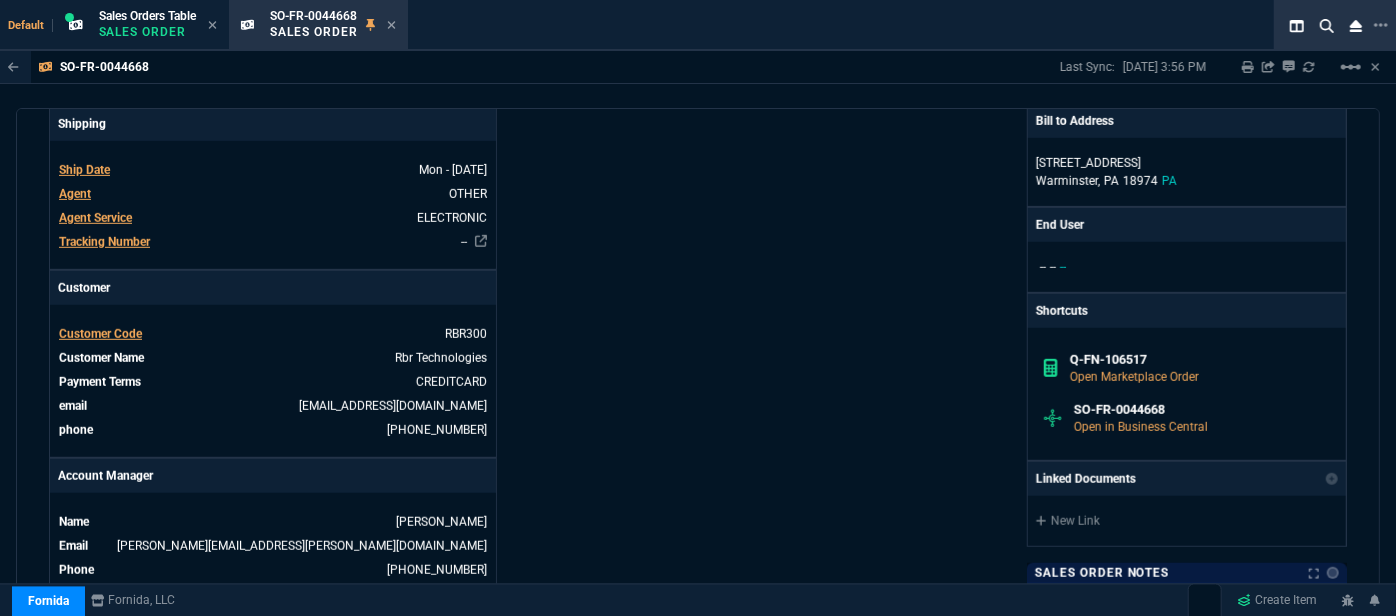 scroll, scrollTop: 68, scrollLeft: 0, axis: vertical 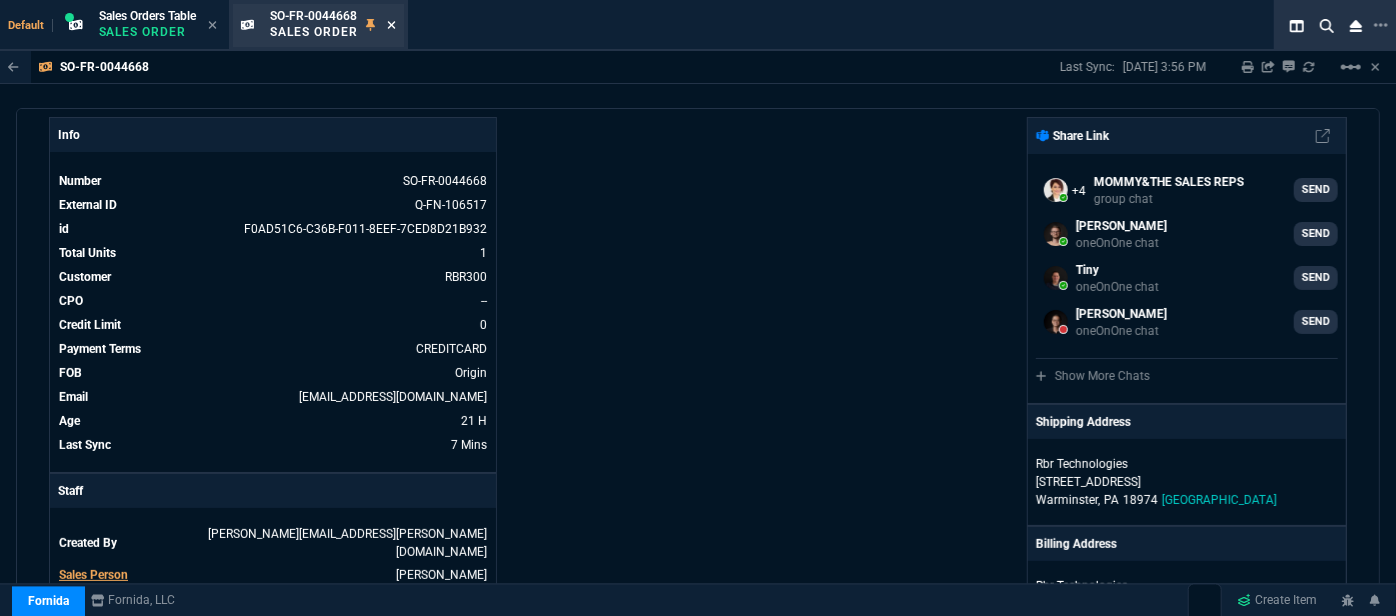 click 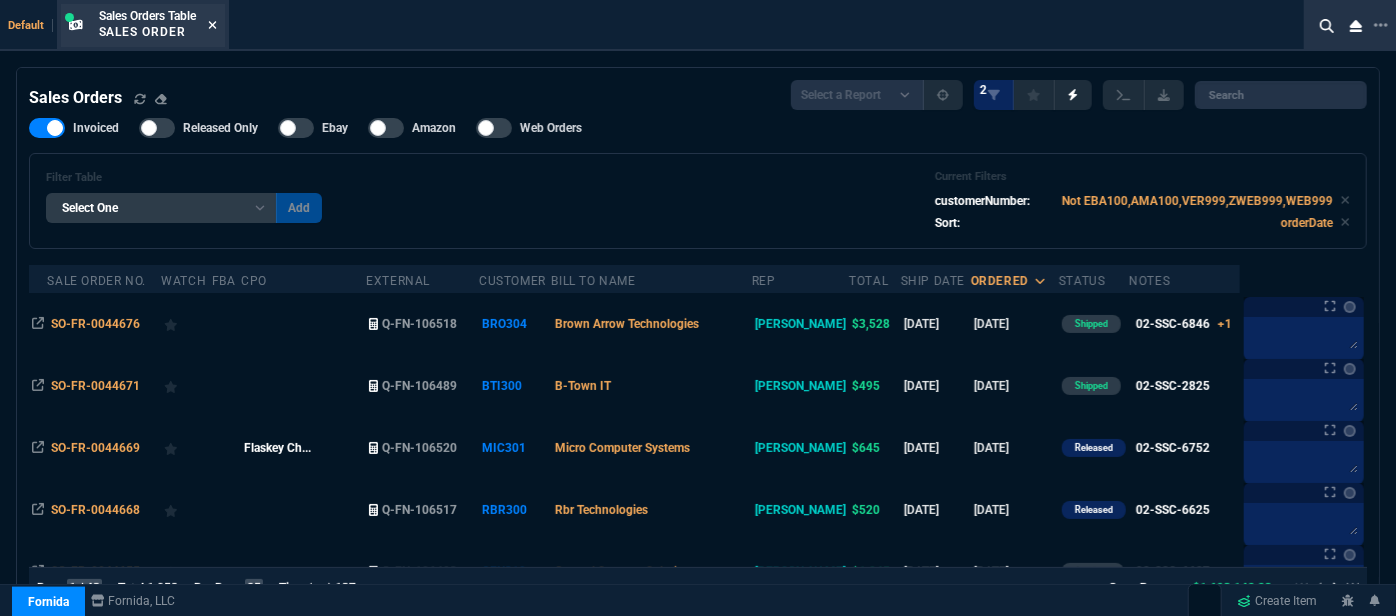 click 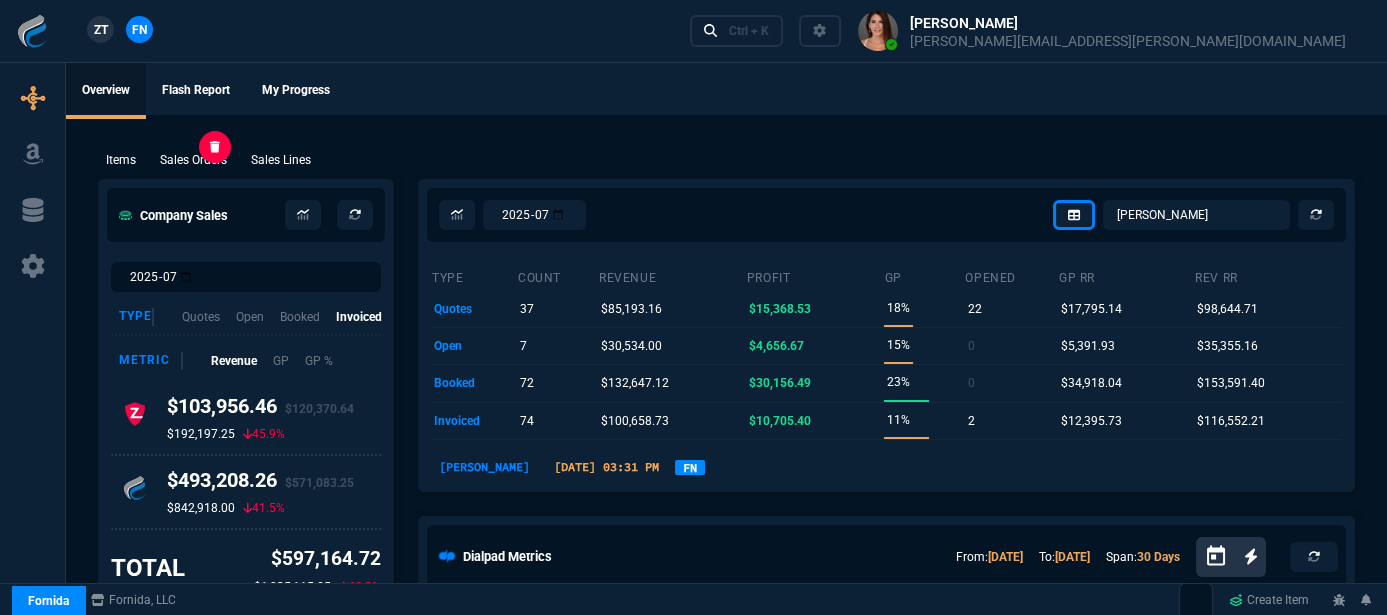 click on "Sales Orders" at bounding box center (193, 160) 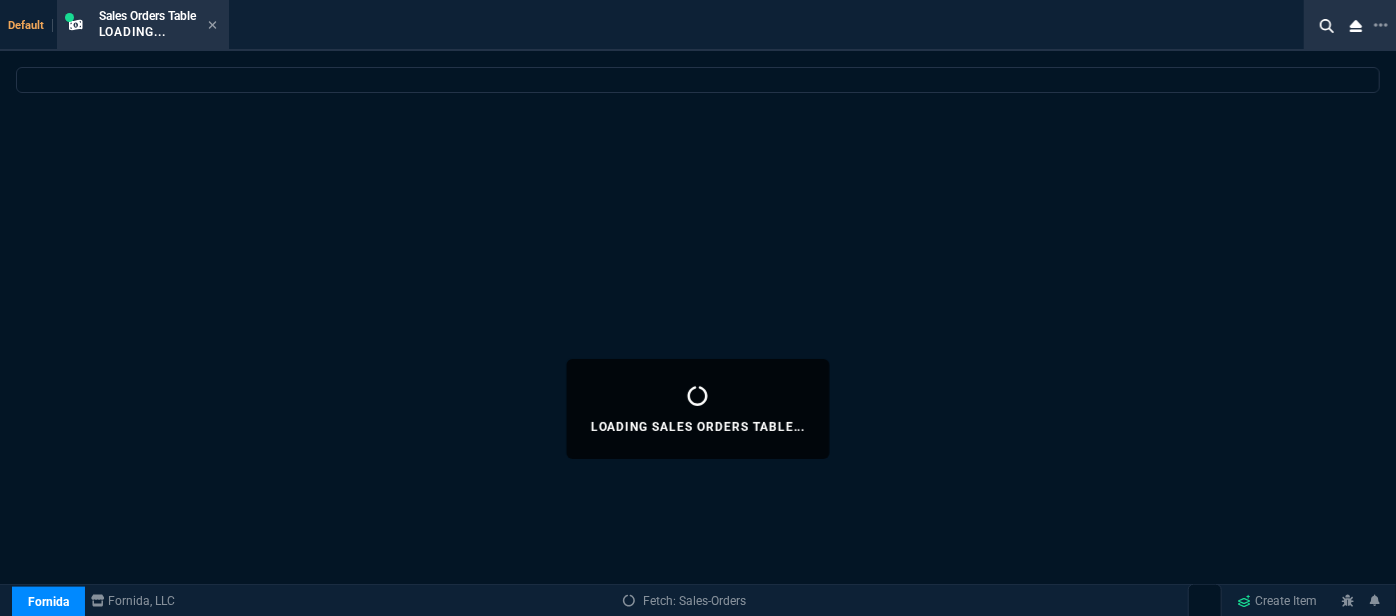select 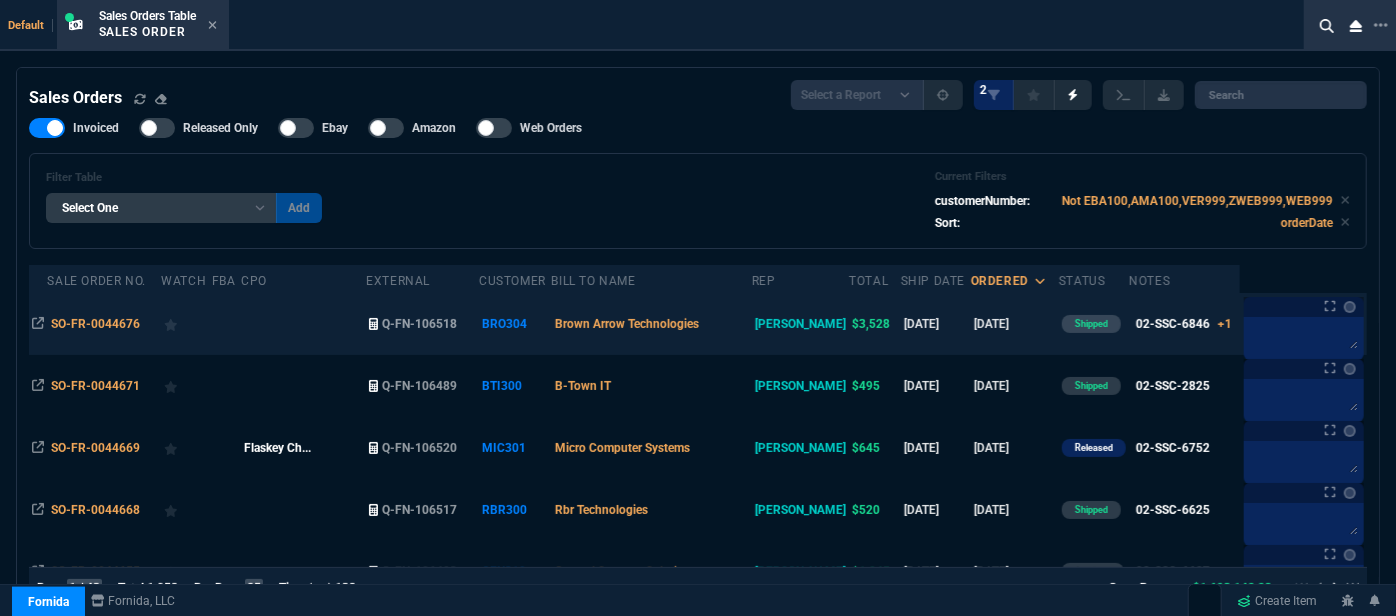 click on "[DATE]" at bounding box center [1015, 324] 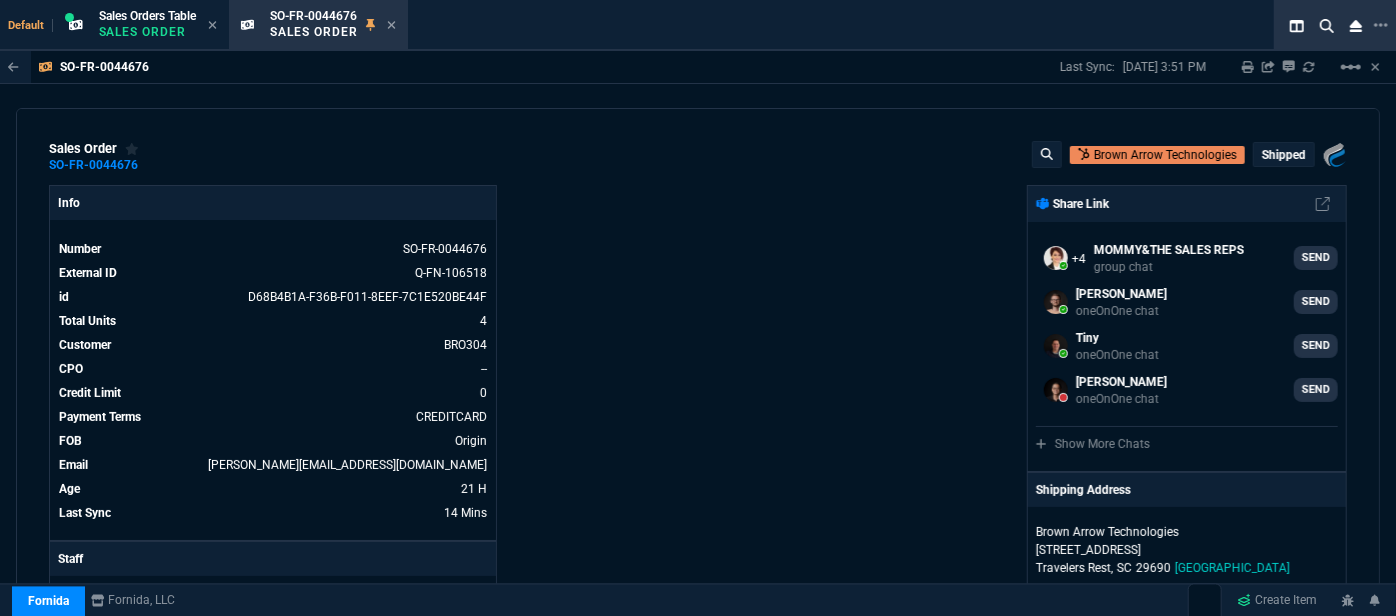scroll, scrollTop: 545, scrollLeft: 0, axis: vertical 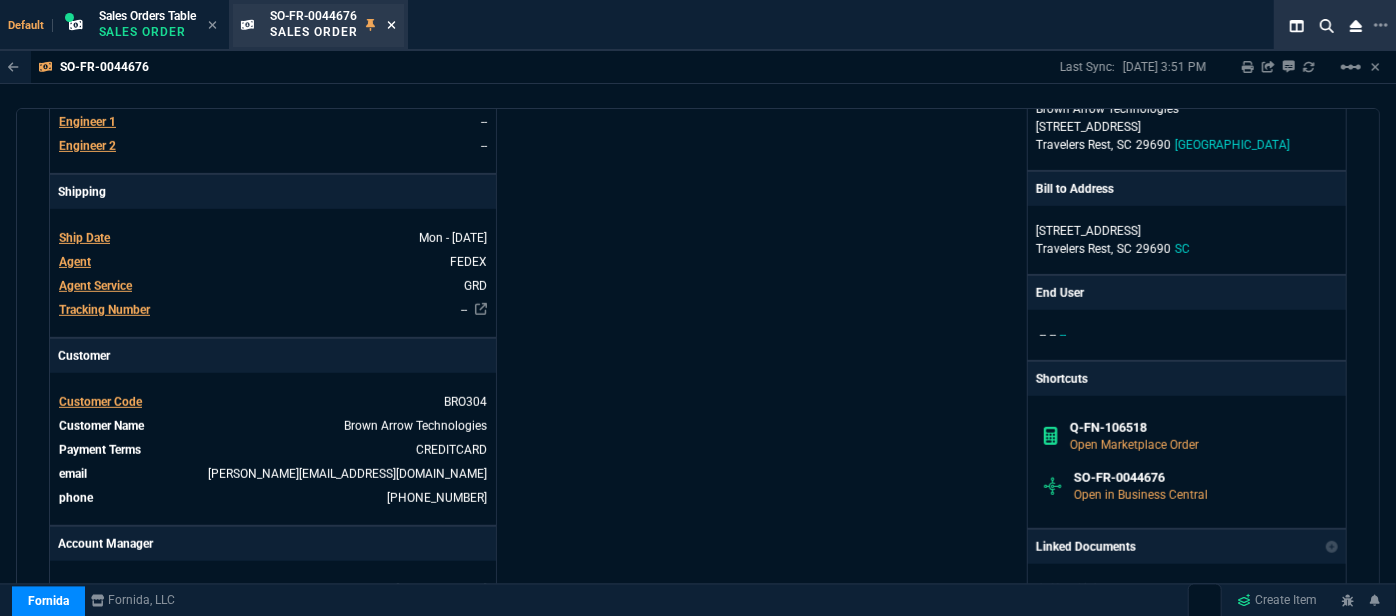 click 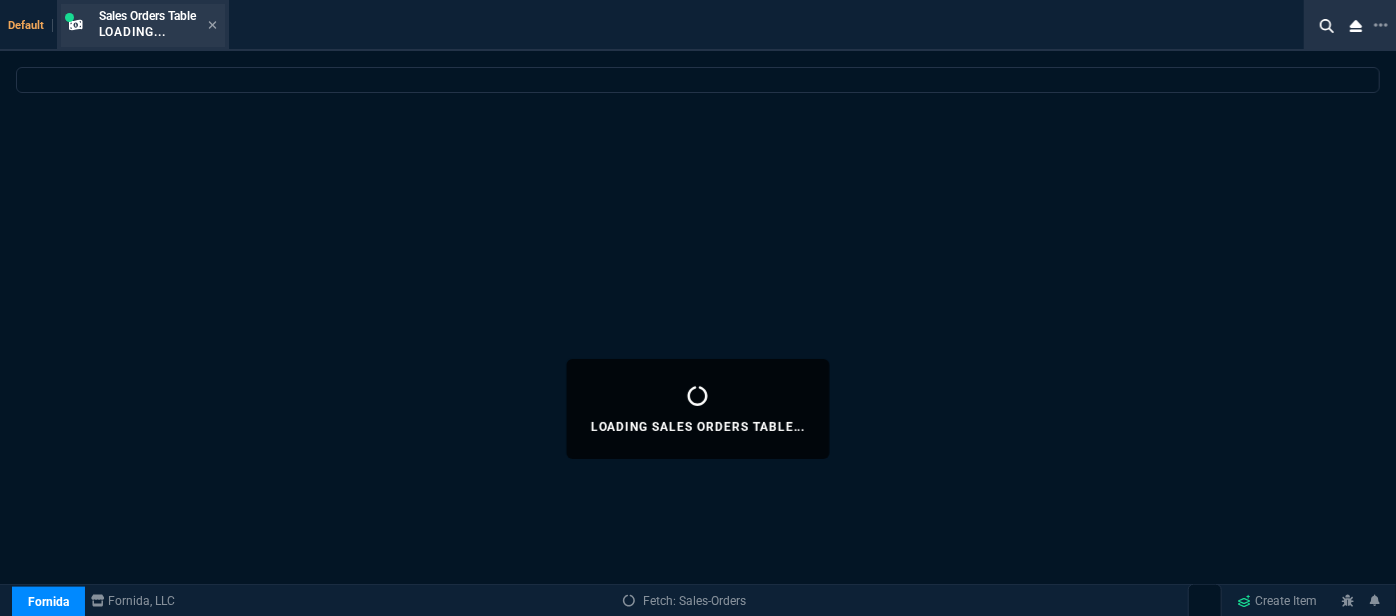 select 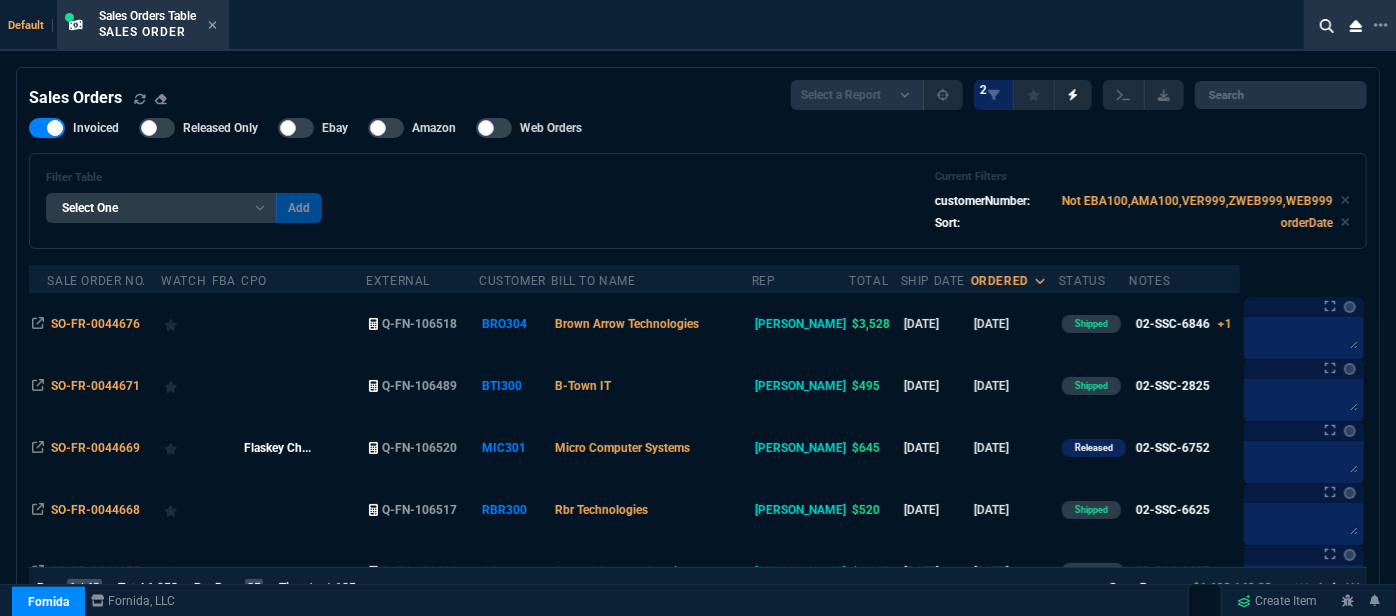 click 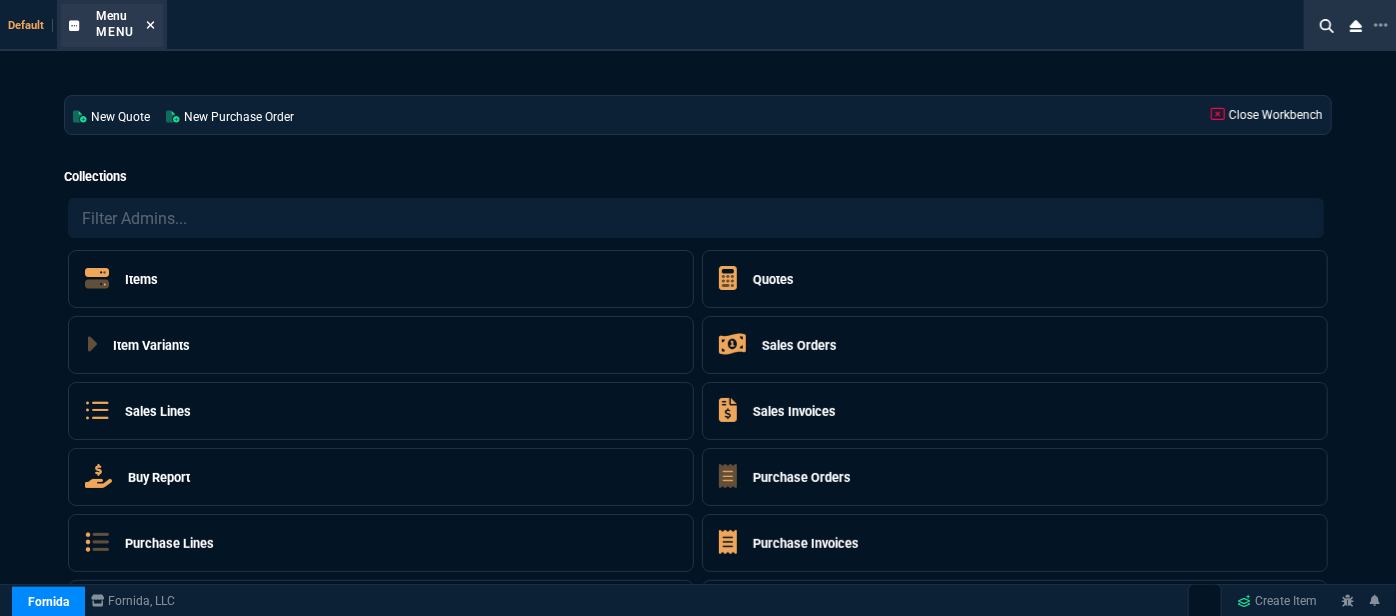click 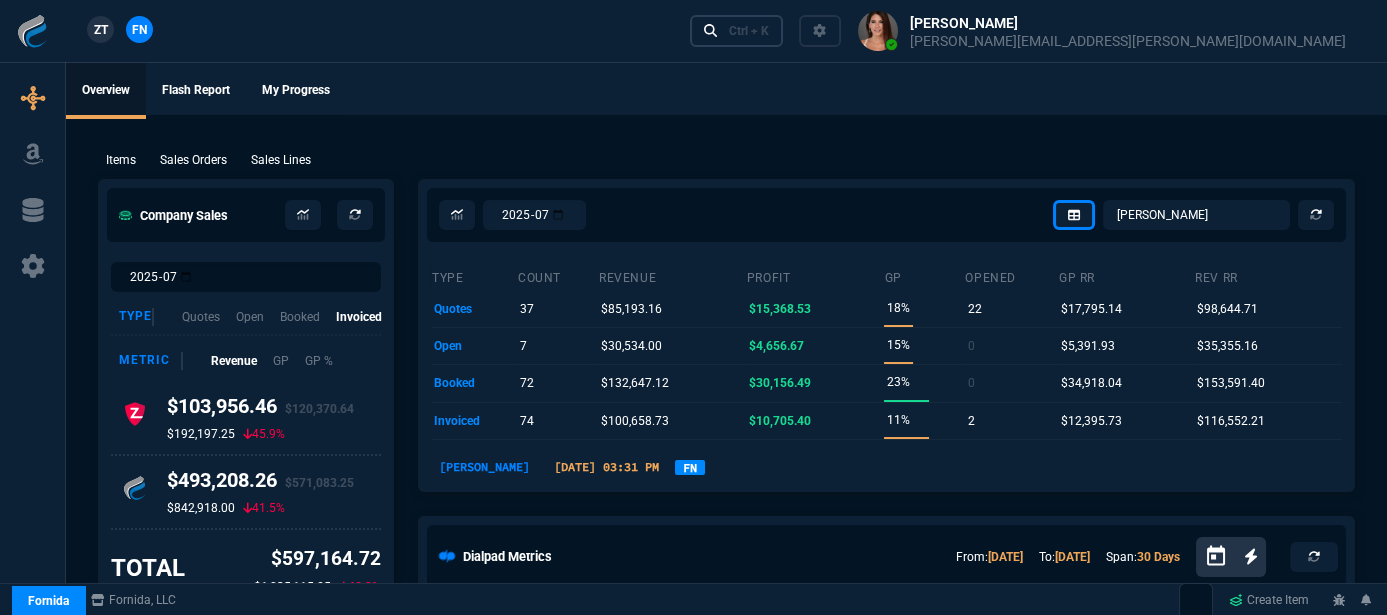 click on "Ctrl + K" at bounding box center (749, 31) 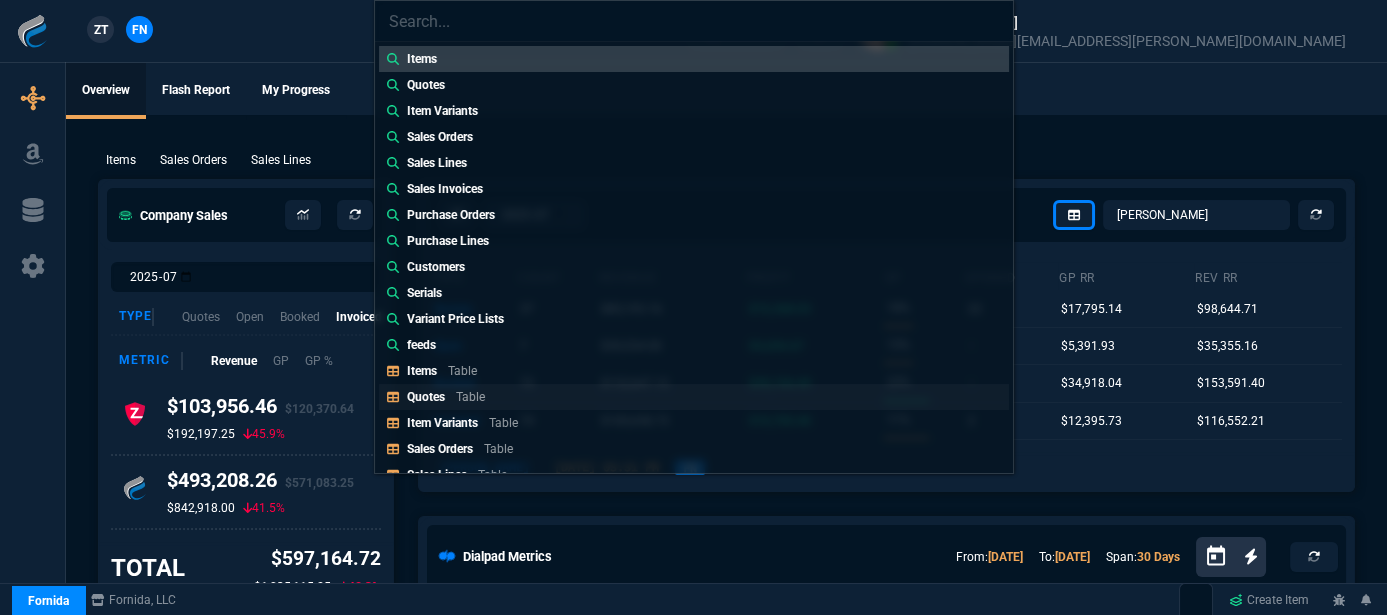 click on "Quotes
Table" at bounding box center (694, 397) 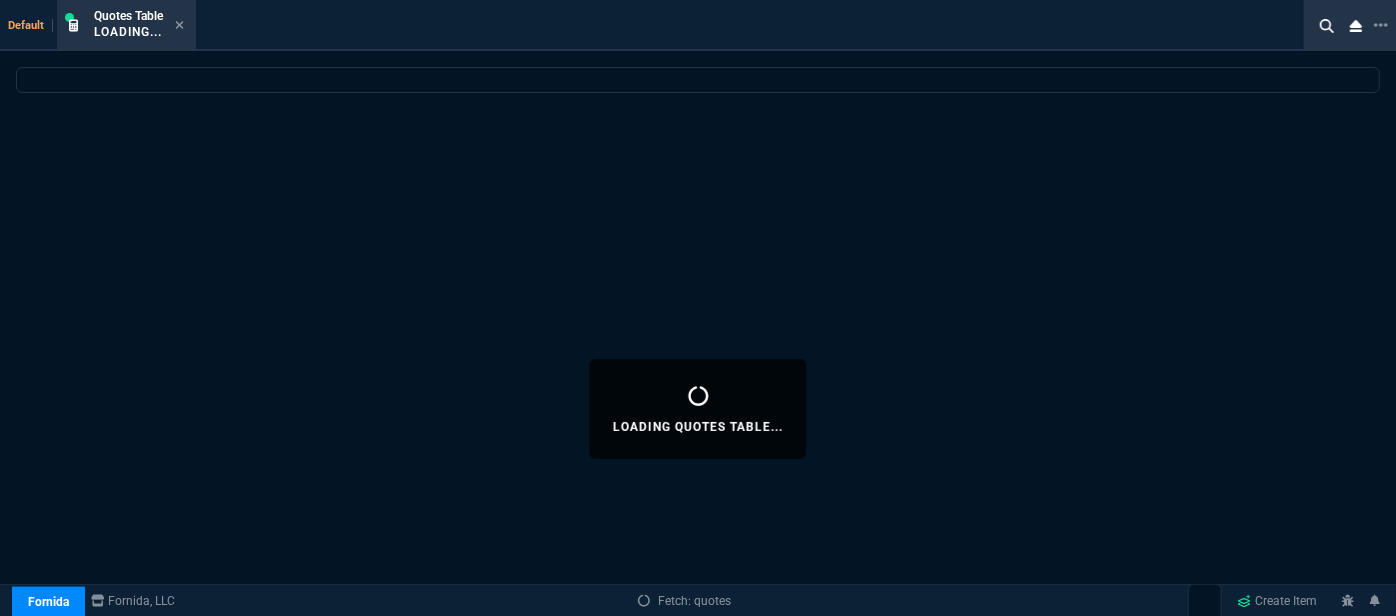 select 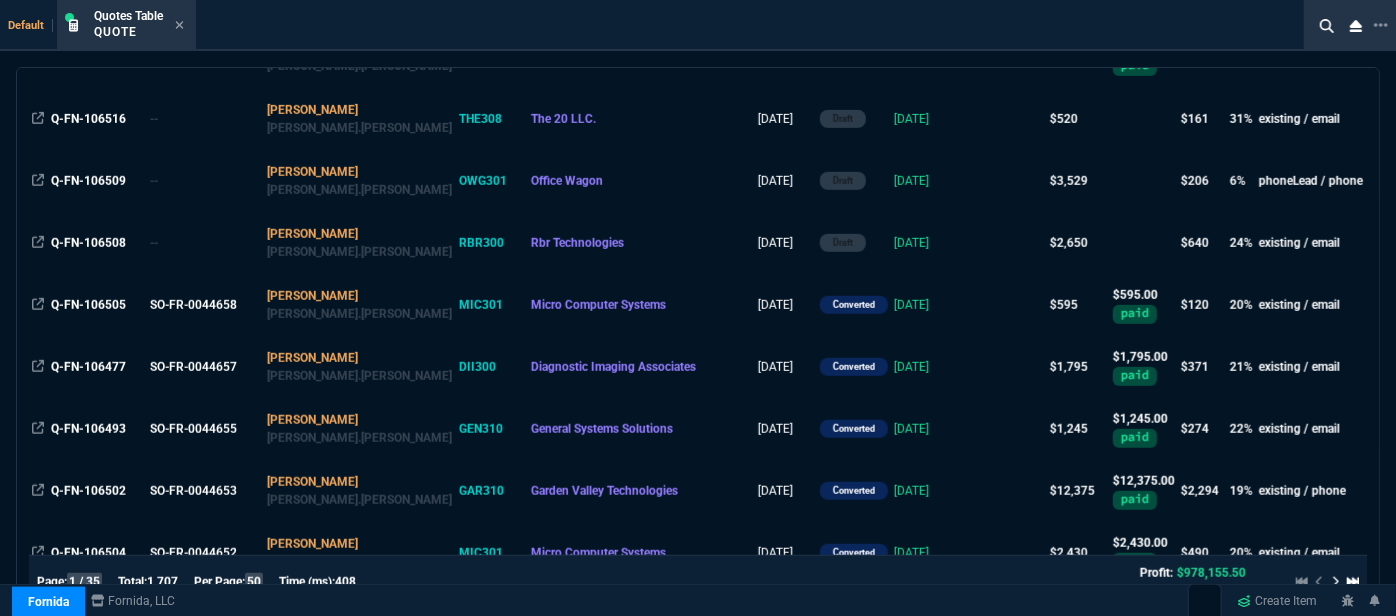 scroll, scrollTop: 1090, scrollLeft: 0, axis: vertical 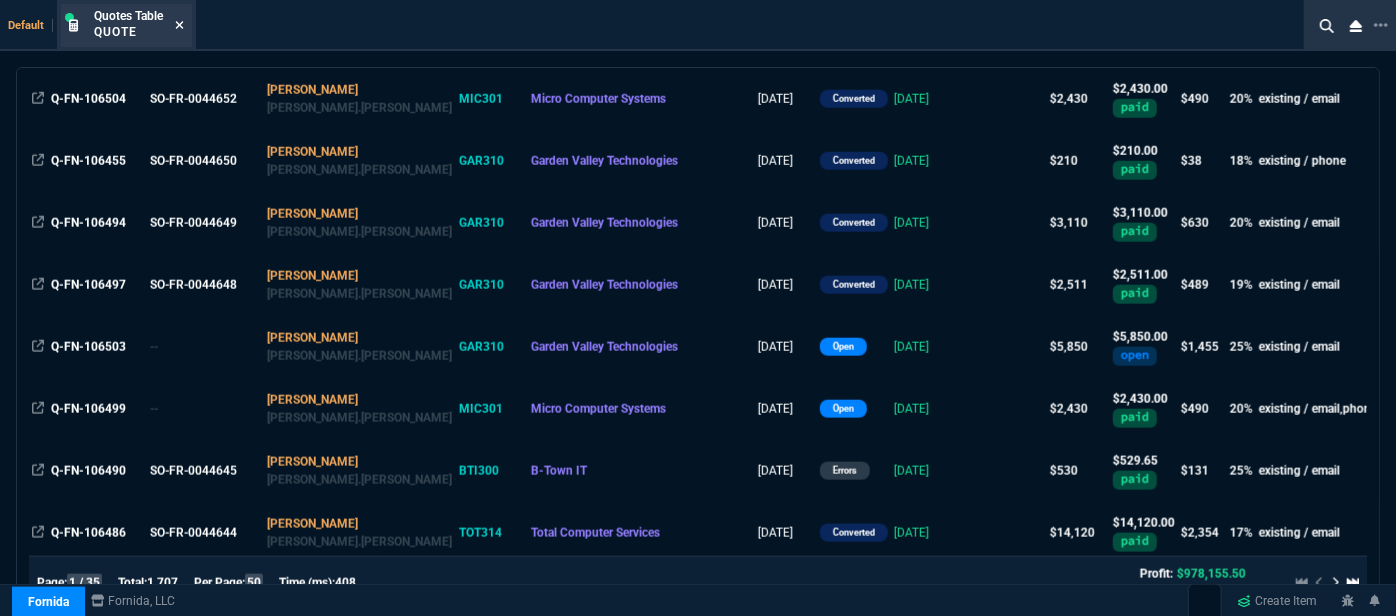 click 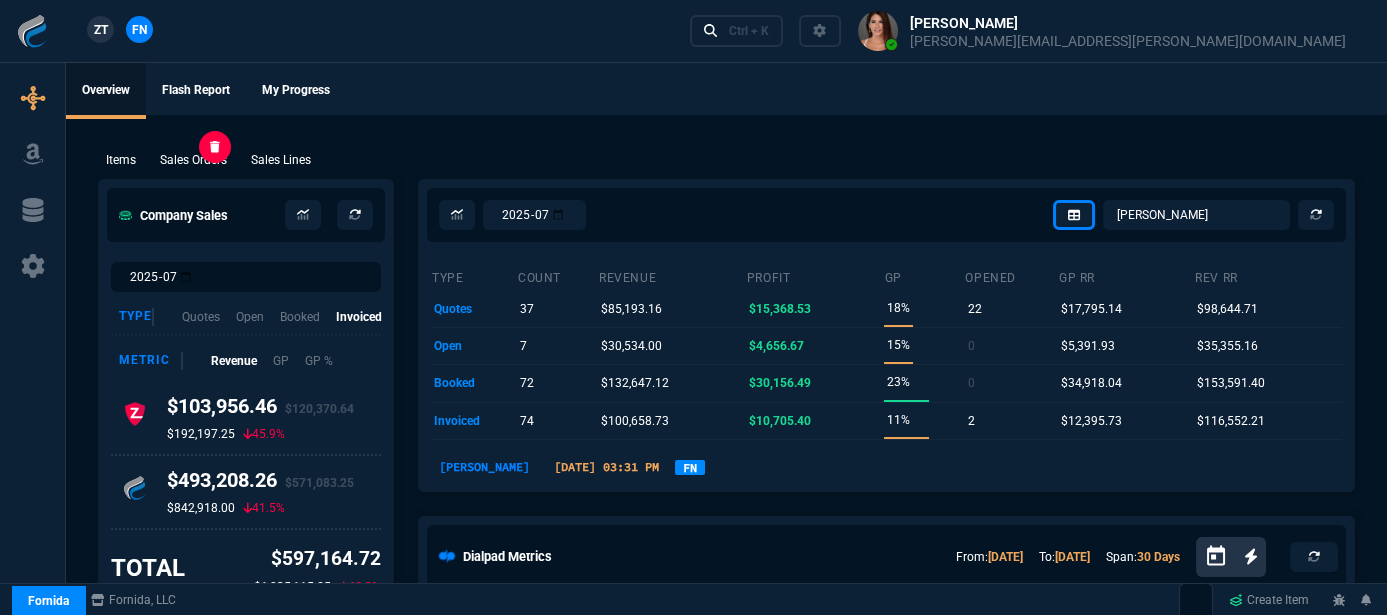 click on "Sales Orders" at bounding box center (193, 160) 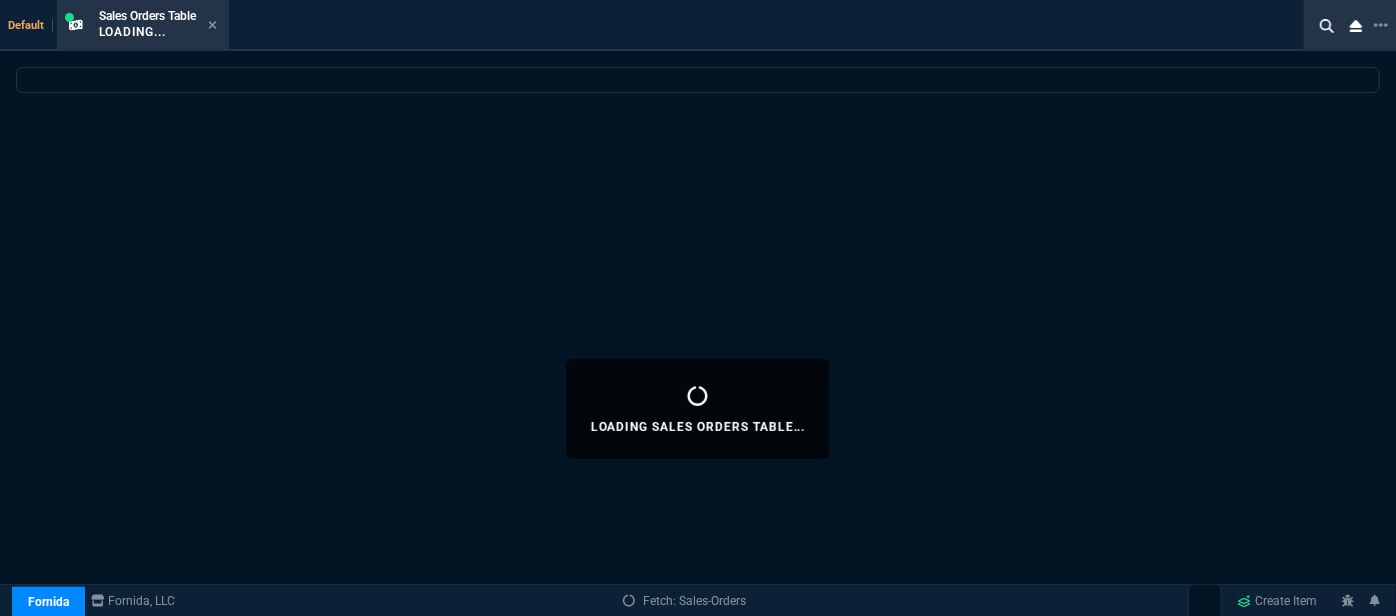 select 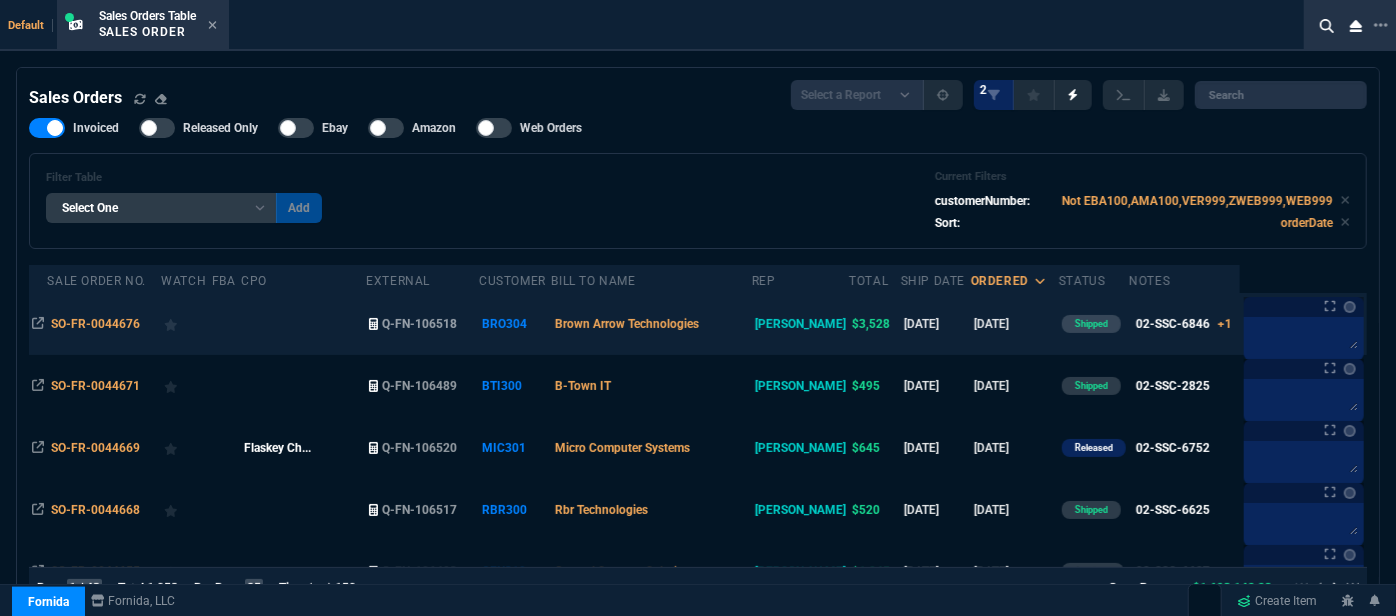 click on "Brown Arrow Technologies" at bounding box center (651, 324) 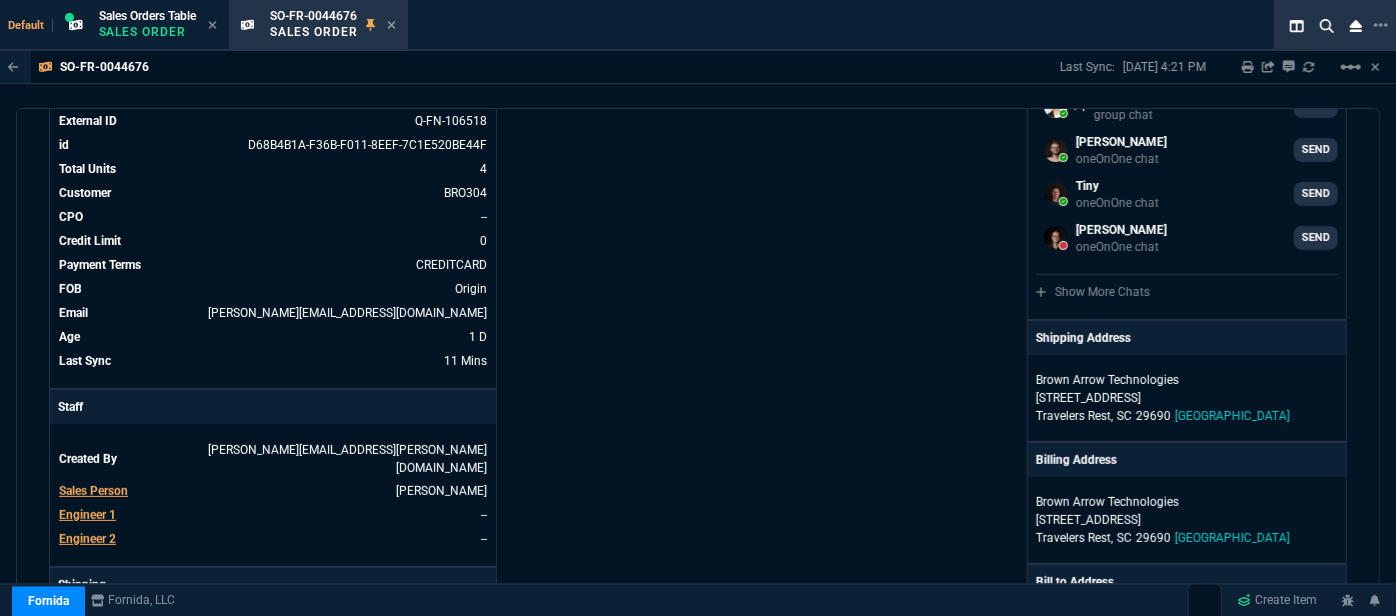 scroll, scrollTop: 90, scrollLeft: 0, axis: vertical 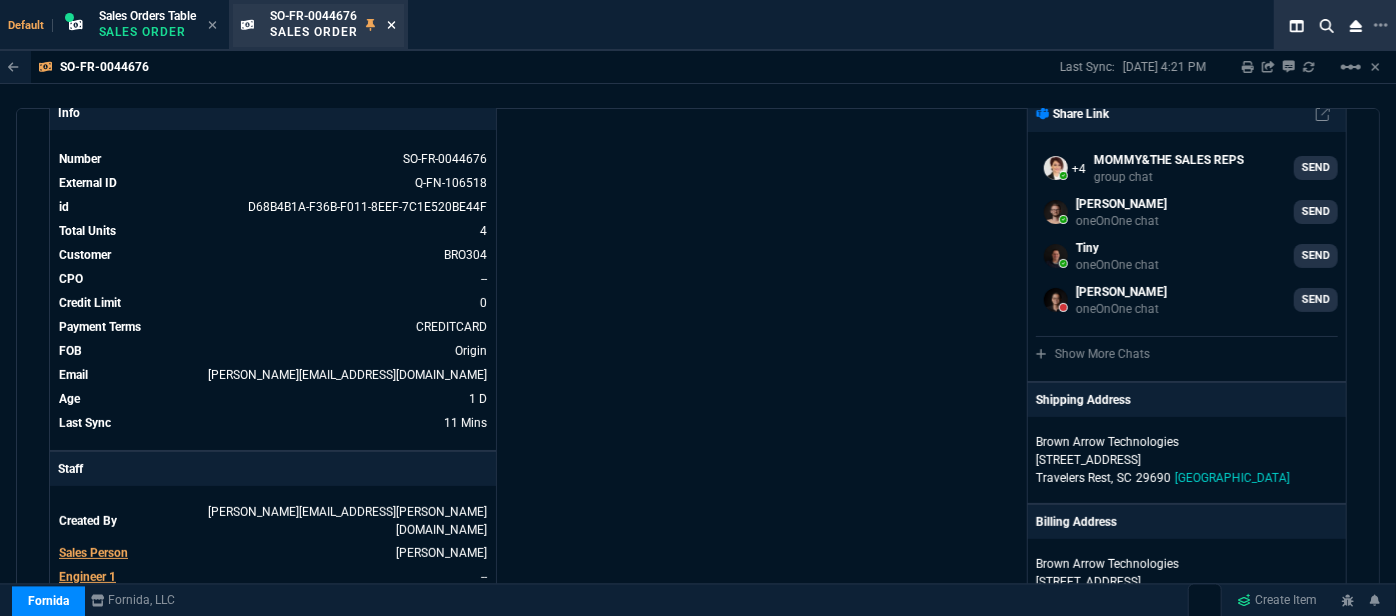 click 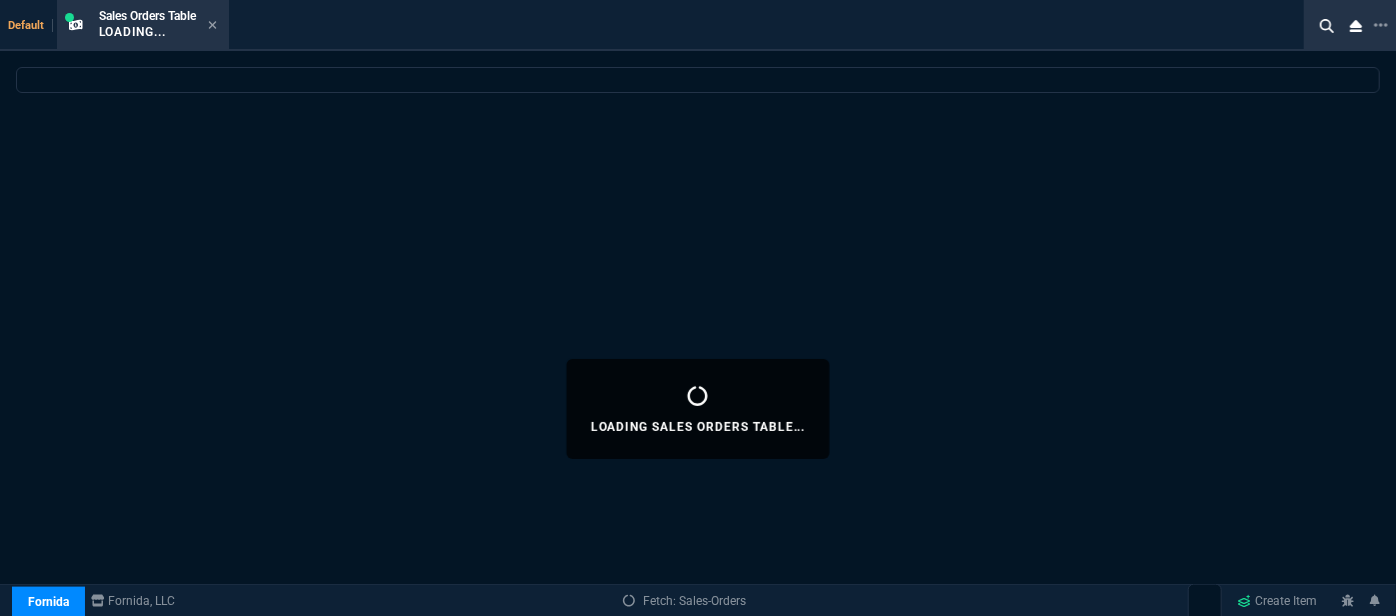 select 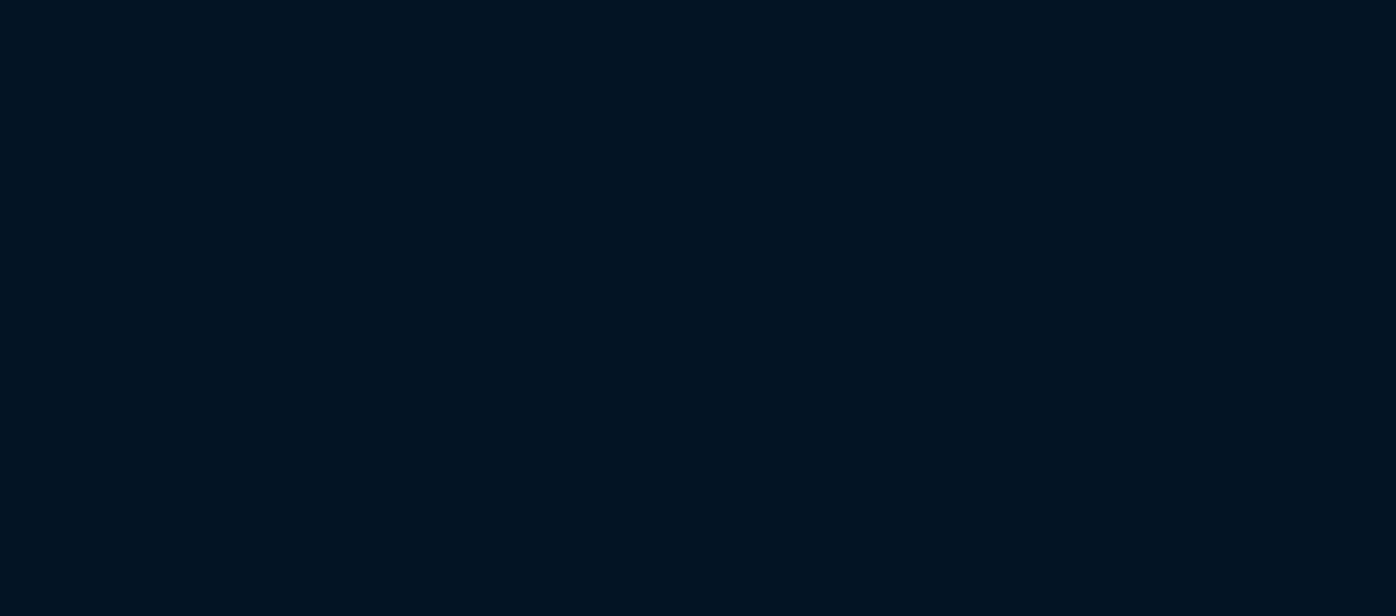 scroll, scrollTop: 0, scrollLeft: 0, axis: both 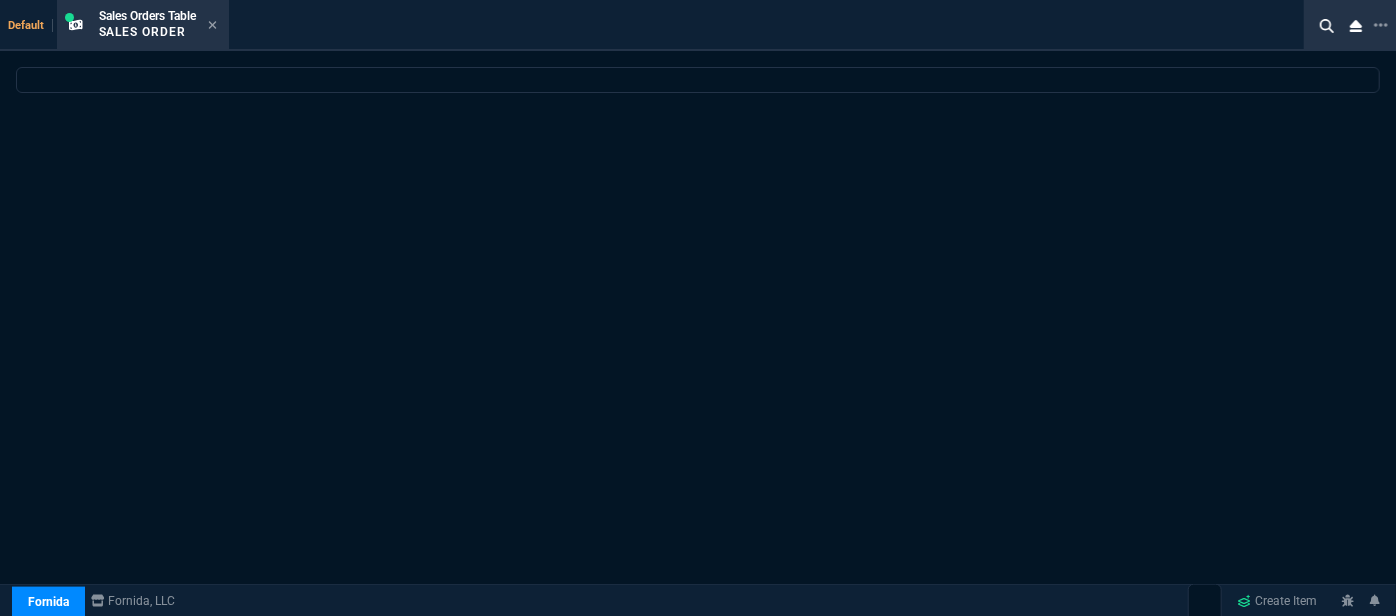 select on "12: [PERSON_NAME]" 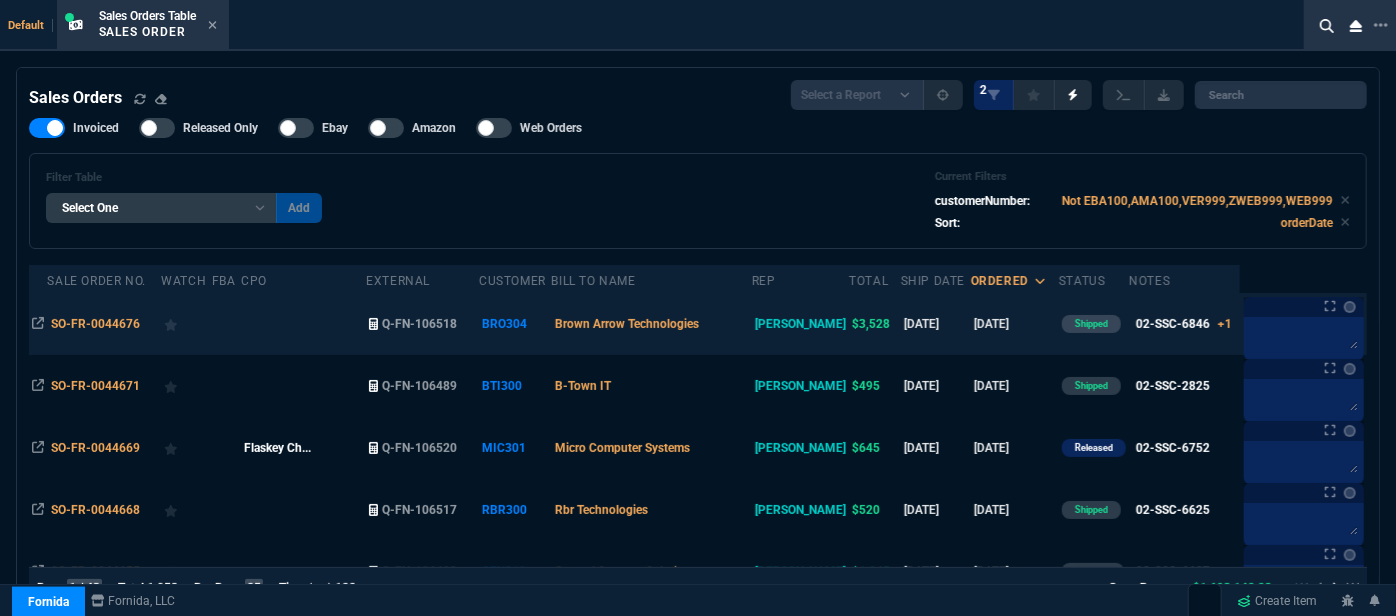 click on "[DATE]" at bounding box center (1015, 324) 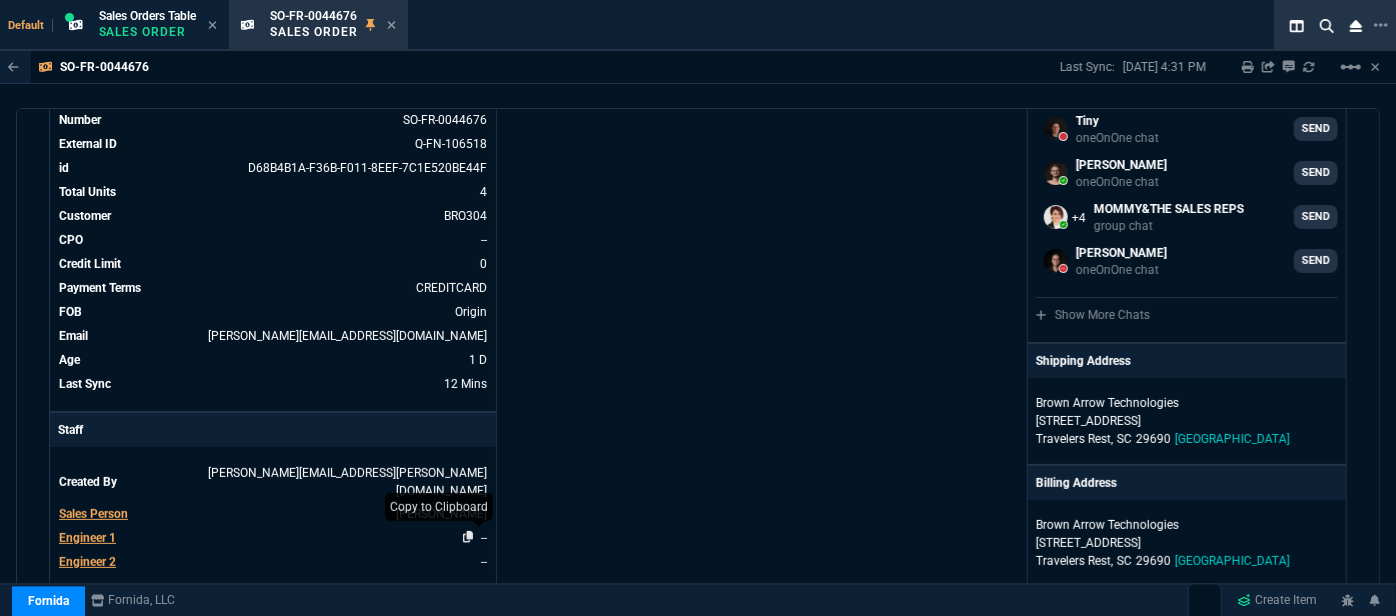 scroll, scrollTop: 0, scrollLeft: 0, axis: both 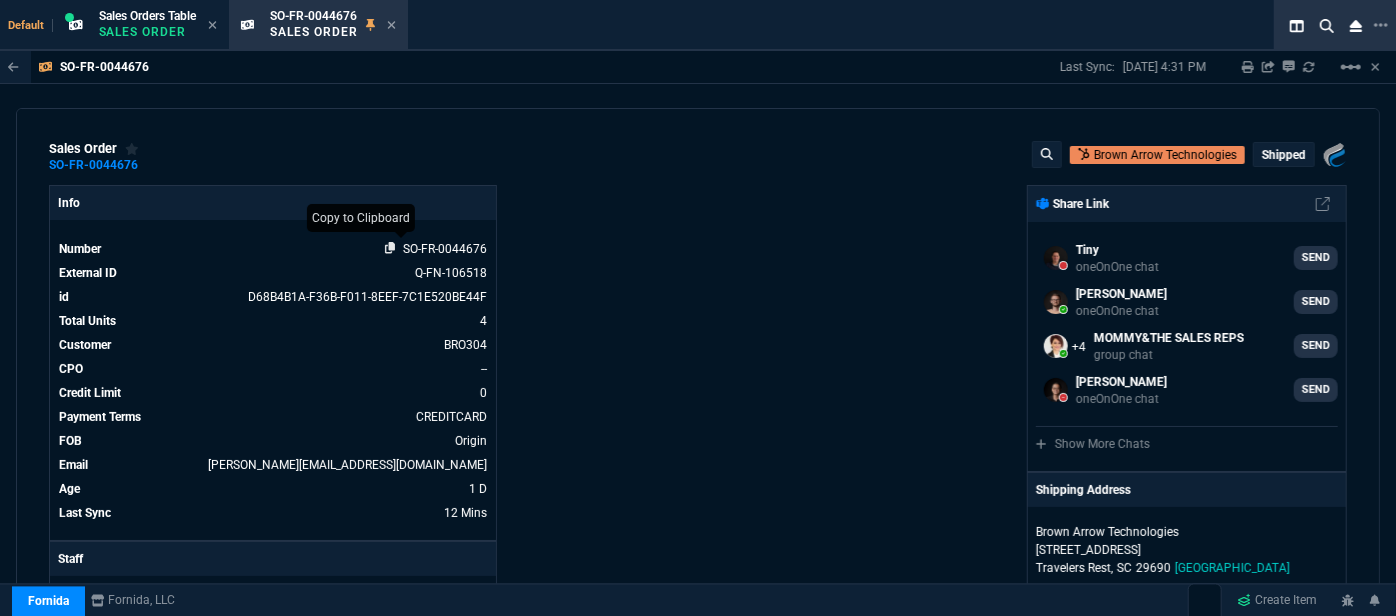 click 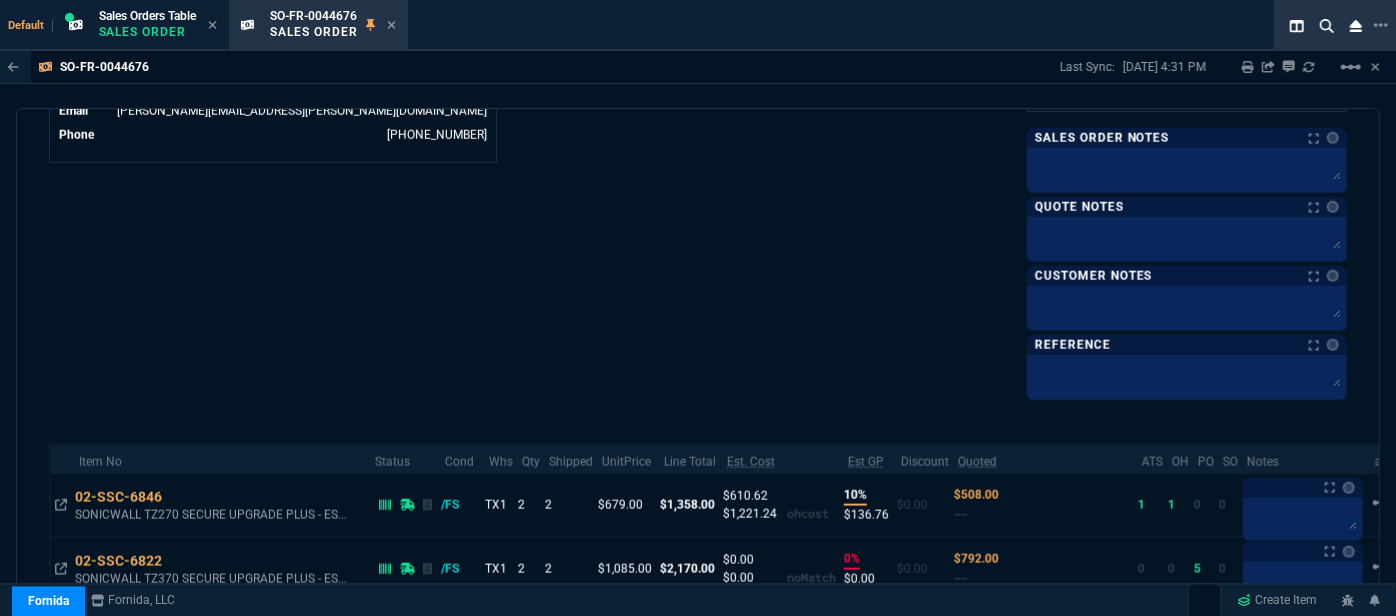 scroll, scrollTop: 1181, scrollLeft: 0, axis: vertical 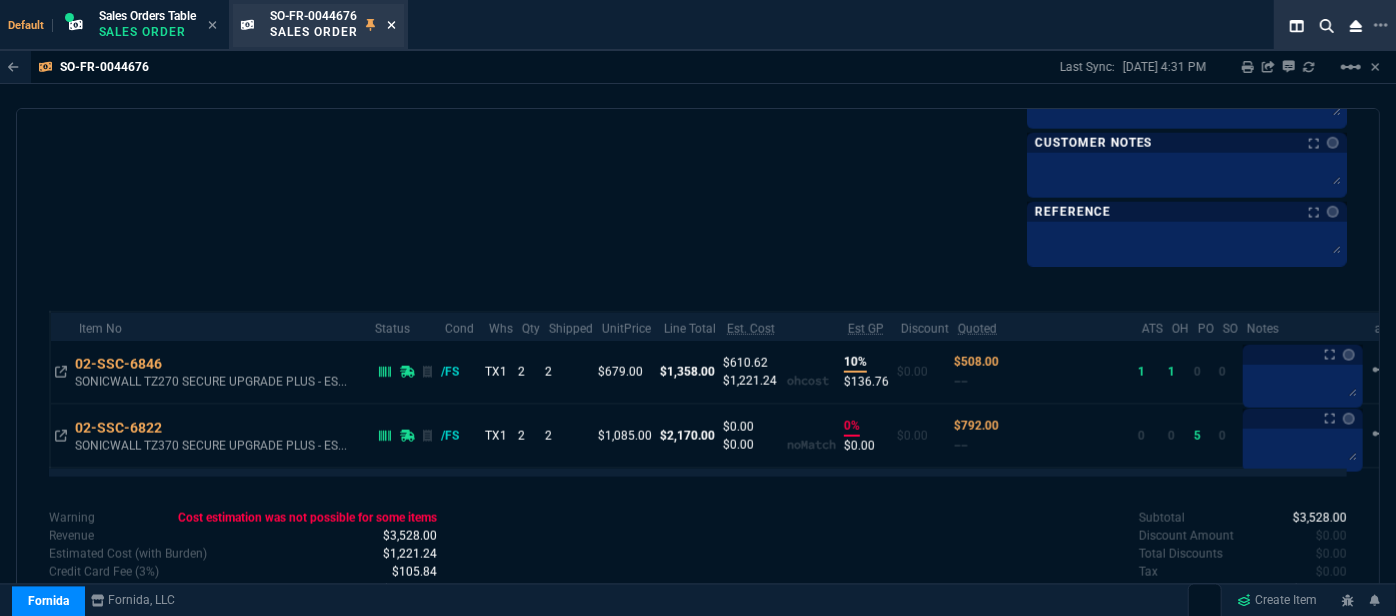 click 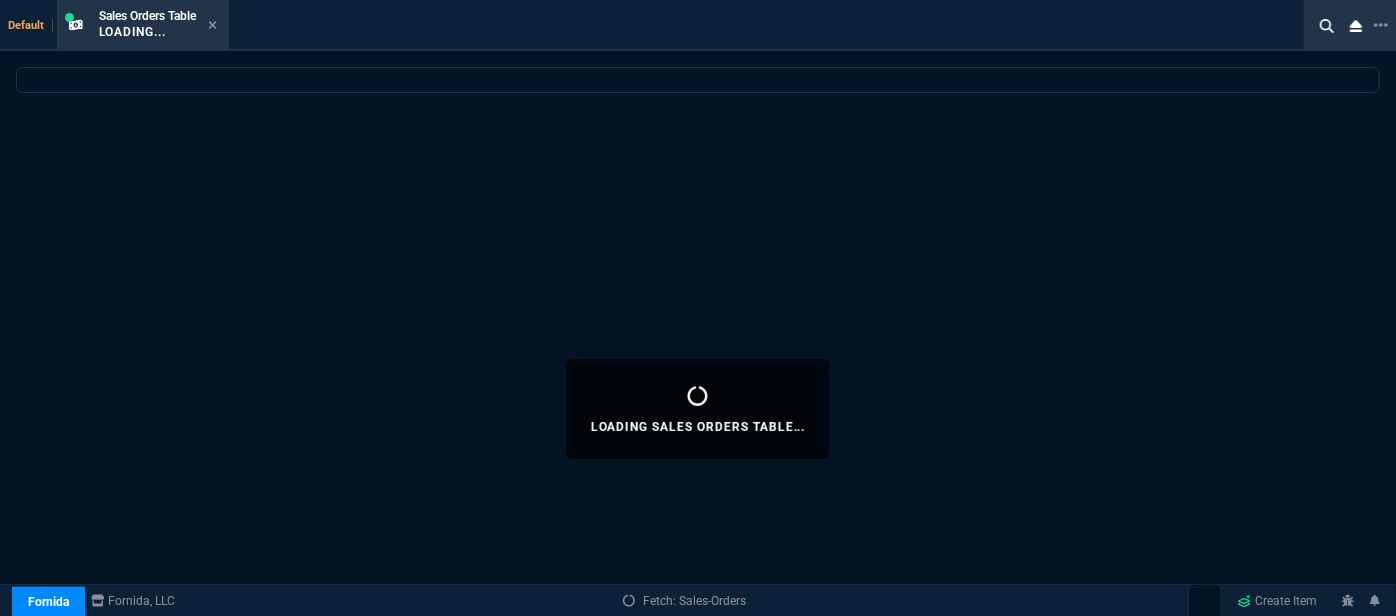 select 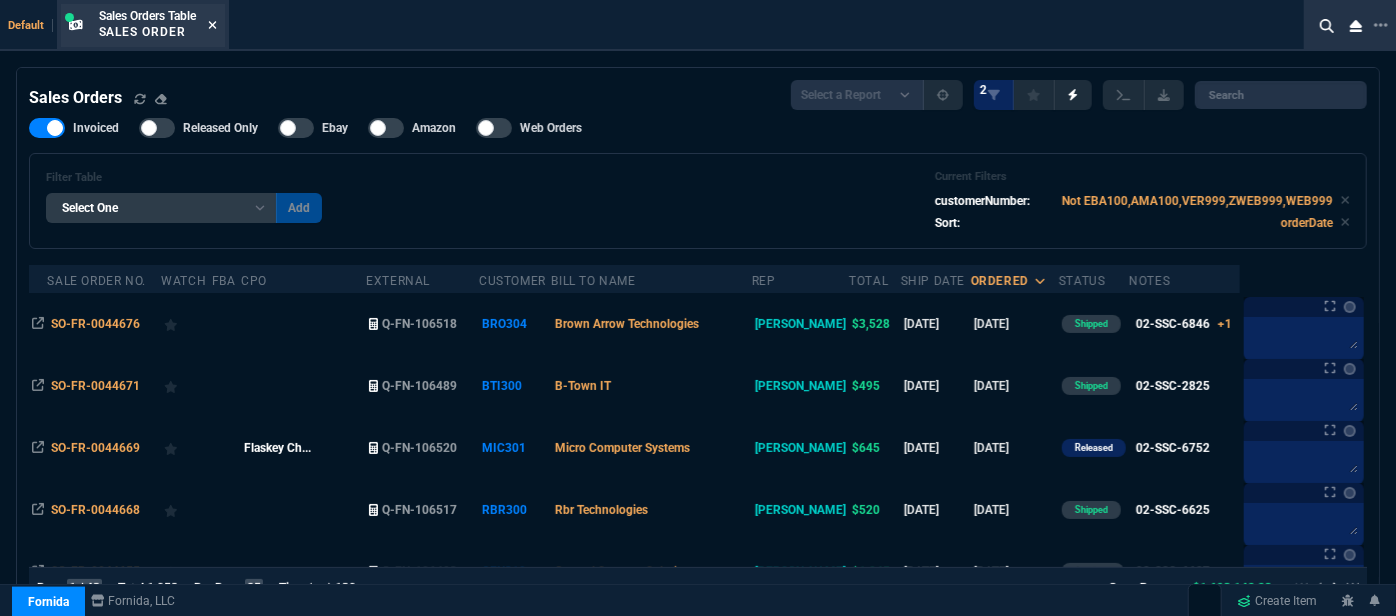click 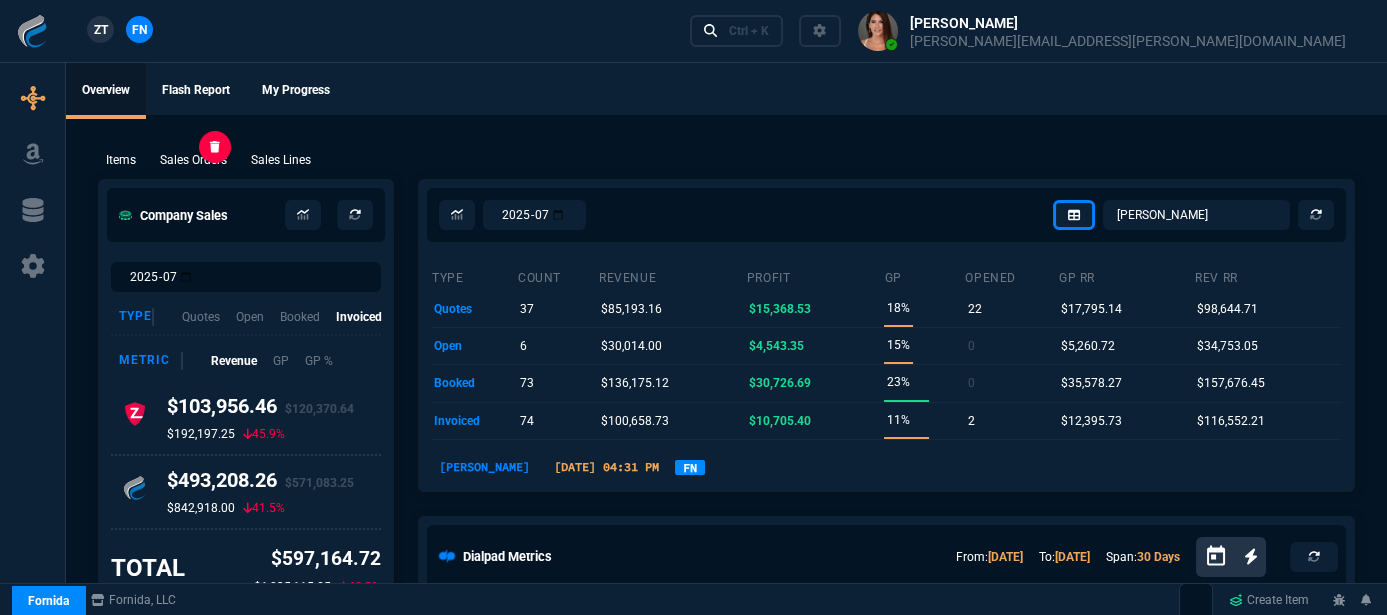 click on "Sales Orders" at bounding box center [193, 160] 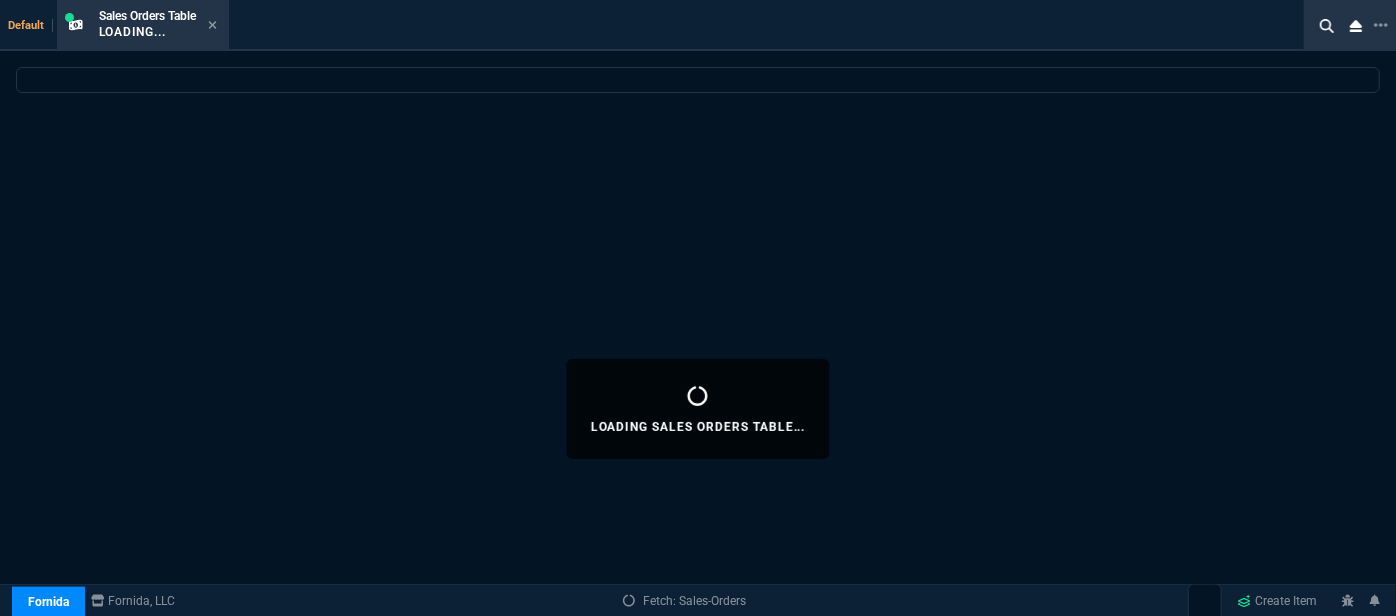 select 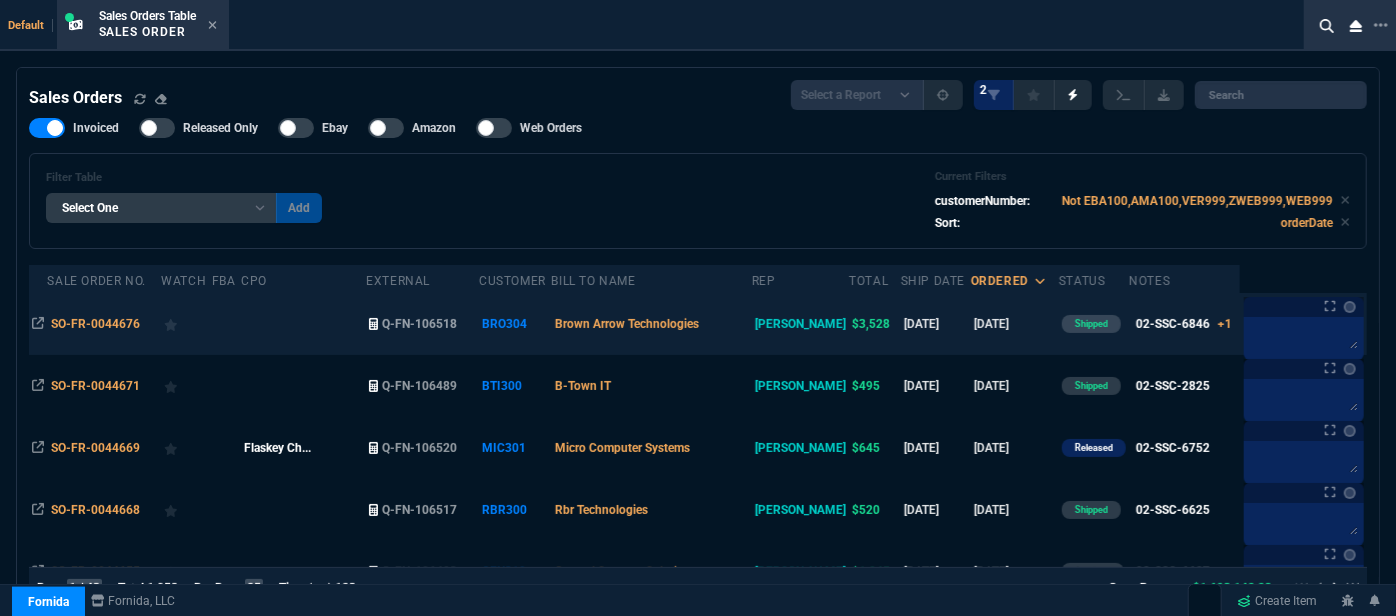 click on "Brown Arrow Technologies" at bounding box center [651, 324] 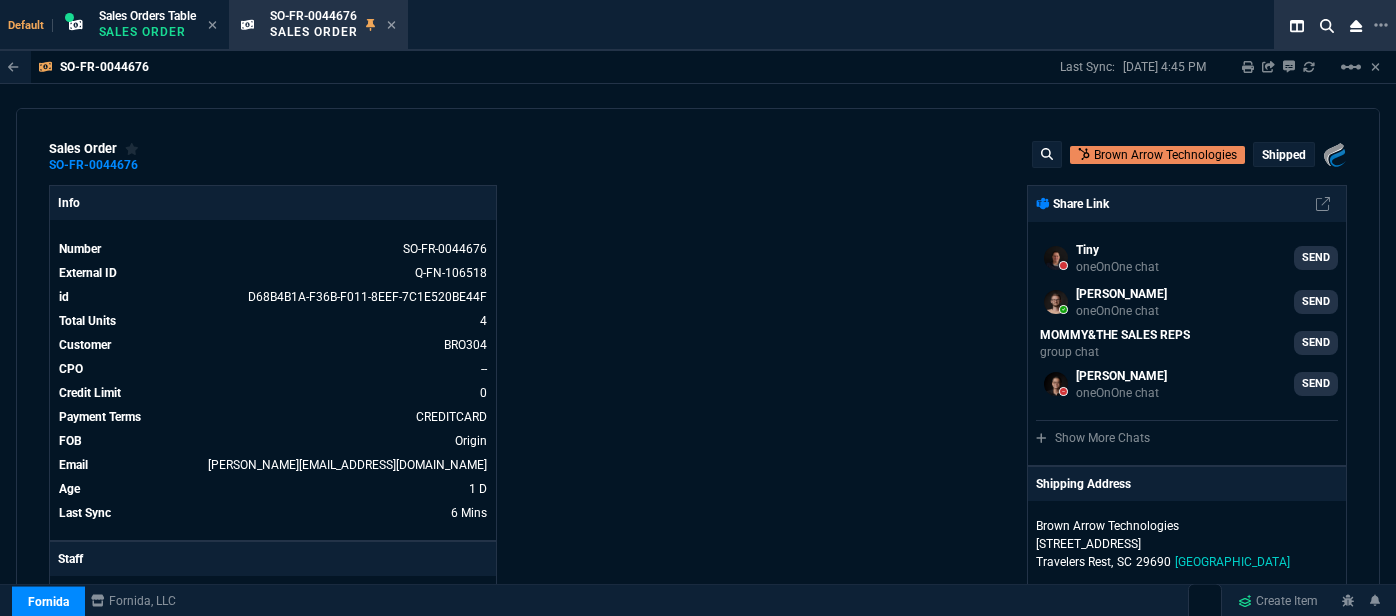 select on "12: [PERSON_NAME]" 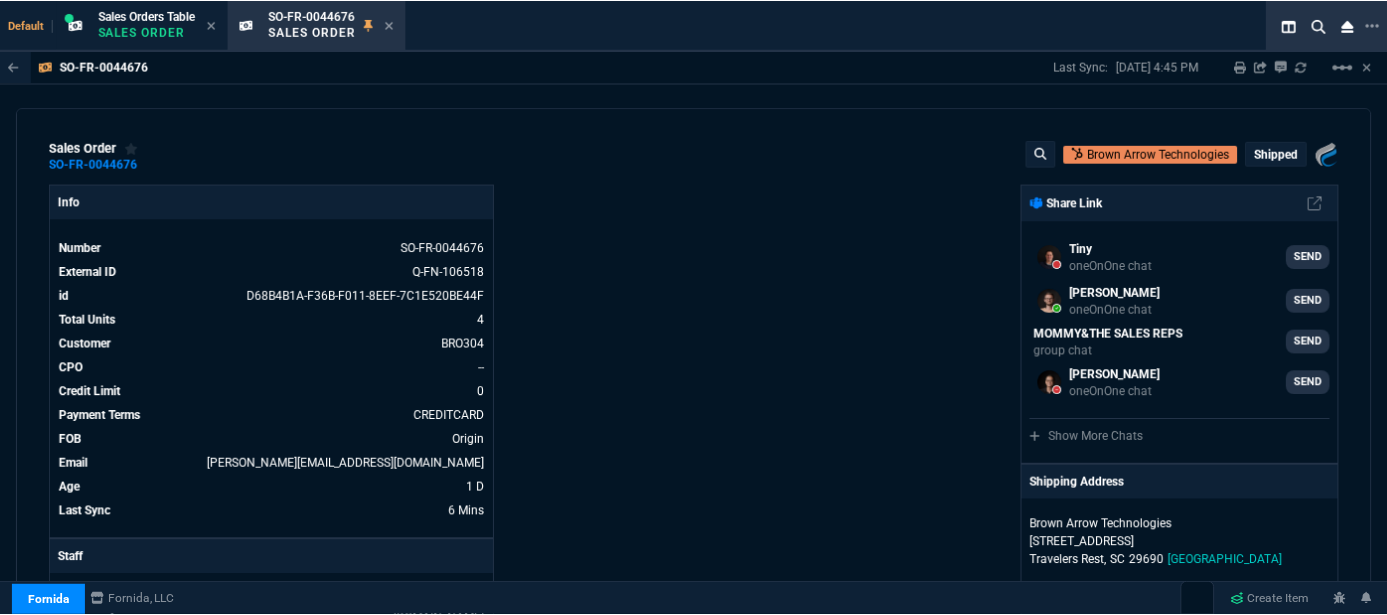 scroll, scrollTop: 0, scrollLeft: 0, axis: both 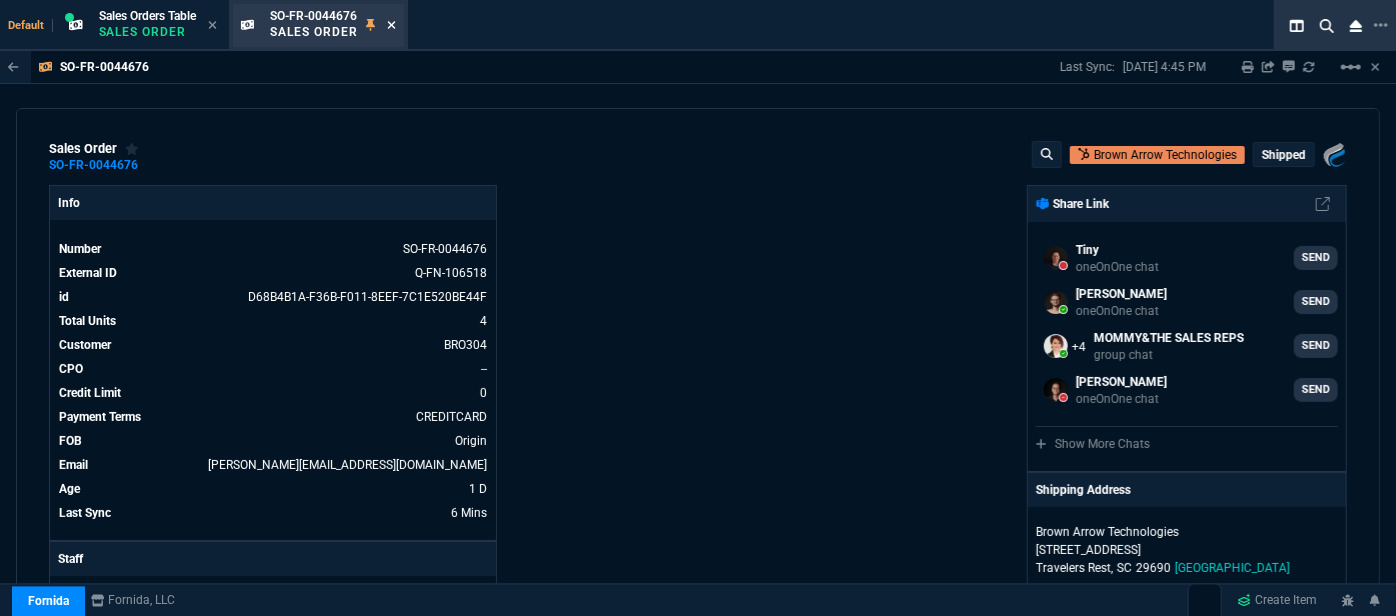 click 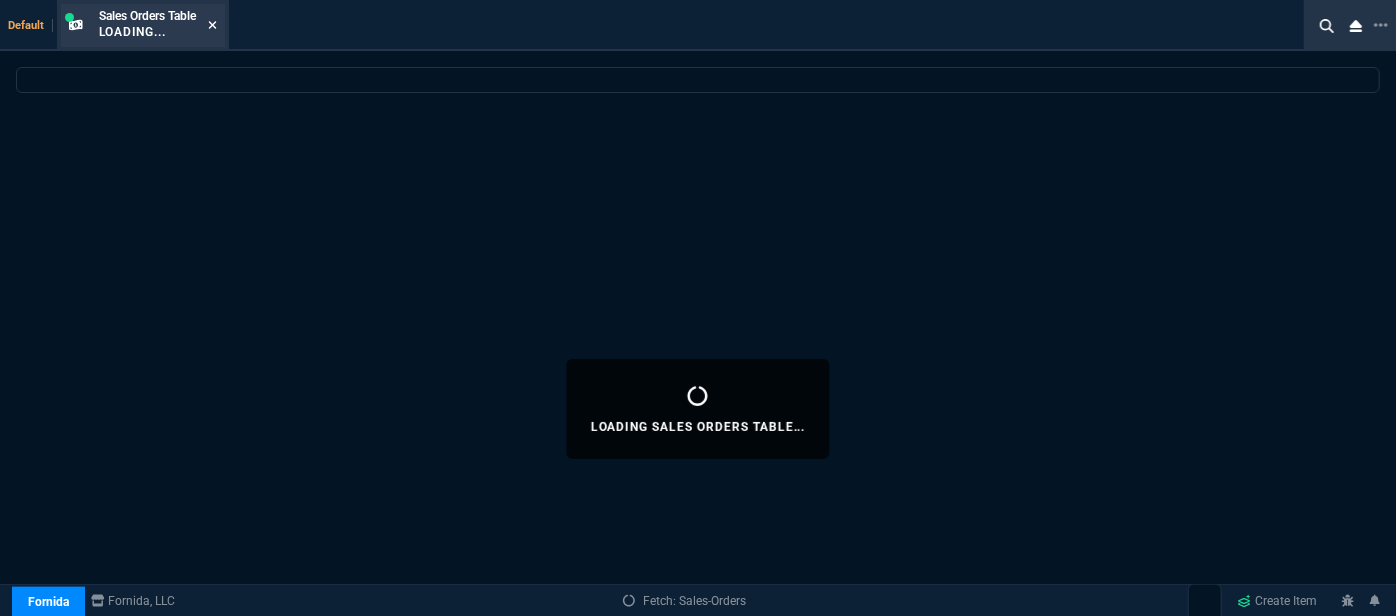 select 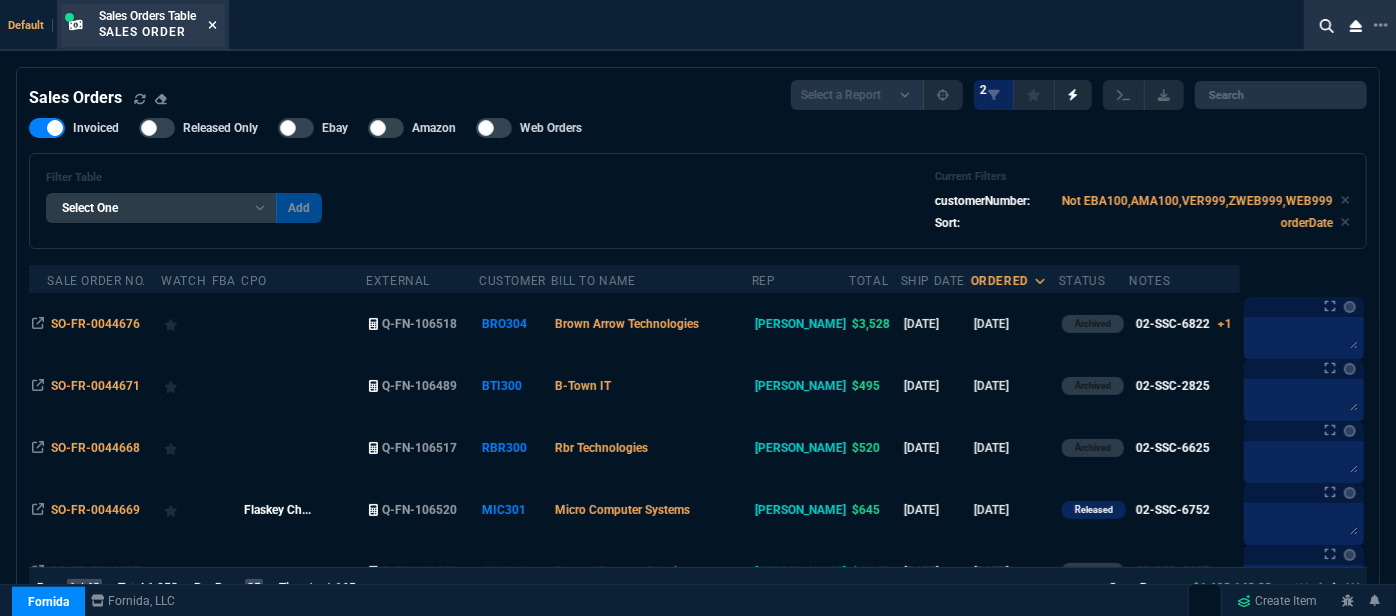 click 